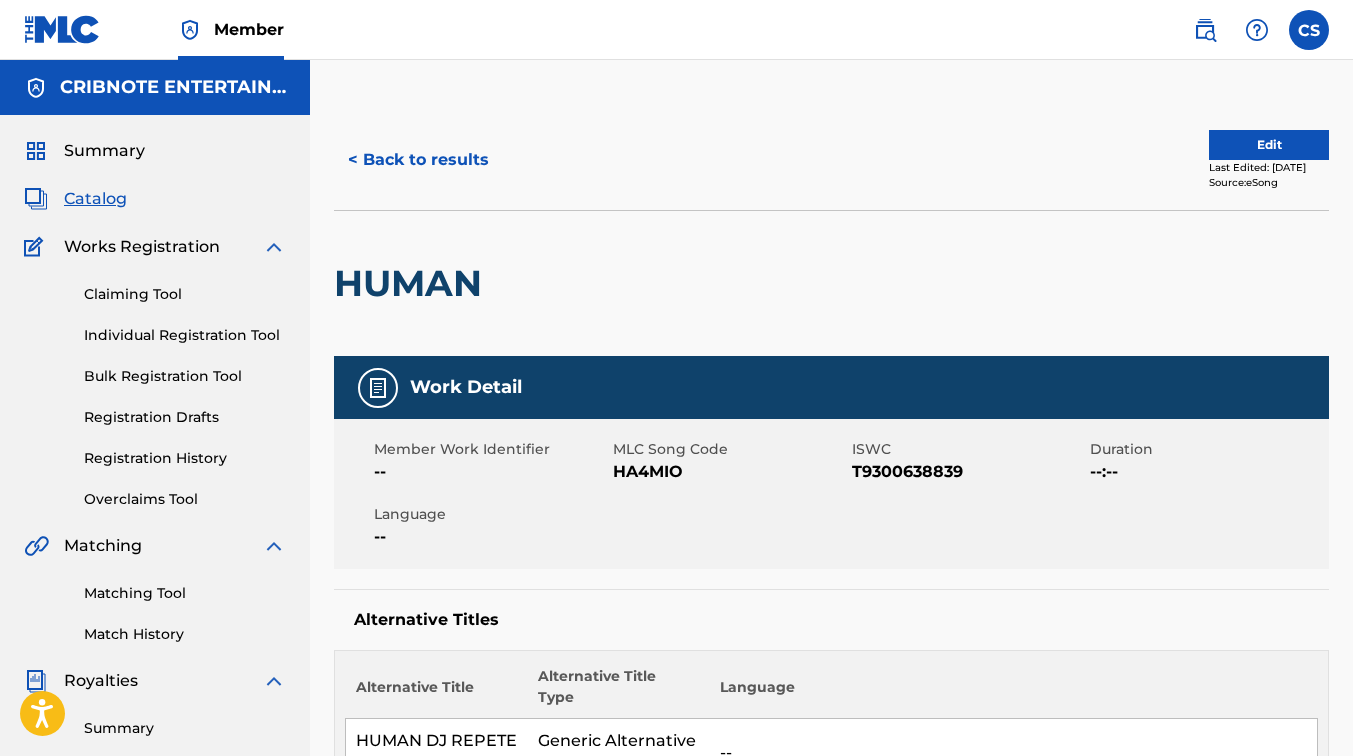 scroll, scrollTop: 1471, scrollLeft: 0, axis: vertical 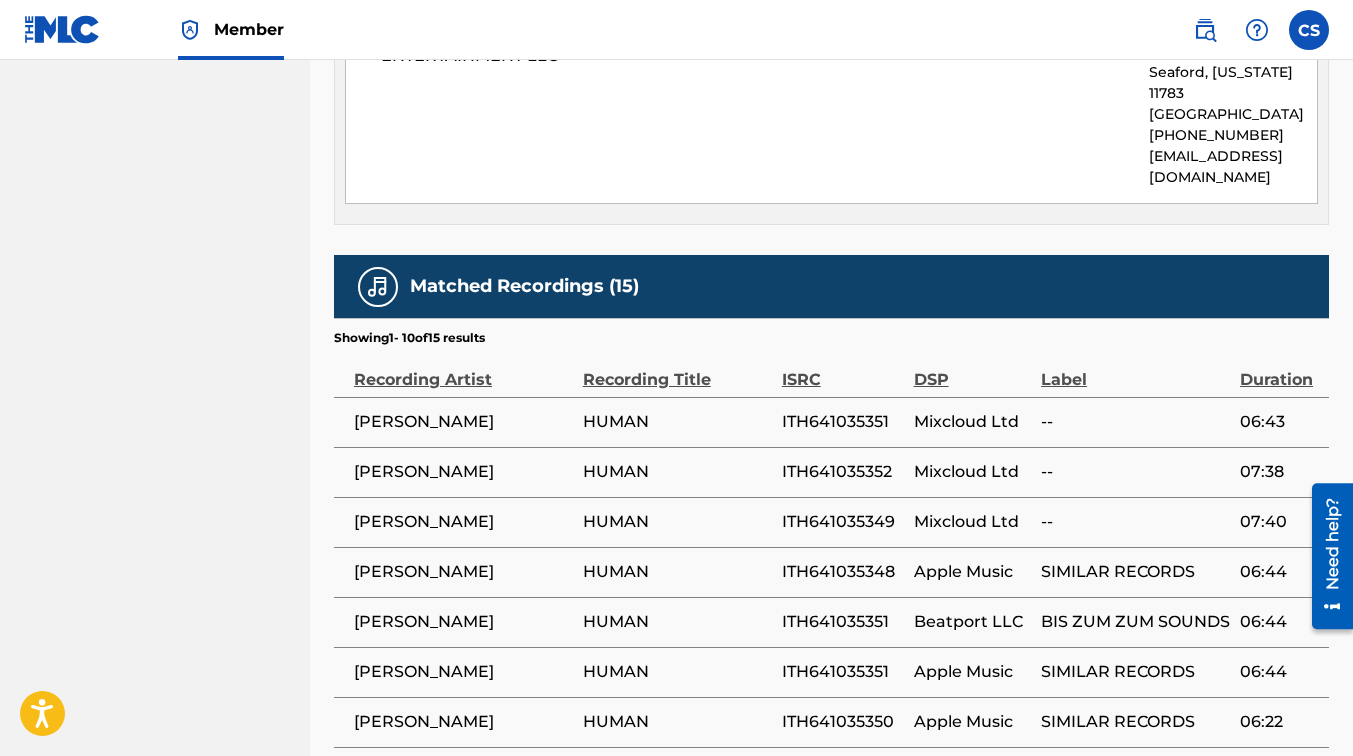 click at bounding box center (62, 29) 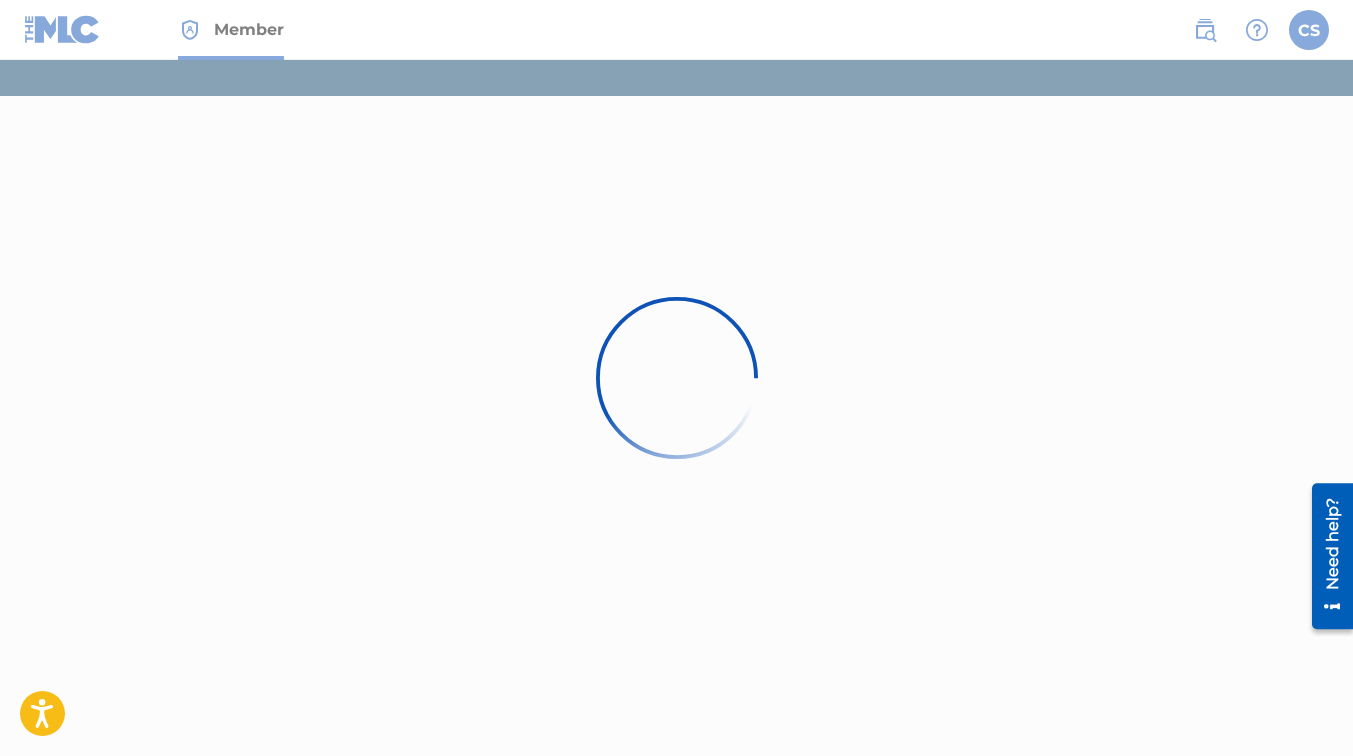 scroll, scrollTop: 0, scrollLeft: 0, axis: both 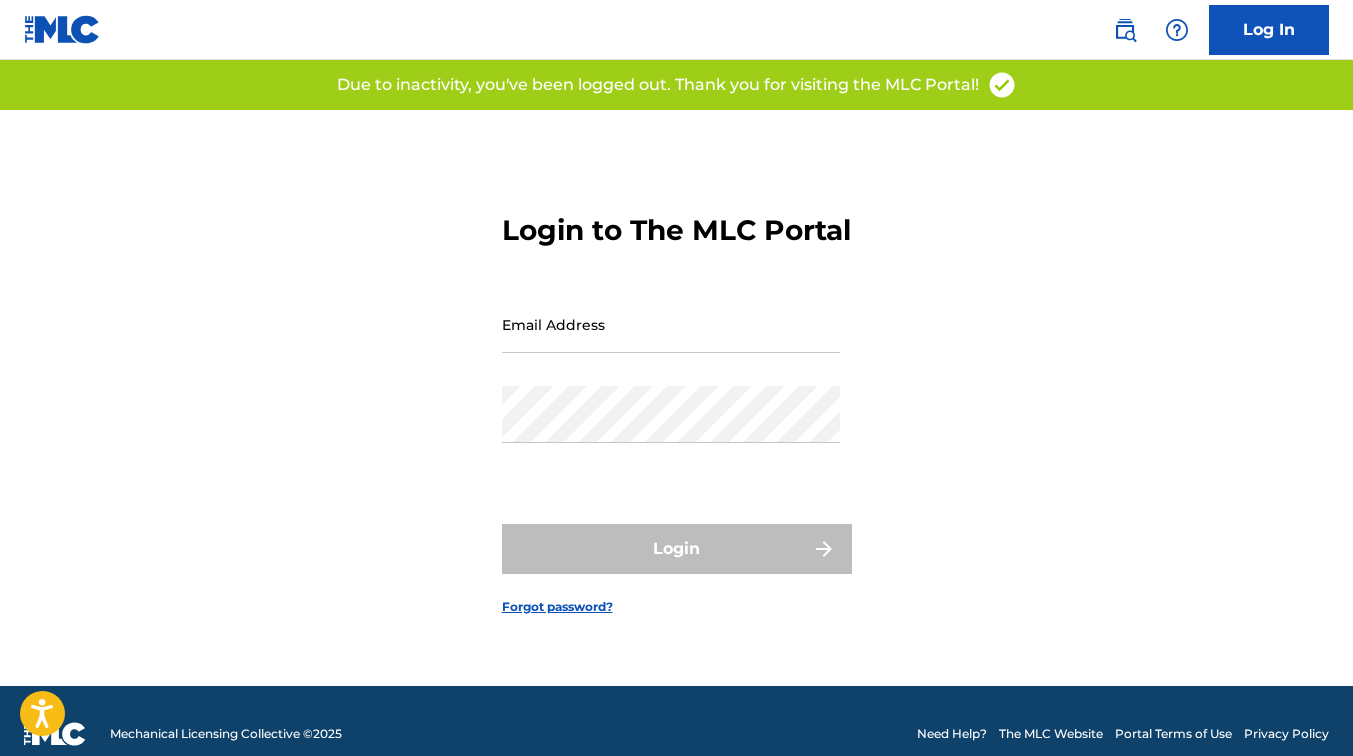 type on "[PERSON_NAME][EMAIL_ADDRESS][DOMAIN_NAME]" 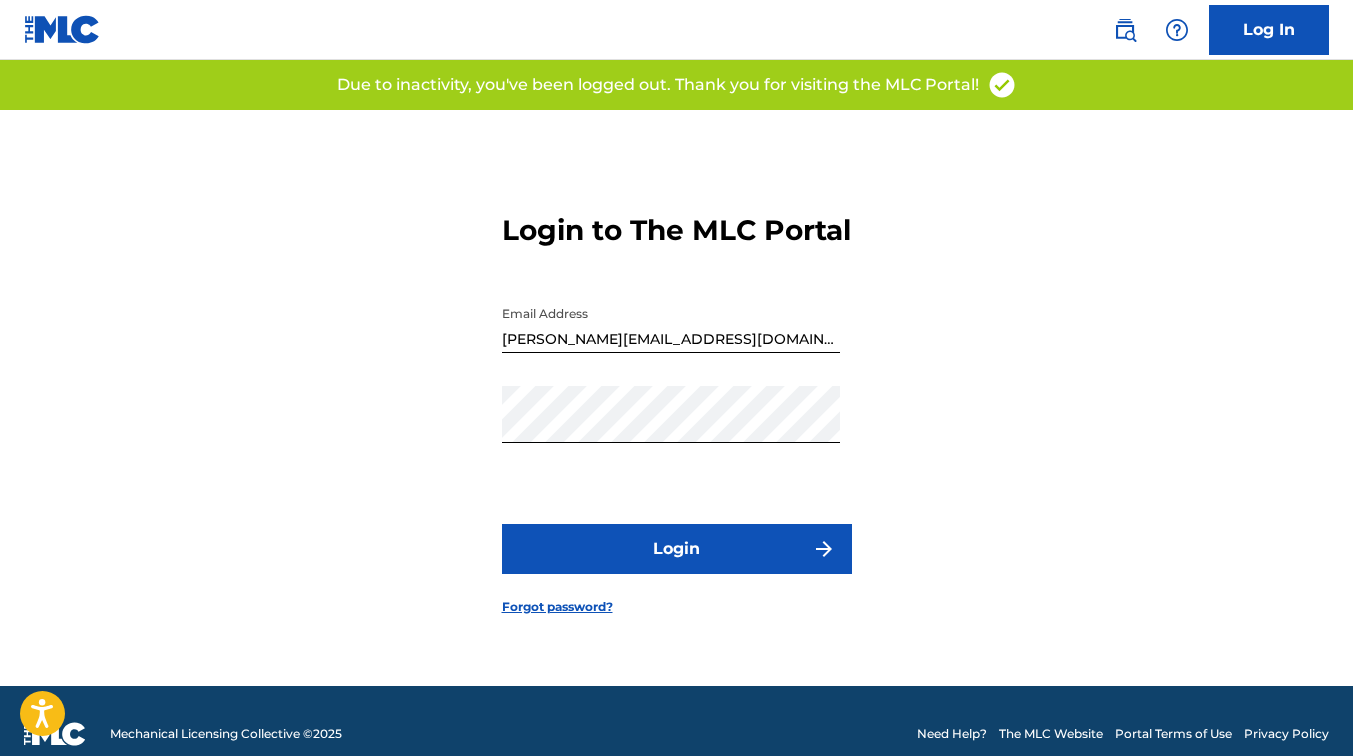 click on "Login" at bounding box center (677, 549) 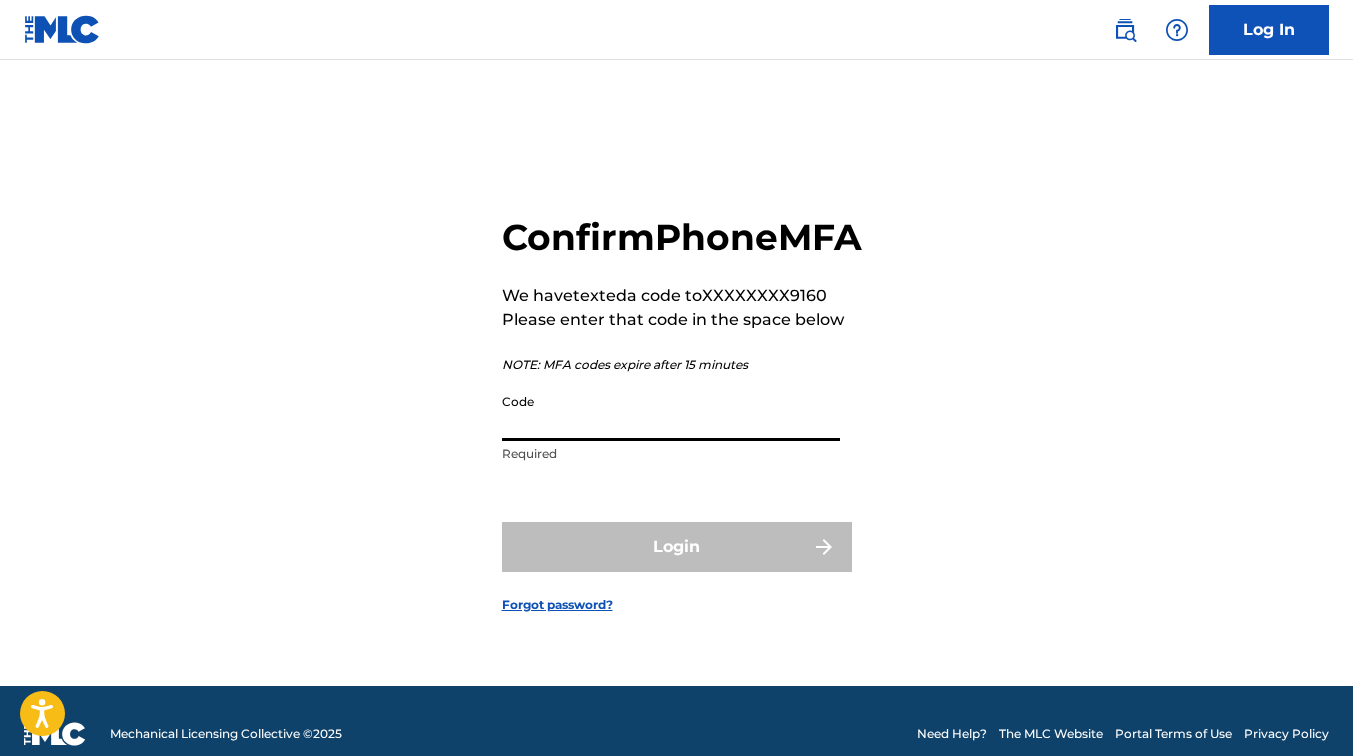 click on "Code" at bounding box center (671, 412) 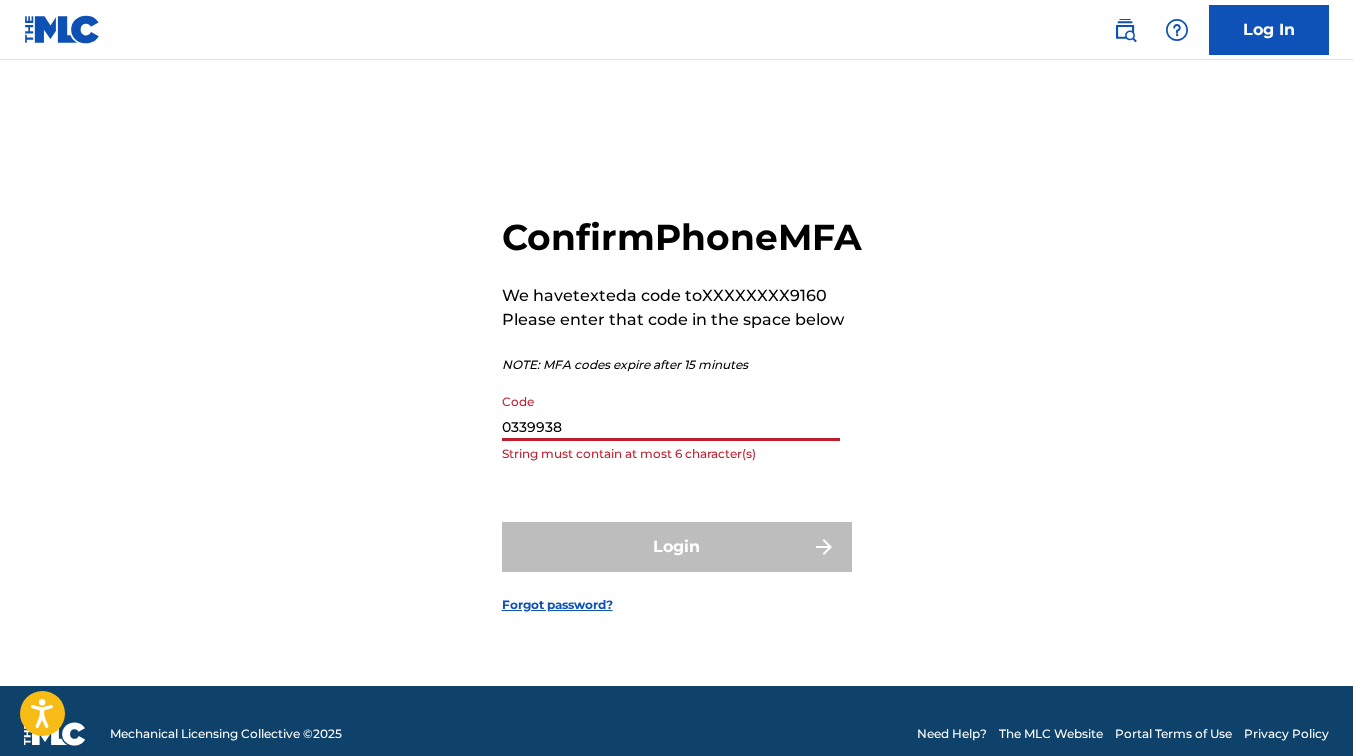 click on "0339938" at bounding box center [671, 412] 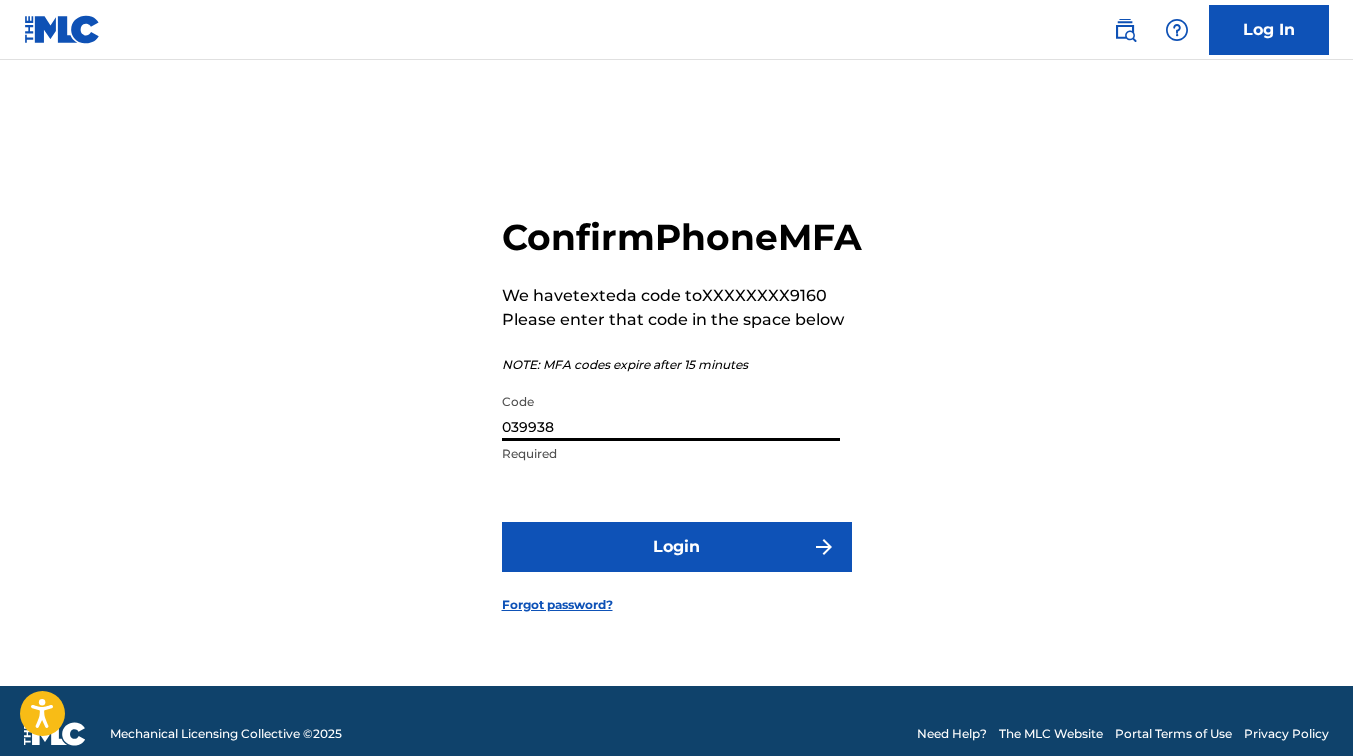 type on "039938" 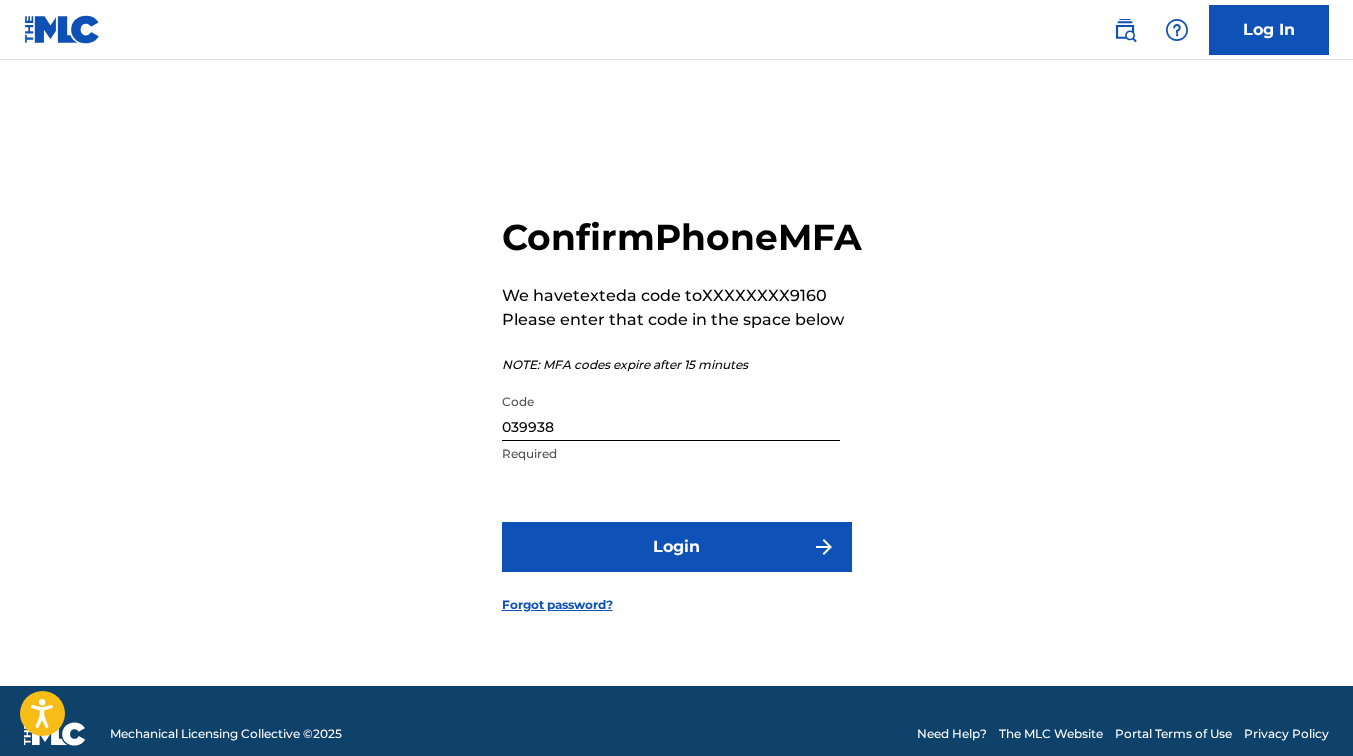 click on "Login" at bounding box center [677, 547] 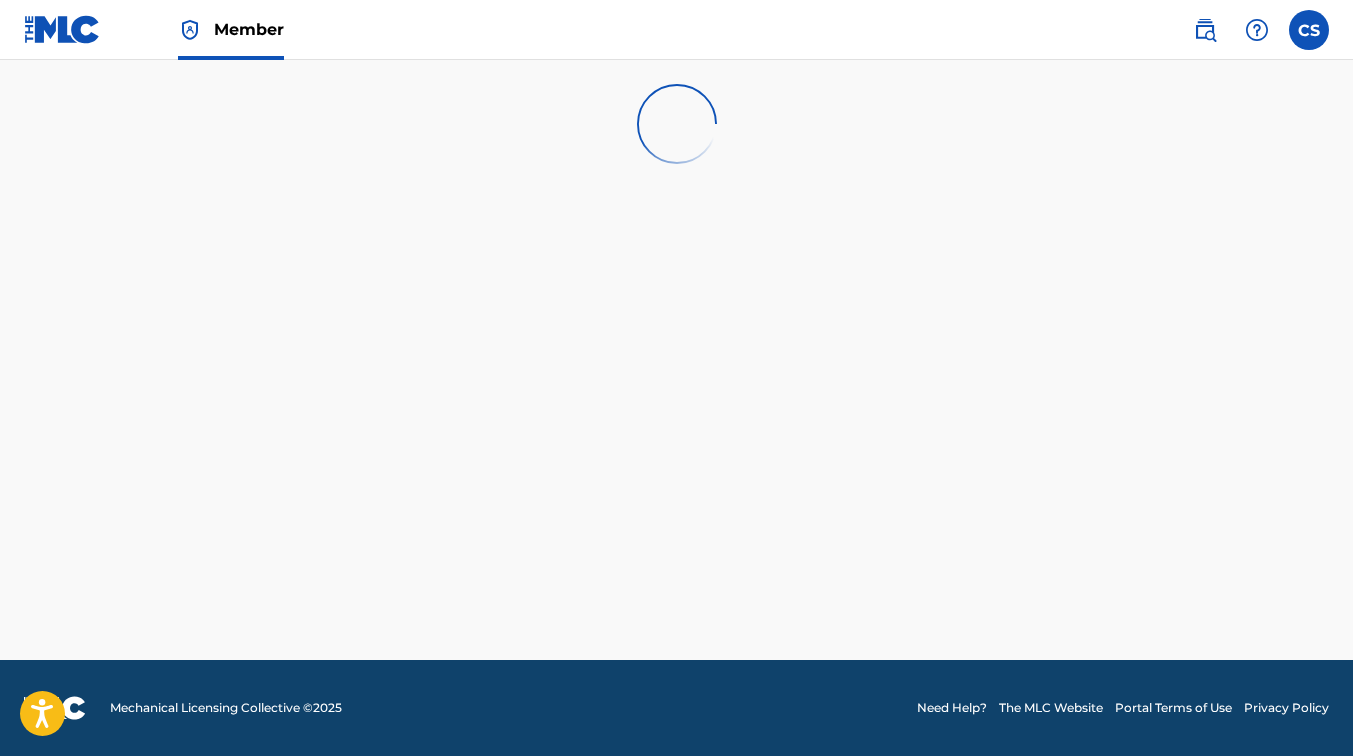 scroll, scrollTop: 0, scrollLeft: 0, axis: both 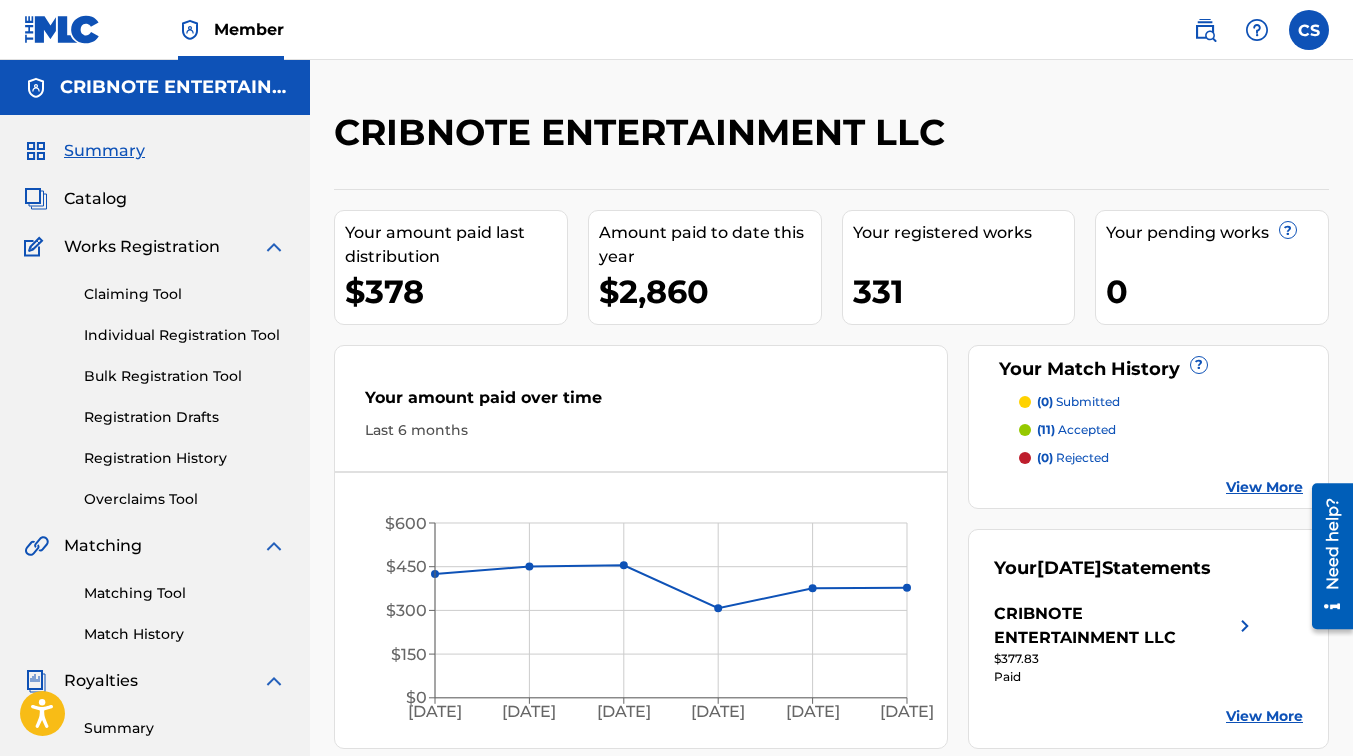 click on "Catalog" at bounding box center (95, 199) 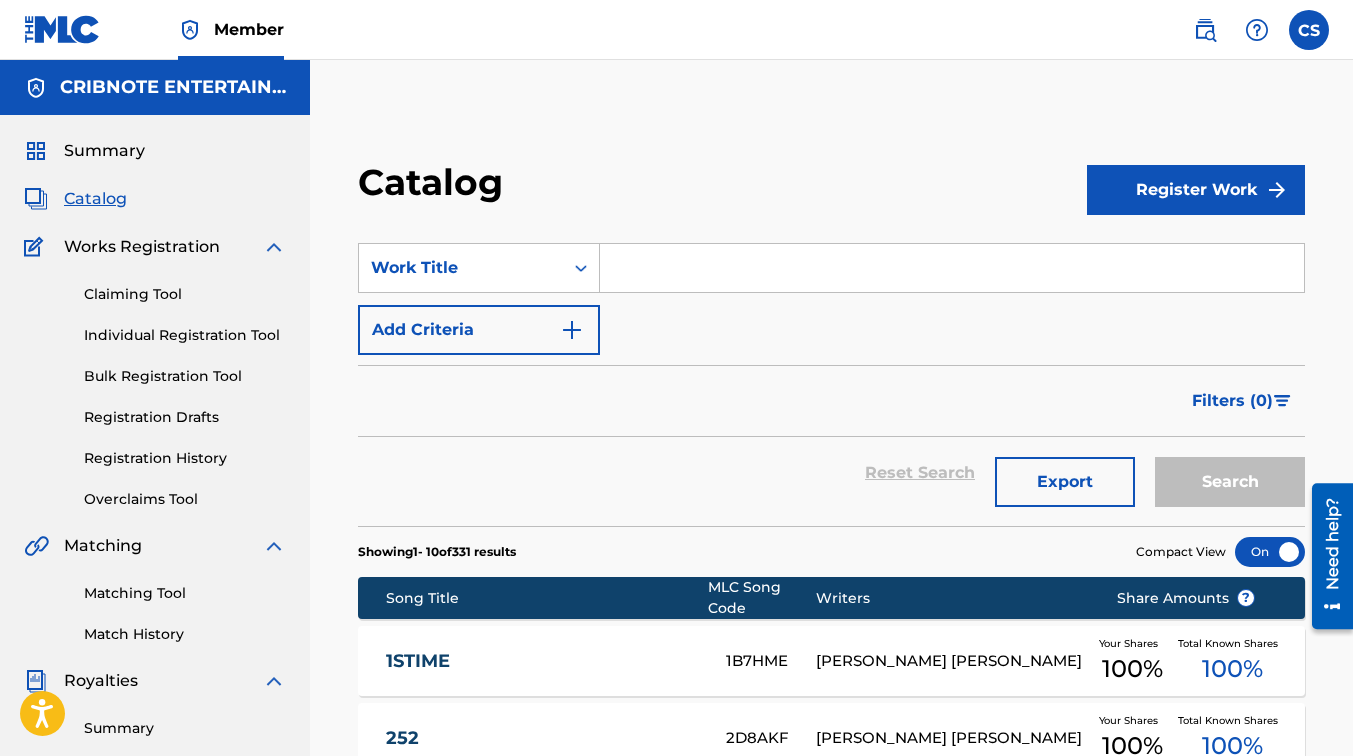 click at bounding box center (952, 268) 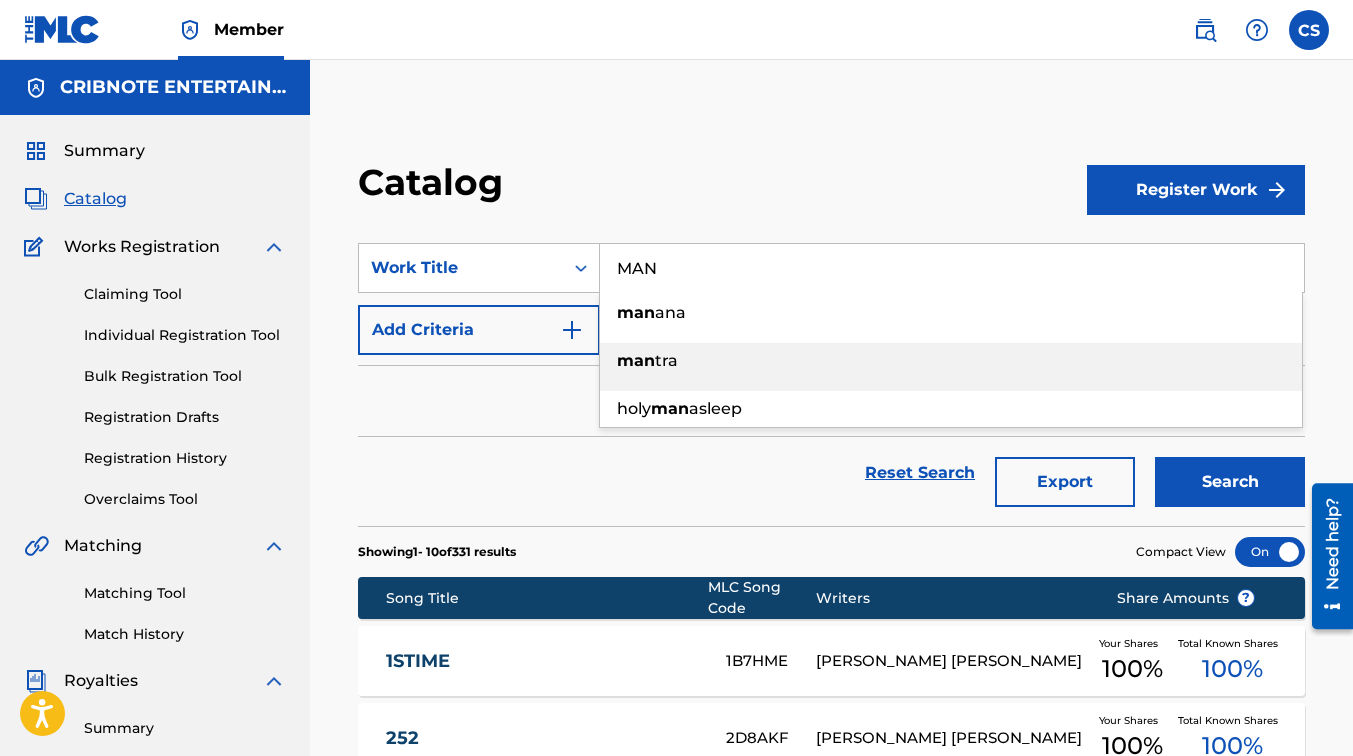 click on "man tra" at bounding box center [951, 361] 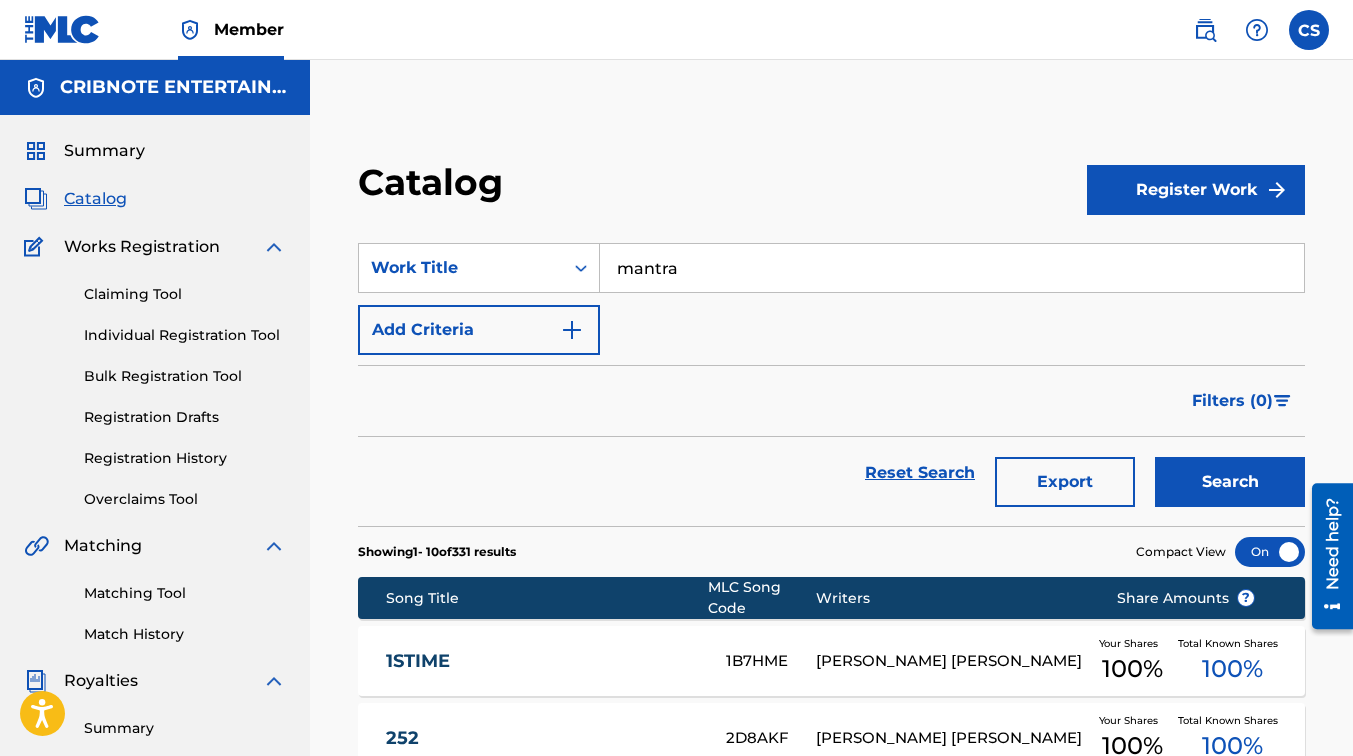 click on "Search" at bounding box center (1230, 482) 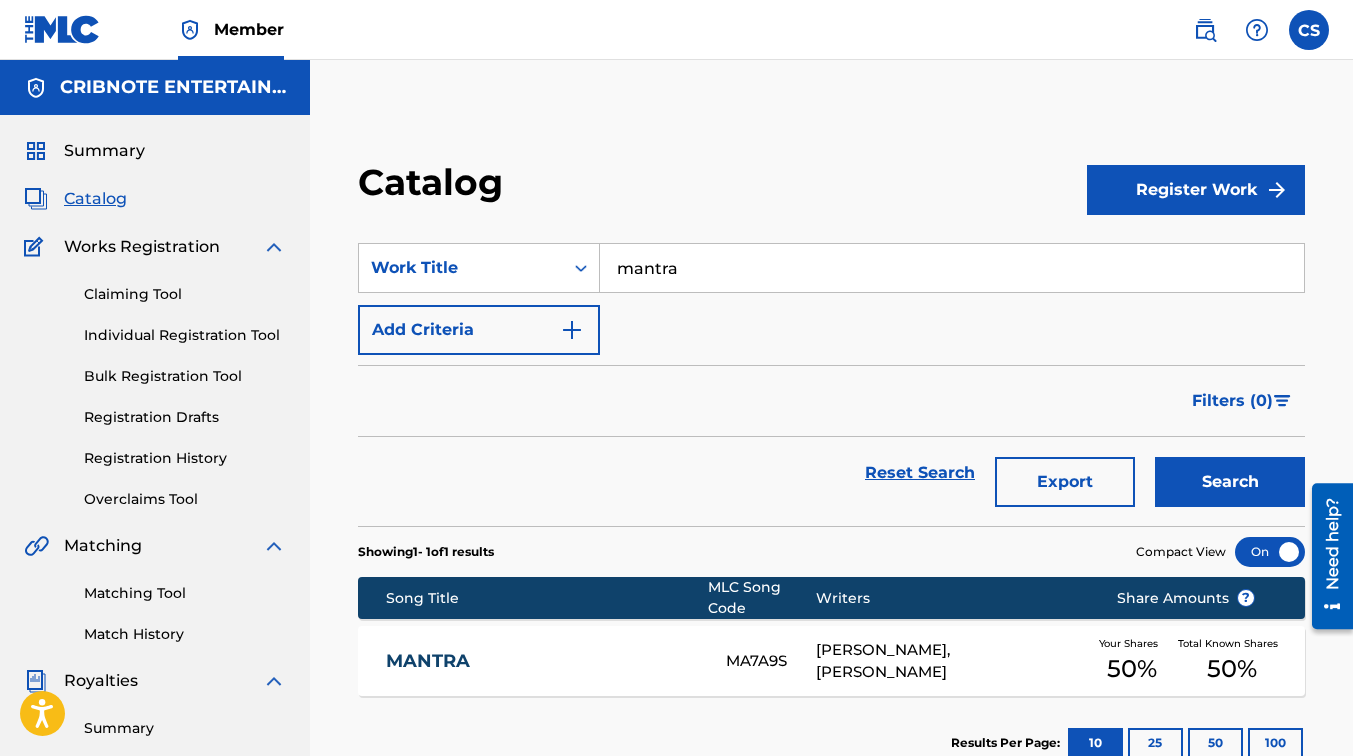 click on "MANTRA" at bounding box center [542, 661] 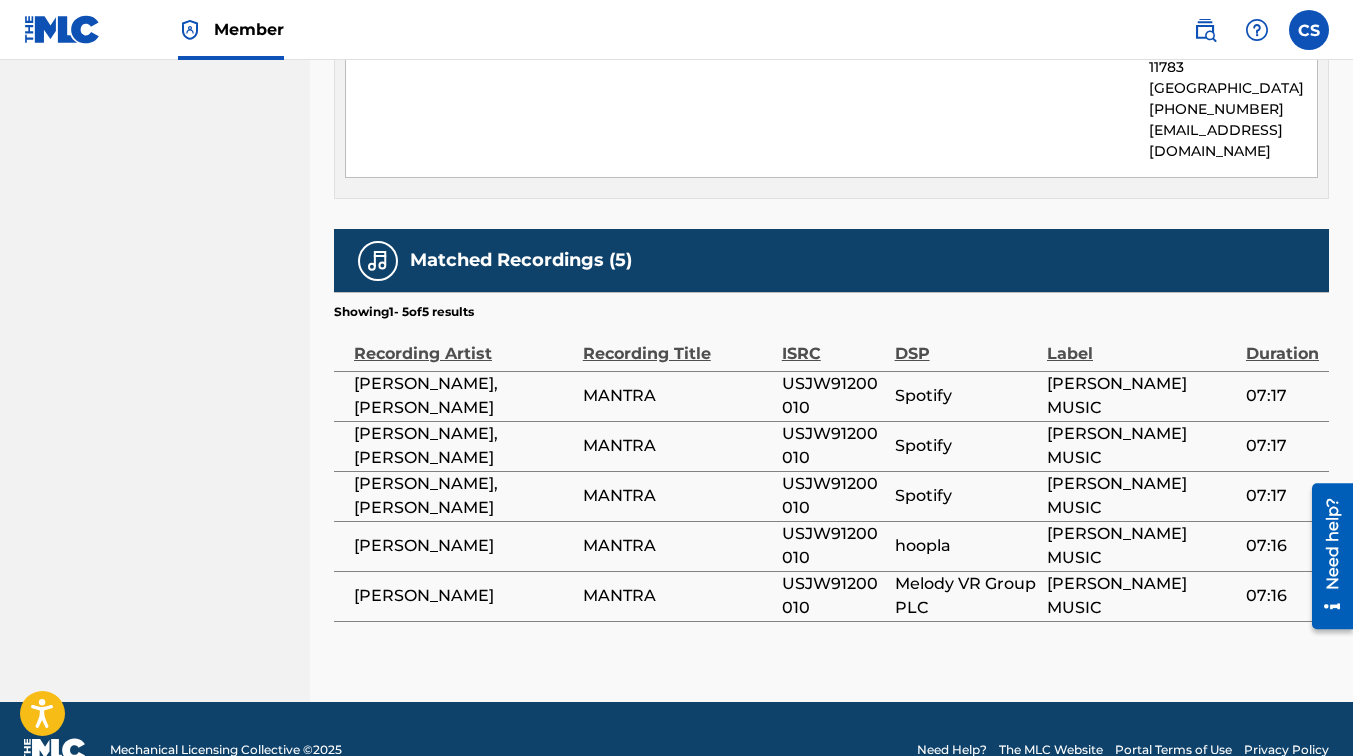 scroll, scrollTop: 1140, scrollLeft: 0, axis: vertical 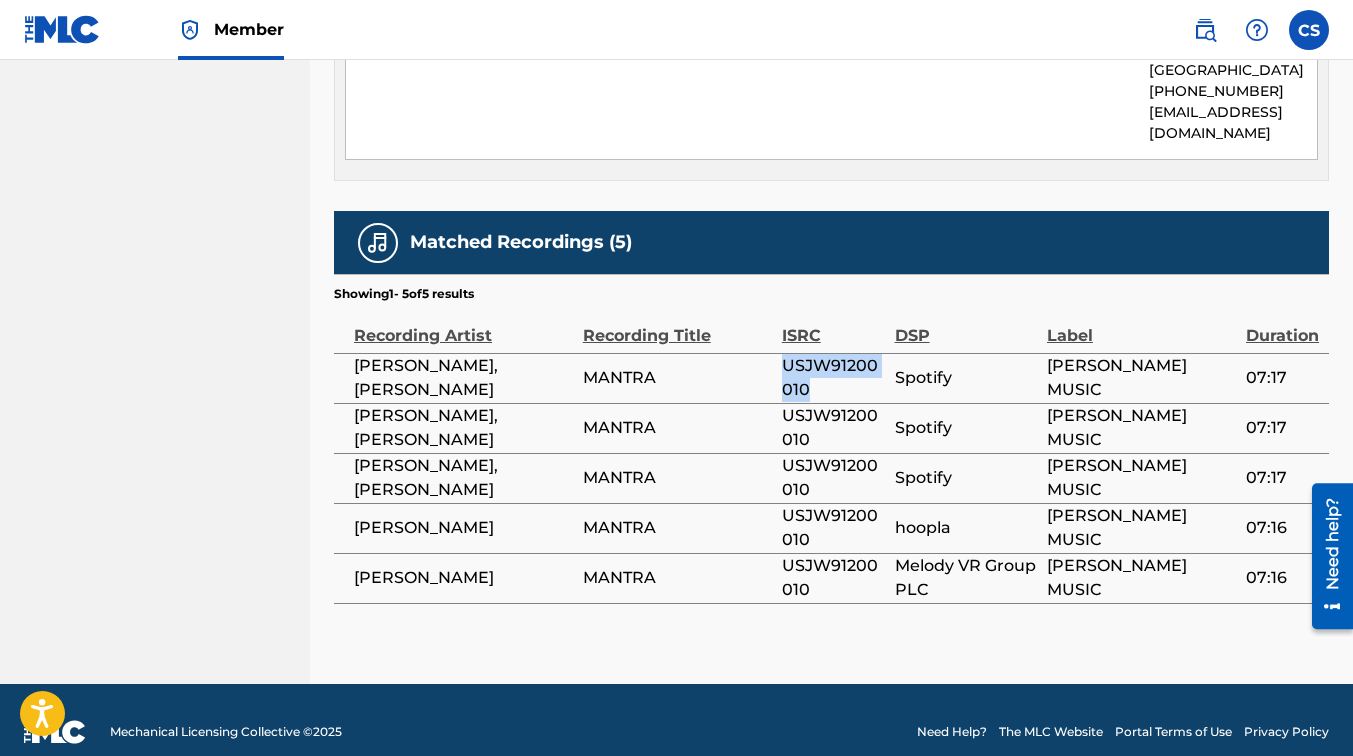 drag, startPoint x: 780, startPoint y: 343, endPoint x: 861, endPoint y: 375, distance: 87.0919 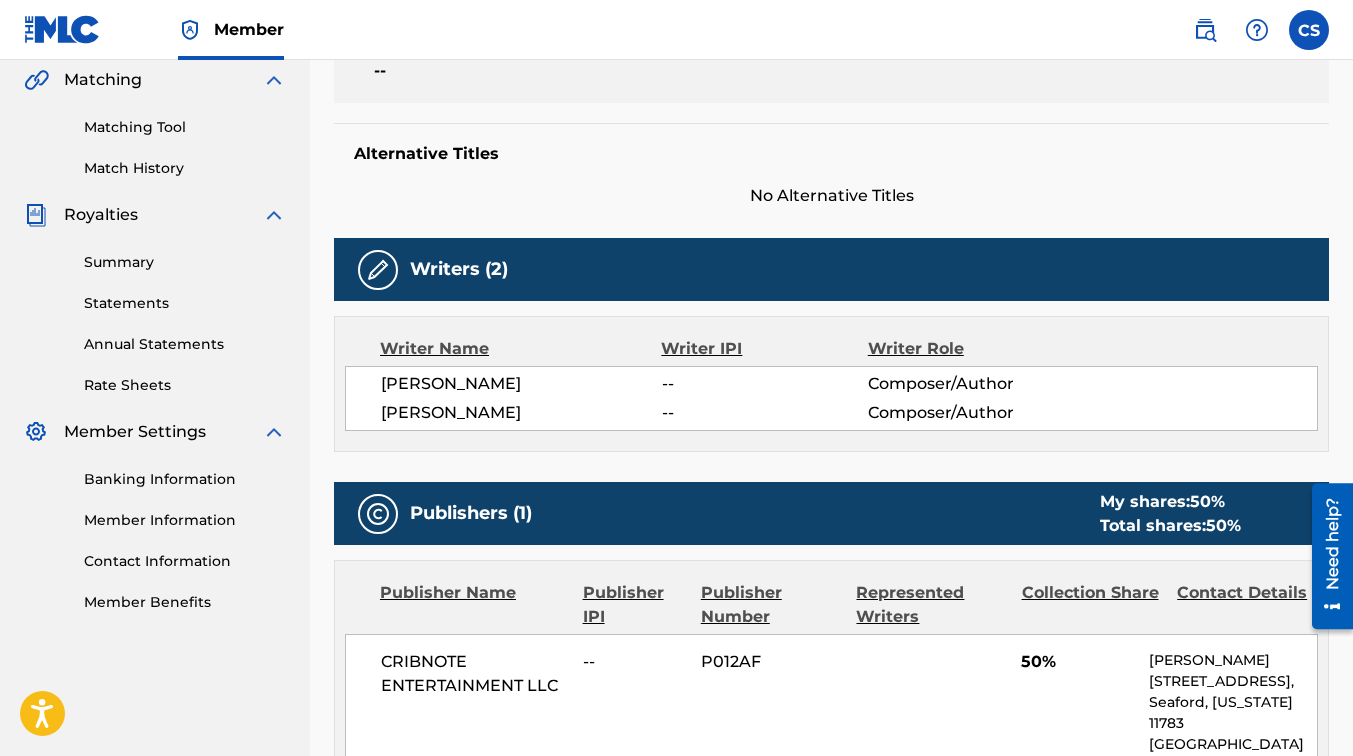 scroll, scrollTop: 1140, scrollLeft: 0, axis: vertical 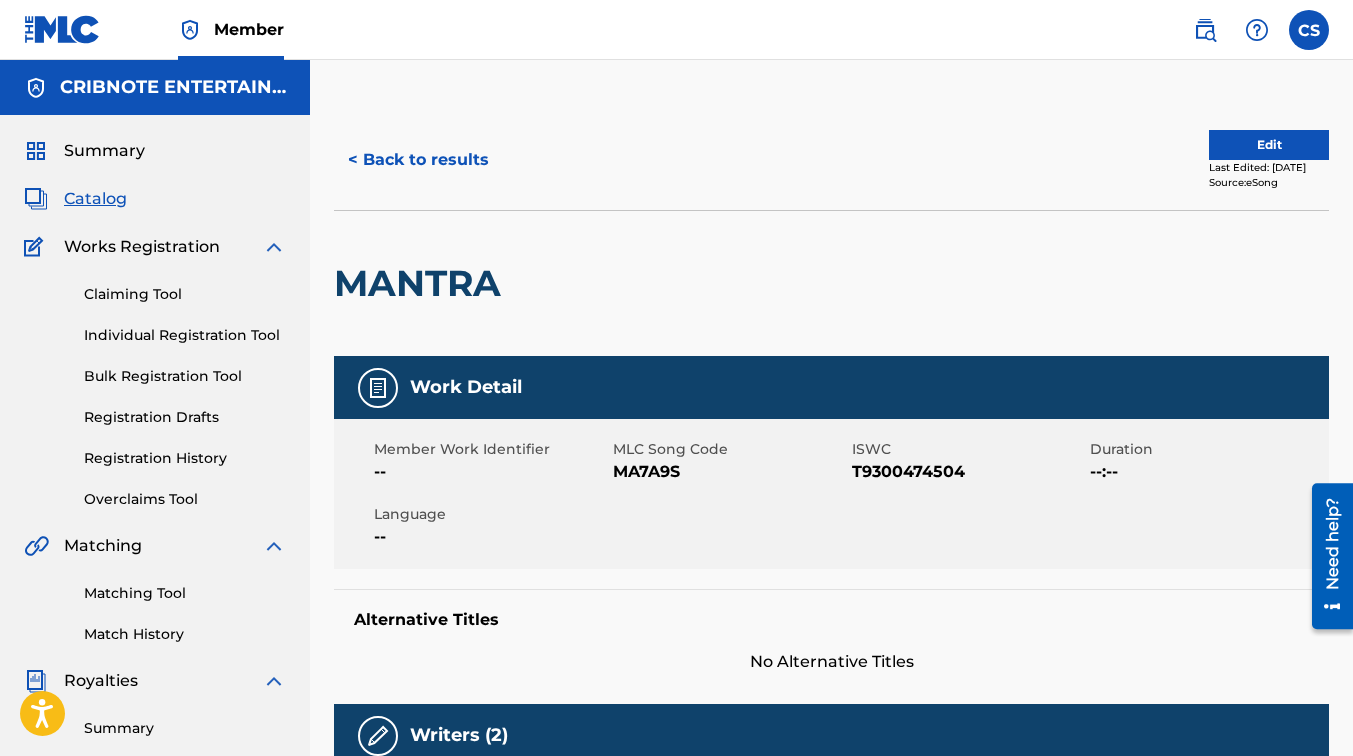 click on "< Back to results" at bounding box center (418, 160) 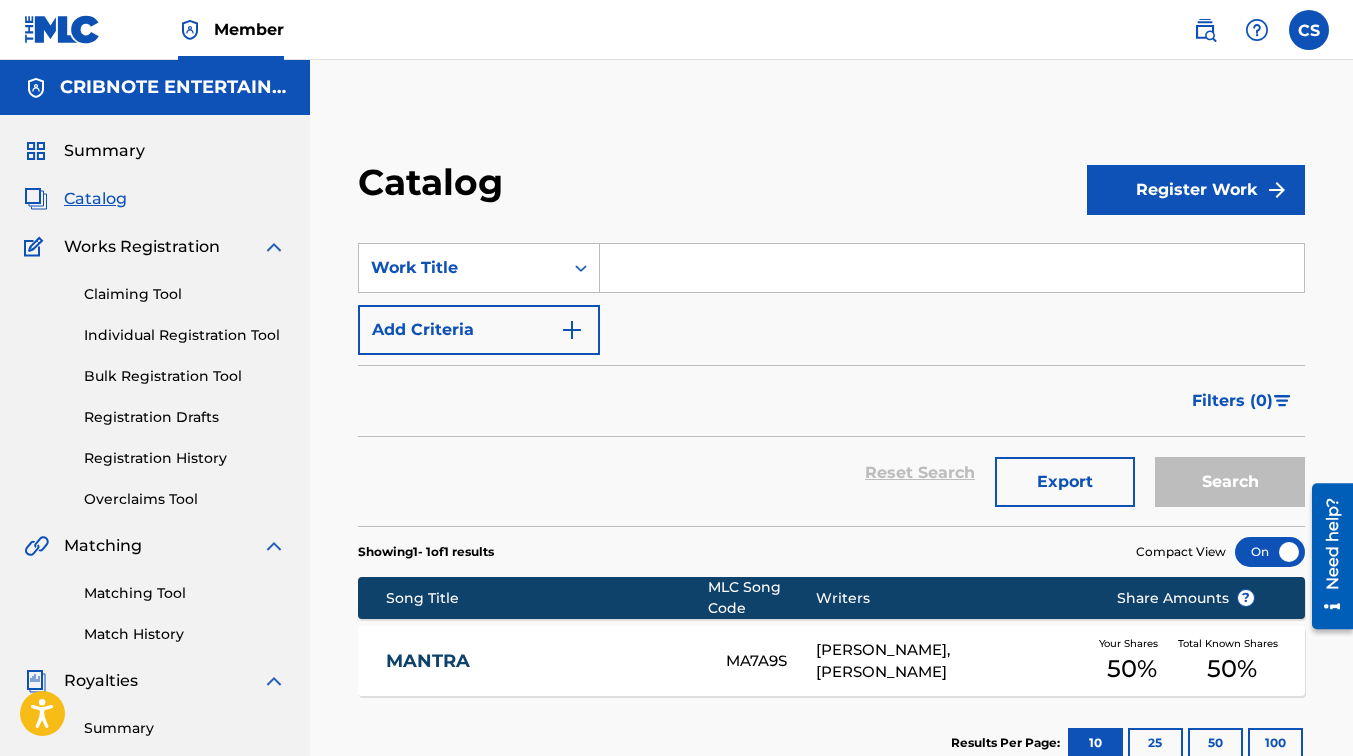 click at bounding box center [952, 268] 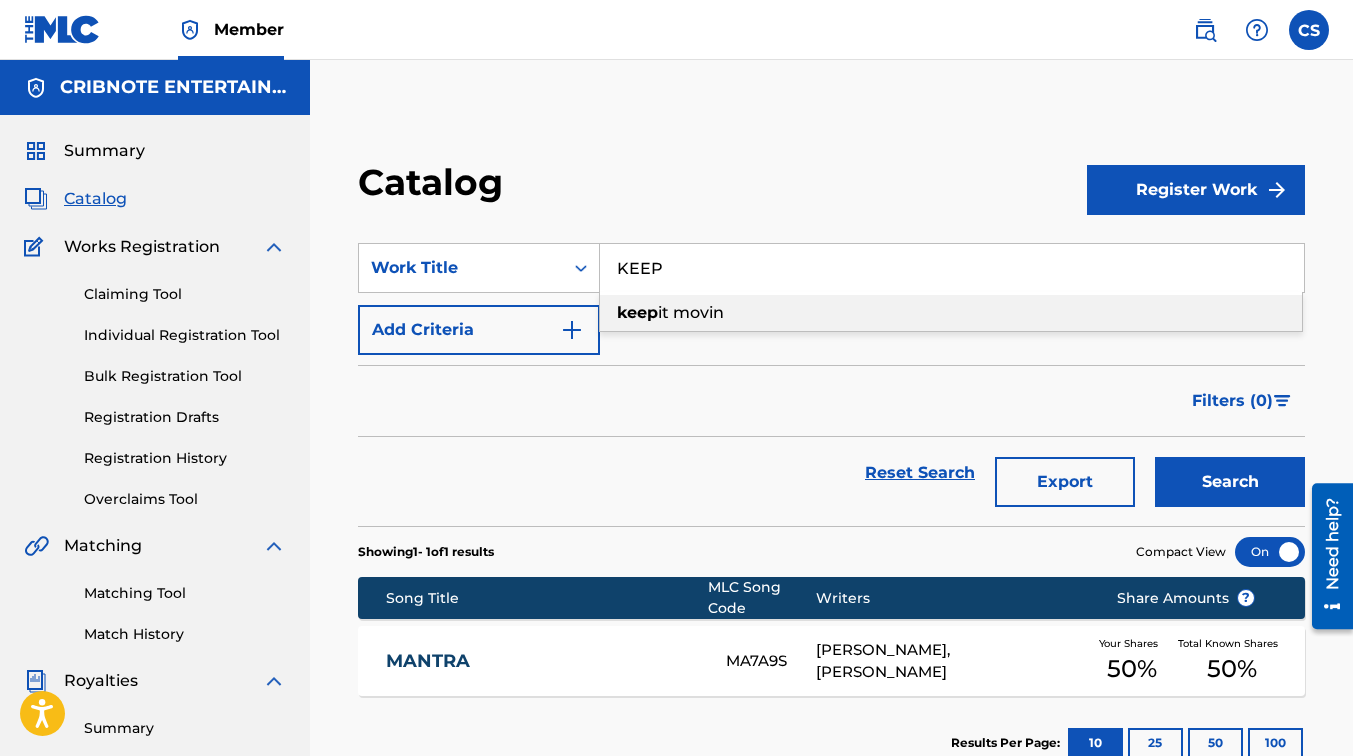 click on "it movin" at bounding box center [691, 312] 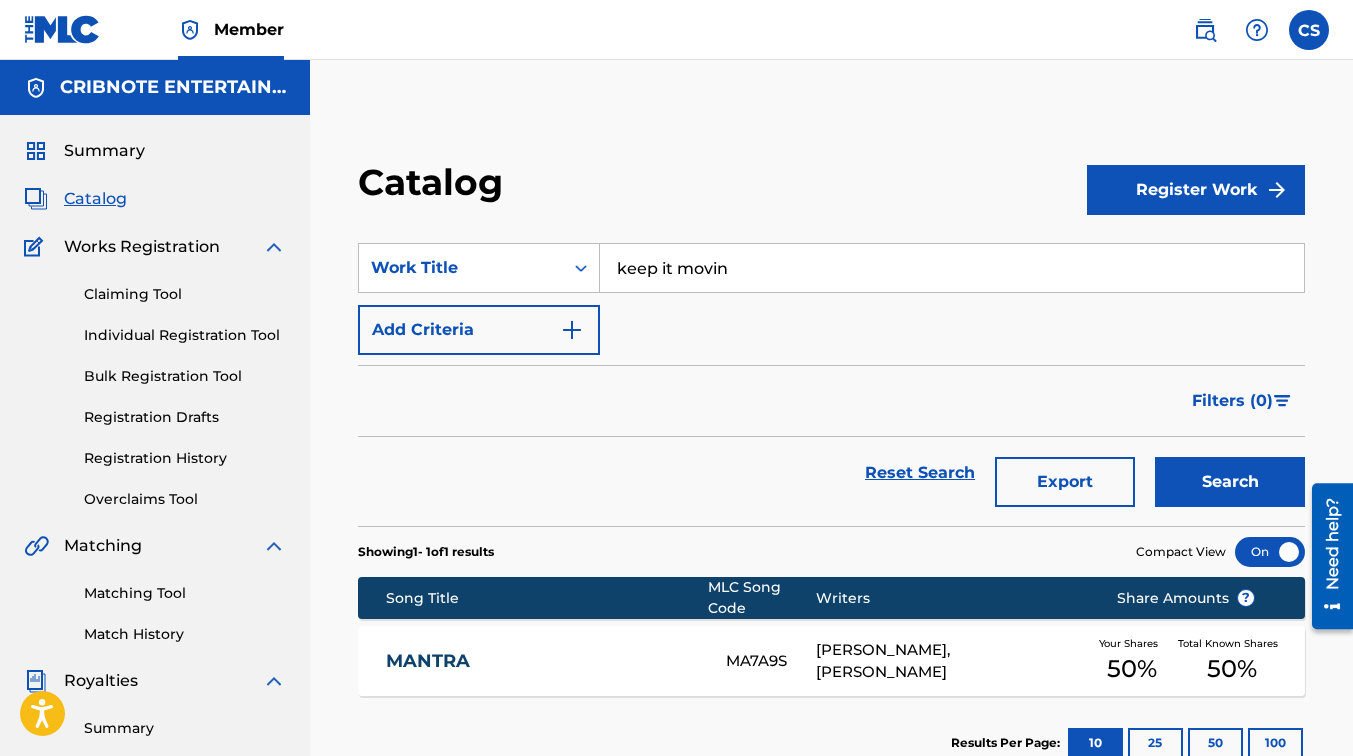 click on "Search" at bounding box center [1230, 482] 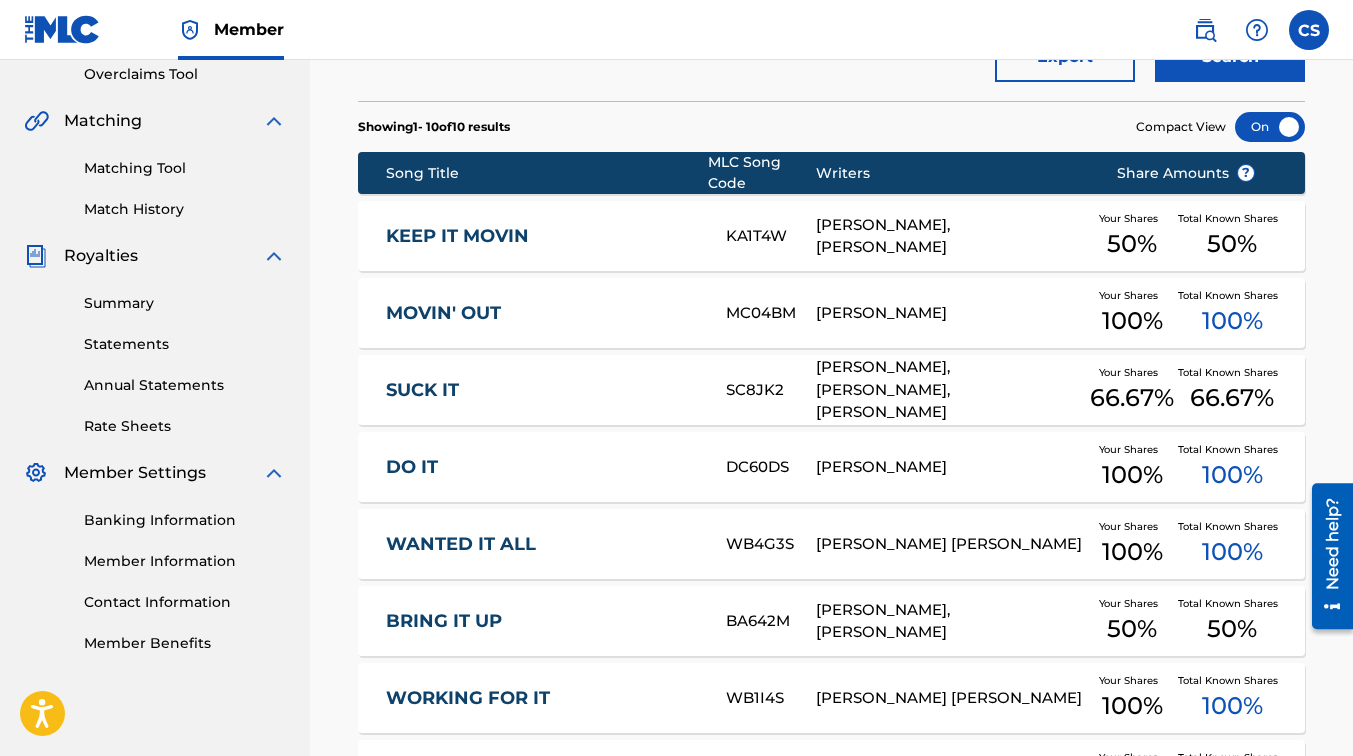 scroll, scrollTop: 400, scrollLeft: 0, axis: vertical 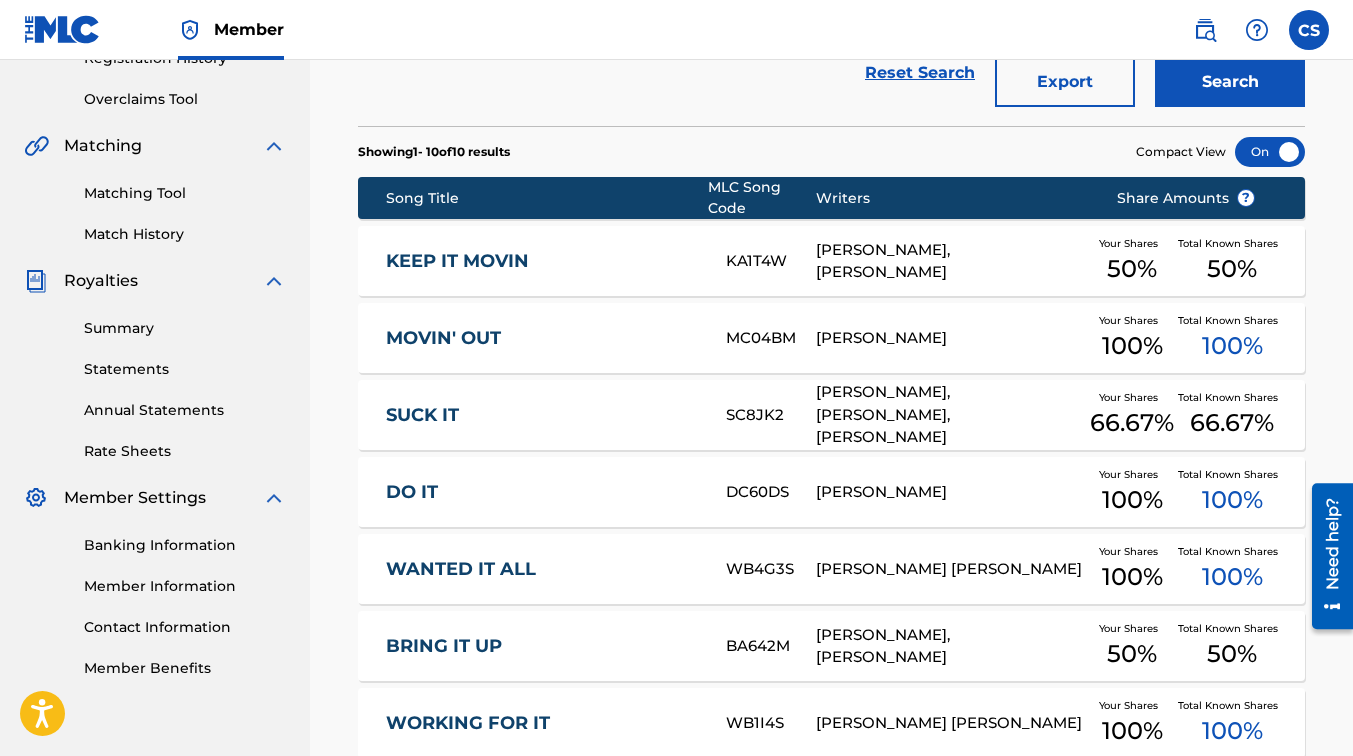 click on "KEEP IT MOVIN" at bounding box center (542, 261) 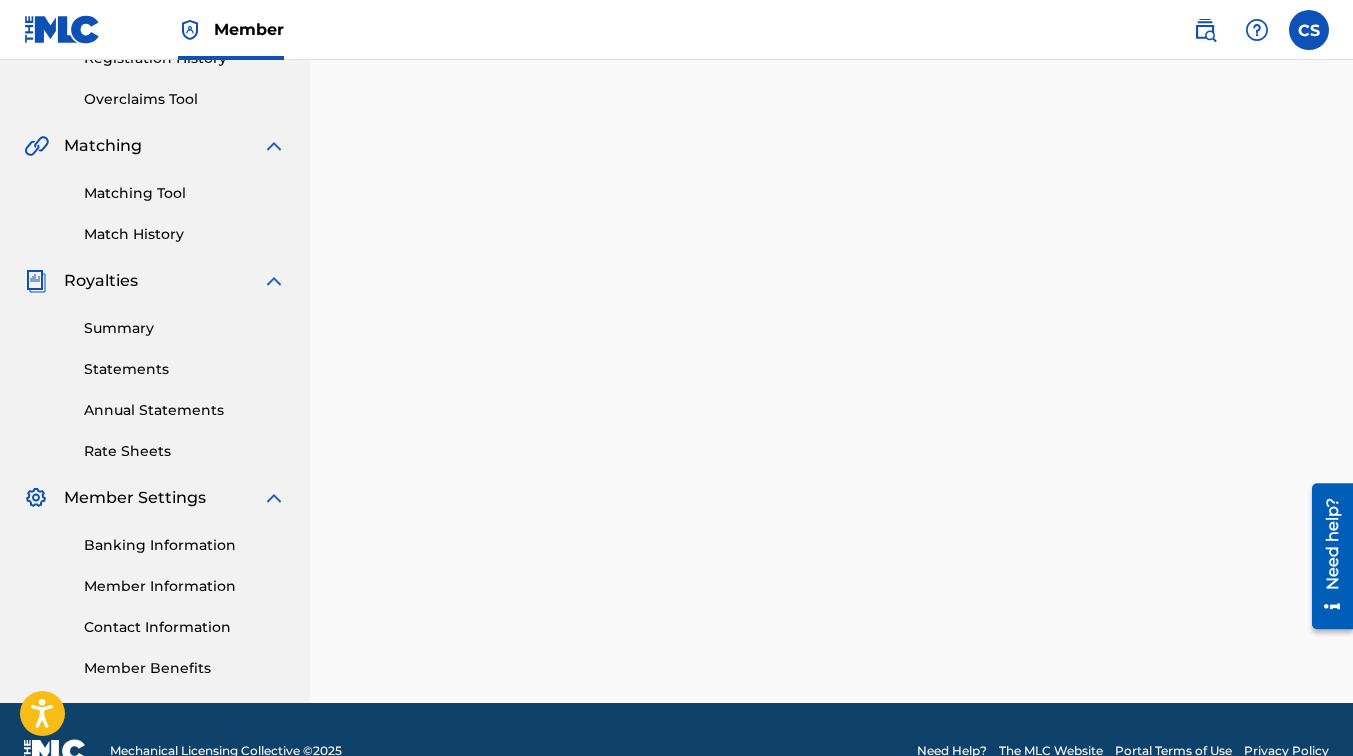 scroll, scrollTop: 0, scrollLeft: 0, axis: both 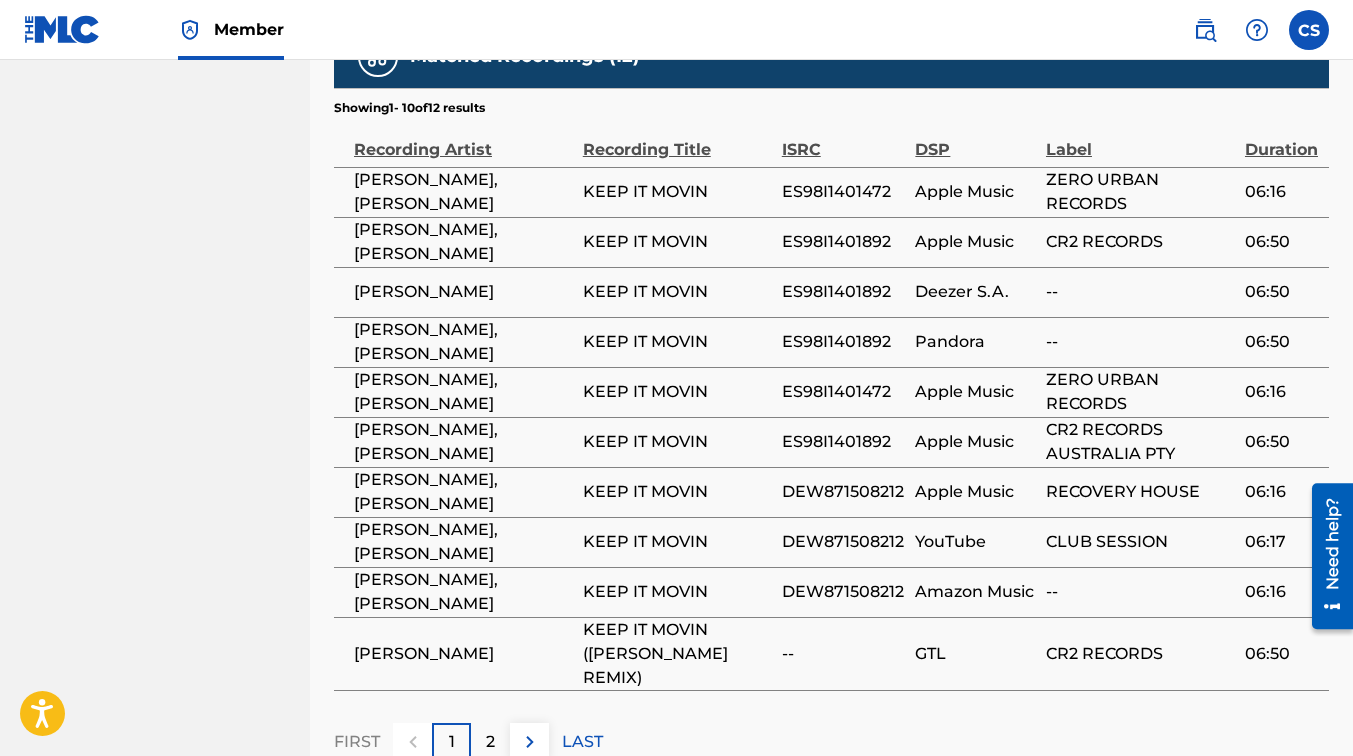 click on "< Back to results Edit Last Edited:   [DATE] Source:  eSong KEEP IT MOVIN     Work Detail   Member Work Identifier -- MLC Song Code KA1T4W ISWC T9300474742 Duration --:-- Language -- Alternative Titles Alternative Title Alternative Title Type Language KEEP IT [PERSON_NAME] REMIX Generic Alternative Title -- Writers   (2) Writer Name Writer IPI Writer Role [PERSON_NAME] -- Composer/Author [PERSON_NAME] -- Composer/Author Publishers   (1) My shares:  50 % Total shares:  50 % Publisher Name Publisher IPI Publisher Number Represented Writers Collection Share Contact Details CRIBNOTE ENTERTAINMENT LLC -- P012AF [PERSON_NAME], [PERSON_NAME] 50% [PERSON_NAME] [STREET_ADDRESS][US_STATE] [PHONE_NUMBER] [EMAIL_ADDRESS][DOMAIN_NAME] My shares:  50 % Total shares:  50 % Matched Recordings   (12) Showing  1  -   10  of  12   results   Recording Artist Recording Title ISRC DSP Label Duration [PERSON_NAME], [PERSON_NAME] KEEP IT MOVIN ES98I1401472 Apple Music ZERO URBAN RECORDS" at bounding box center [831, -266] 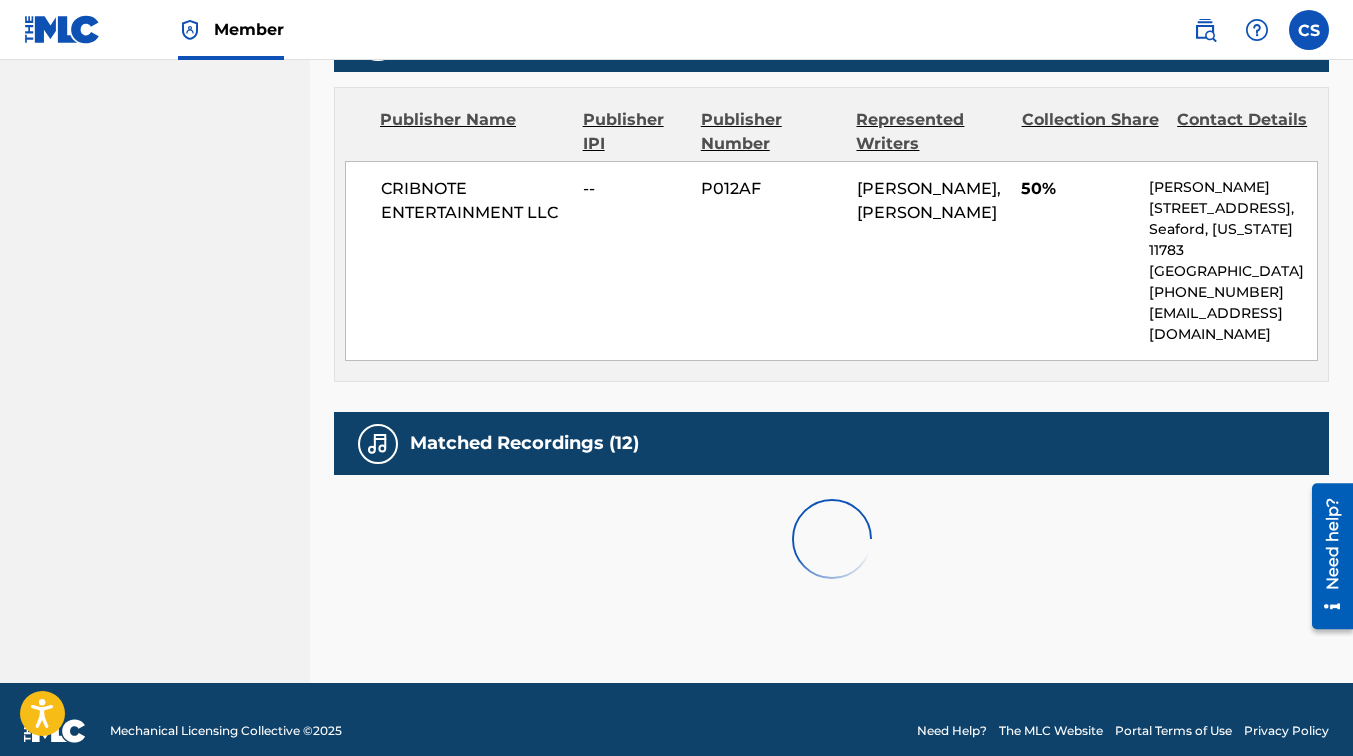 scroll, scrollTop: 1245, scrollLeft: 0, axis: vertical 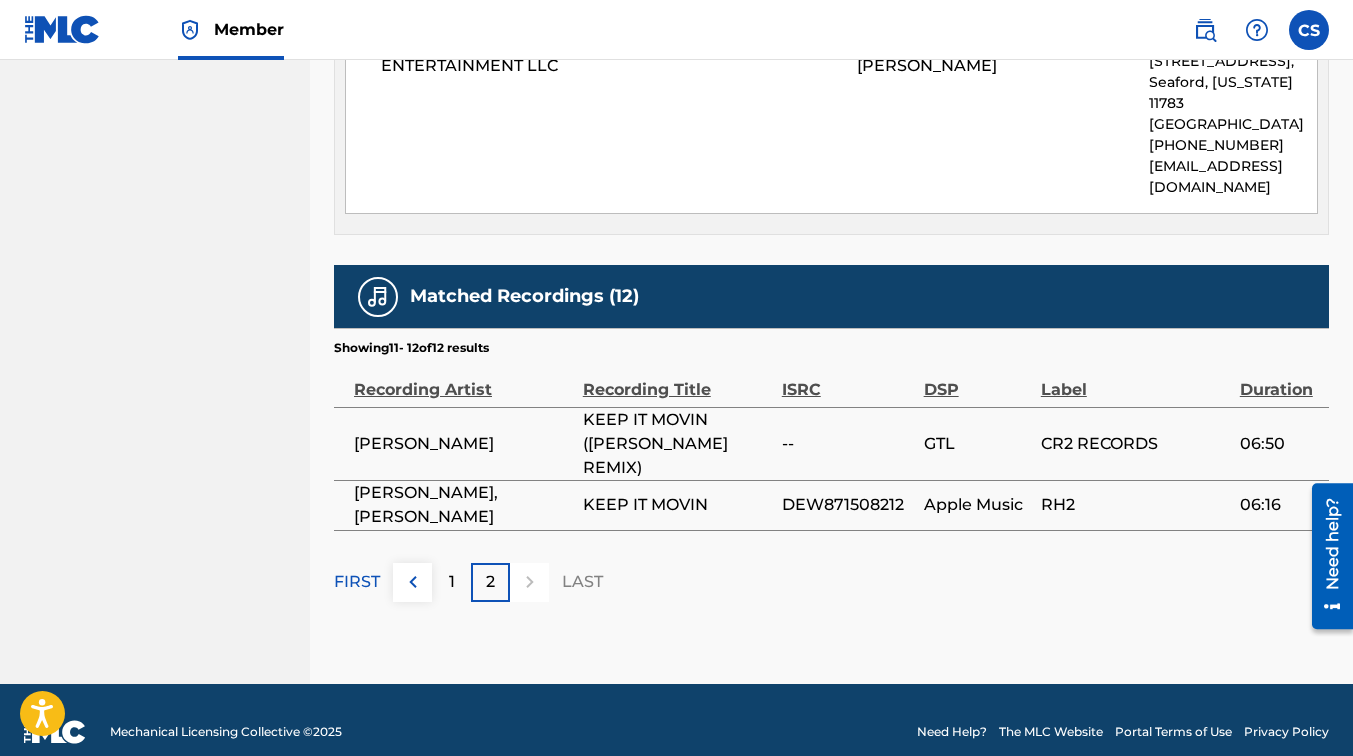 click at bounding box center [413, 582] 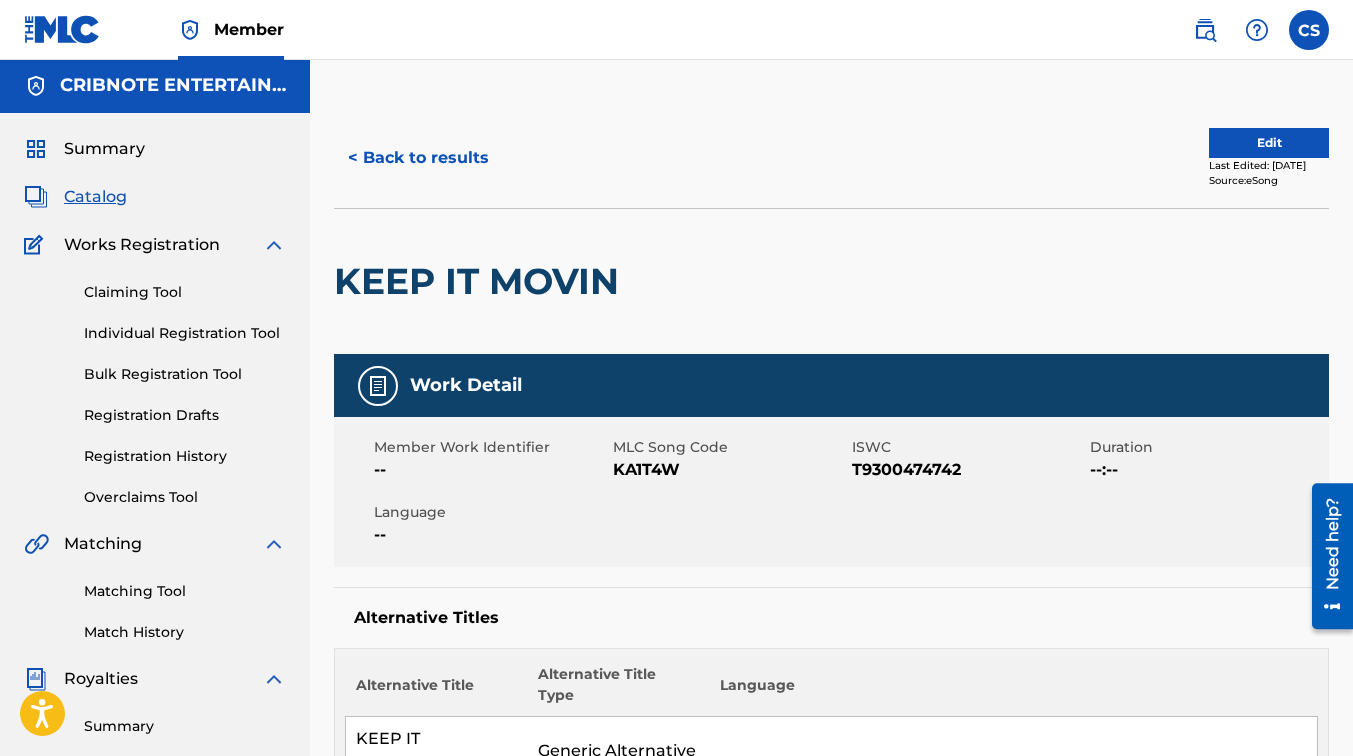 scroll, scrollTop: 0, scrollLeft: 0, axis: both 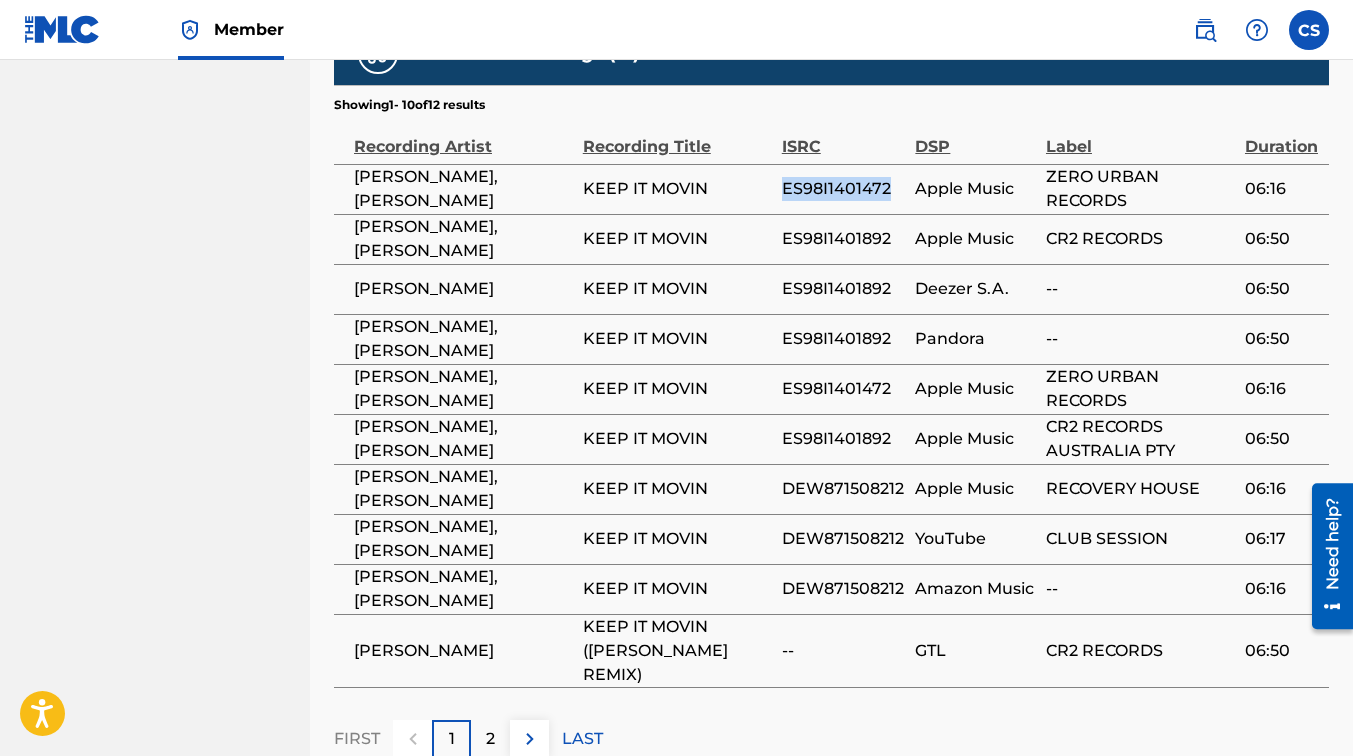 drag, startPoint x: 783, startPoint y: 161, endPoint x: 901, endPoint y: 176, distance: 118.94957 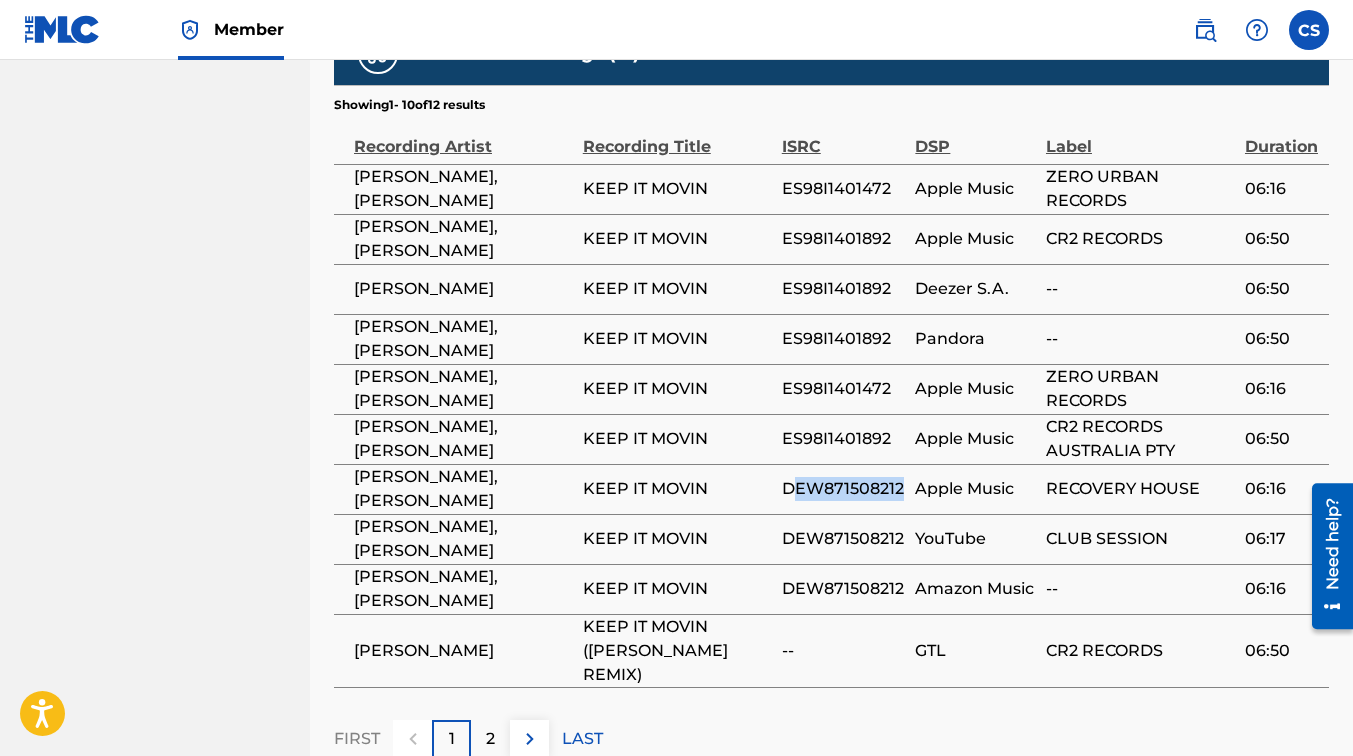 drag, startPoint x: 788, startPoint y: 463, endPoint x: 917, endPoint y: 466, distance: 129.03488 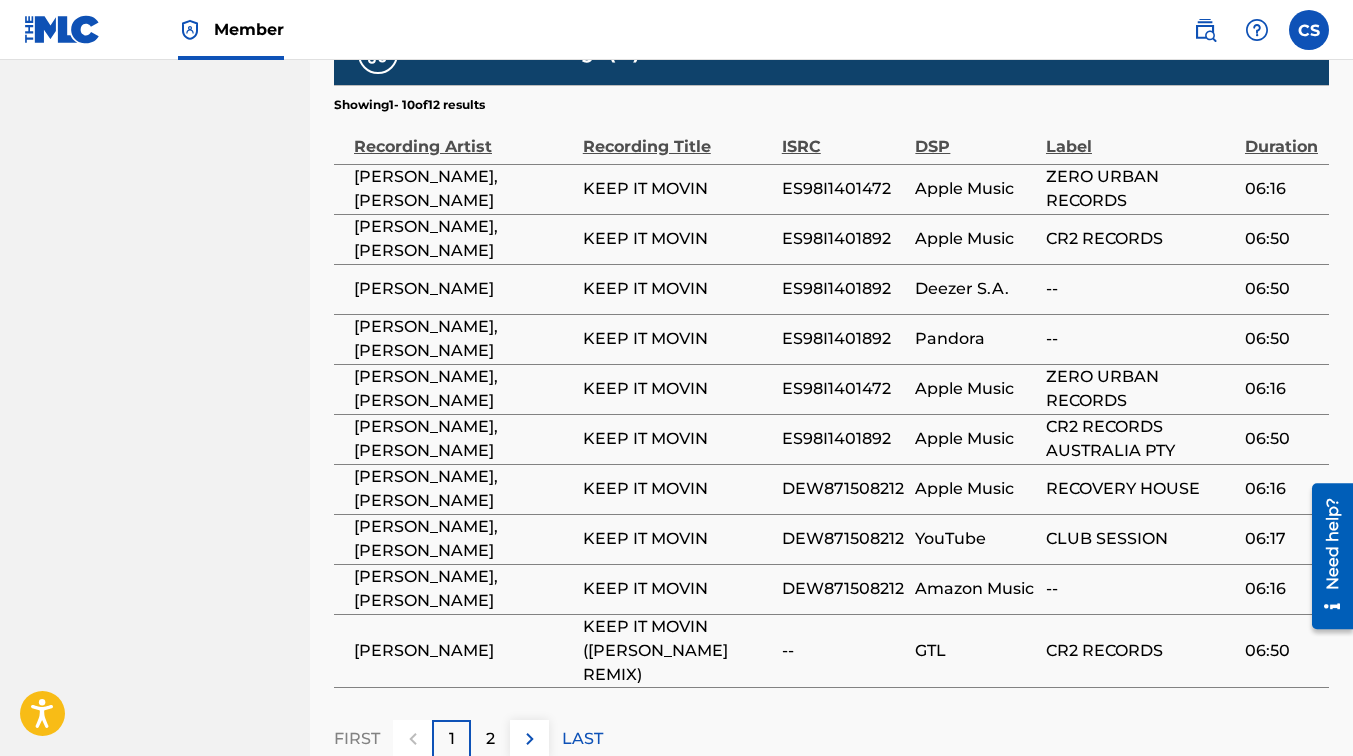 click on "KEEP IT MOVIN" at bounding box center (677, 489) 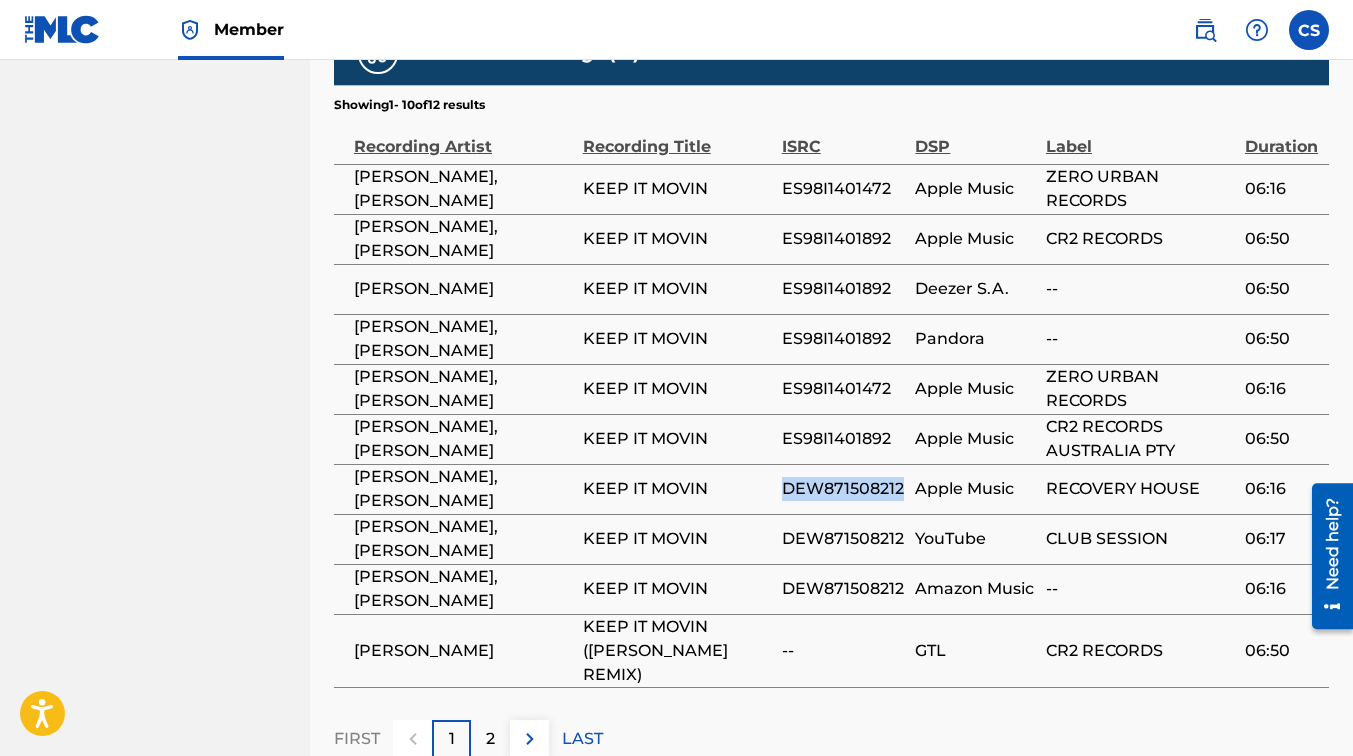 drag, startPoint x: 781, startPoint y: 461, endPoint x: 913, endPoint y: 476, distance: 132.84953 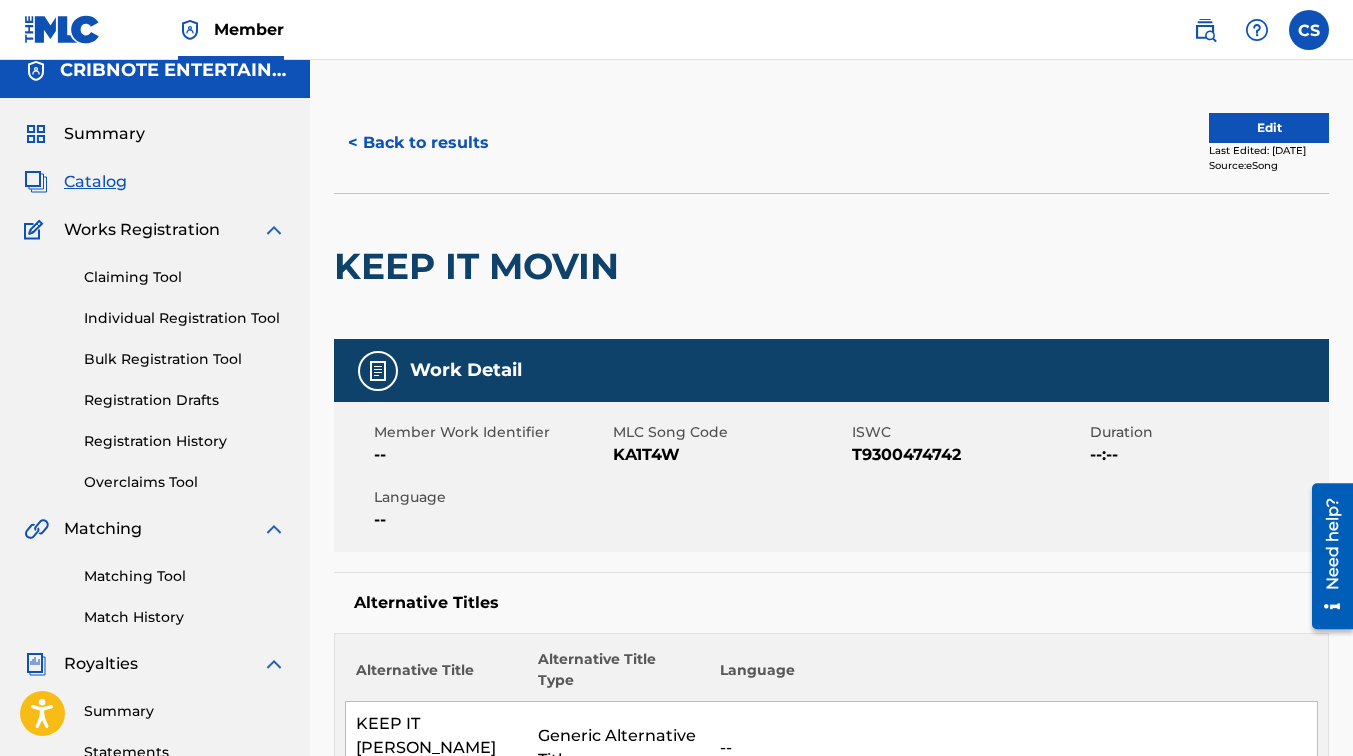 scroll, scrollTop: 0, scrollLeft: 0, axis: both 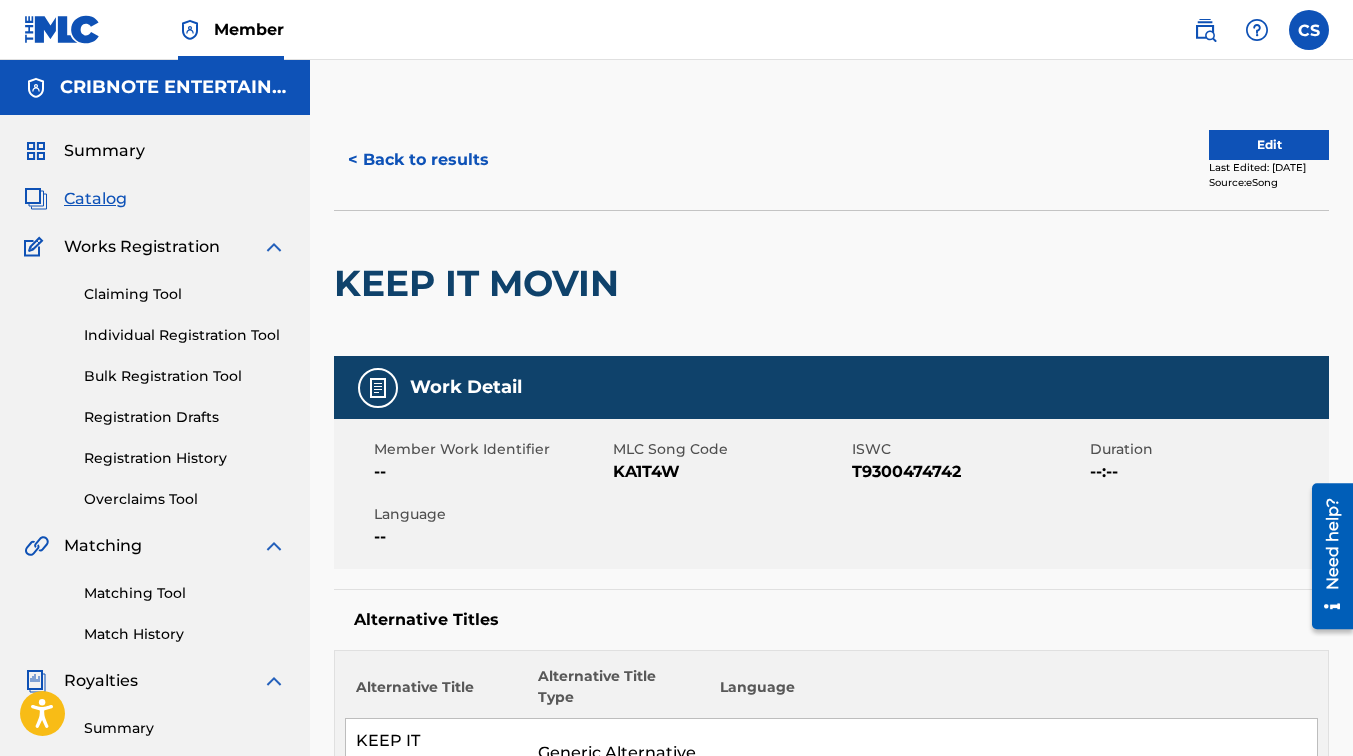 click on "< Back to results" at bounding box center [418, 160] 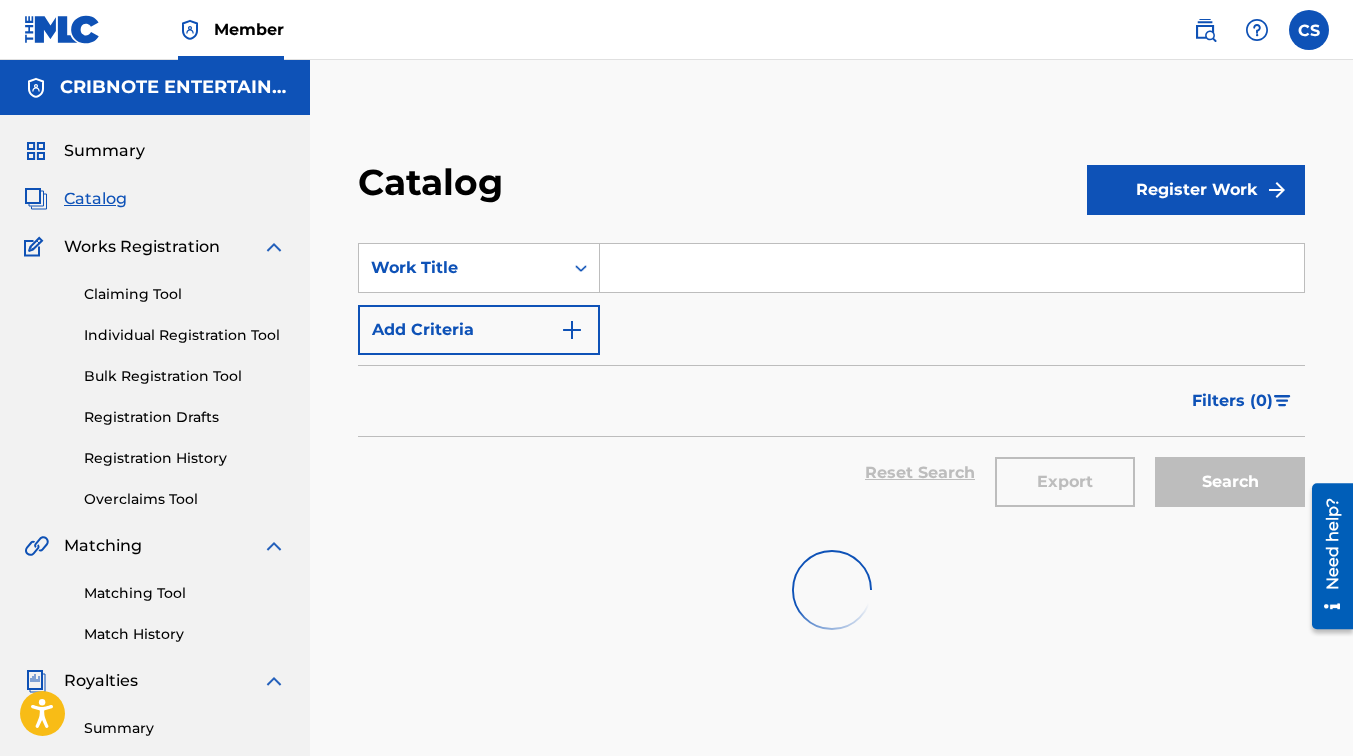 scroll, scrollTop: 400, scrollLeft: 0, axis: vertical 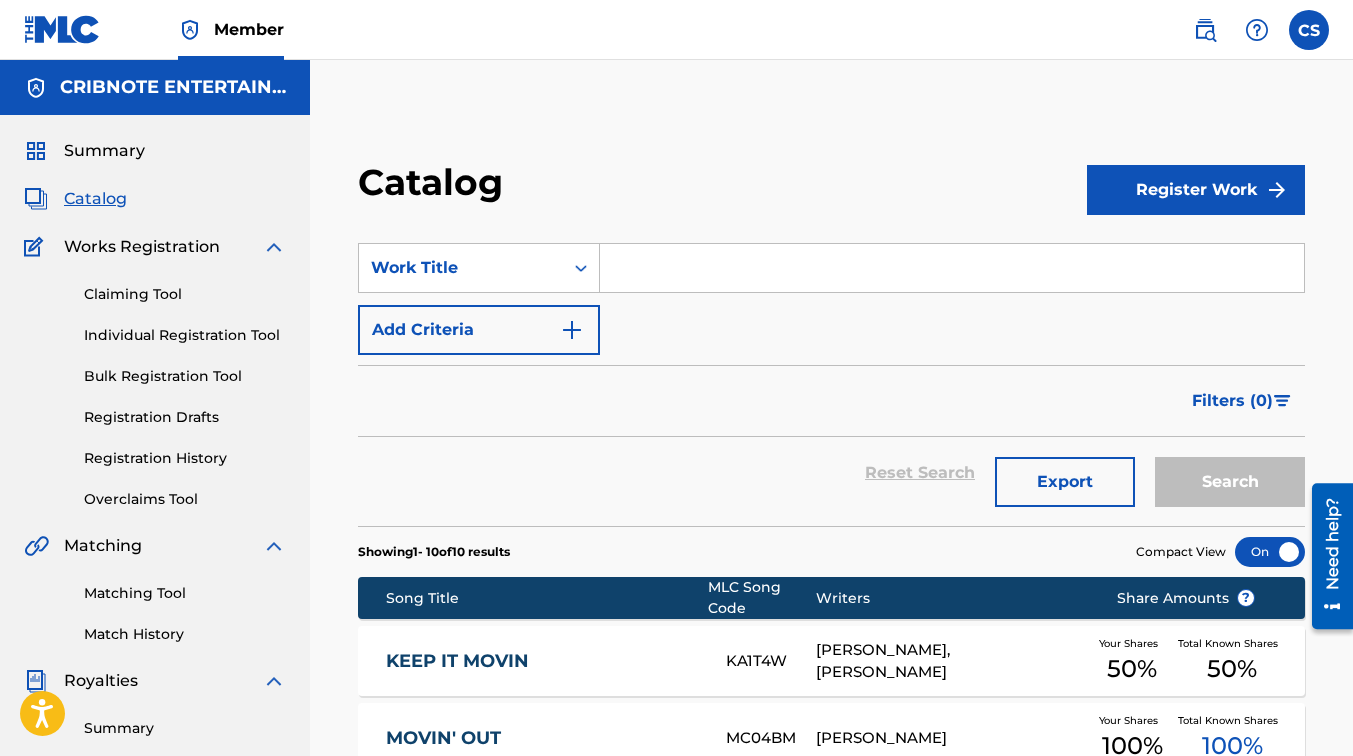 click at bounding box center [952, 268] 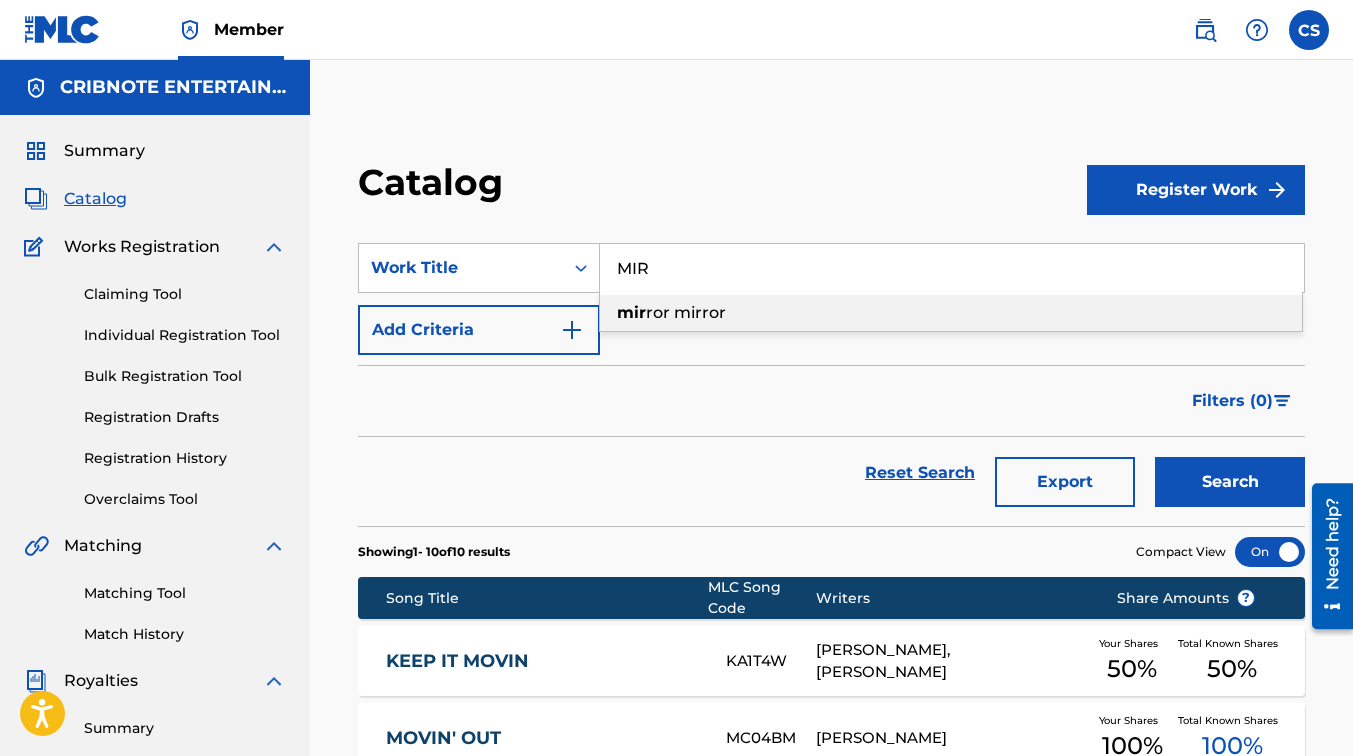 click on "mir ror mirror" at bounding box center [951, 313] 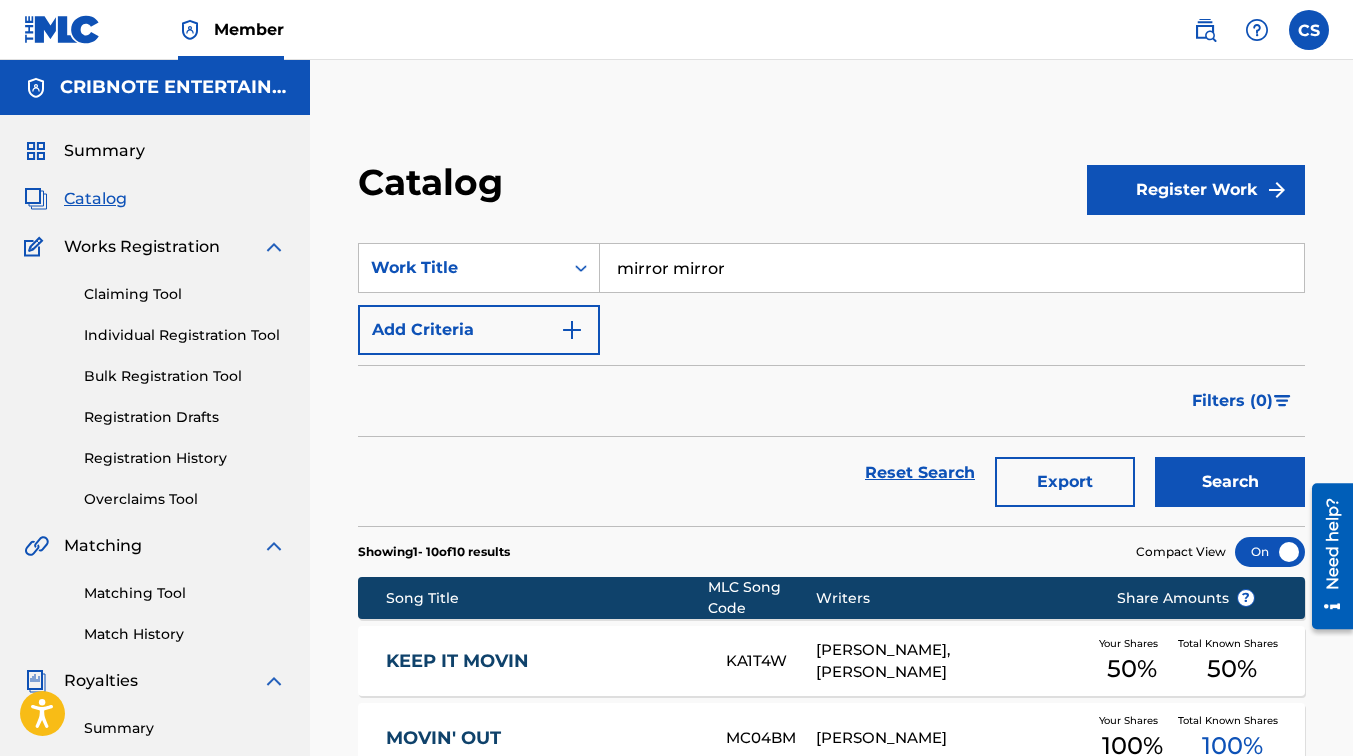 click on "Search" at bounding box center (1230, 482) 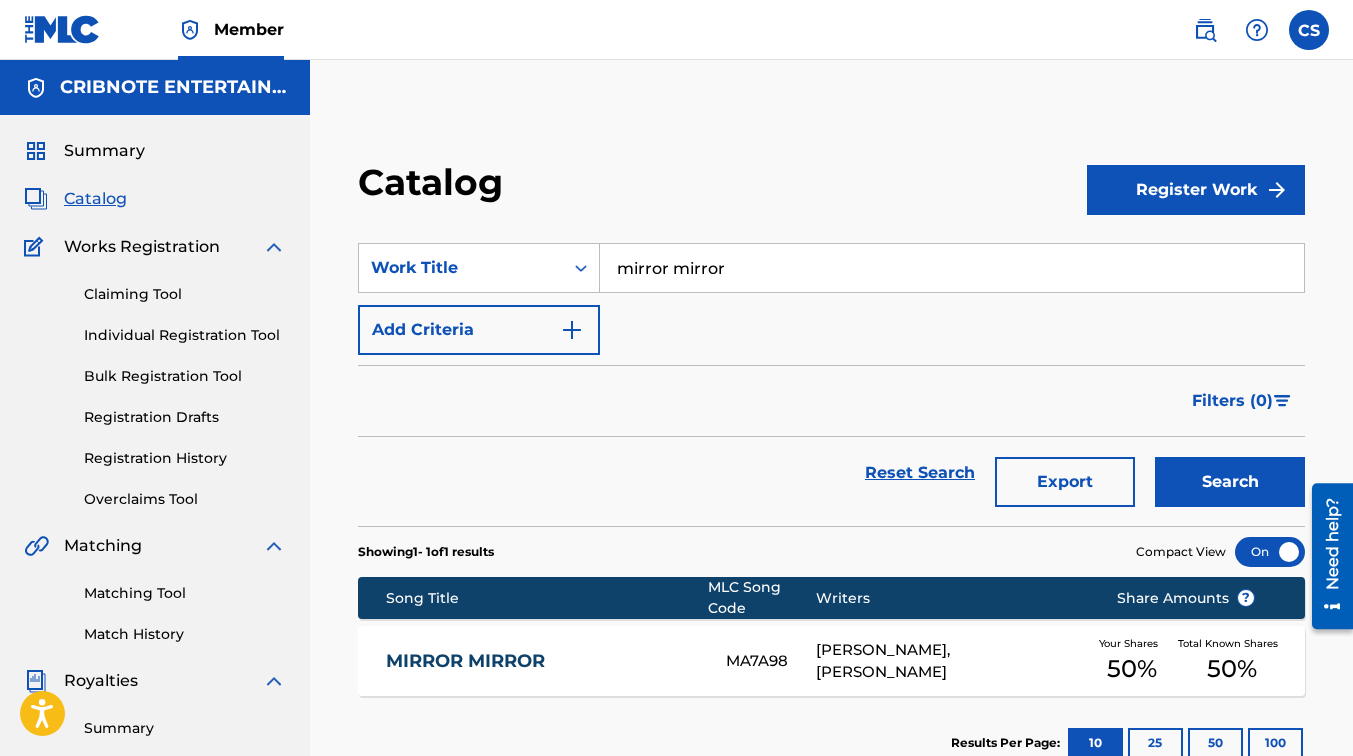 click on "MIRROR MIRROR MA7A98 [PERSON_NAME], [PERSON_NAME] Your Shares 50 % Total Known Shares 50 %" at bounding box center [831, 661] 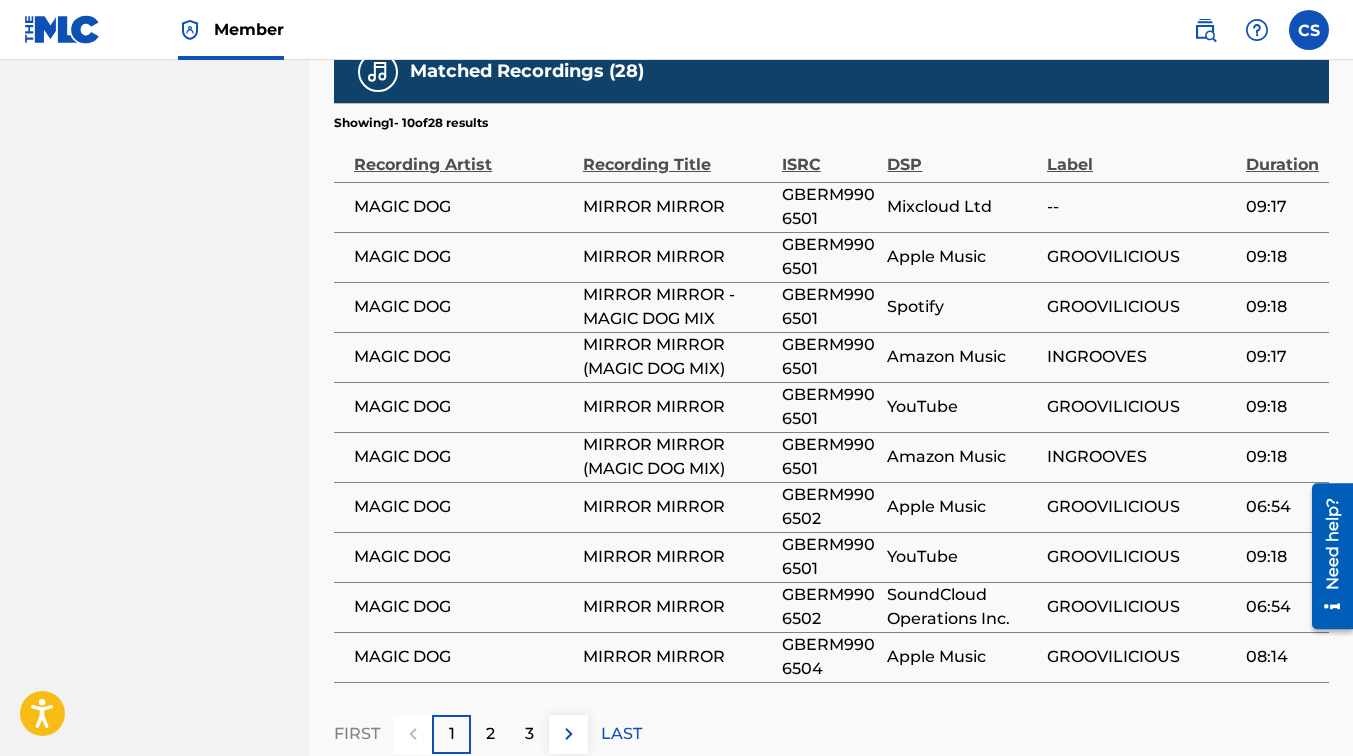 scroll, scrollTop: 1314, scrollLeft: 0, axis: vertical 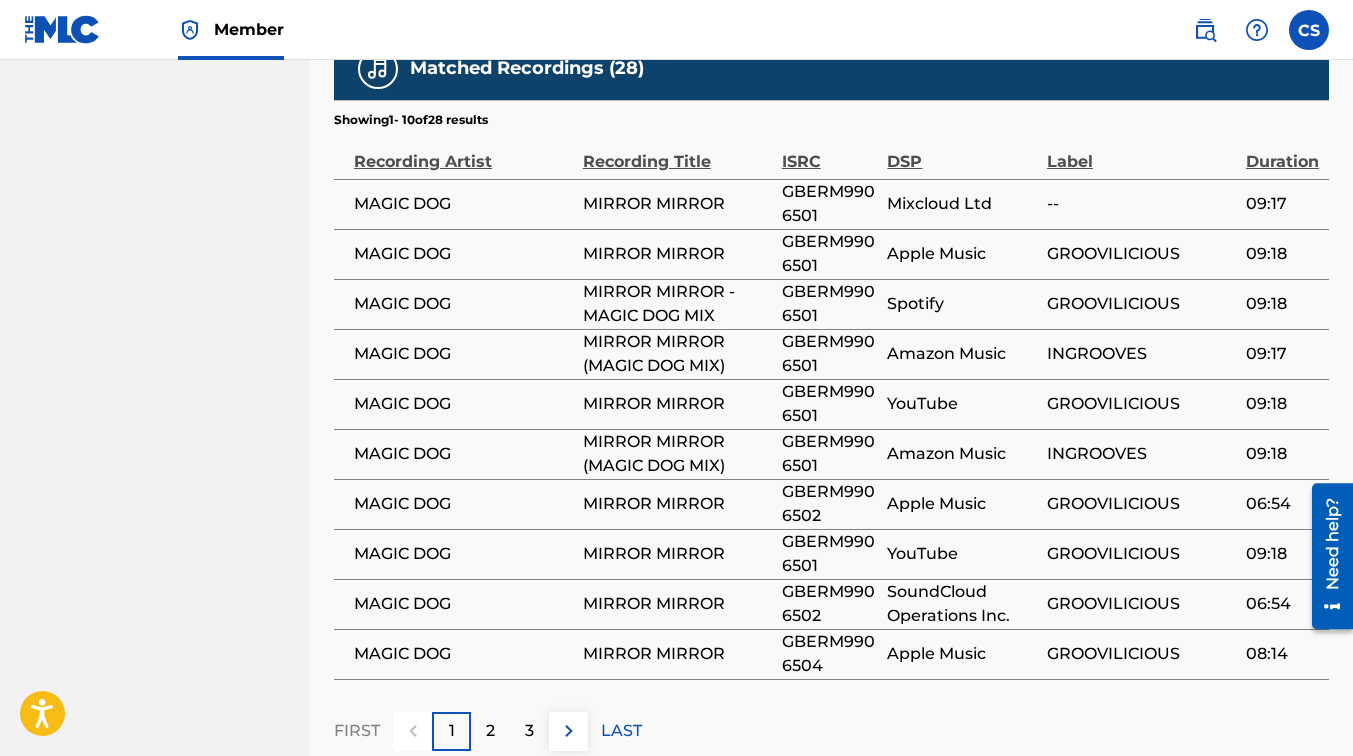 click on "2" at bounding box center [490, 731] 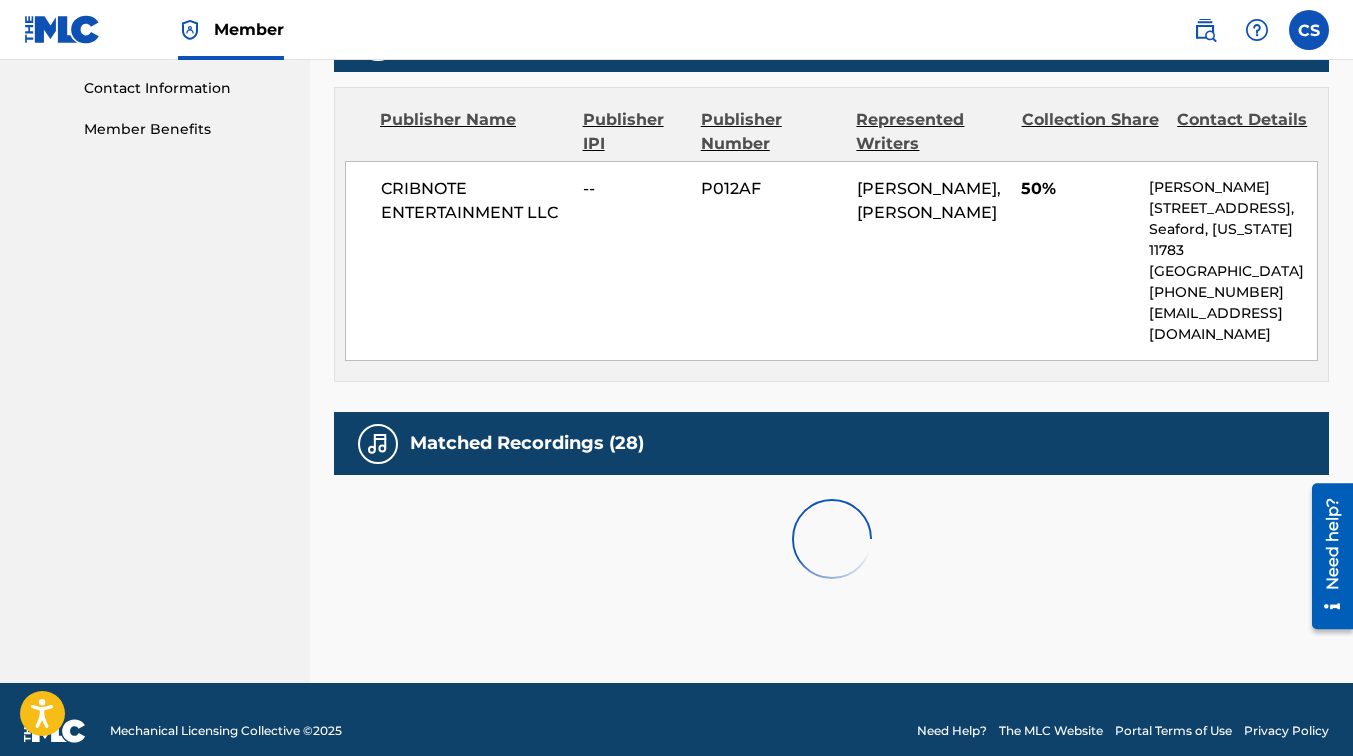 scroll, scrollTop: 1314, scrollLeft: 0, axis: vertical 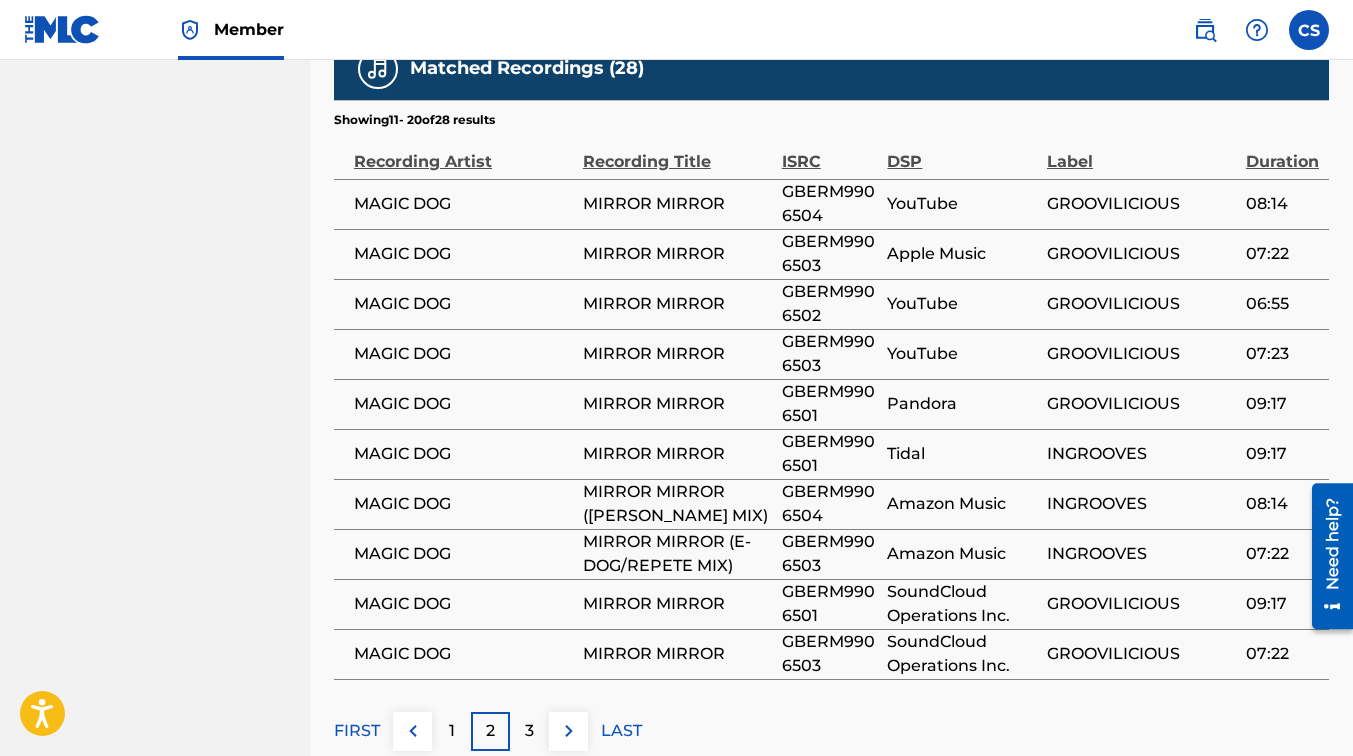 click on "3" at bounding box center (529, 731) 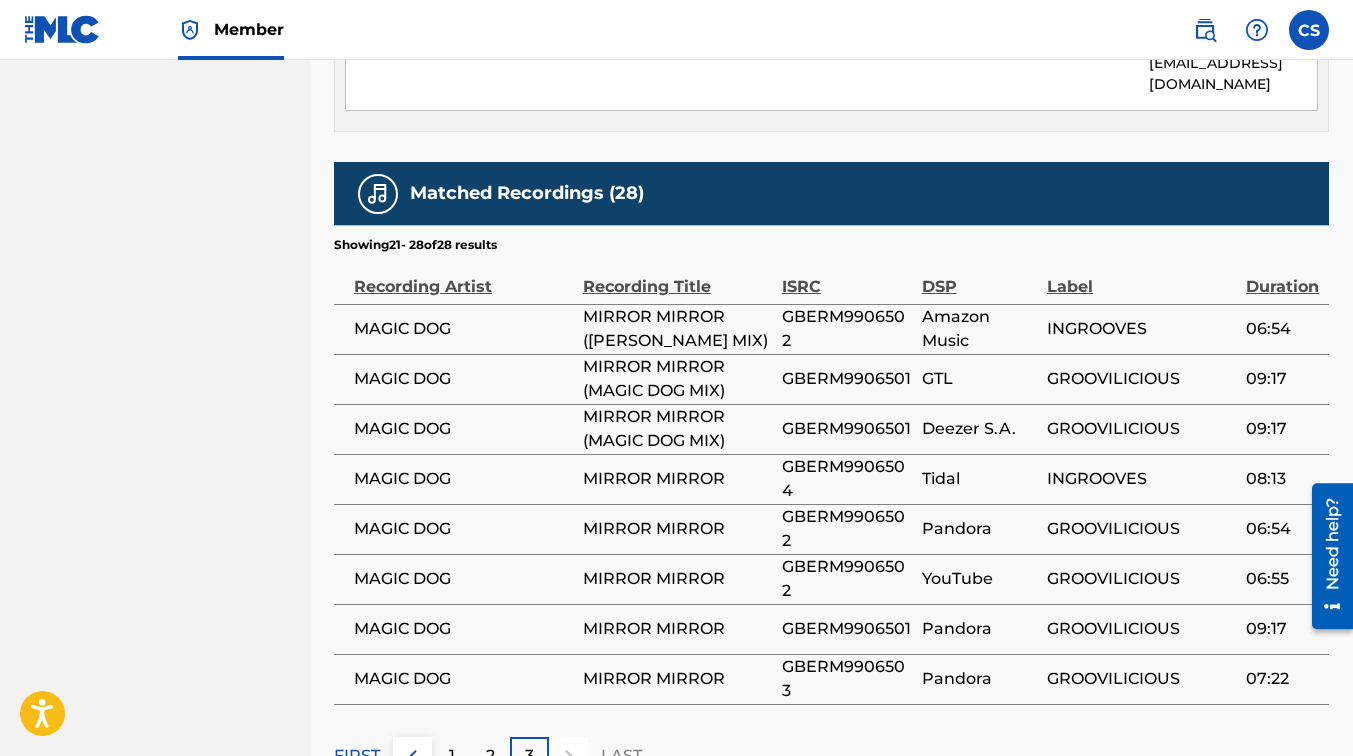 scroll, scrollTop: 1386, scrollLeft: 0, axis: vertical 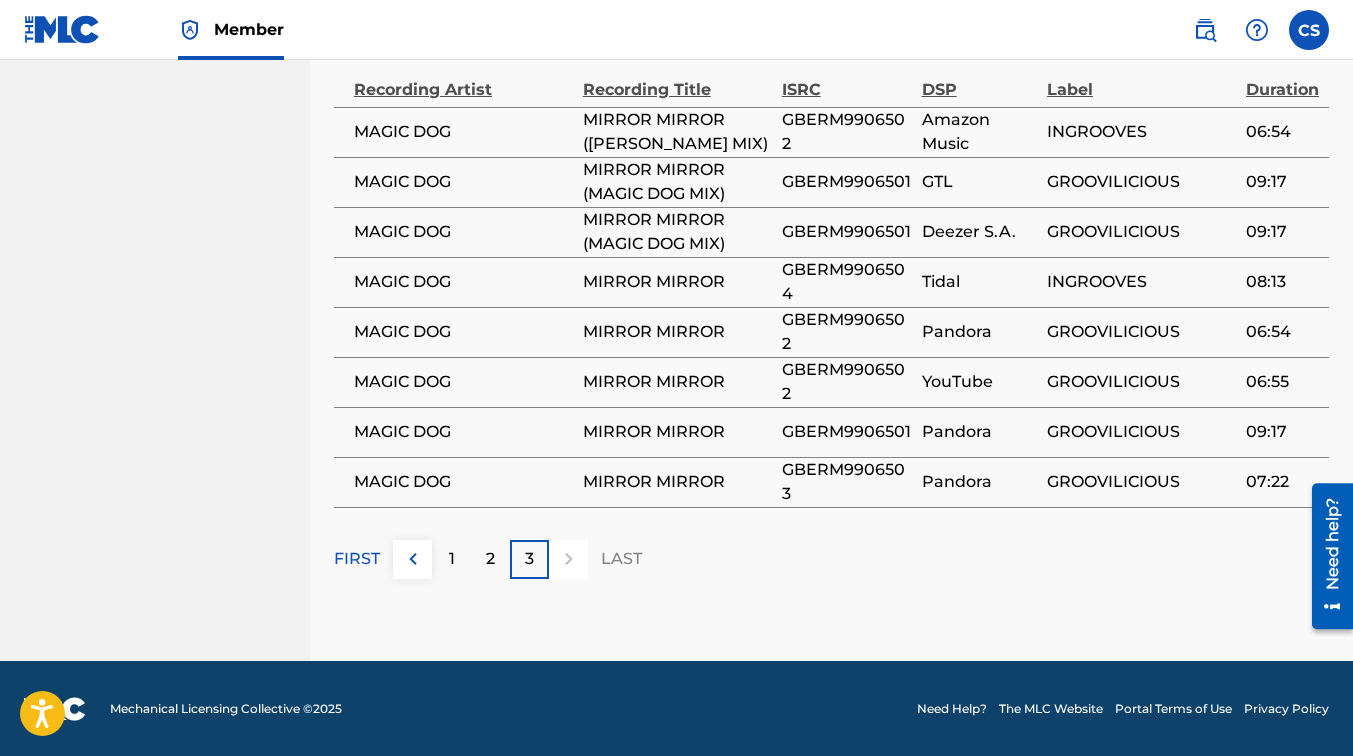 click at bounding box center [568, 559] 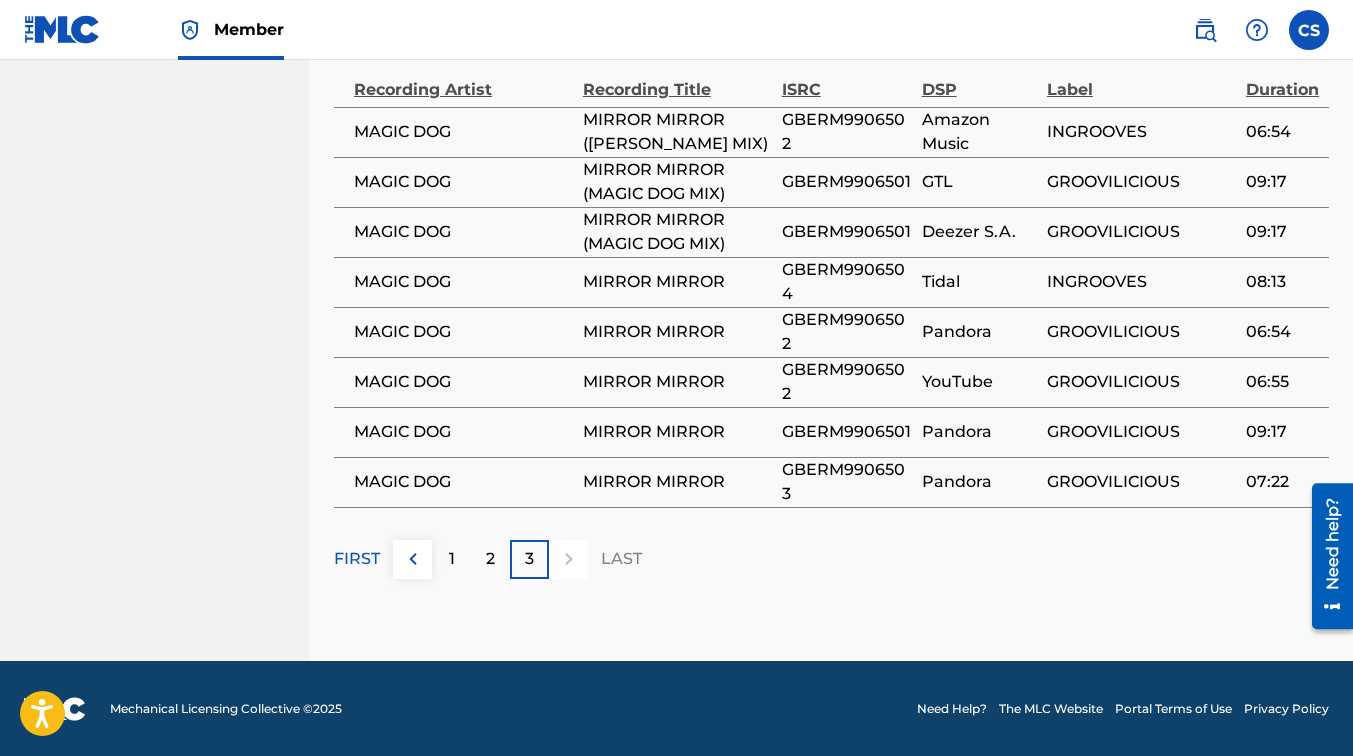 click on "2" at bounding box center (490, 559) 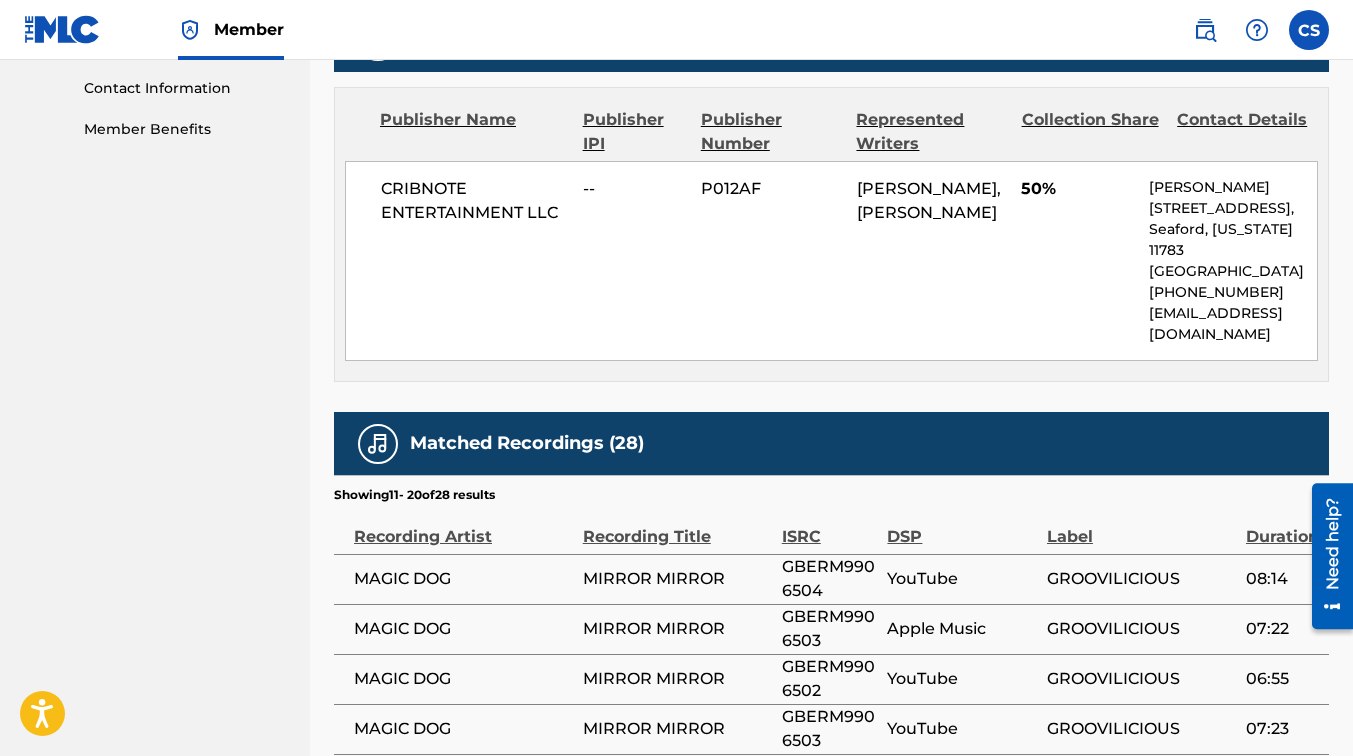 scroll, scrollTop: 1386, scrollLeft: 0, axis: vertical 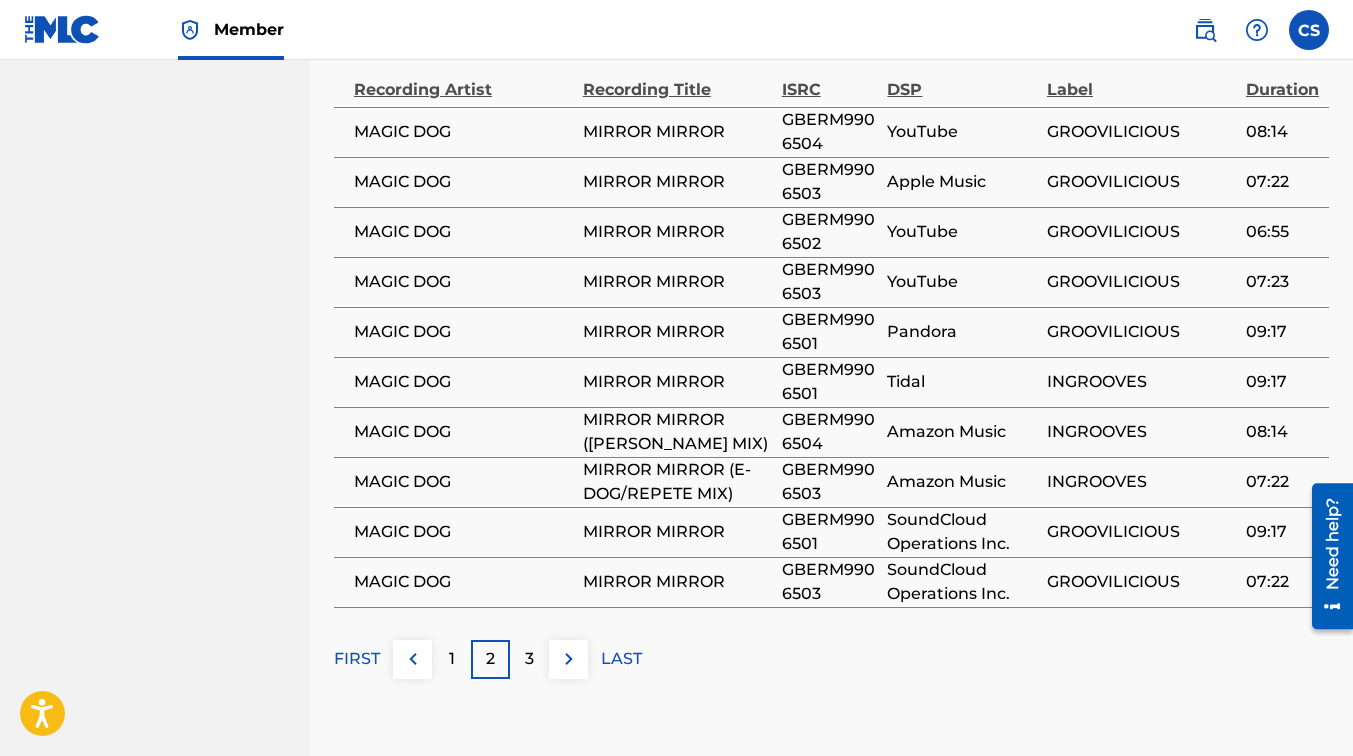 click on "1" at bounding box center [451, 659] 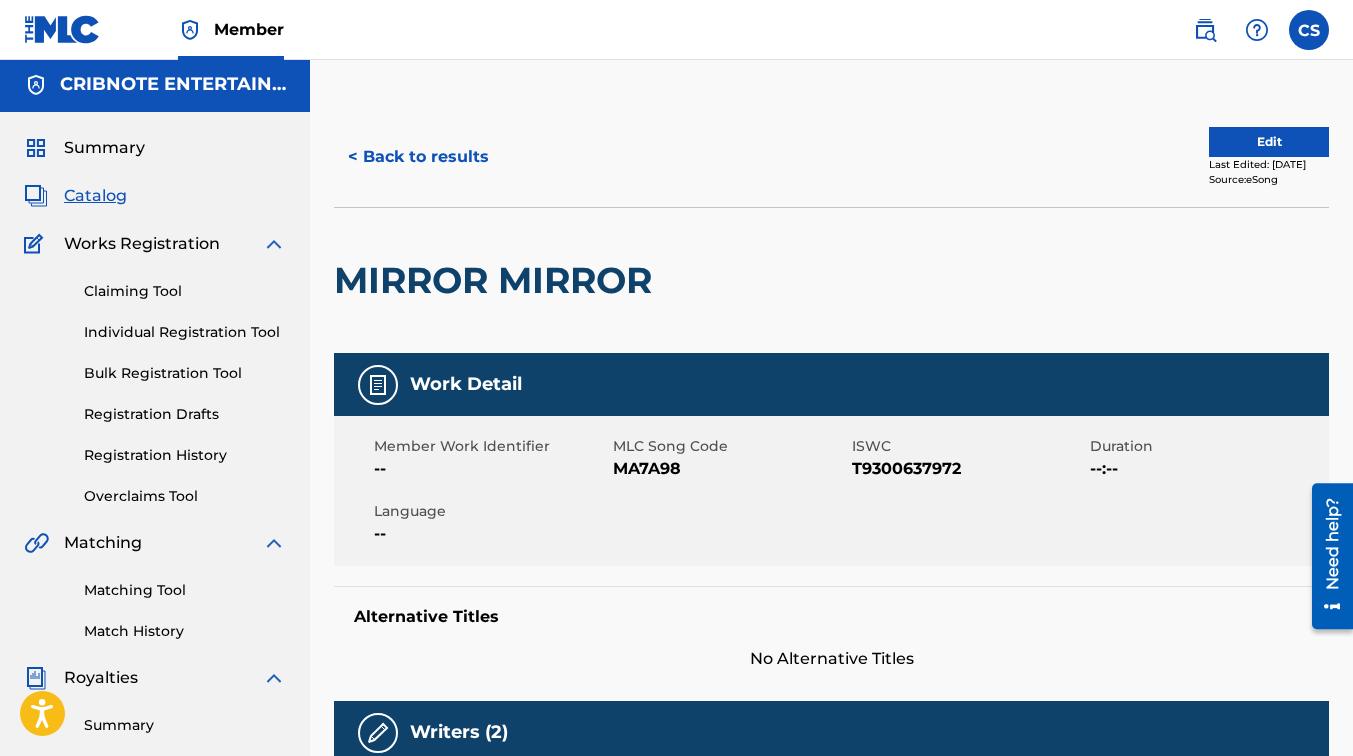 scroll, scrollTop: 0, scrollLeft: 0, axis: both 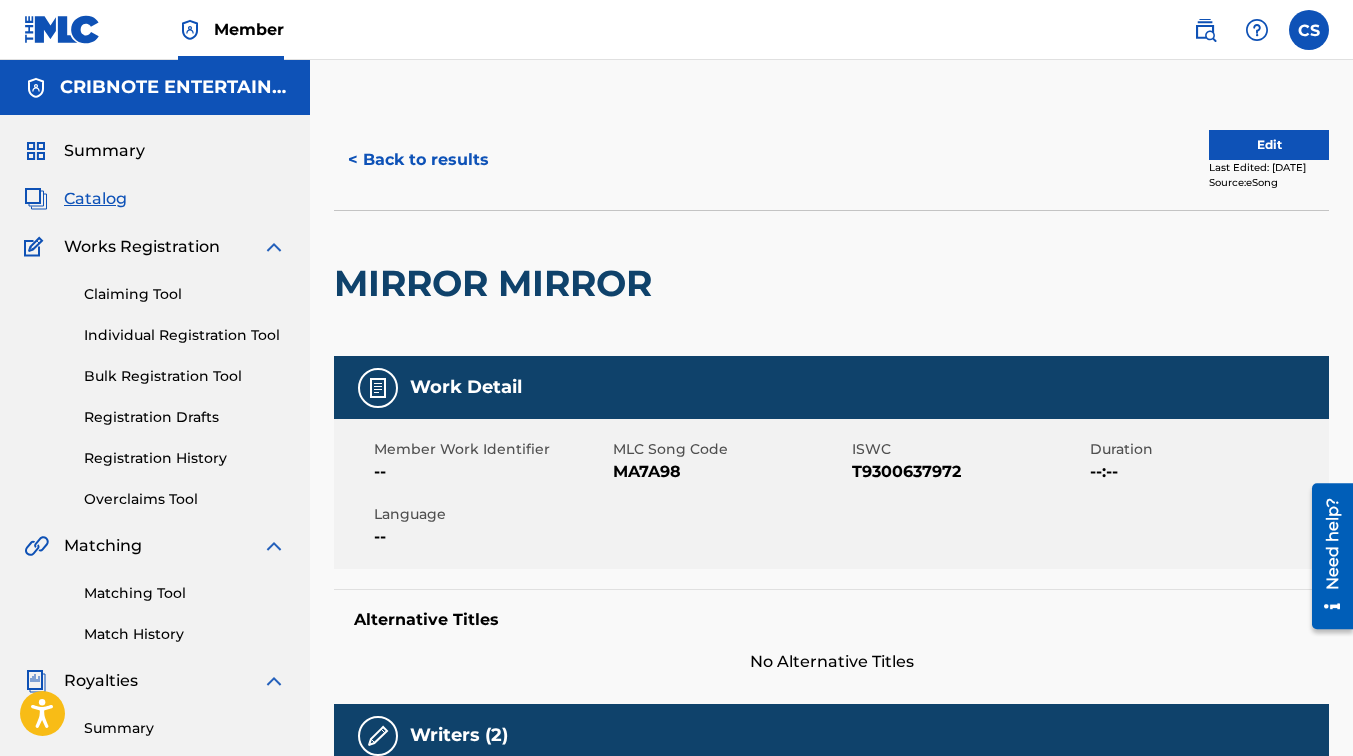 click on "< Back to results" at bounding box center (418, 160) 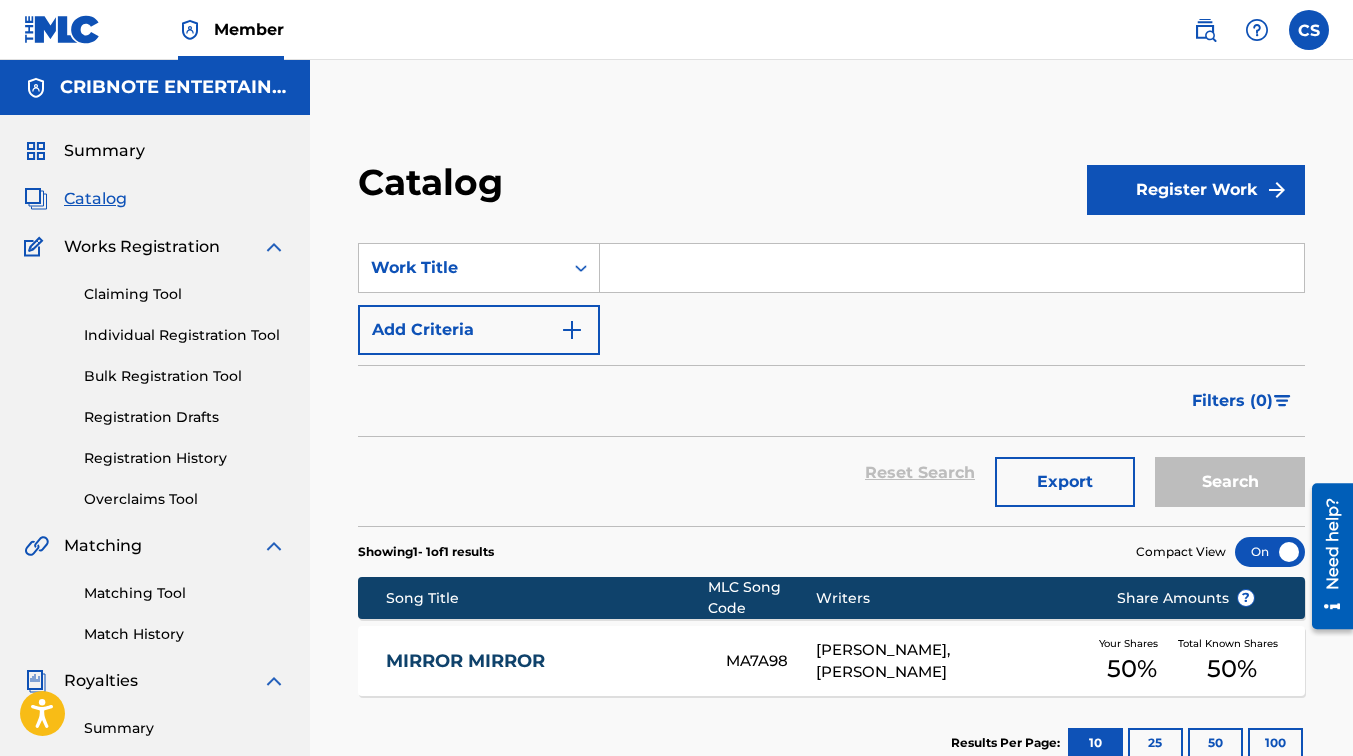 click at bounding box center (952, 268) 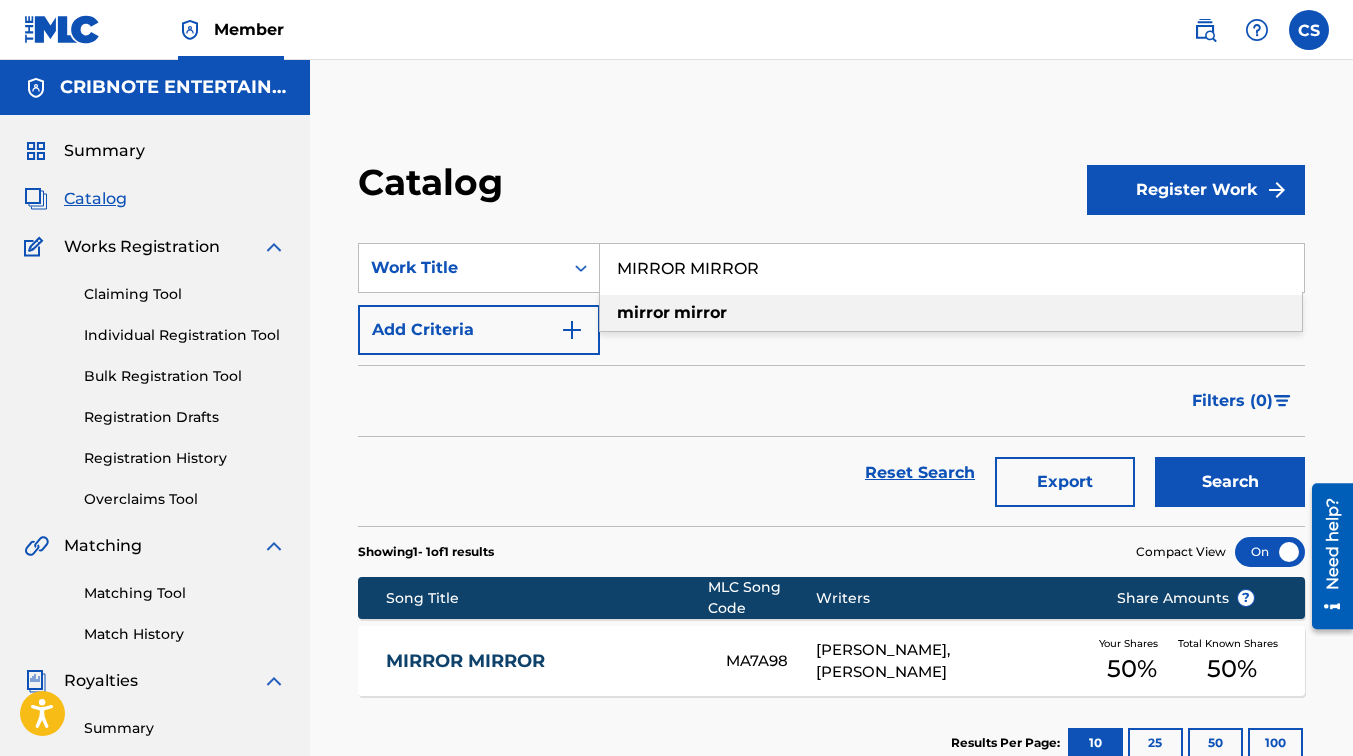 type on "MIRROR MIRROR" 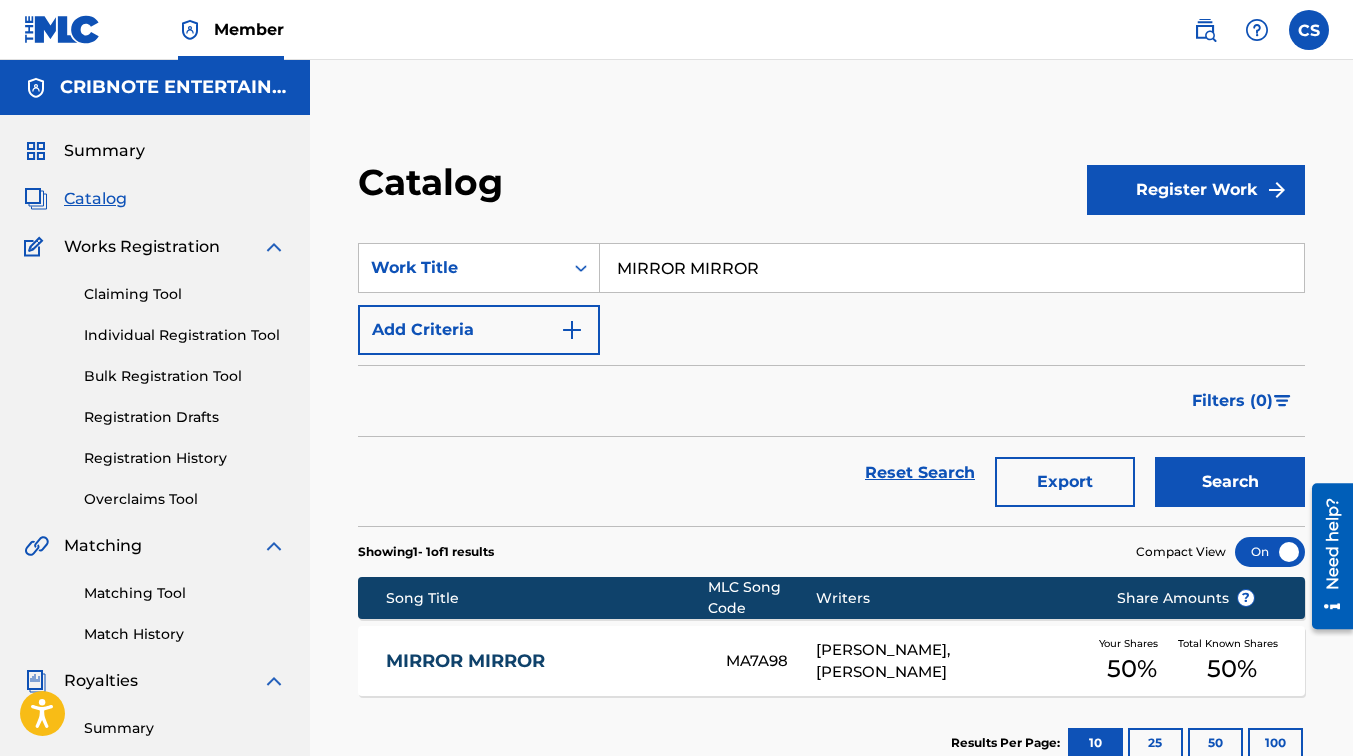 click on "Add Criteria" at bounding box center (479, 330) 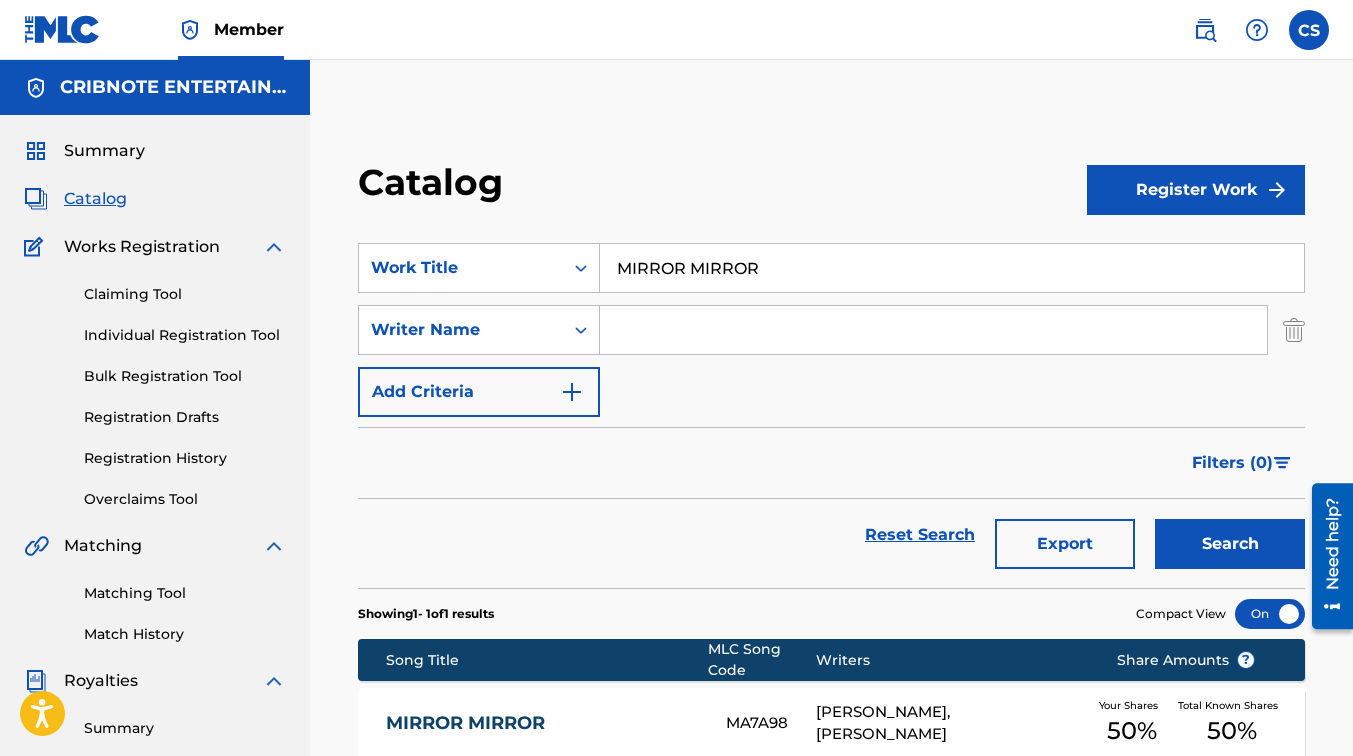 click at bounding box center (933, 330) 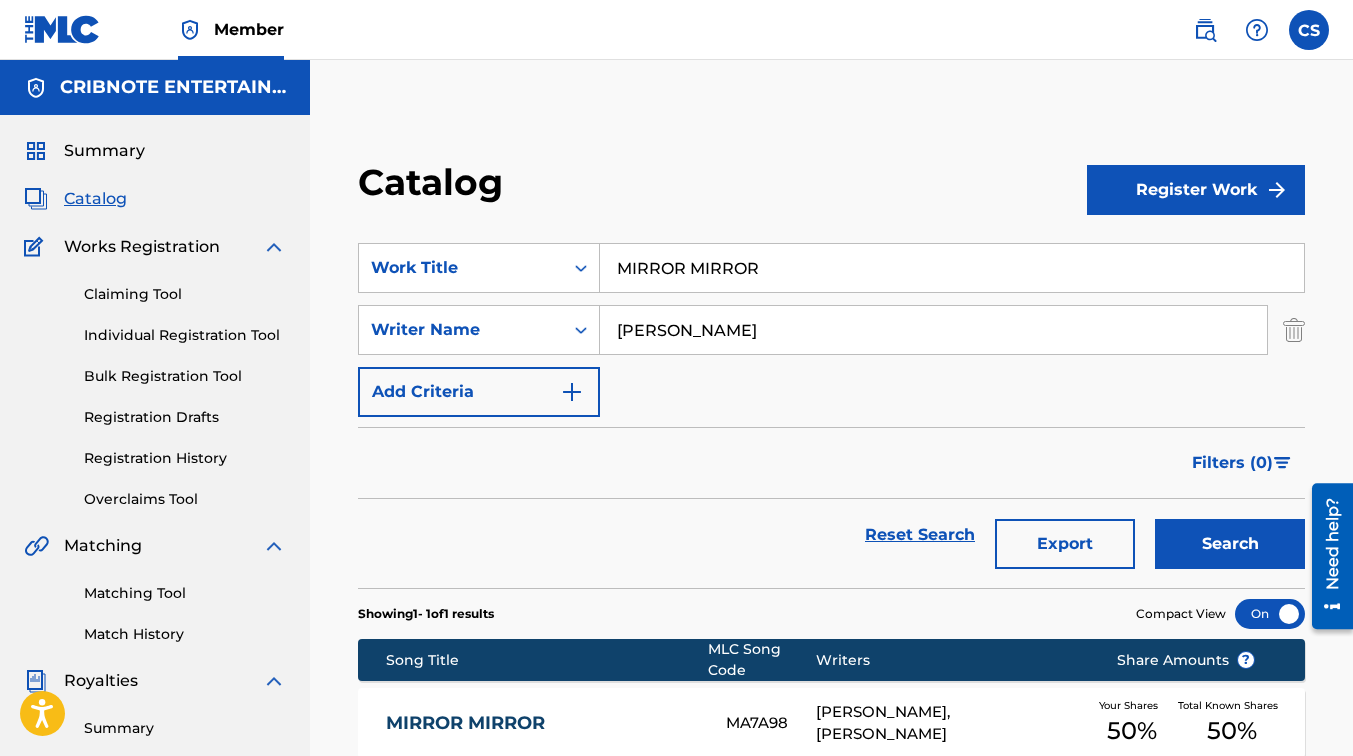 click on "Search" at bounding box center [1230, 544] 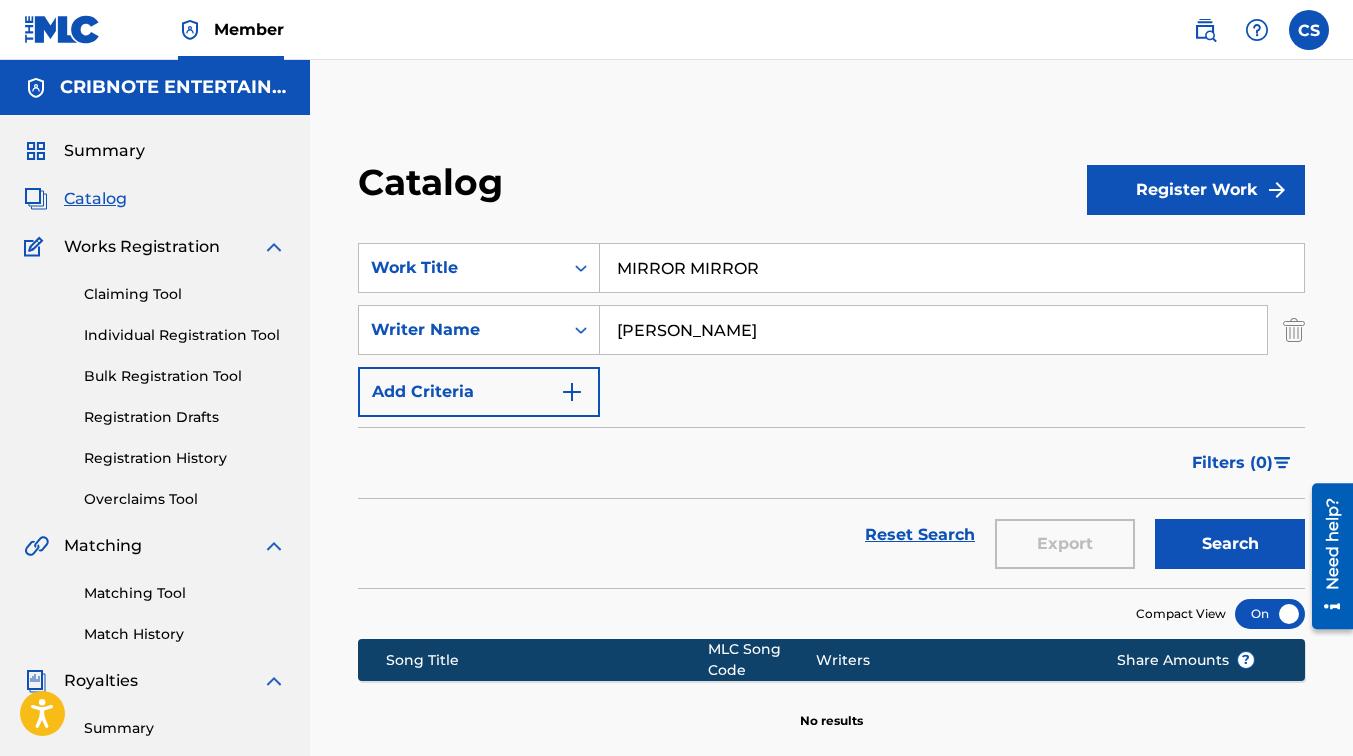 click on "[PERSON_NAME]" at bounding box center [933, 330] 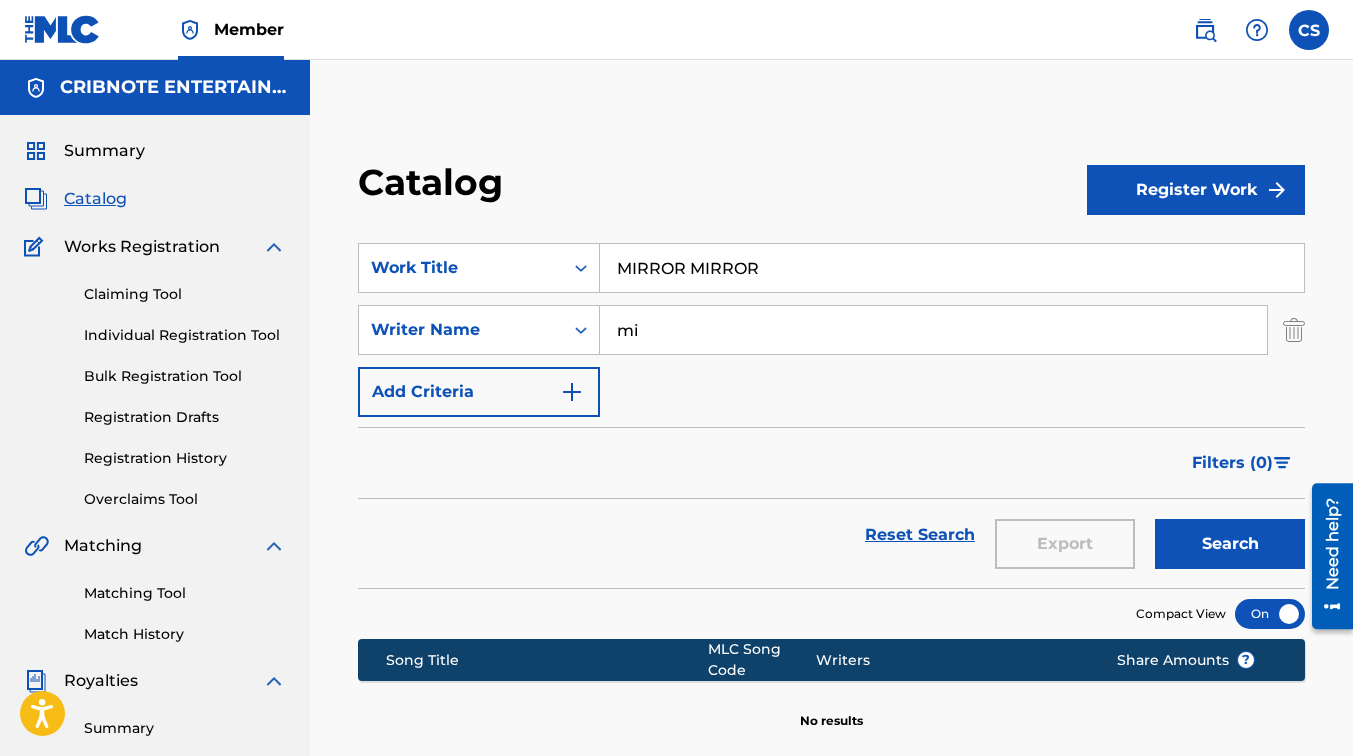 type on "m" 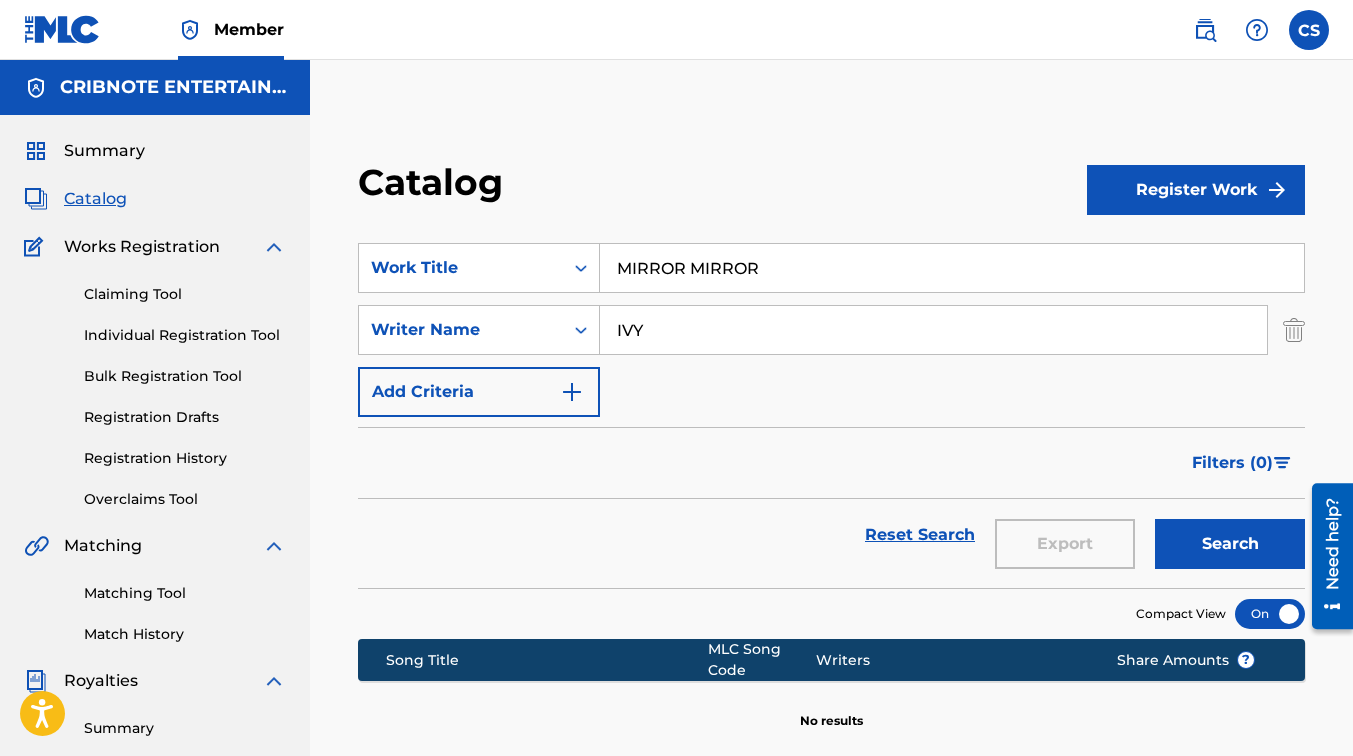 click on "Search" at bounding box center [1230, 544] 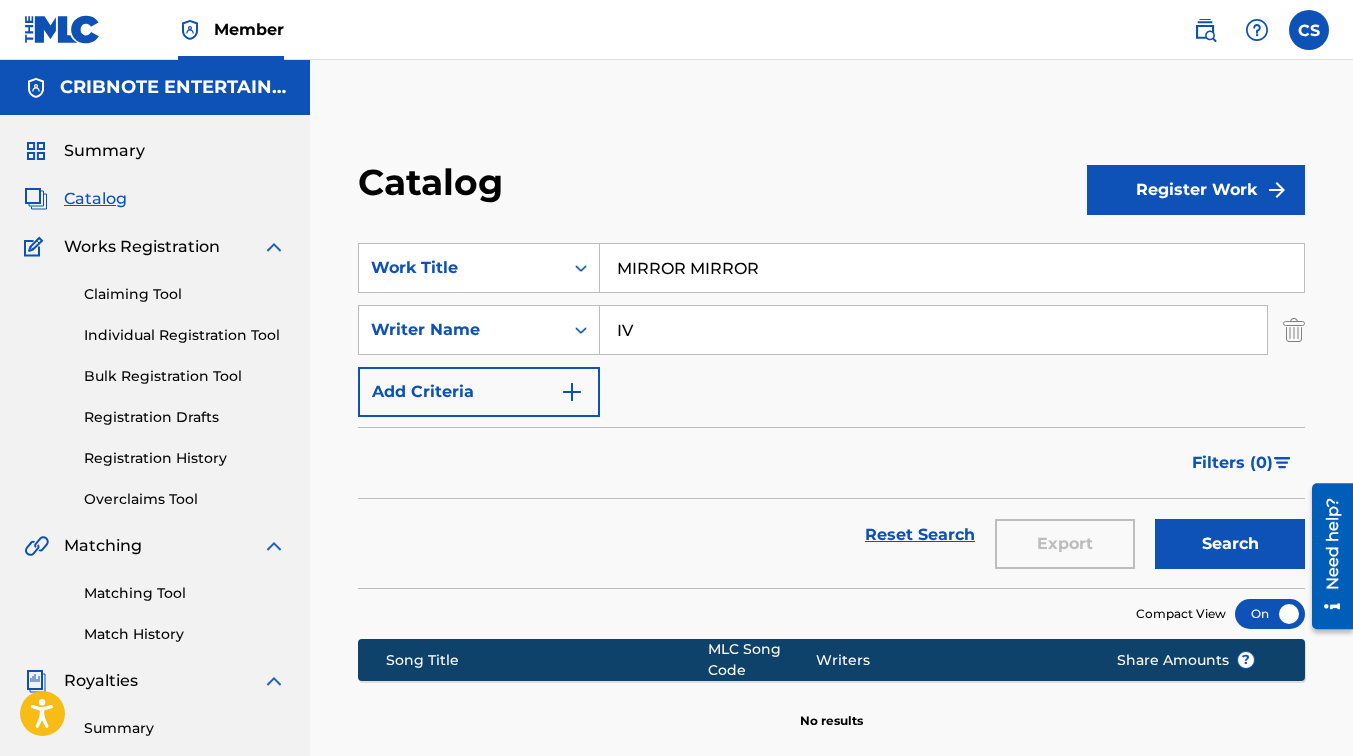 type on "I" 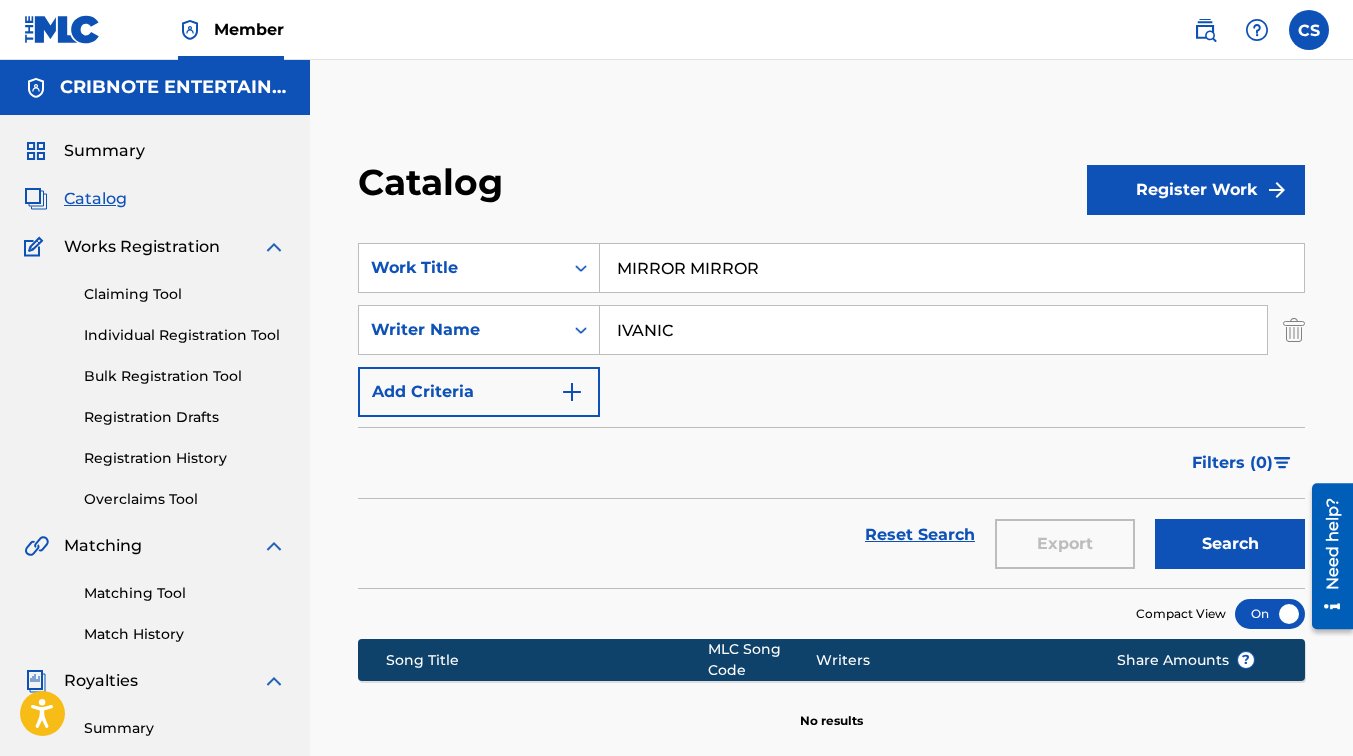 type on "IVANIC" 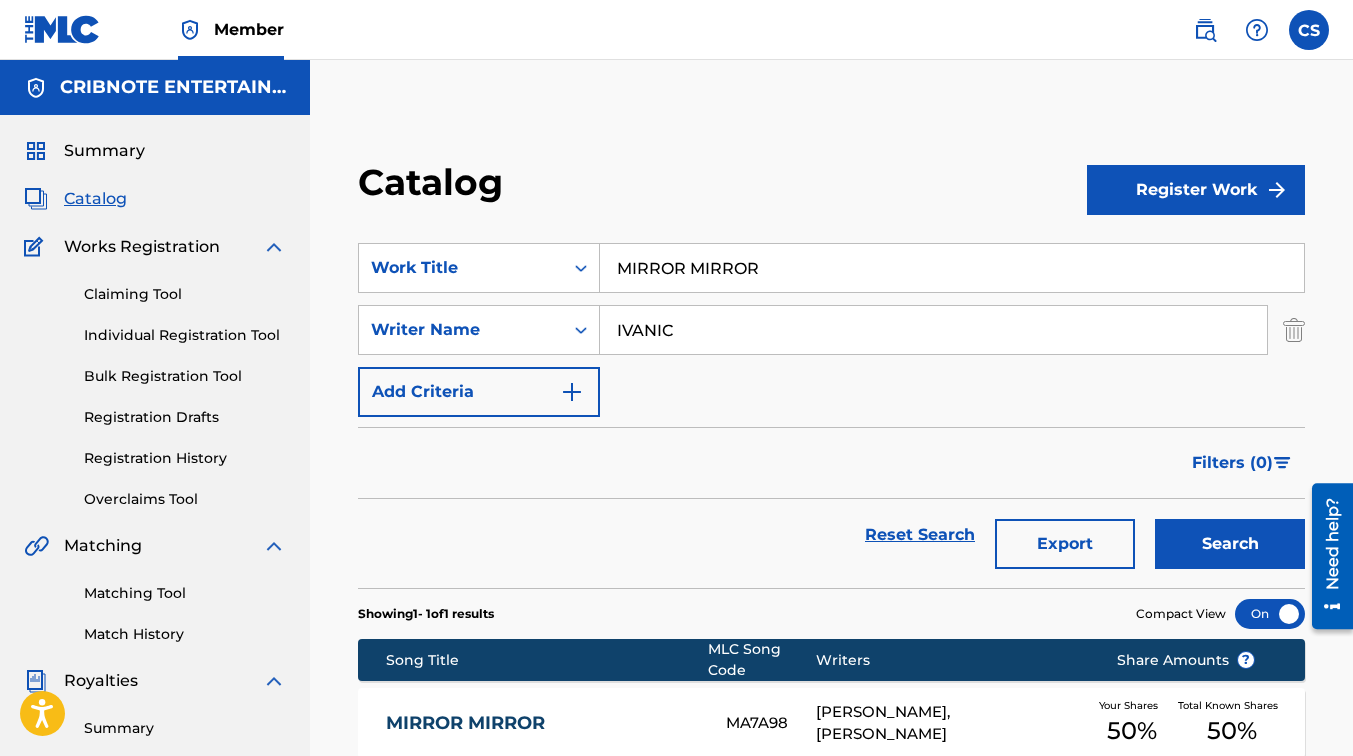 click on "MIRROR MIRROR MA7A98 [PERSON_NAME], [PERSON_NAME] Your Shares 50 % Total Known Shares 50 %" at bounding box center [831, 723] 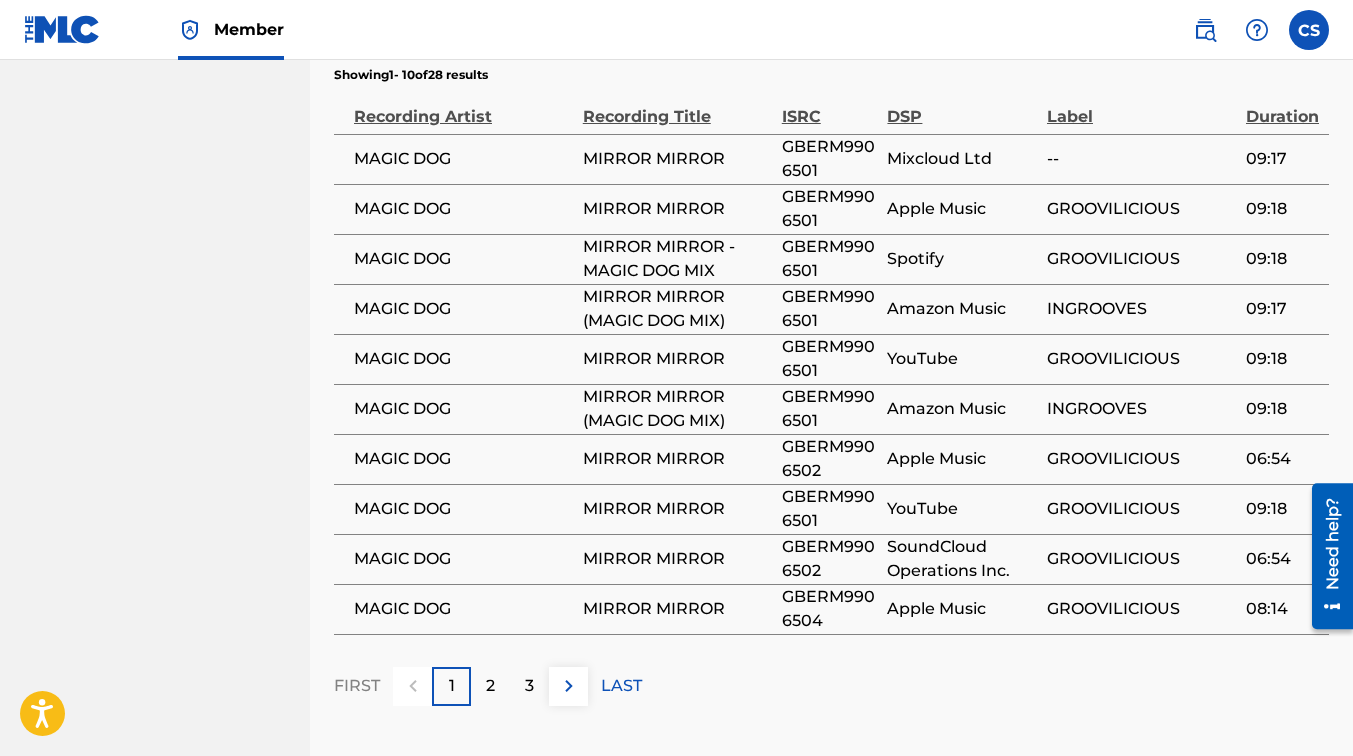 scroll, scrollTop: 1357, scrollLeft: 0, axis: vertical 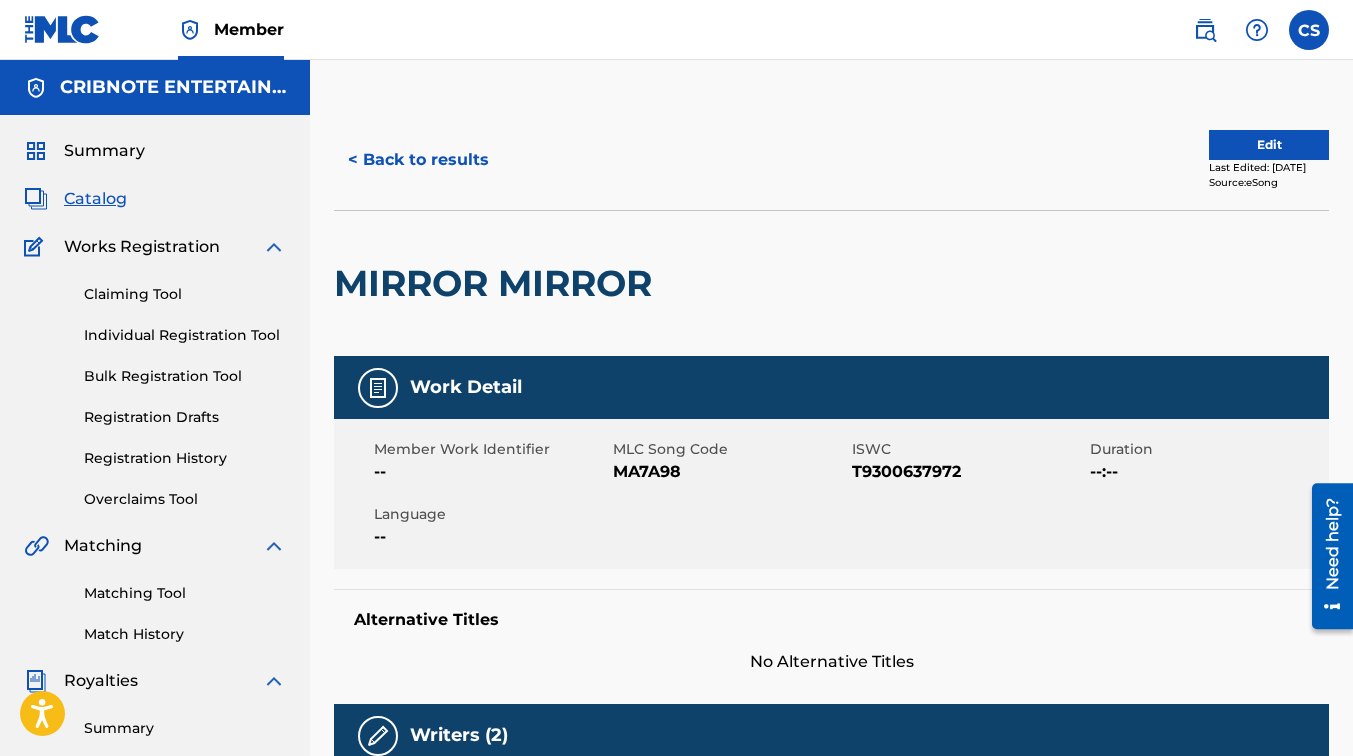 click on "< Back to results" at bounding box center (418, 160) 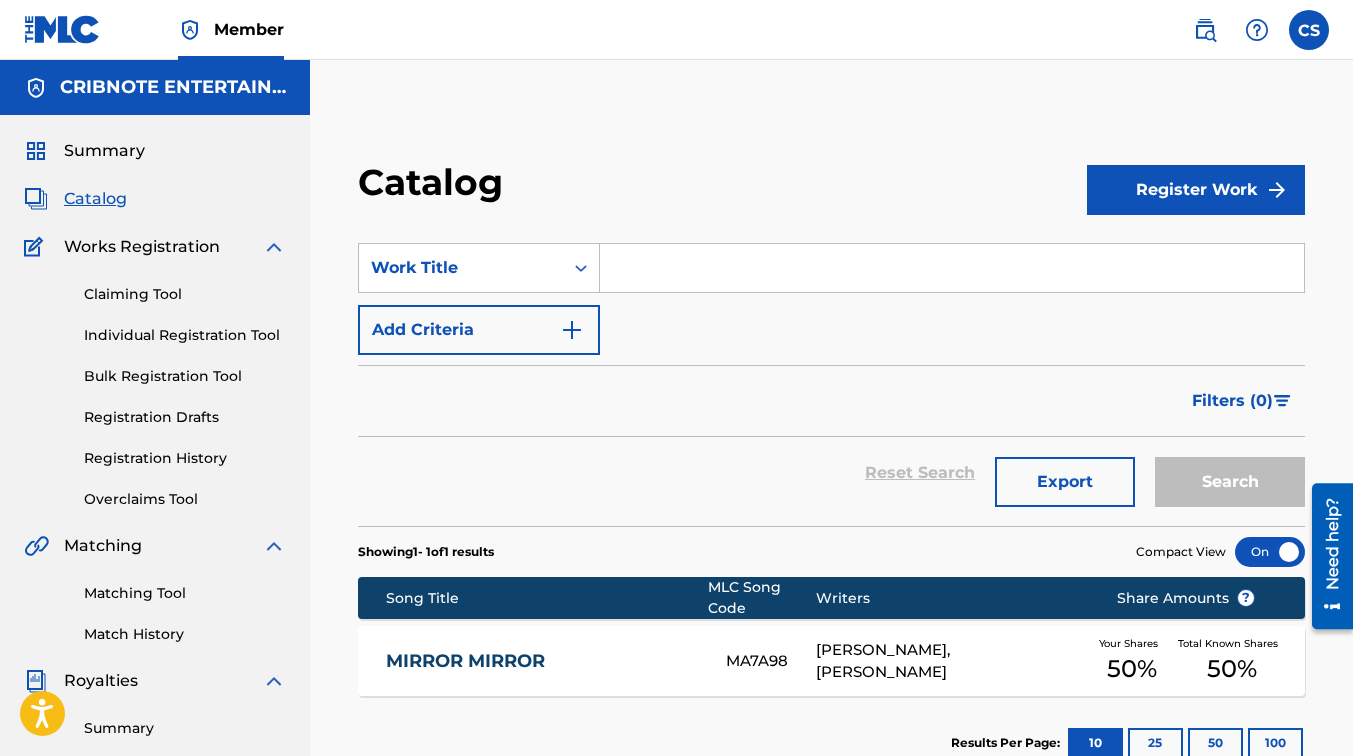 click at bounding box center [952, 268] 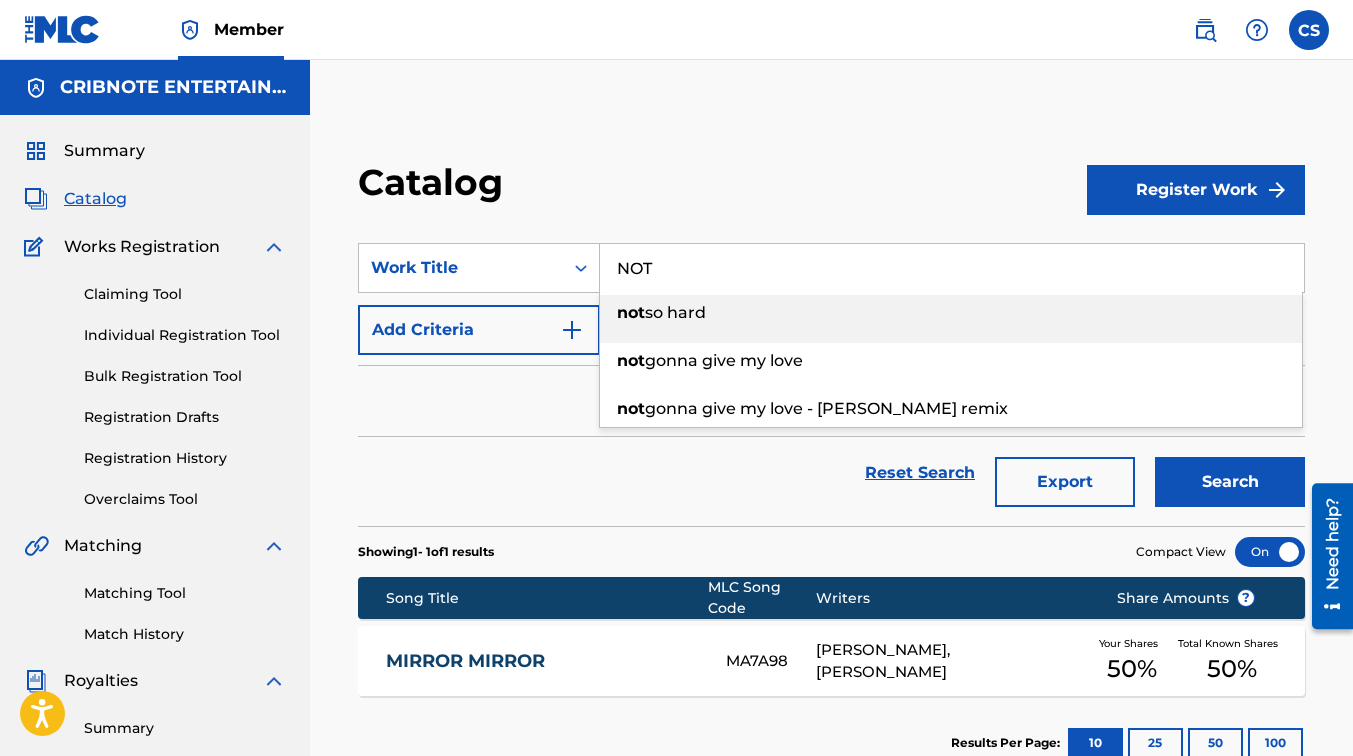 click on "not  so hard" at bounding box center (951, 313) 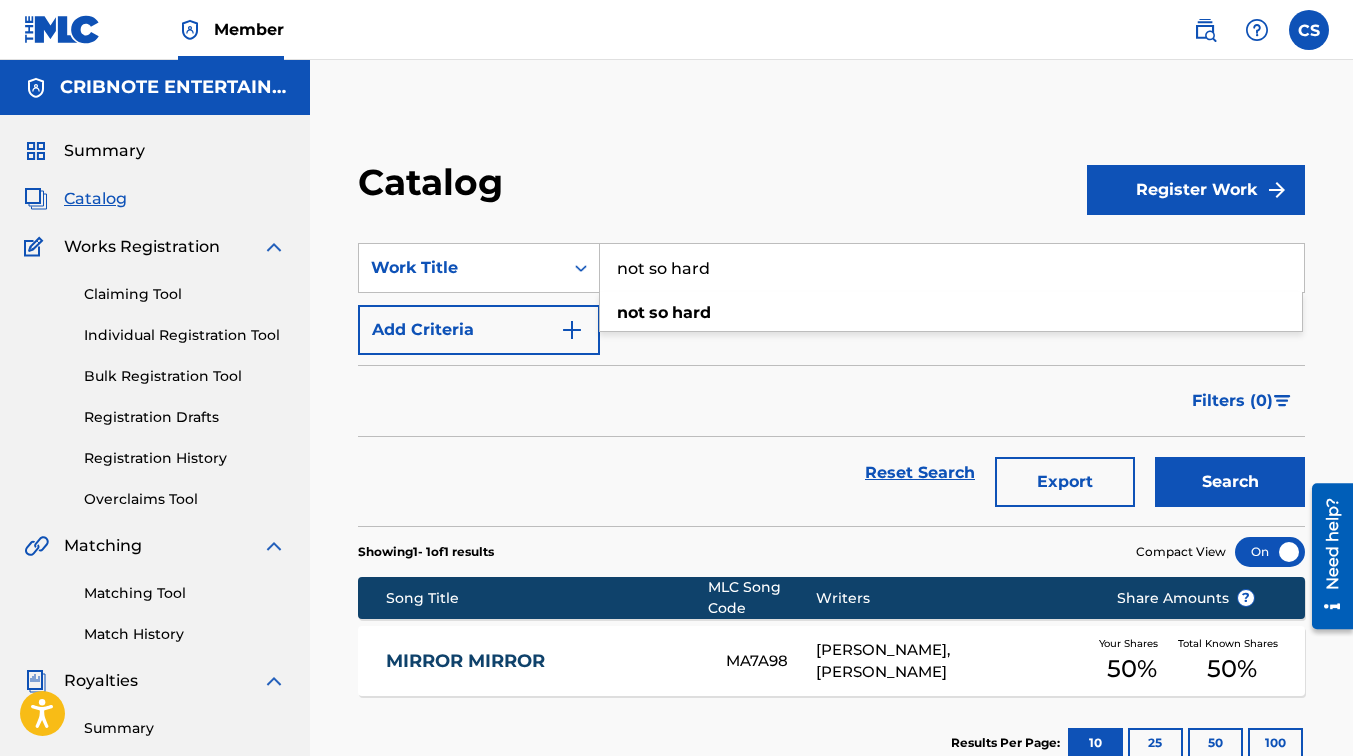 click on "Search" at bounding box center (1230, 482) 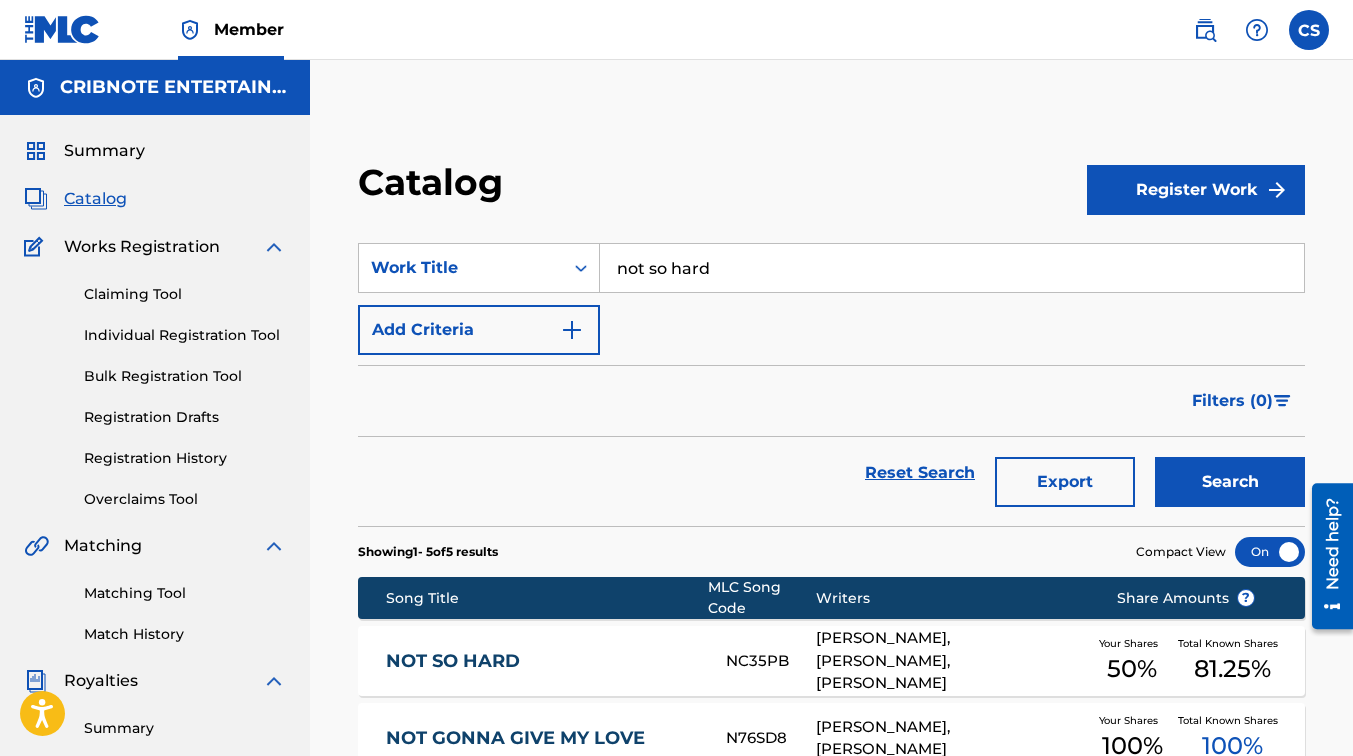 click on "NOT SO HARD" at bounding box center [542, 661] 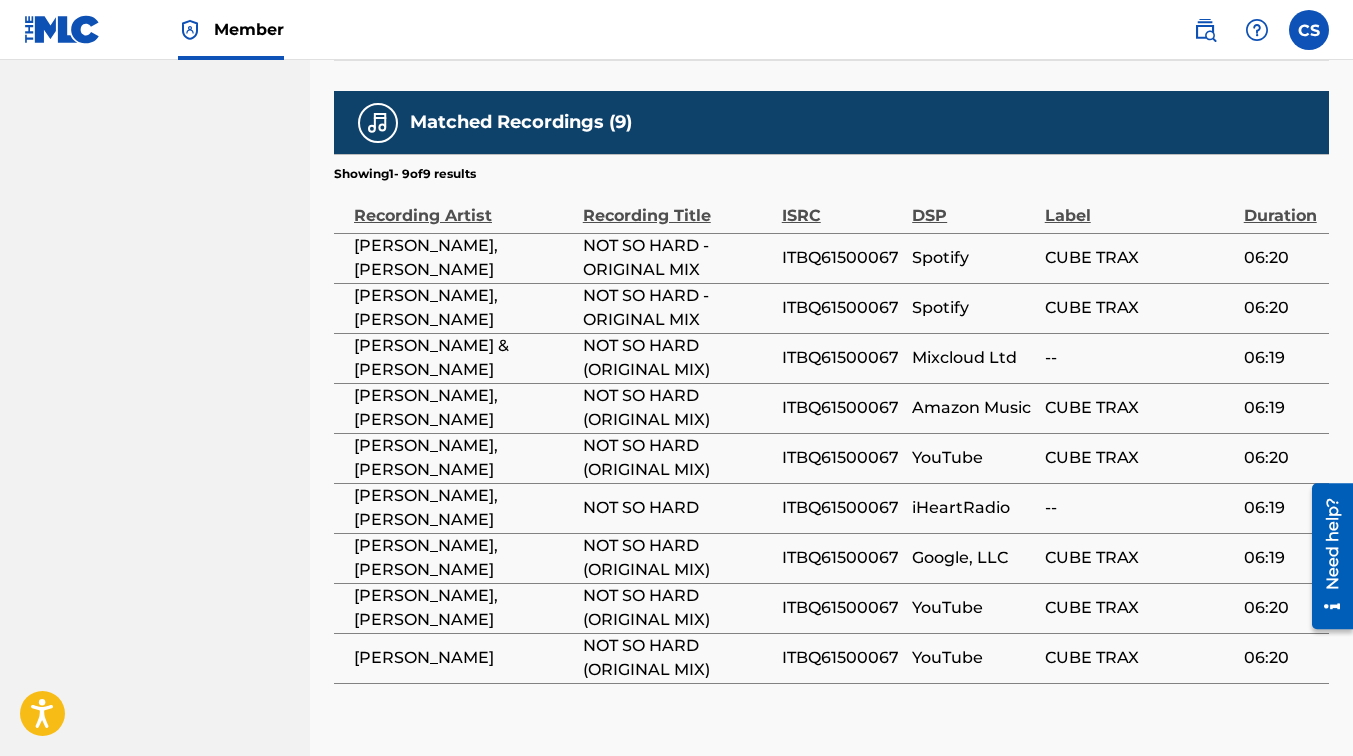 scroll, scrollTop: 2423, scrollLeft: 0, axis: vertical 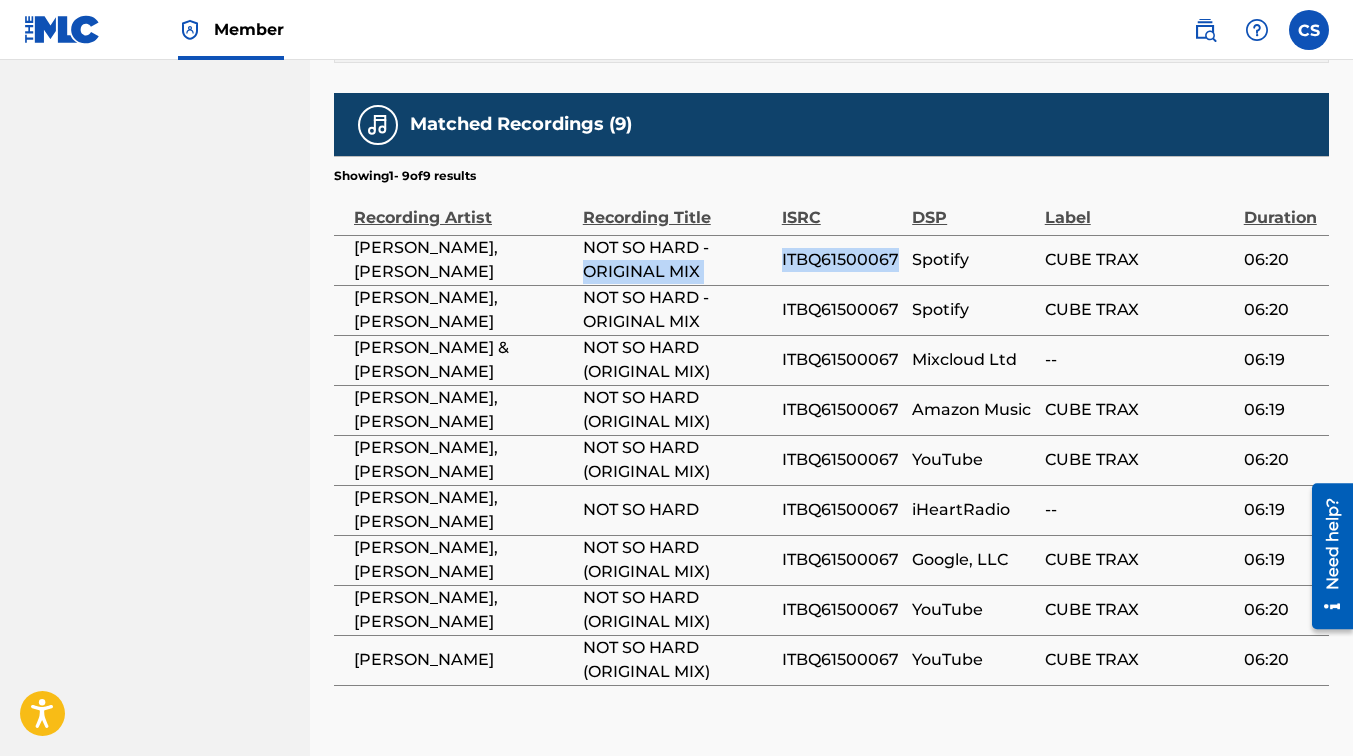 drag, startPoint x: 778, startPoint y: 225, endPoint x: 900, endPoint y: 244, distance: 123.47064 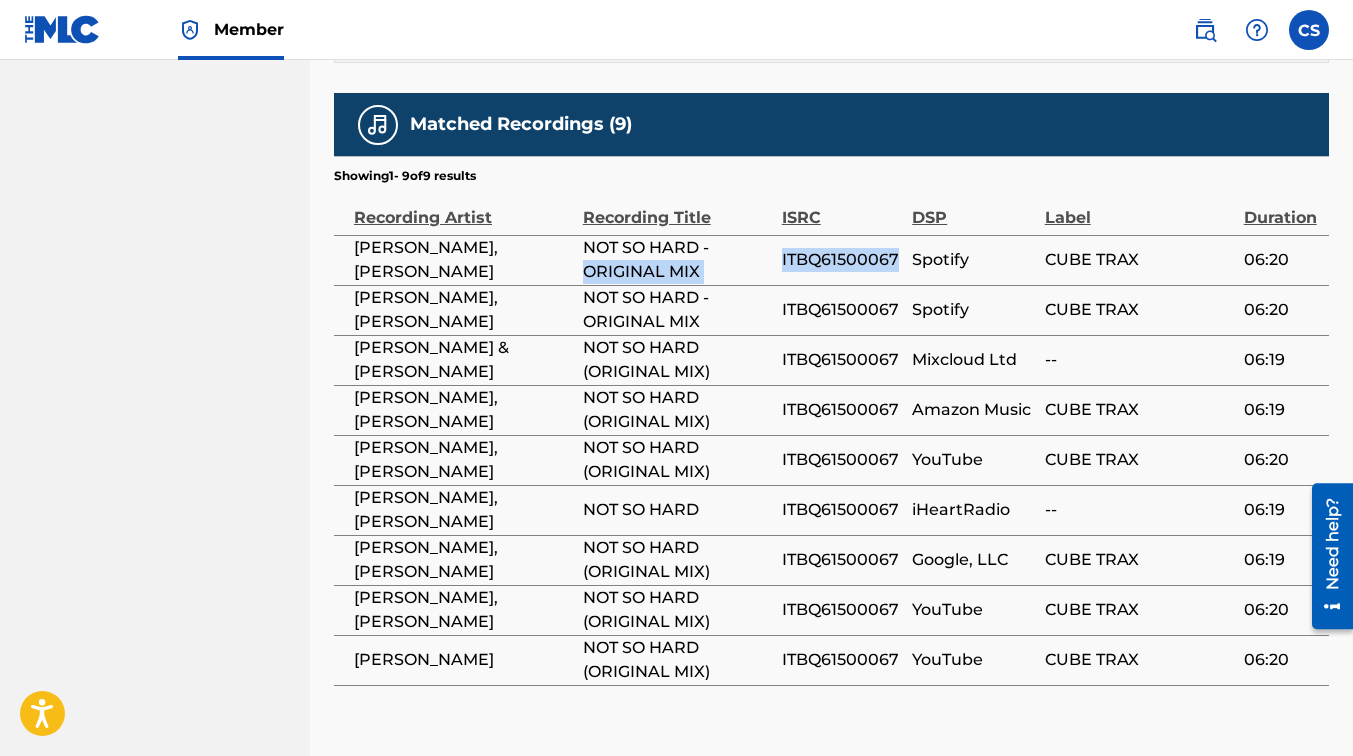 drag, startPoint x: 900, startPoint y: 244, endPoint x: 859, endPoint y: 234, distance: 42.201897 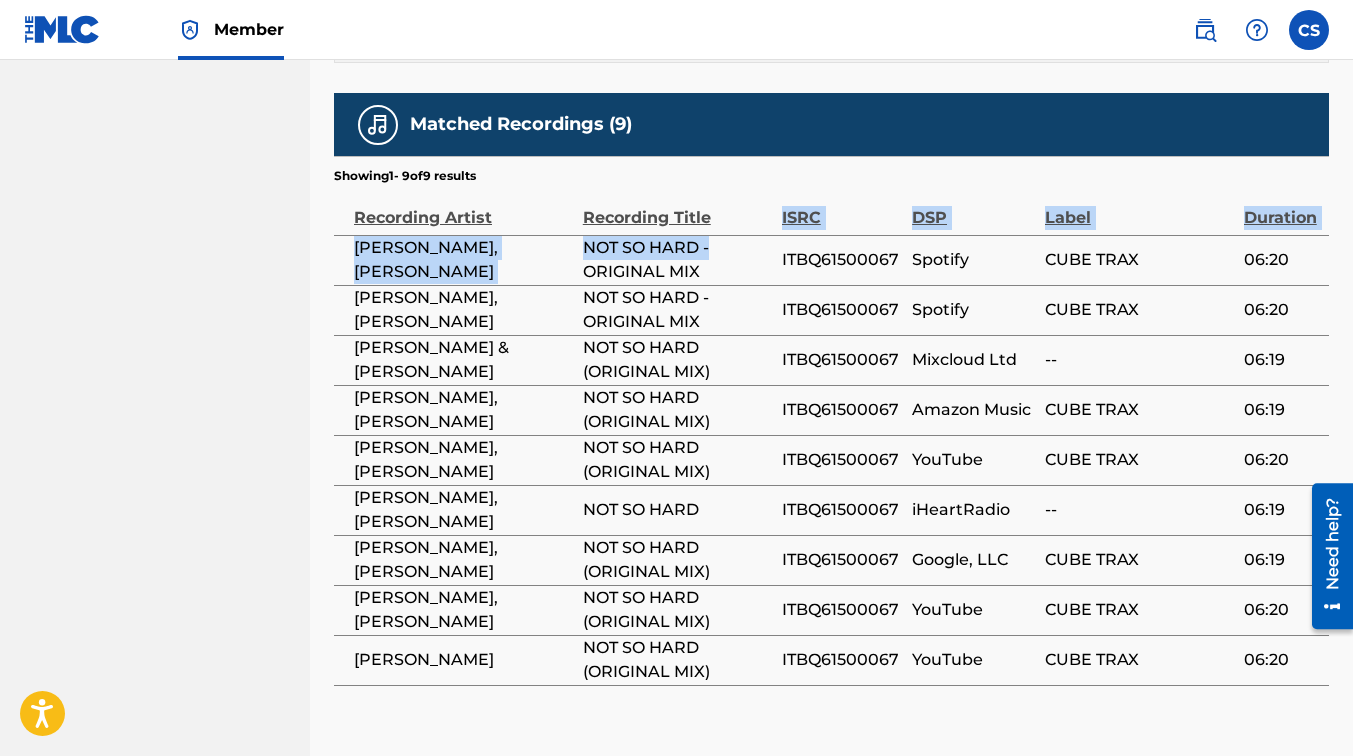 drag, startPoint x: 780, startPoint y: 230, endPoint x: 761, endPoint y: 201, distance: 34.669872 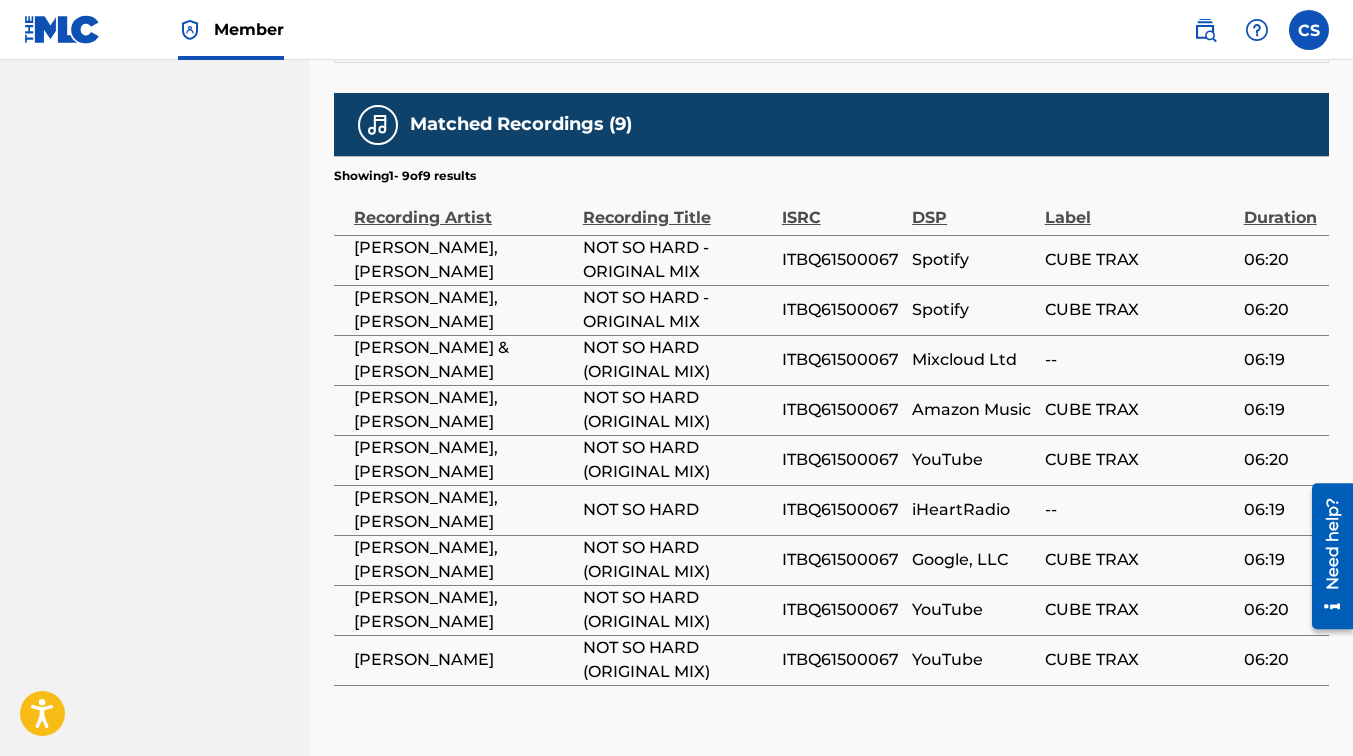 drag, startPoint x: 761, startPoint y: 201, endPoint x: 896, endPoint y: 152, distance: 143.61755 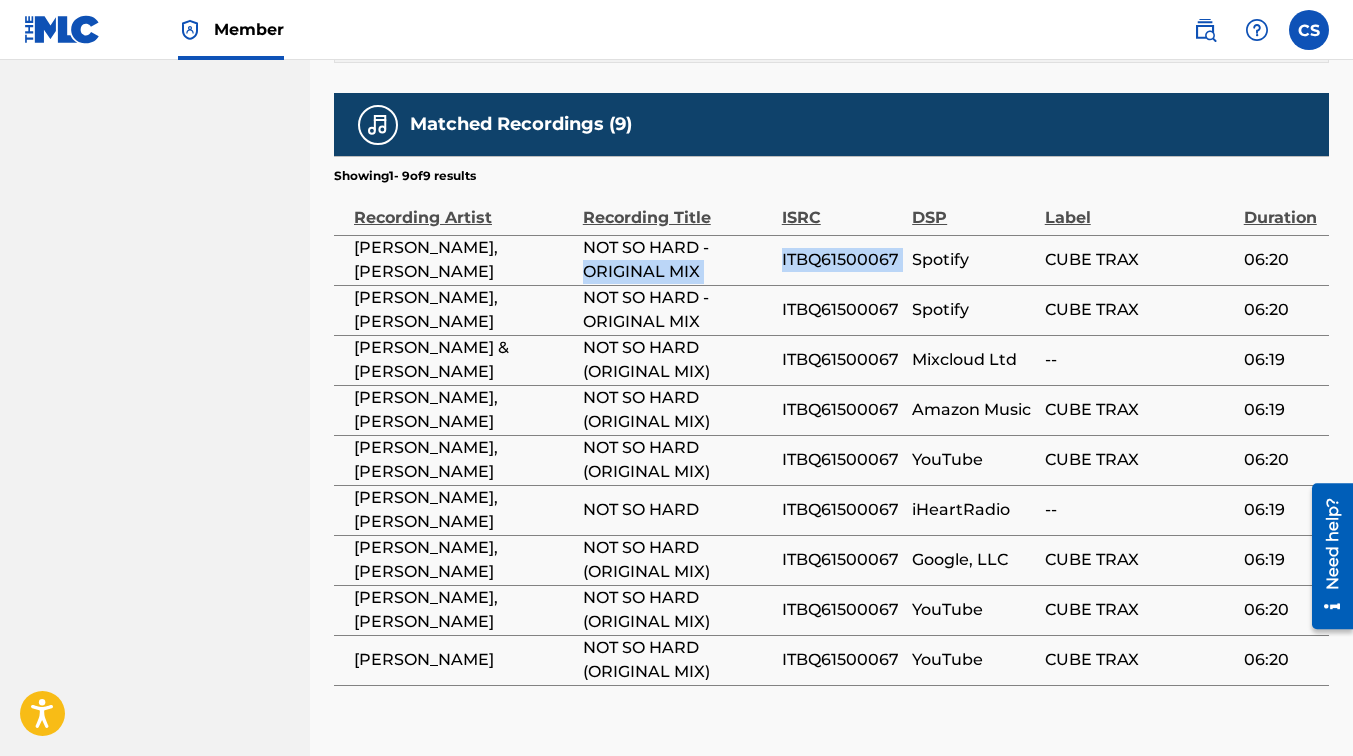 drag, startPoint x: 781, startPoint y: 230, endPoint x: 915, endPoint y: 236, distance: 134.13426 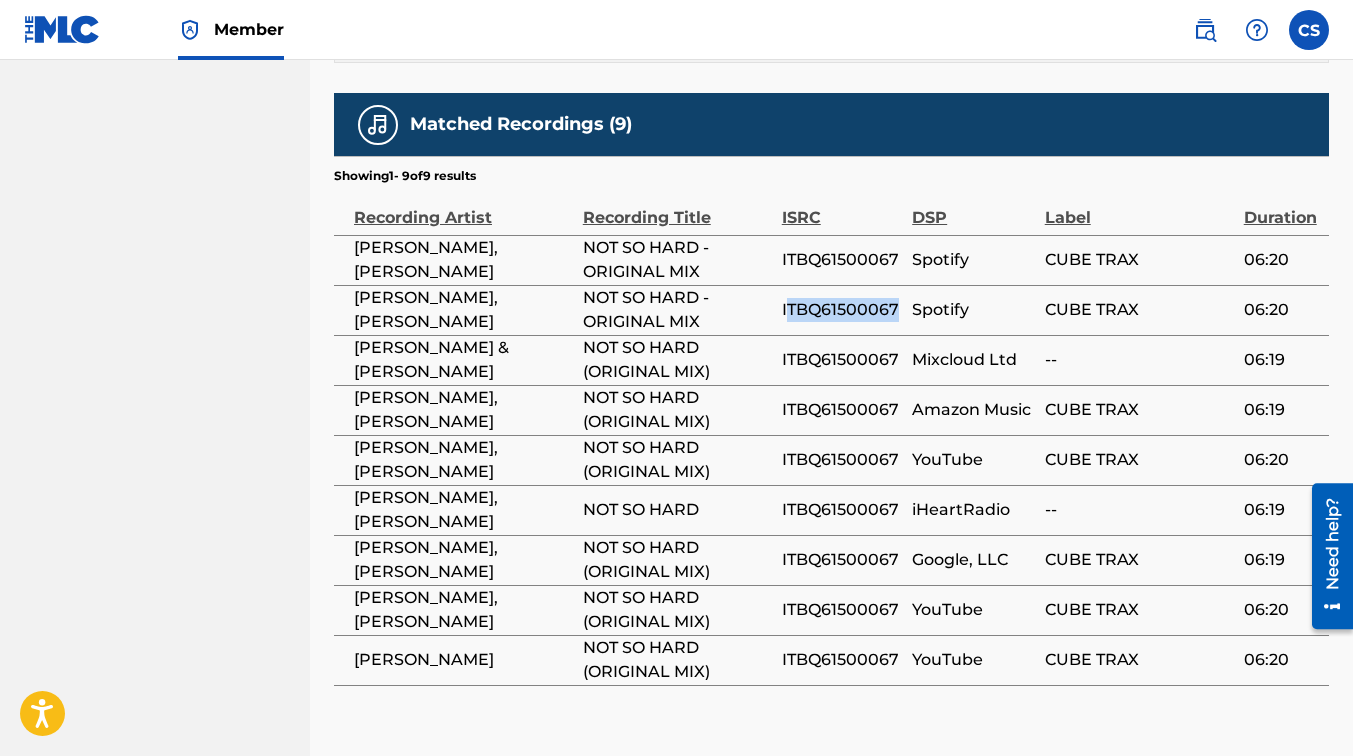 drag, startPoint x: 784, startPoint y: 282, endPoint x: 900, endPoint y: 288, distance: 116.15507 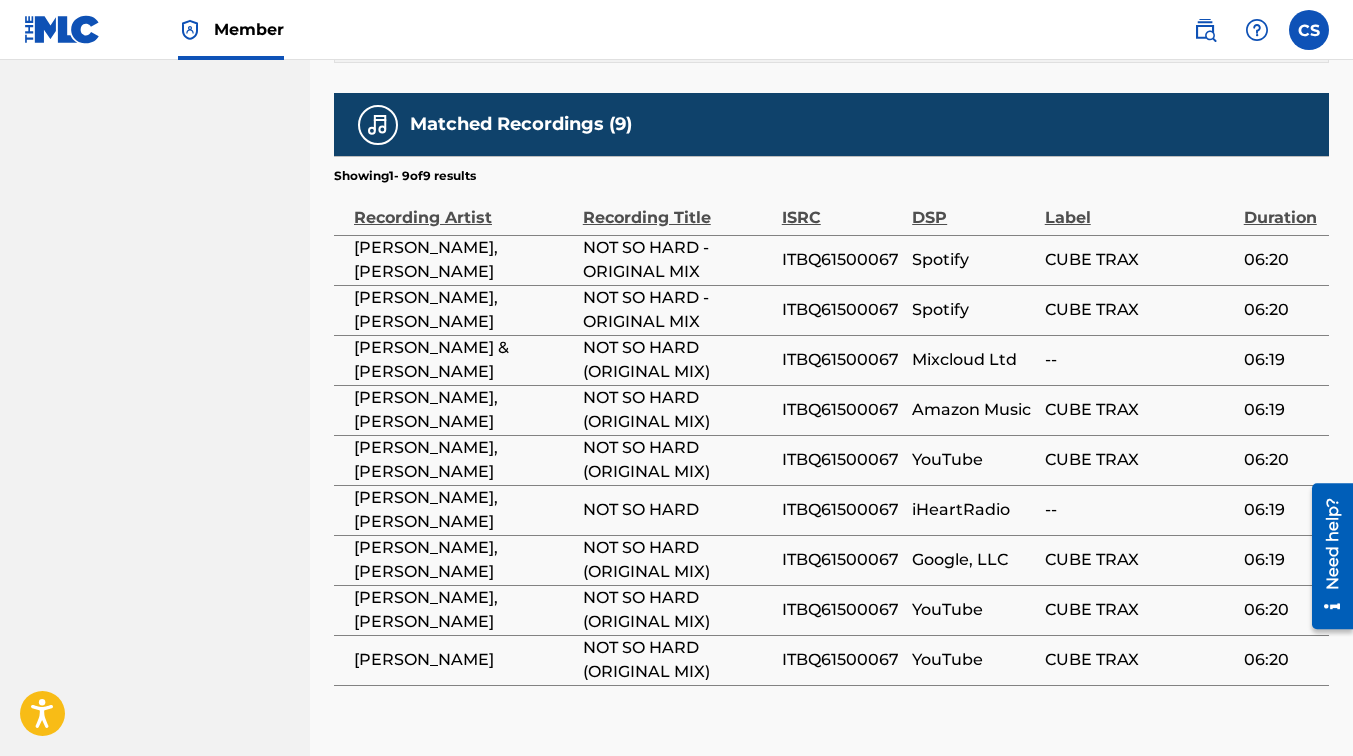 drag, startPoint x: 900, startPoint y: 288, endPoint x: 774, endPoint y: 283, distance: 126.09917 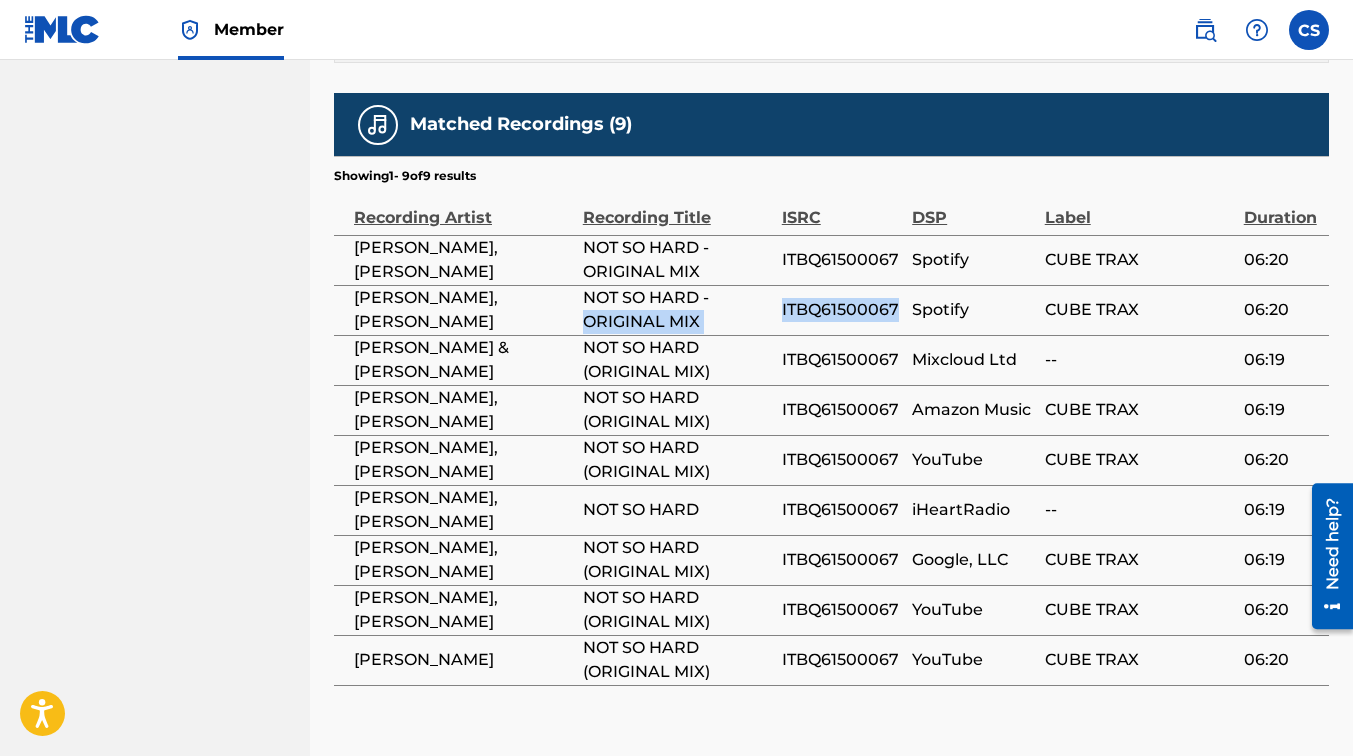 drag, startPoint x: 774, startPoint y: 283, endPoint x: 896, endPoint y: 299, distance: 123.04471 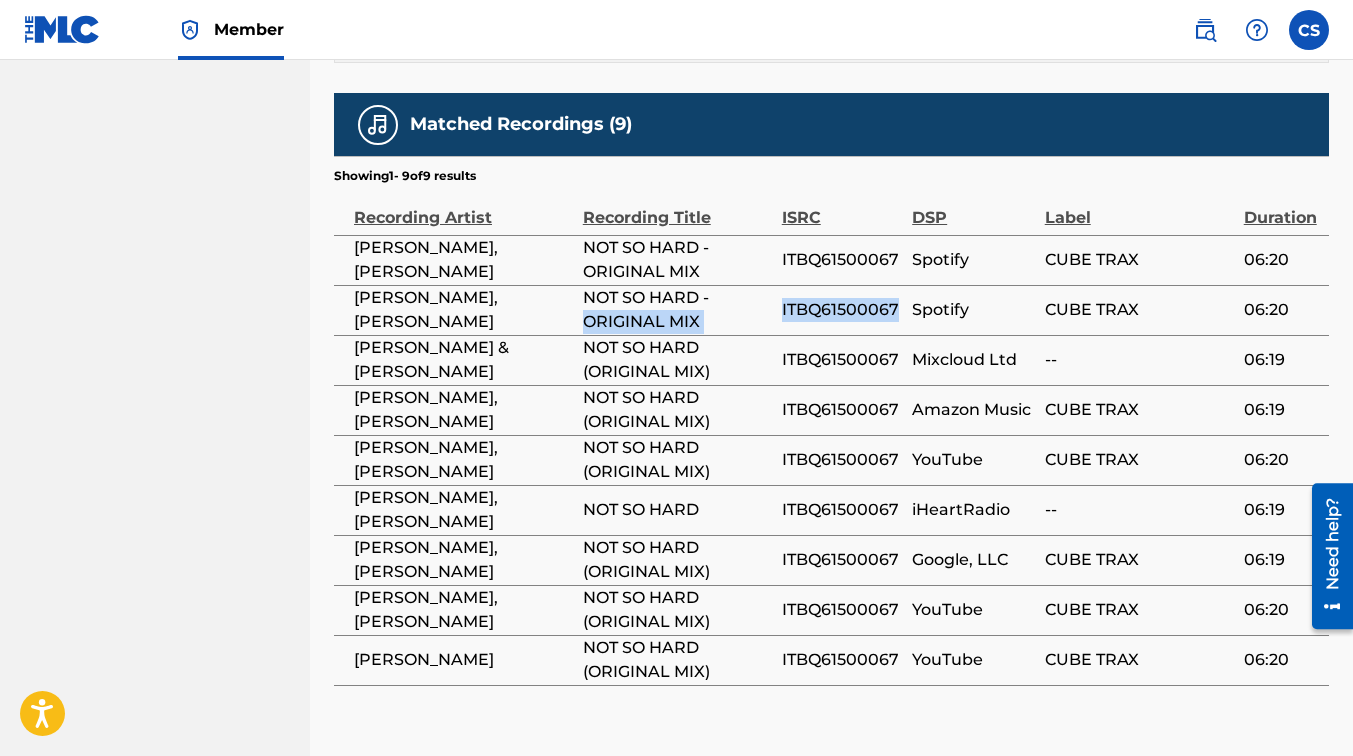 drag, startPoint x: 780, startPoint y: 281, endPoint x: 897, endPoint y: 286, distance: 117.10679 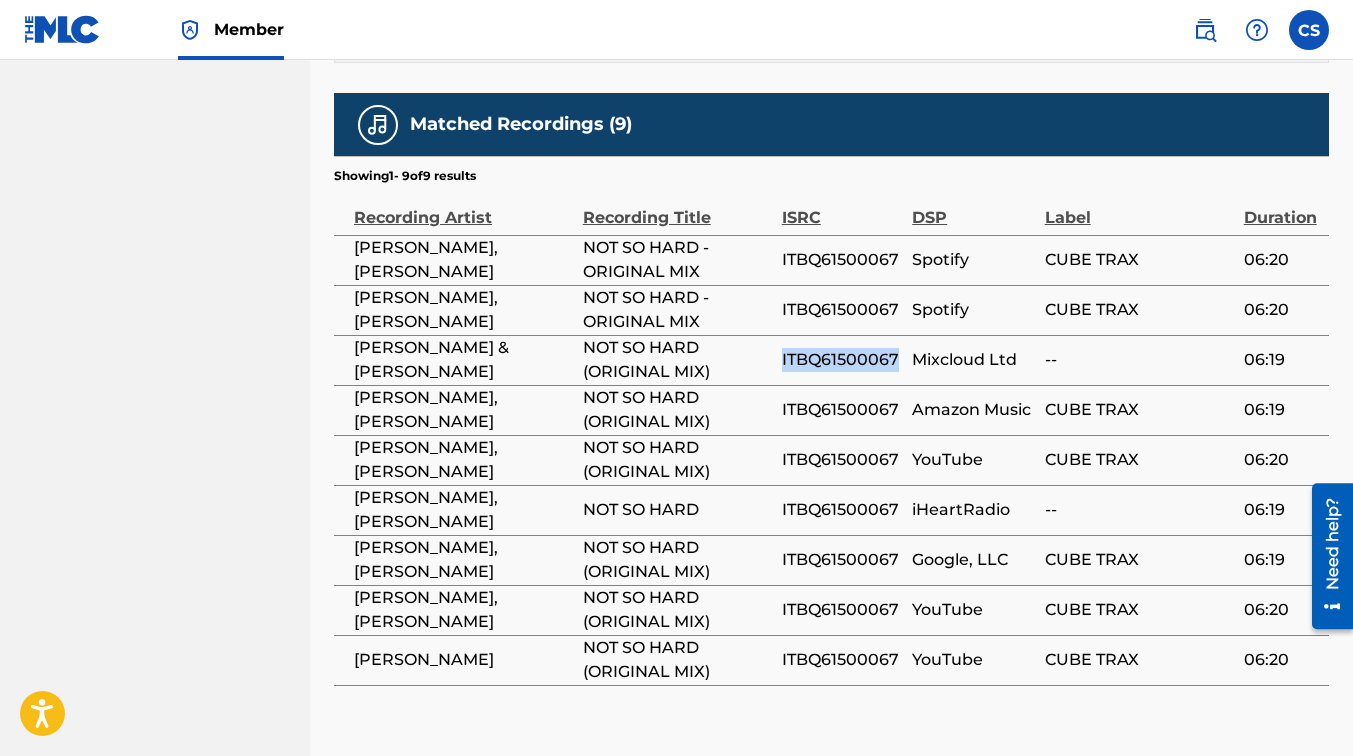 drag, startPoint x: 784, startPoint y: 333, endPoint x: 898, endPoint y: 341, distance: 114.28036 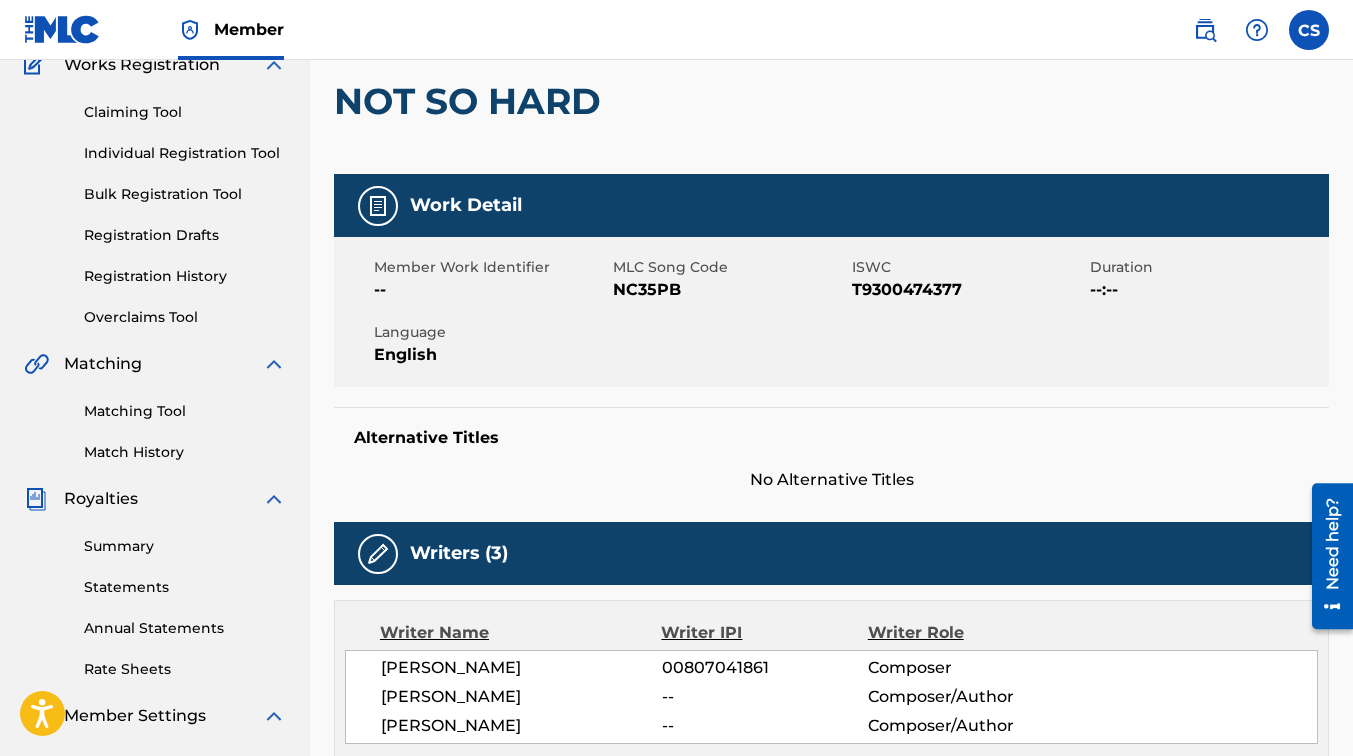 scroll, scrollTop: 0, scrollLeft: 0, axis: both 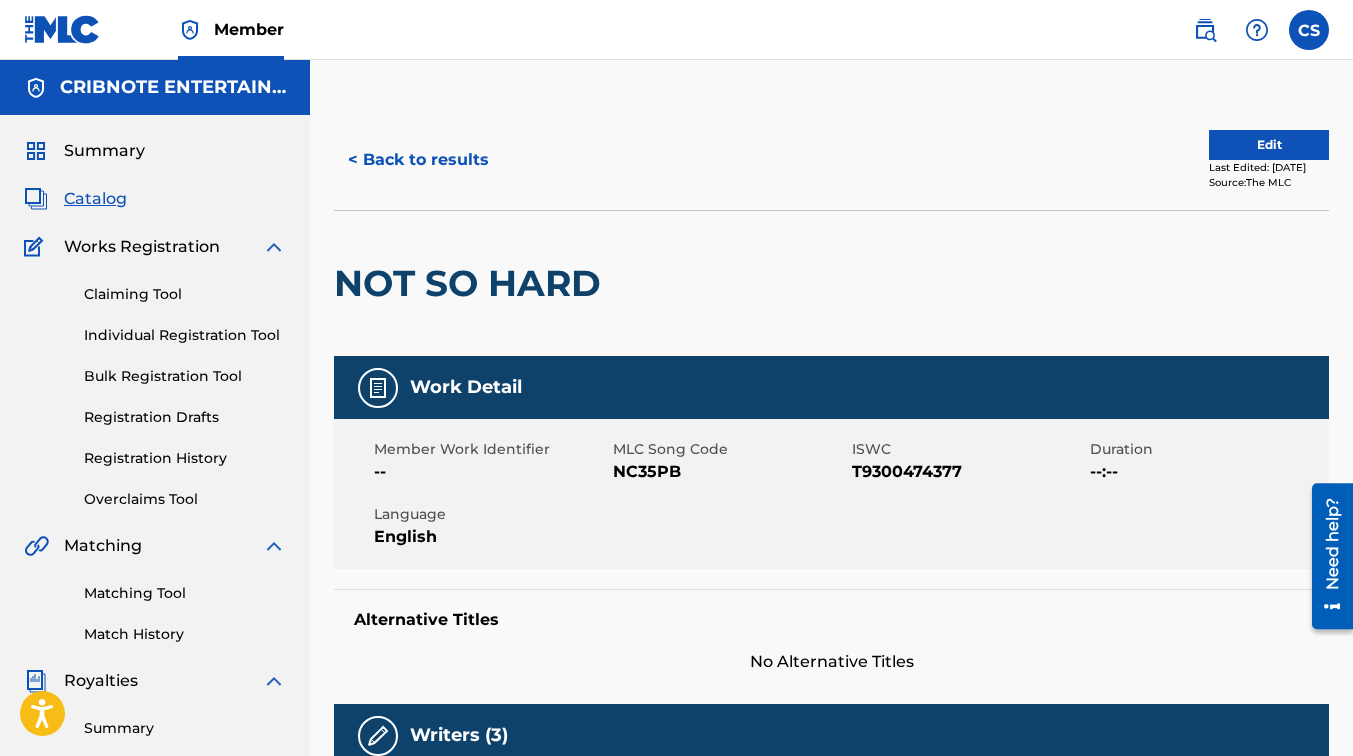 click on "< Back to results" at bounding box center [418, 160] 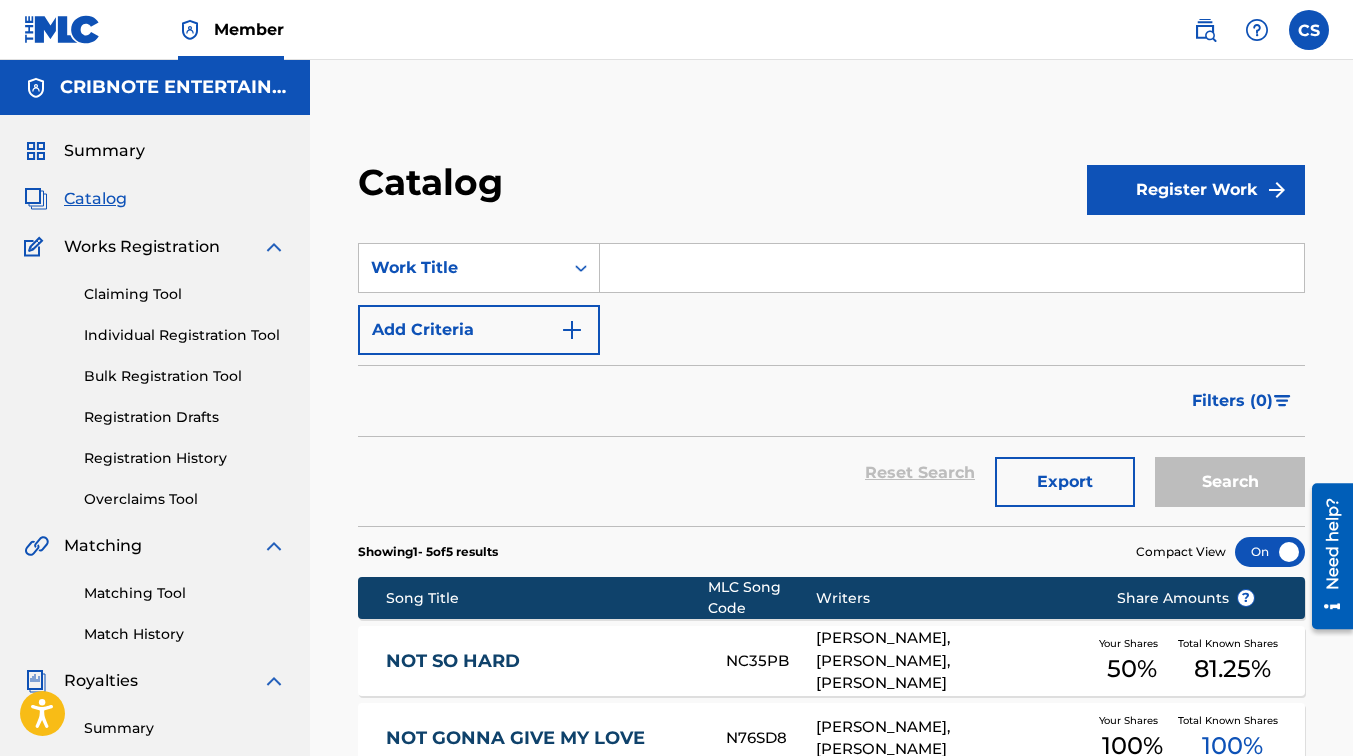 click at bounding box center [952, 268] 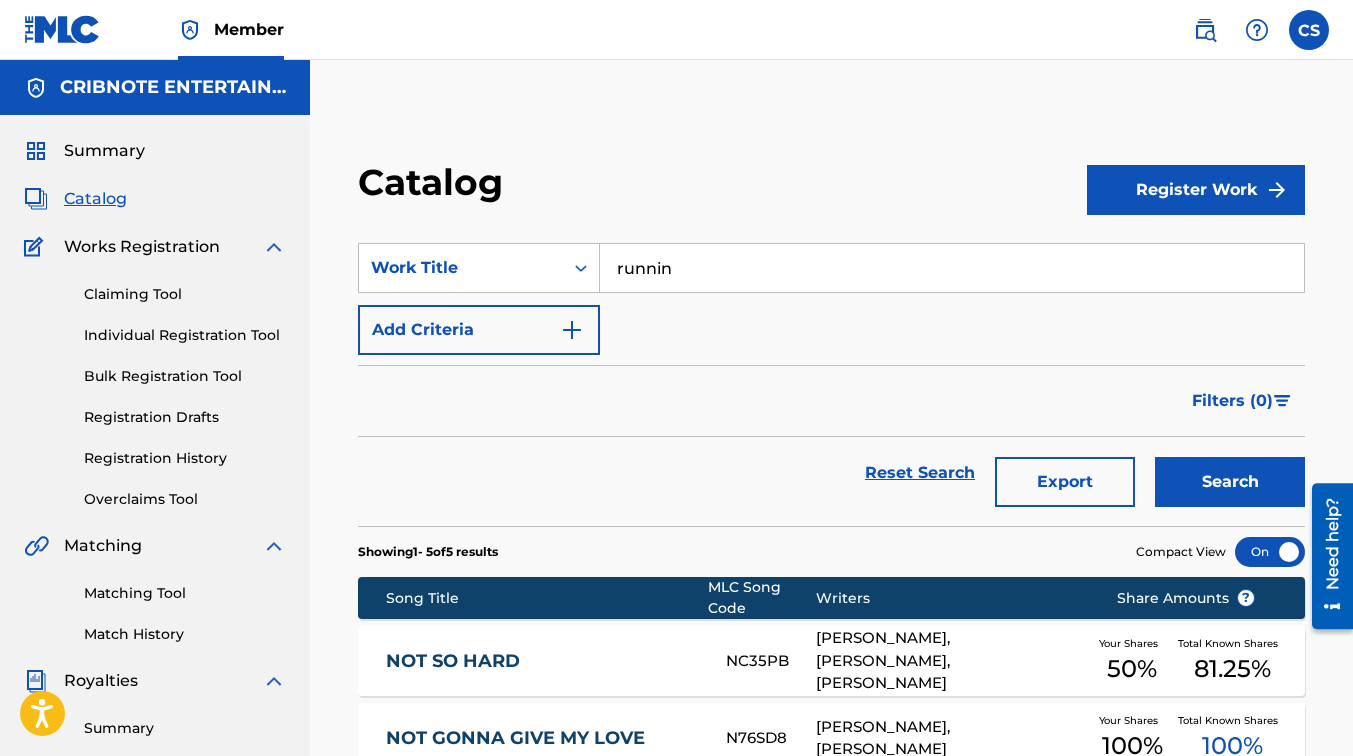 type on "runnin" 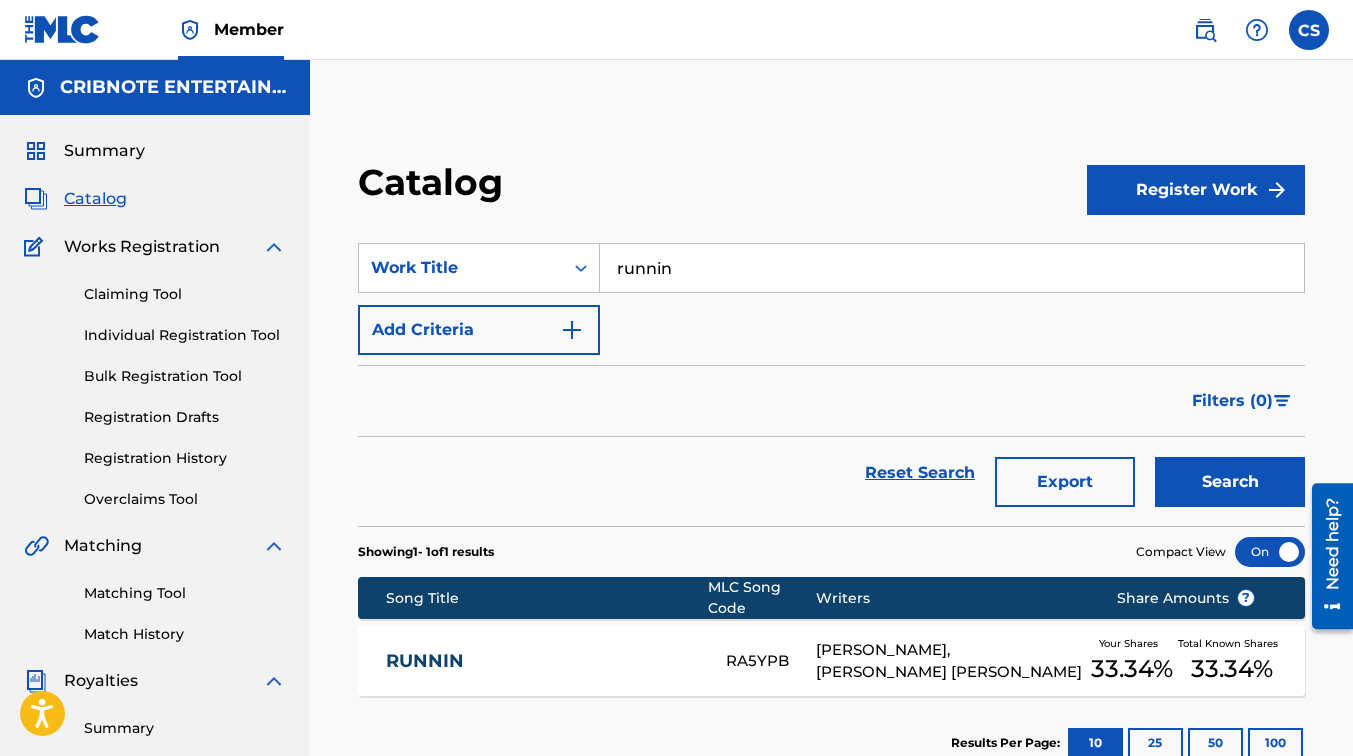 click on "RUNNIN" at bounding box center [542, 661] 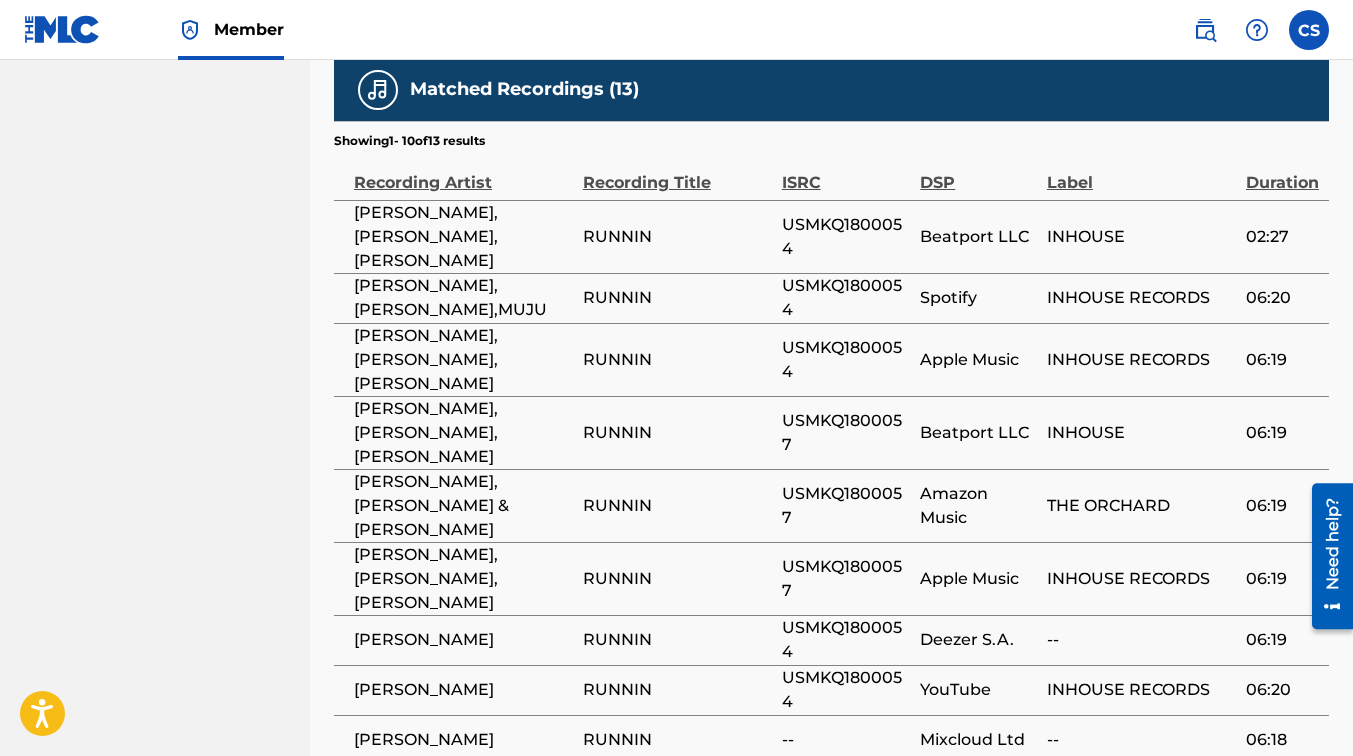 scroll, scrollTop: 1500, scrollLeft: 0, axis: vertical 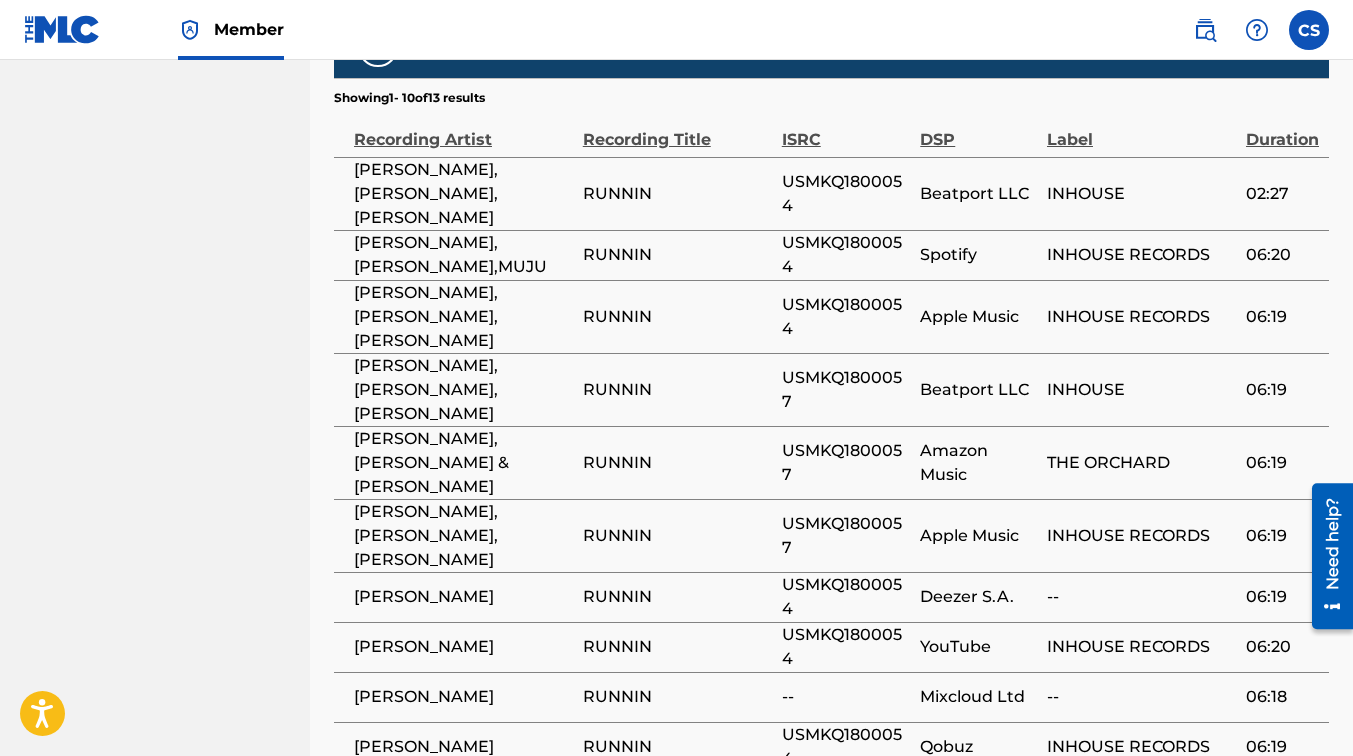 click on "2" at bounding box center [490, 824] 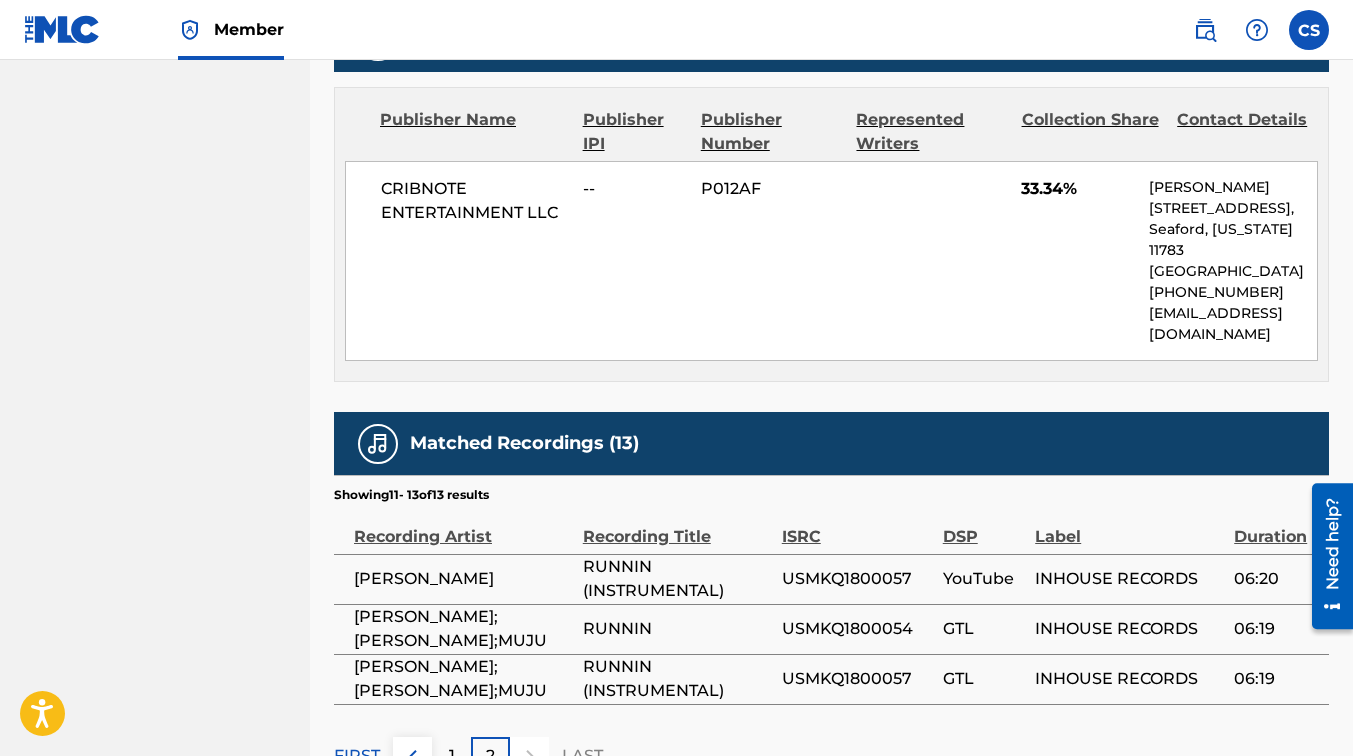 scroll, scrollTop: 1277, scrollLeft: 0, axis: vertical 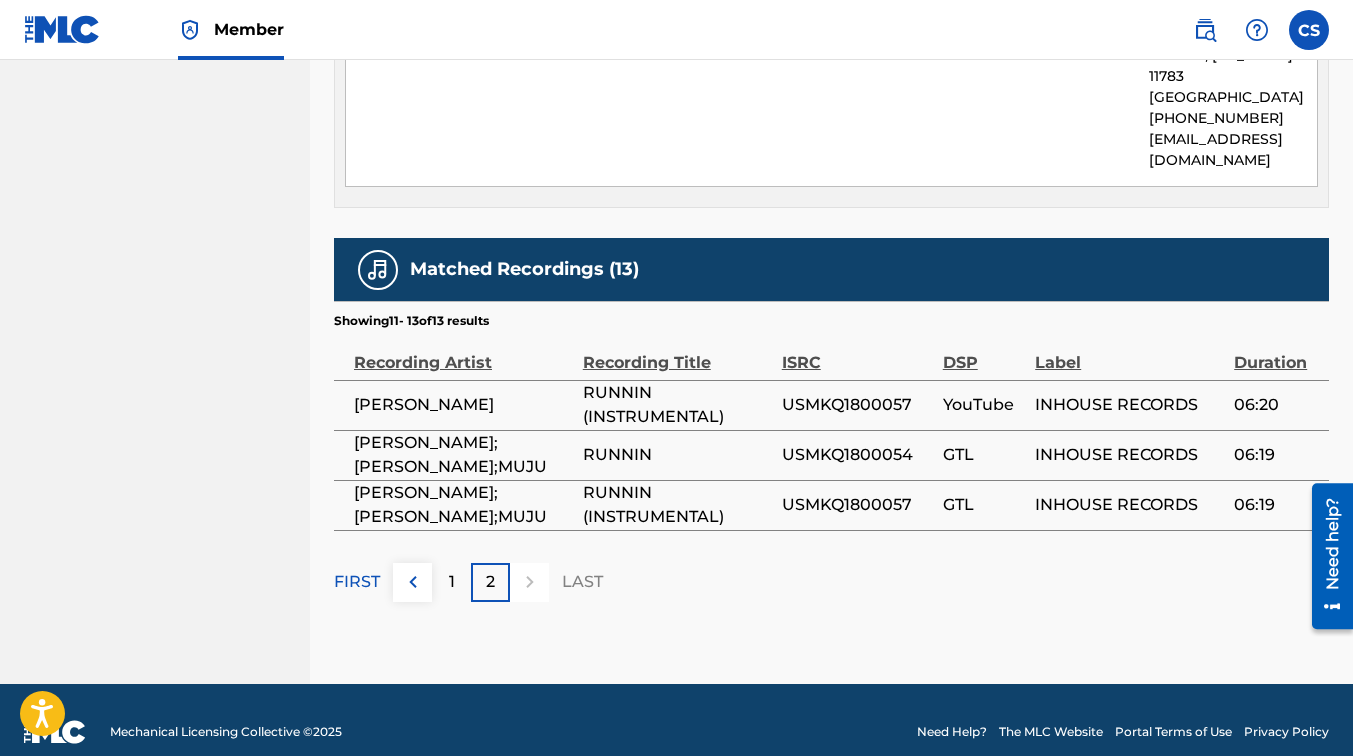 click on "1" at bounding box center [451, 582] 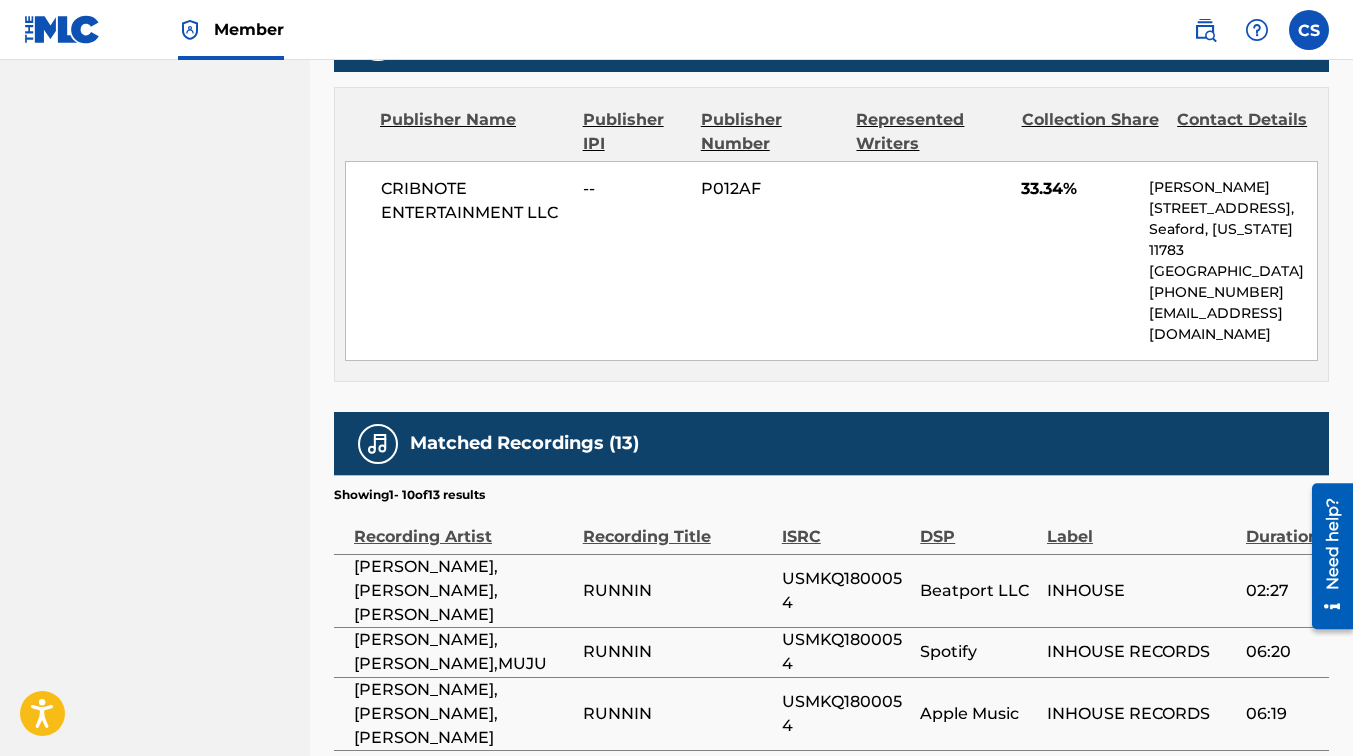 scroll, scrollTop: 1500, scrollLeft: 0, axis: vertical 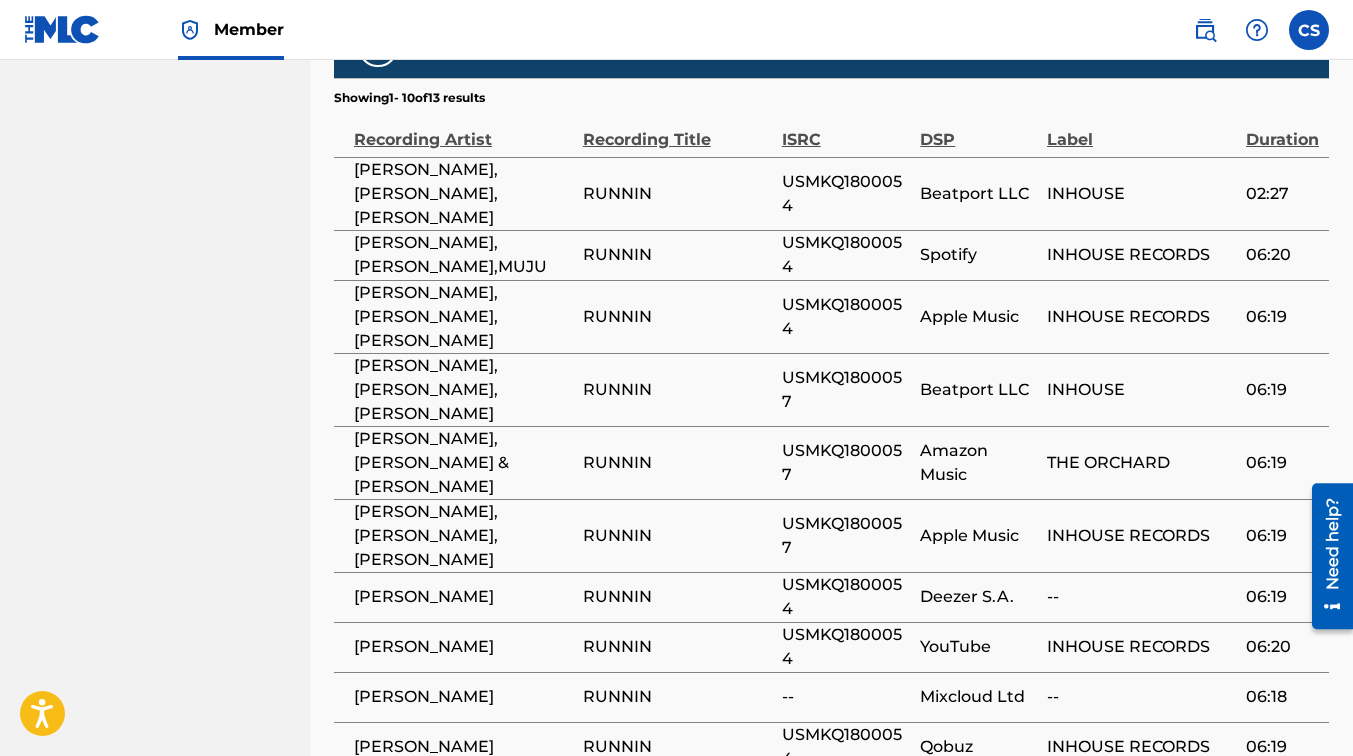 click on "2" at bounding box center (490, 824) 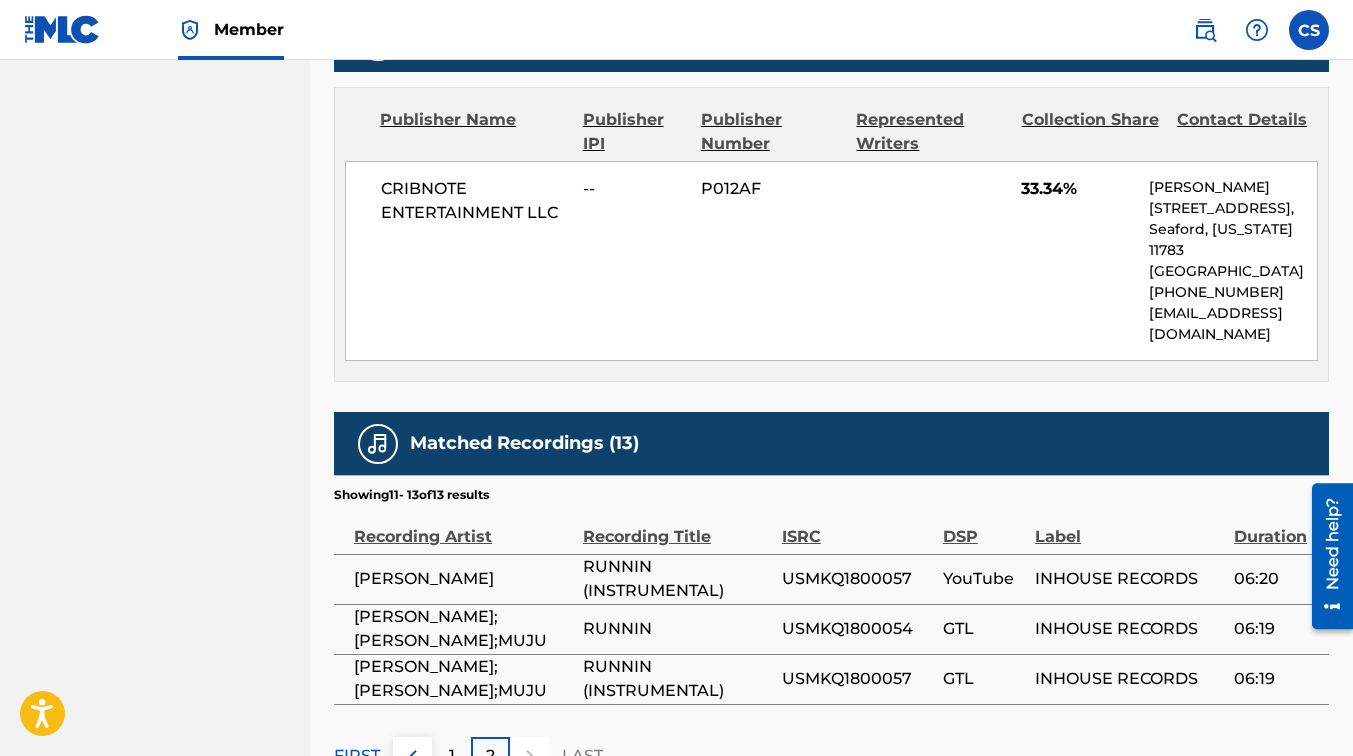 scroll, scrollTop: 1277, scrollLeft: 0, axis: vertical 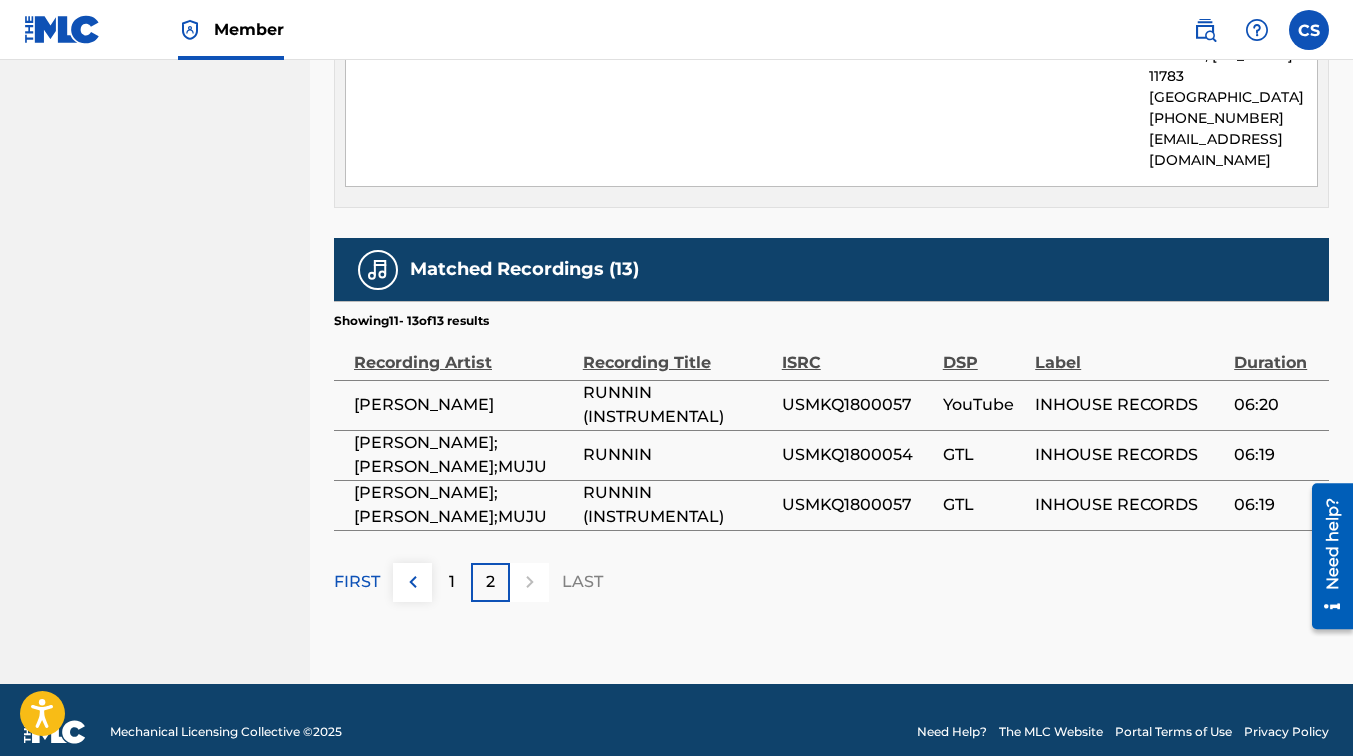 click on "1" at bounding box center (452, 582) 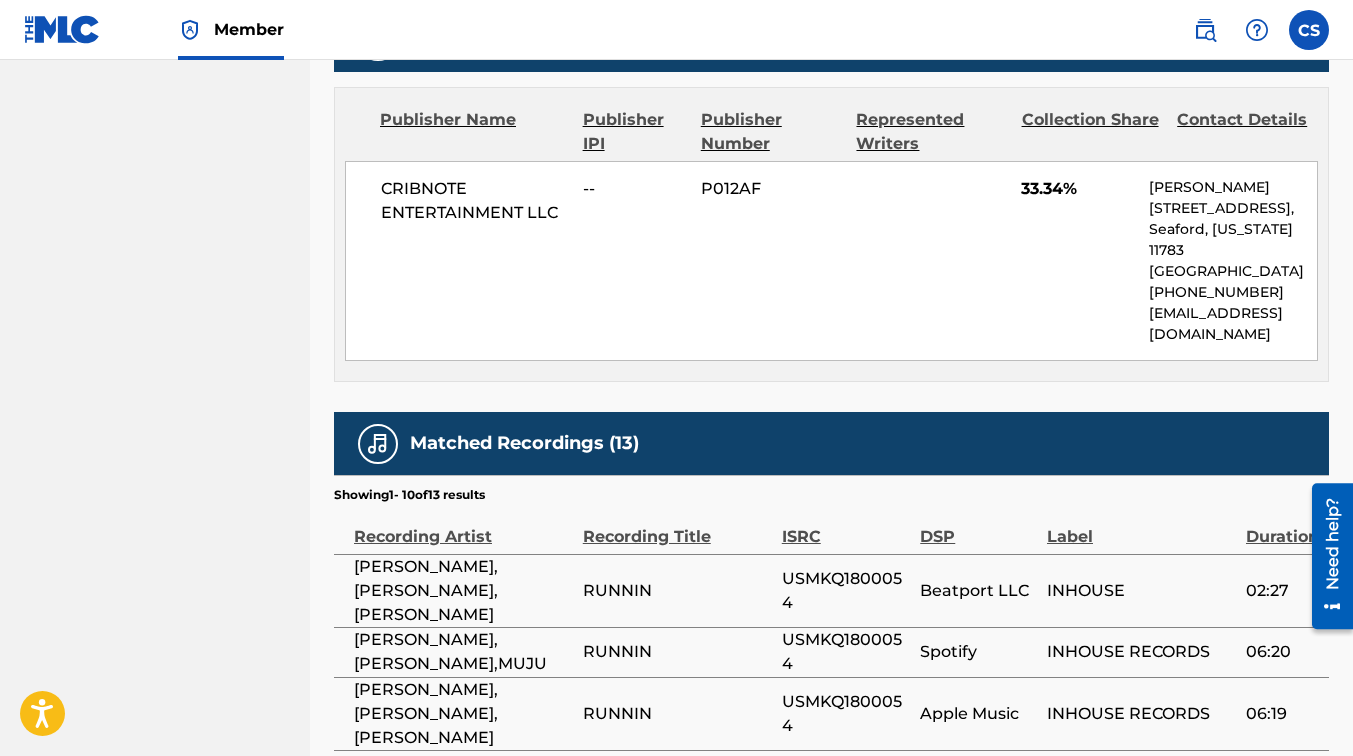 scroll, scrollTop: 1500, scrollLeft: 0, axis: vertical 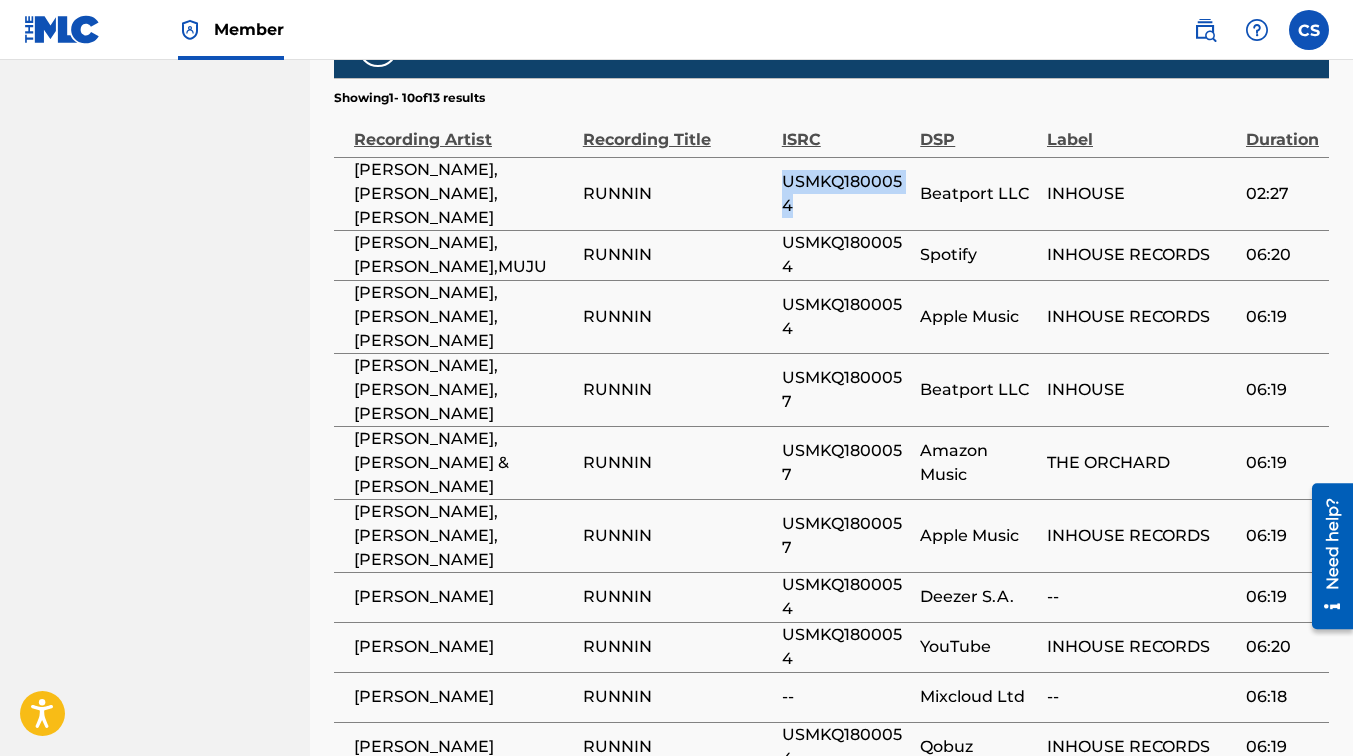 drag, startPoint x: 781, startPoint y: 144, endPoint x: 868, endPoint y: 171, distance: 91.09336 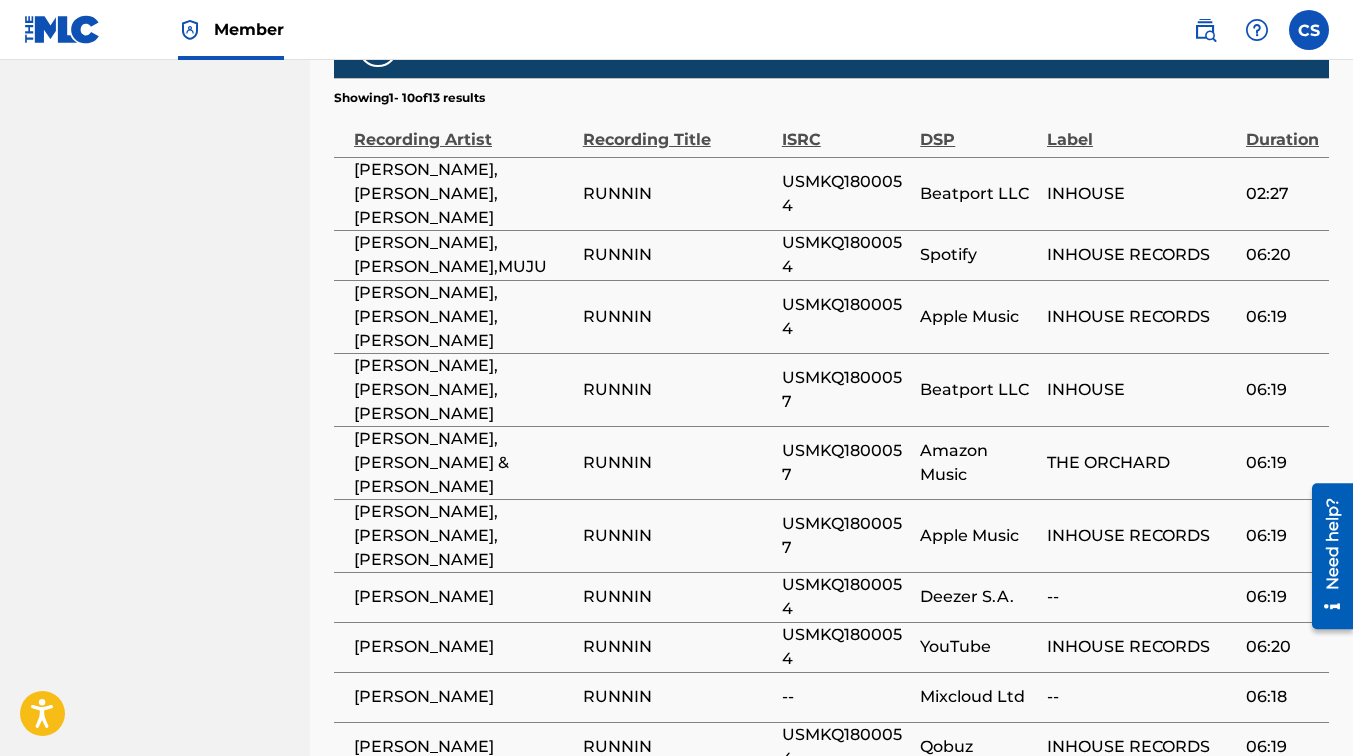 click on "2" at bounding box center [490, 824] 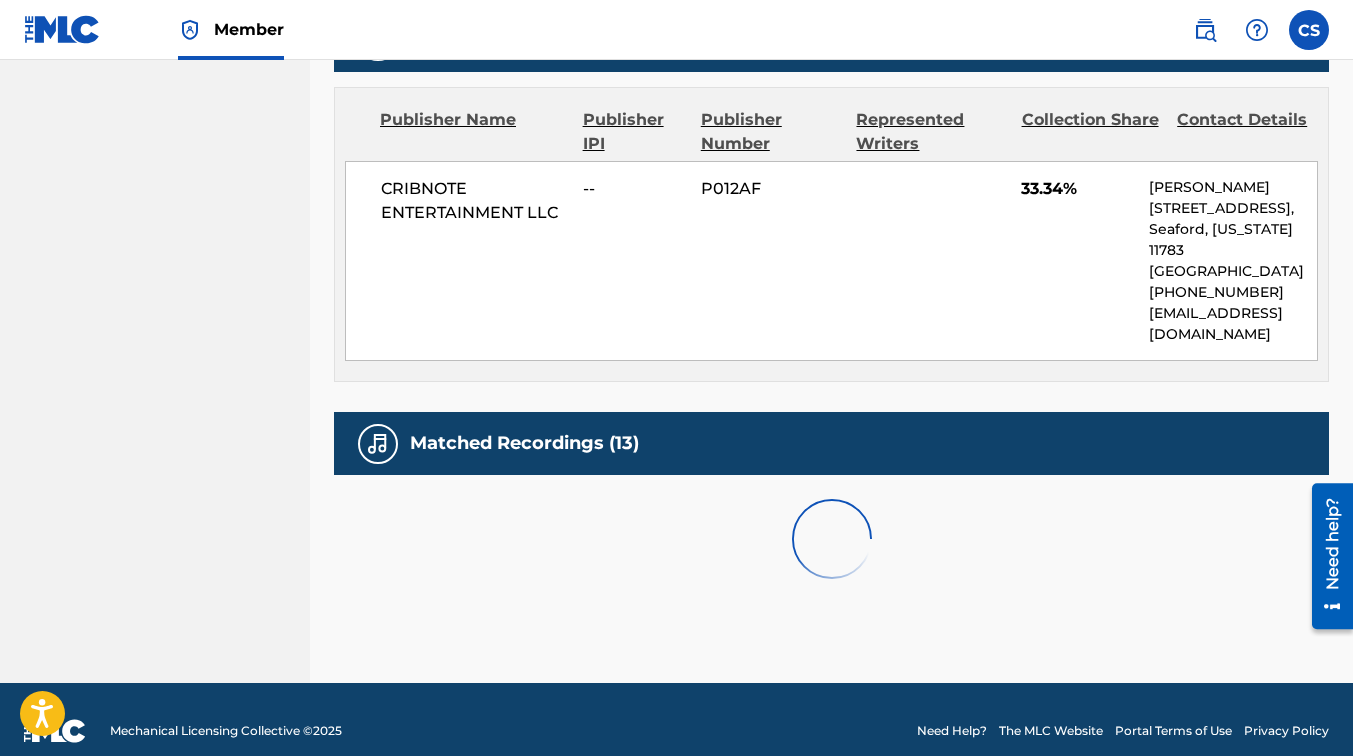 scroll, scrollTop: 1277, scrollLeft: 0, axis: vertical 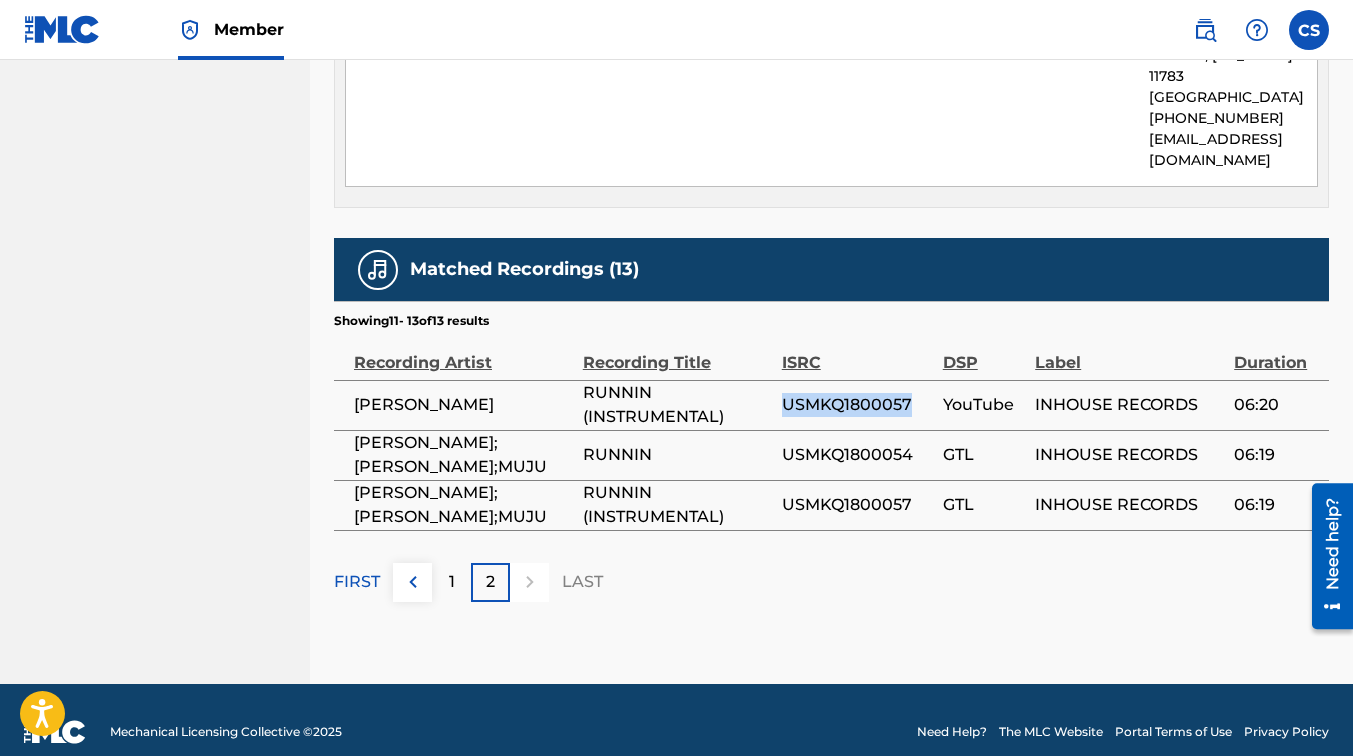 drag, startPoint x: 787, startPoint y: 382, endPoint x: 920, endPoint y: 388, distance: 133.13527 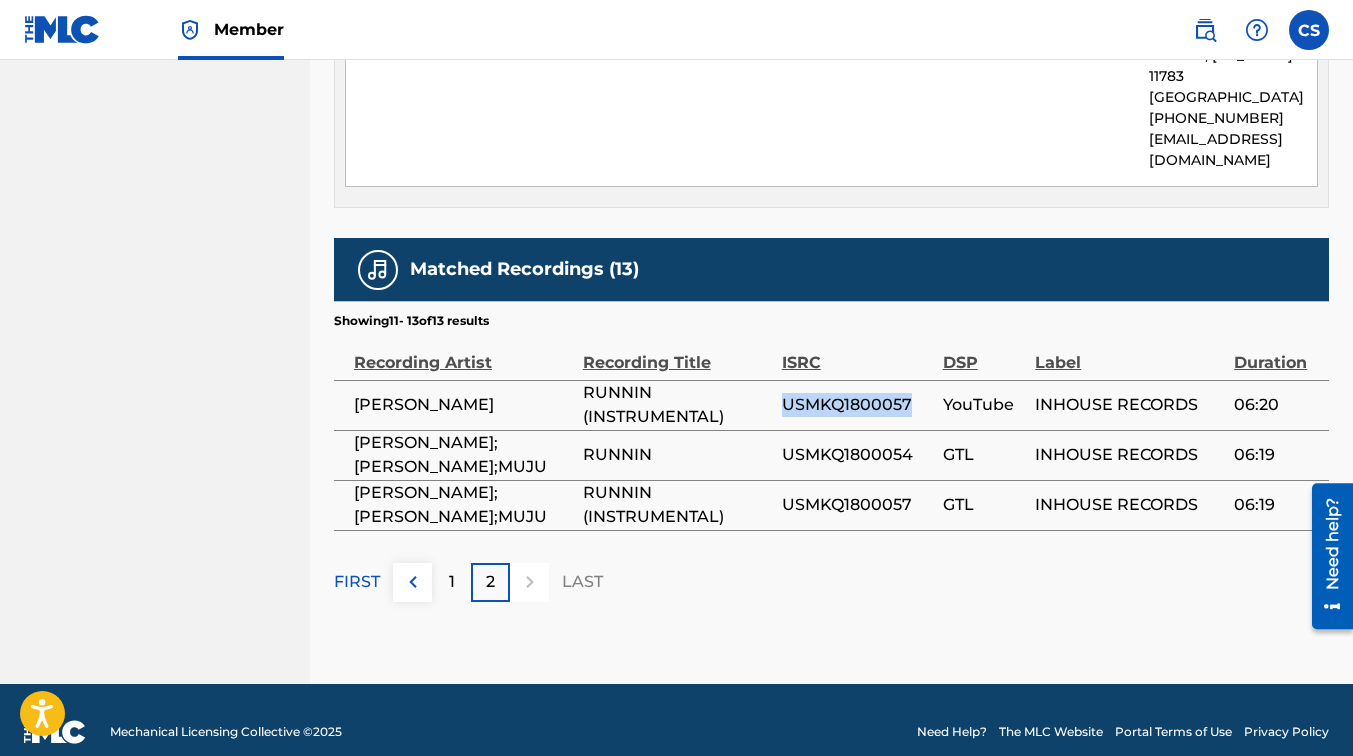 drag, startPoint x: 920, startPoint y: 388, endPoint x: 880, endPoint y: 377, distance: 41.484936 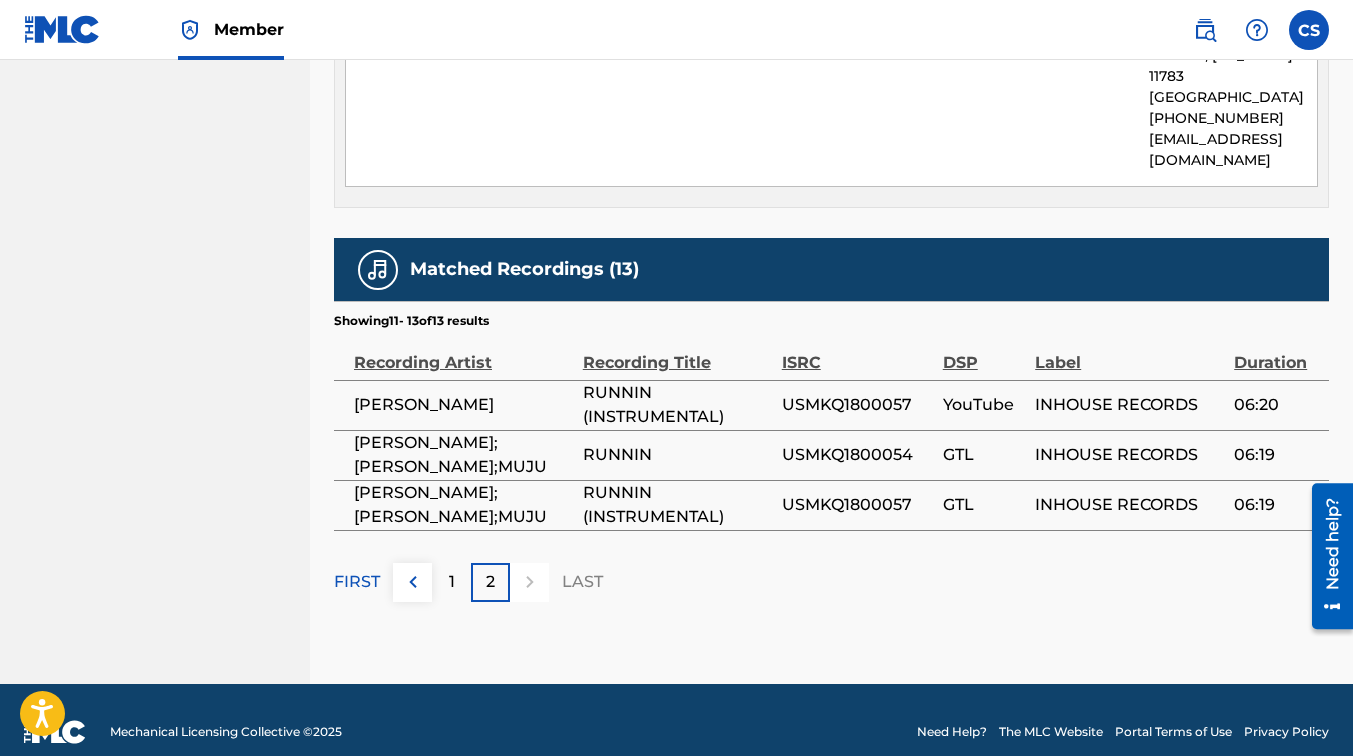 click on "CRIBNOTE ENTERTAINMENT LLC -- P012AF 33.34% [PERSON_NAME] [STREET_ADDRESS][US_STATE] [PHONE_NUMBER] [EMAIL_ADDRESS][DOMAIN_NAME]" at bounding box center (831, 87) 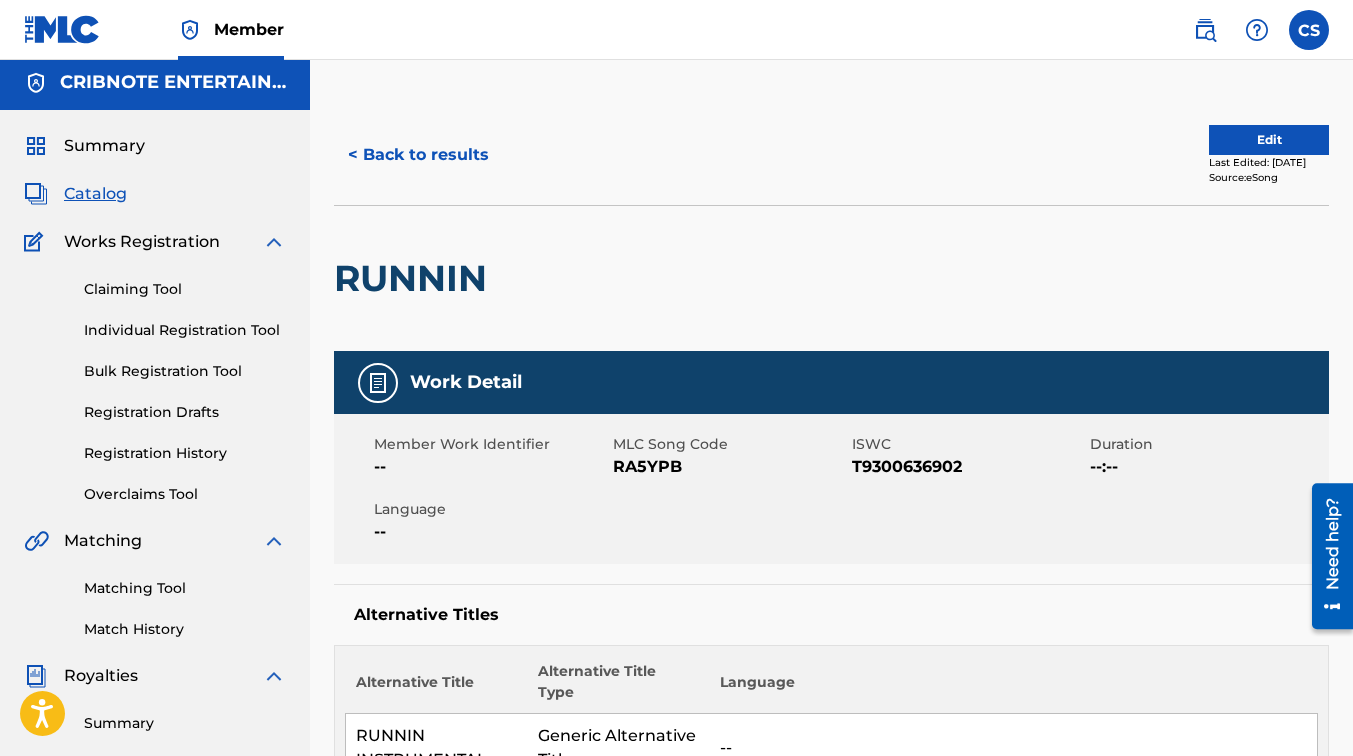 scroll, scrollTop: 0, scrollLeft: 0, axis: both 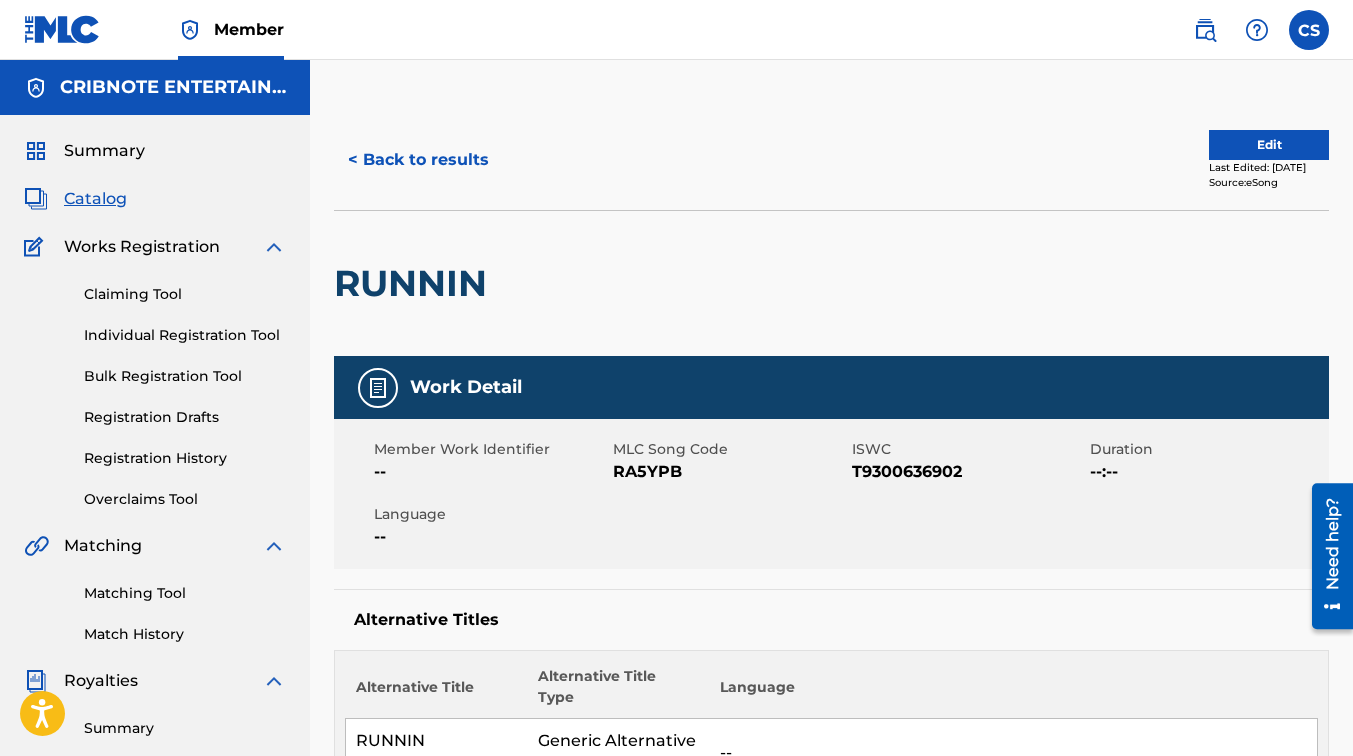 click on "< Back to results" at bounding box center (418, 160) 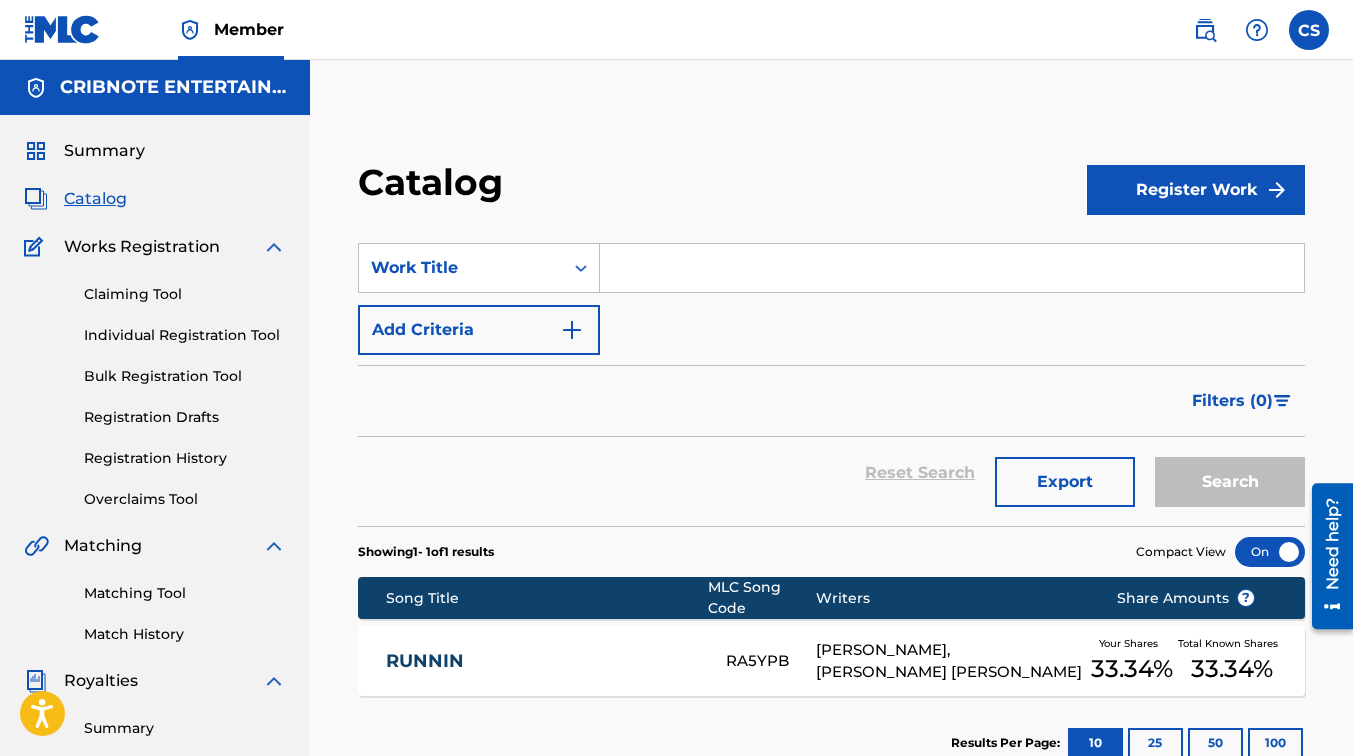 click at bounding box center [952, 268] 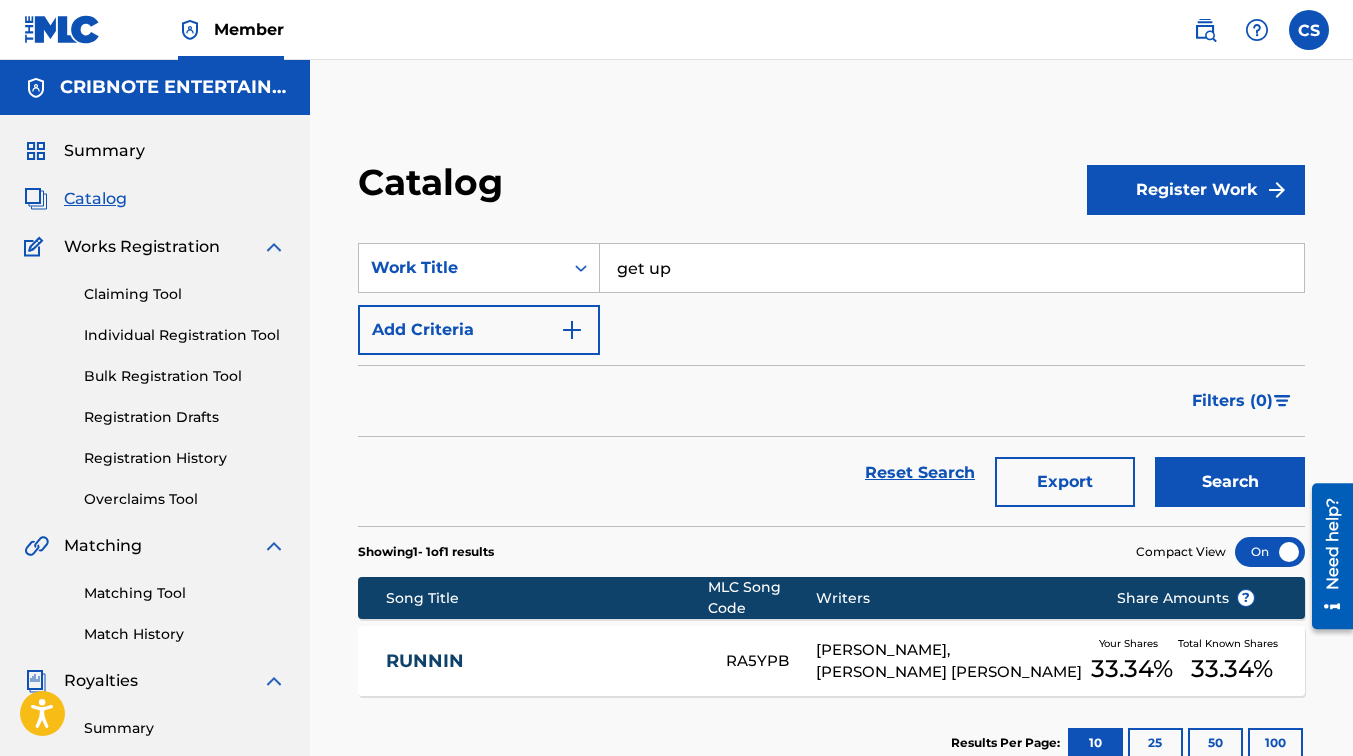 type on "get up" 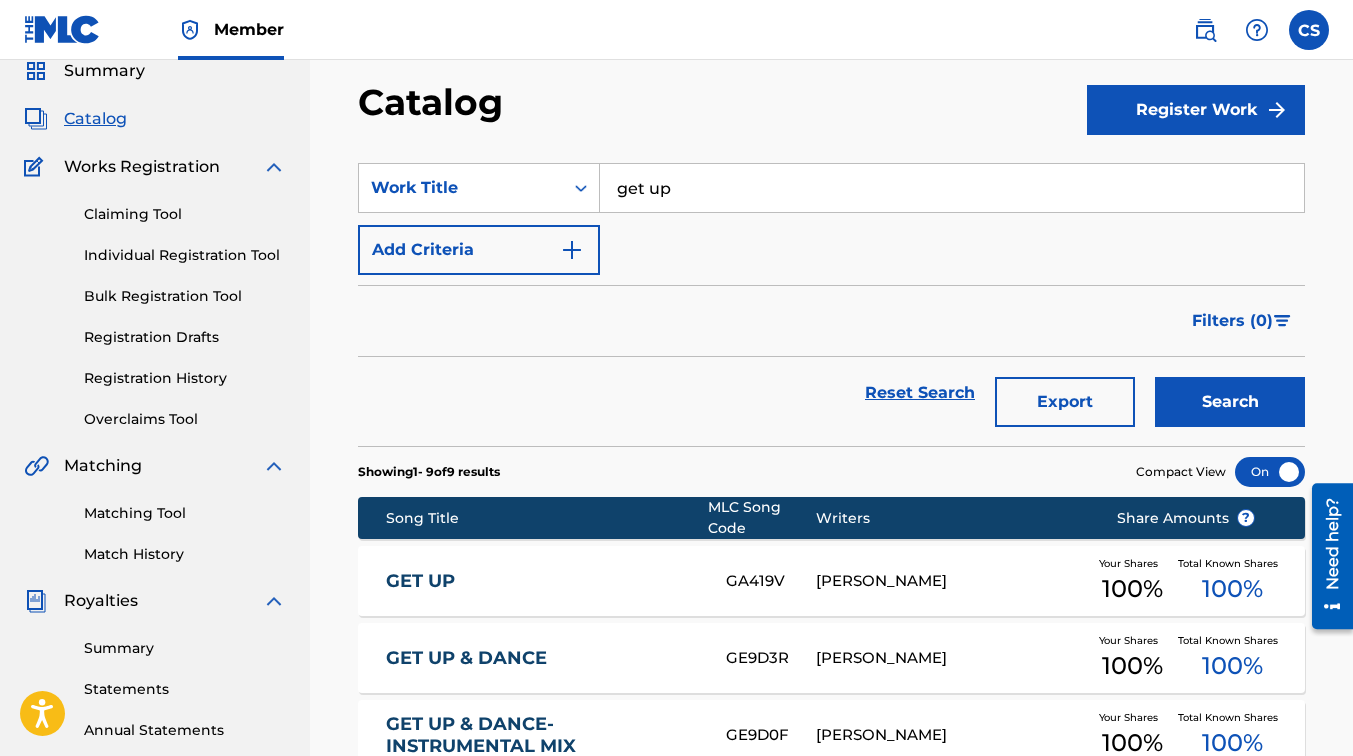 scroll, scrollTop: 120, scrollLeft: 0, axis: vertical 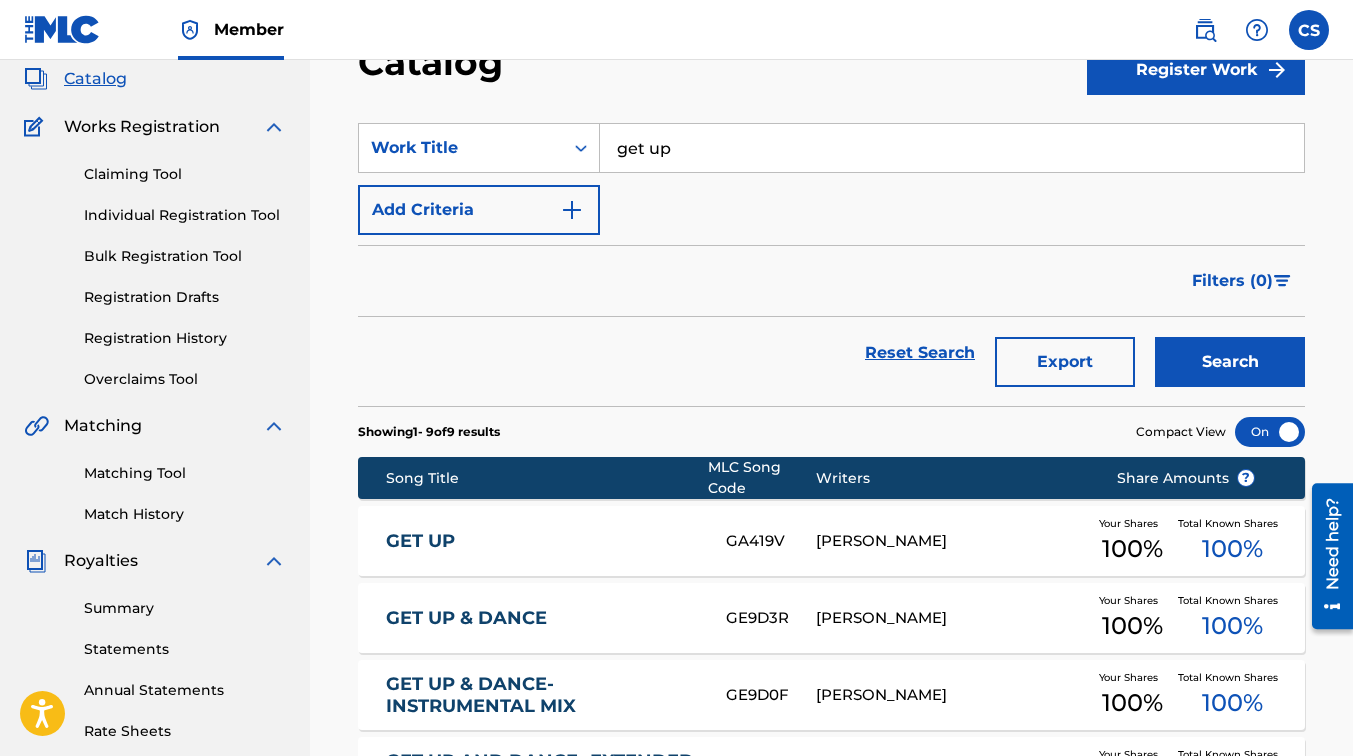 click on "GA419V" at bounding box center [771, 541] 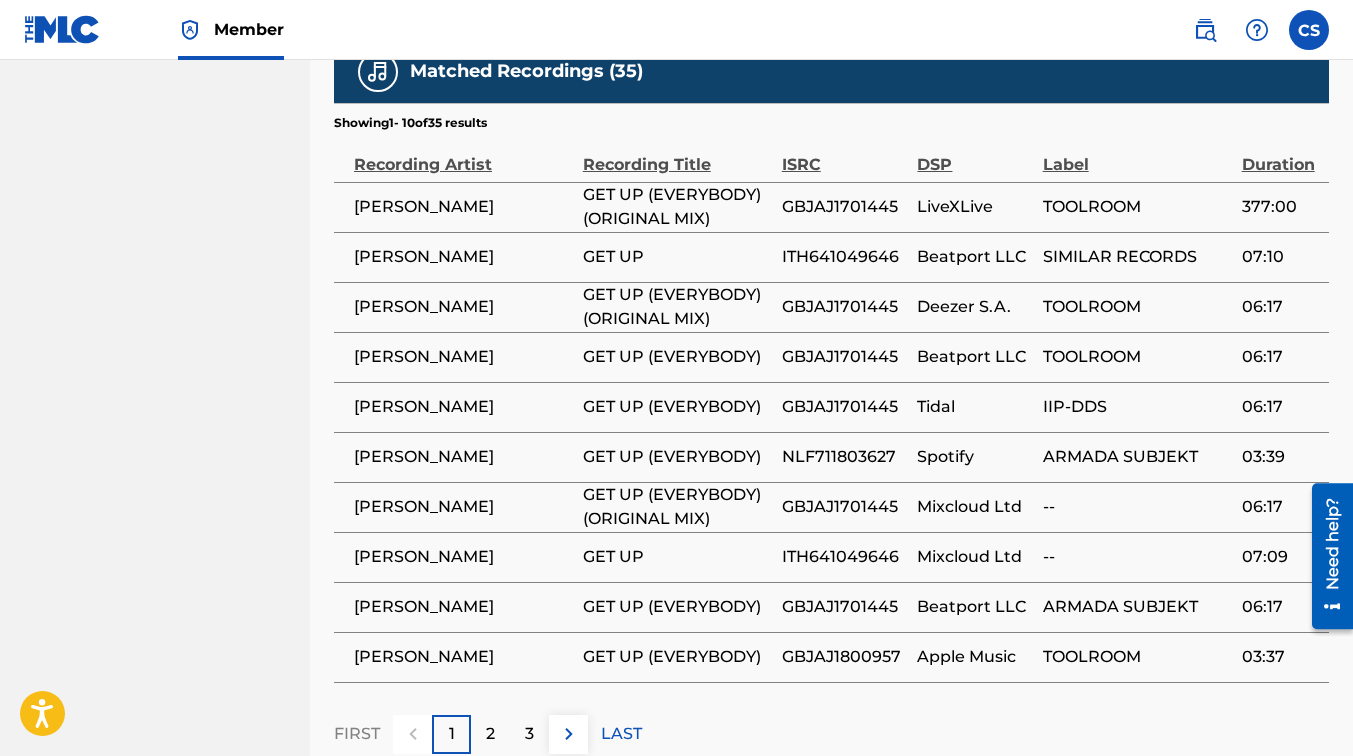 scroll, scrollTop: 1499, scrollLeft: 0, axis: vertical 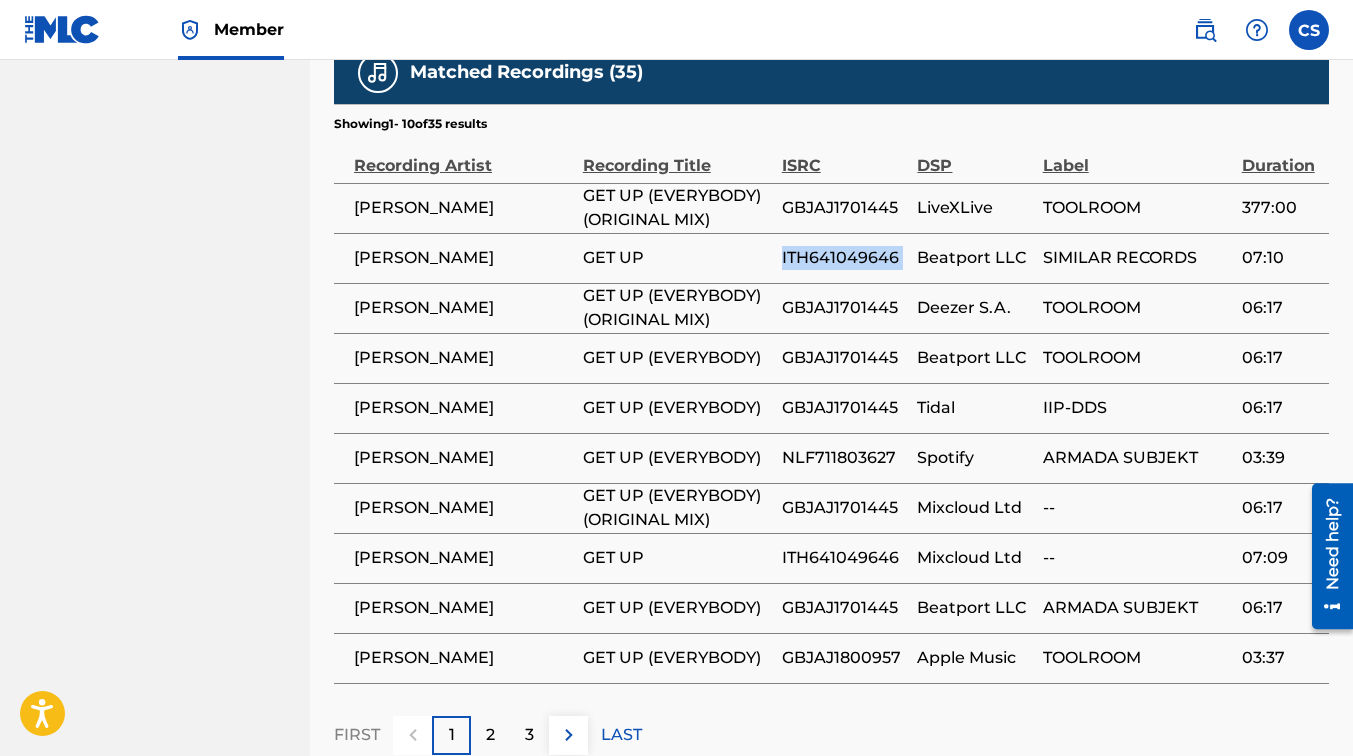 drag, startPoint x: 780, startPoint y: 237, endPoint x: 922, endPoint y: 249, distance: 142.50613 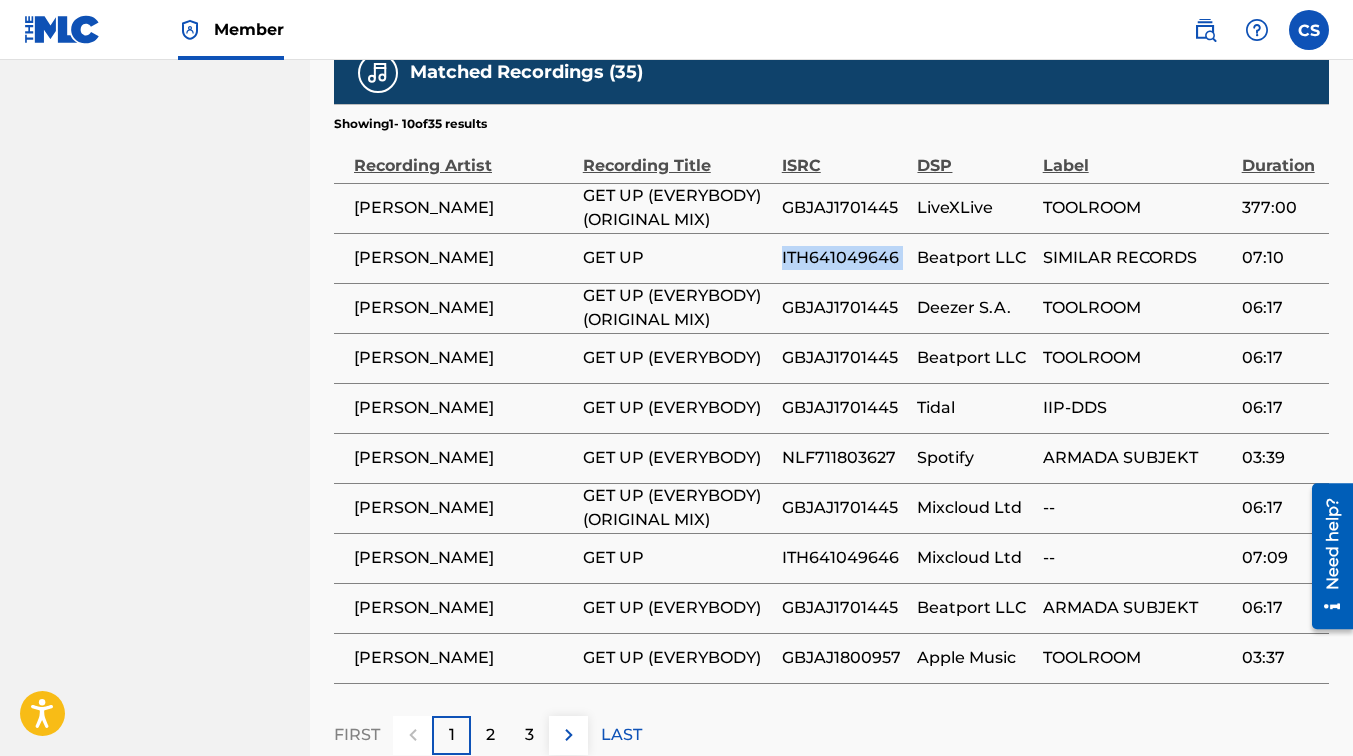 drag, startPoint x: 774, startPoint y: 234, endPoint x: 920, endPoint y: 220, distance: 146.6697 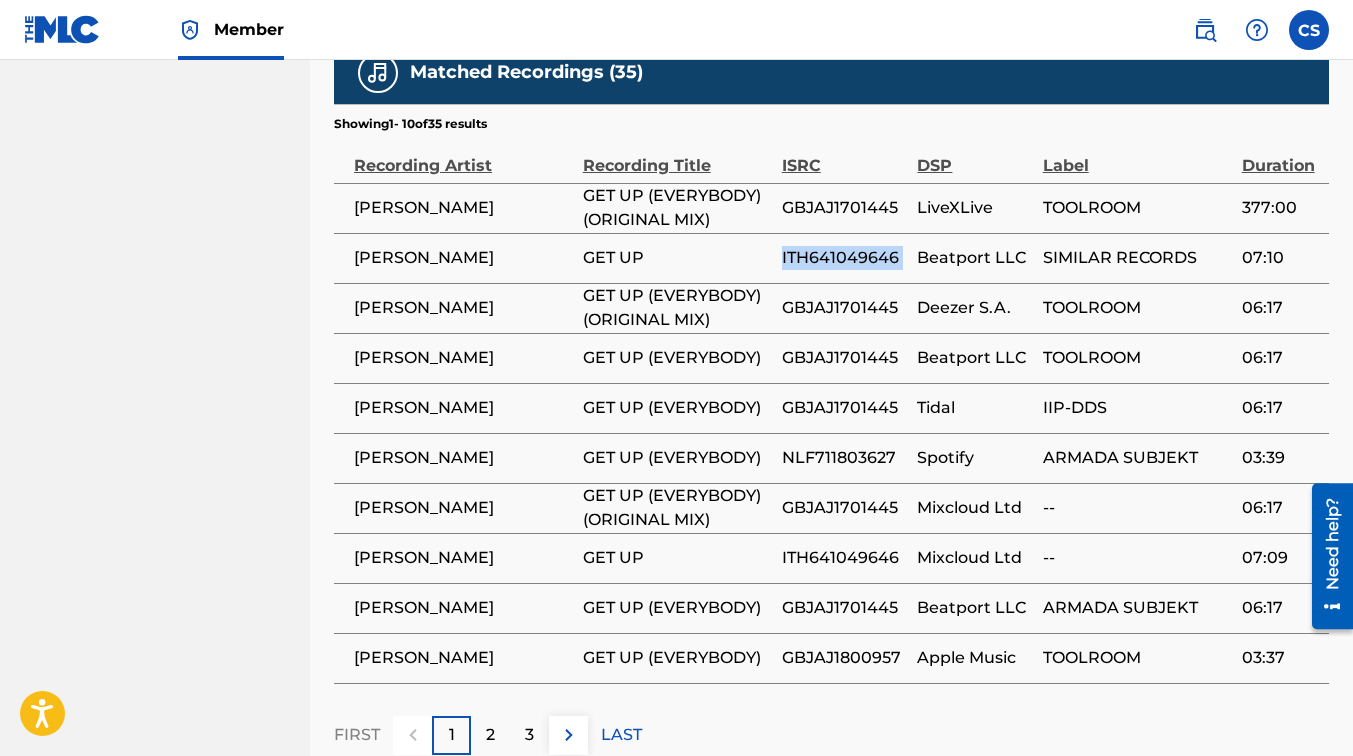 copy on "ITH641049646" 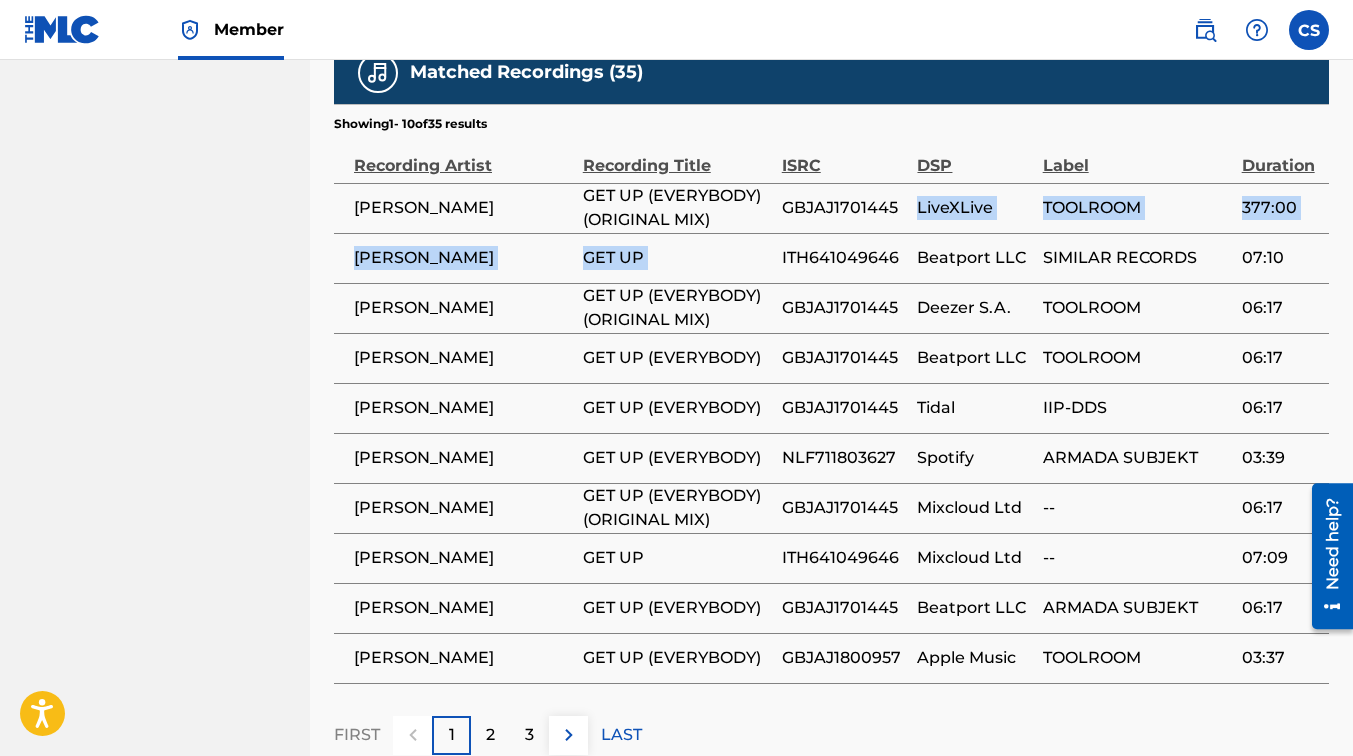 drag, startPoint x: 784, startPoint y: 234, endPoint x: 920, endPoint y: 208, distance: 138.463 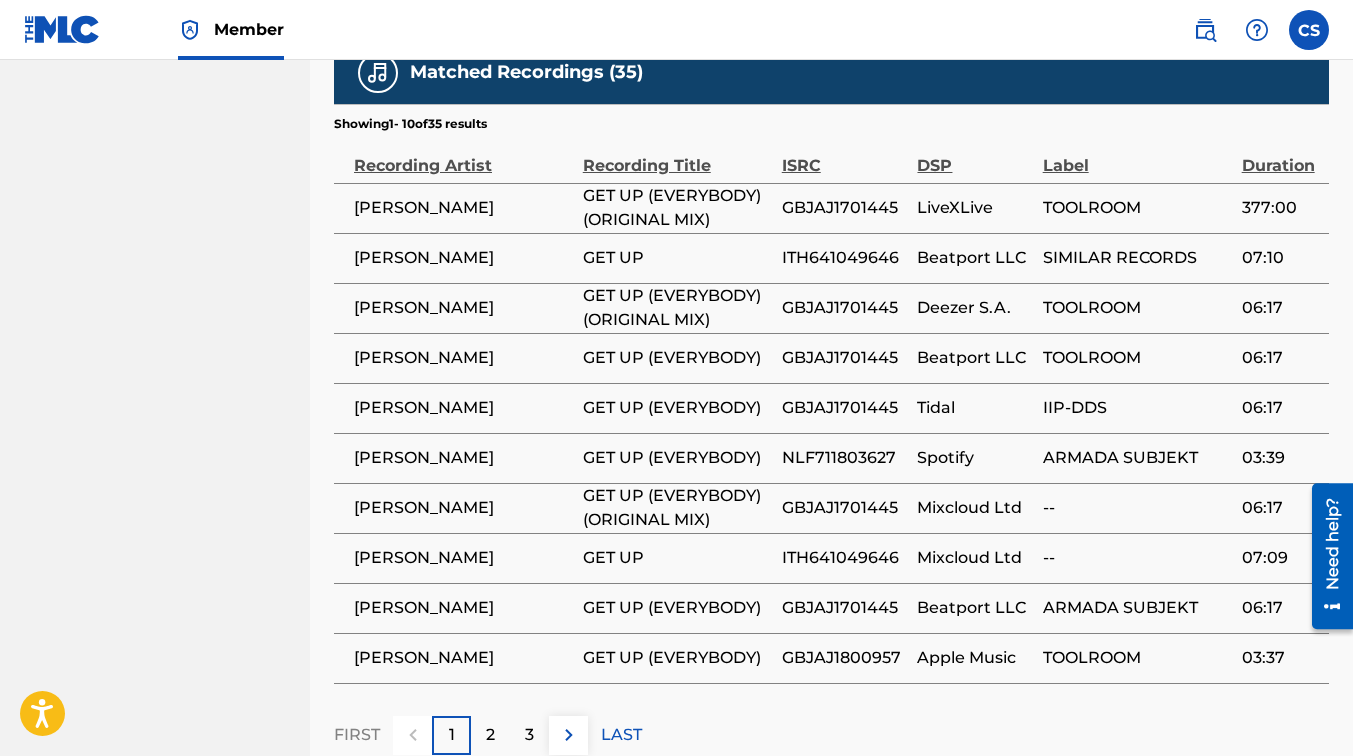 drag, startPoint x: 920, startPoint y: 208, endPoint x: 794, endPoint y: 244, distance: 131.04198 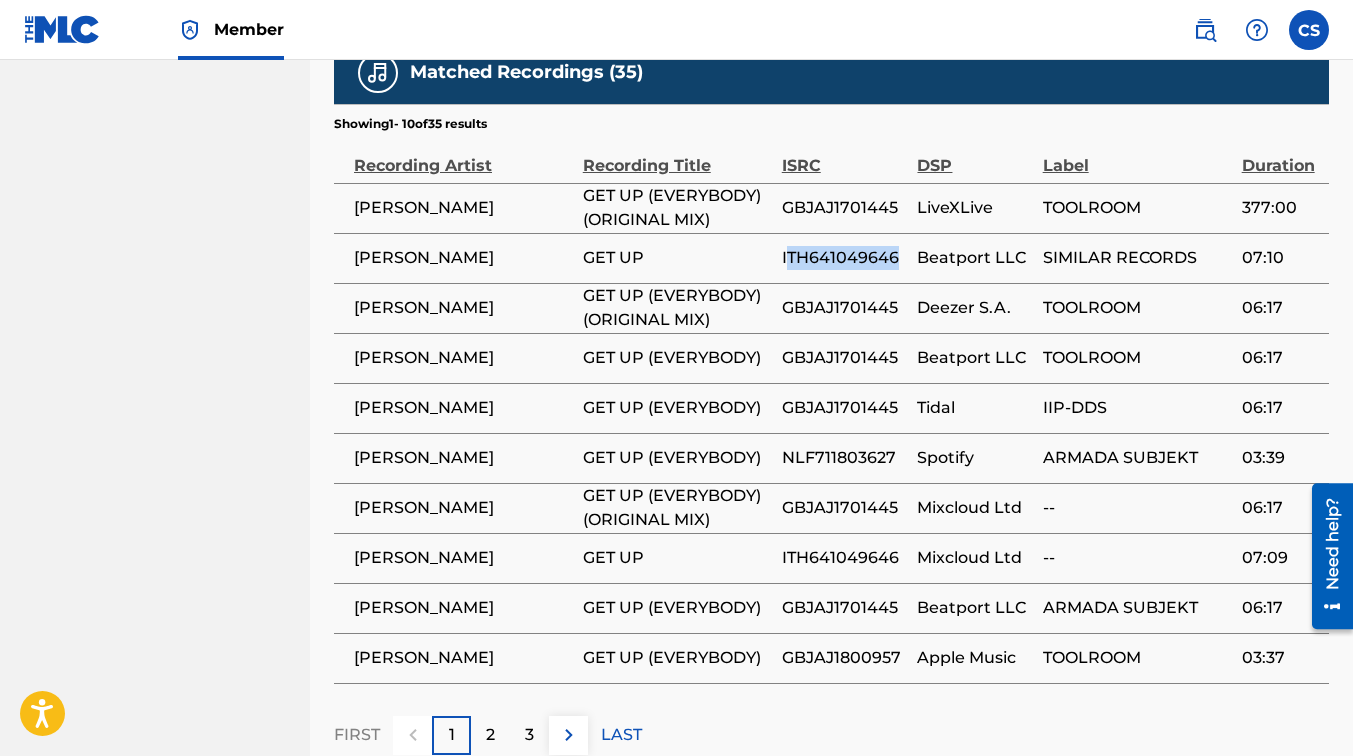 drag, startPoint x: 786, startPoint y: 235, endPoint x: 893, endPoint y: 228, distance: 107.22873 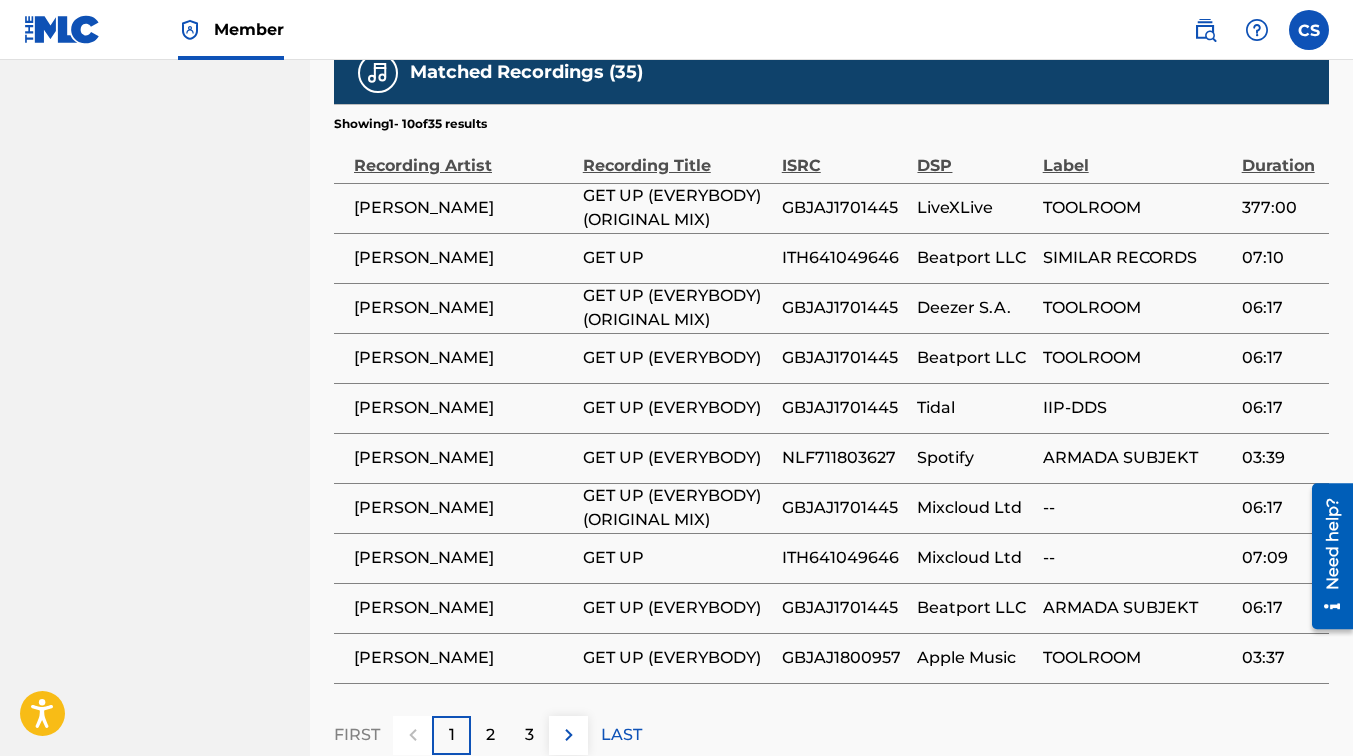 click on "GET UP" at bounding box center (677, 258) 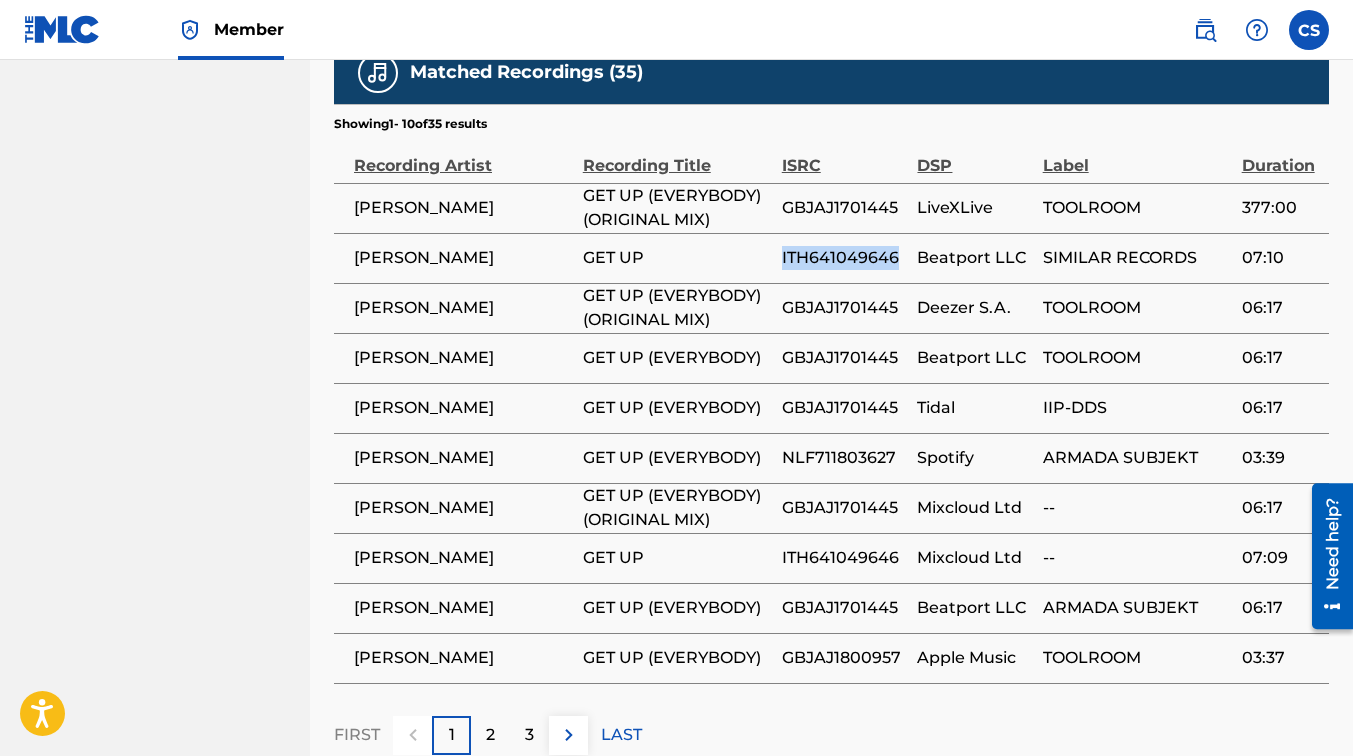 drag, startPoint x: 782, startPoint y: 230, endPoint x: 902, endPoint y: 243, distance: 120.70211 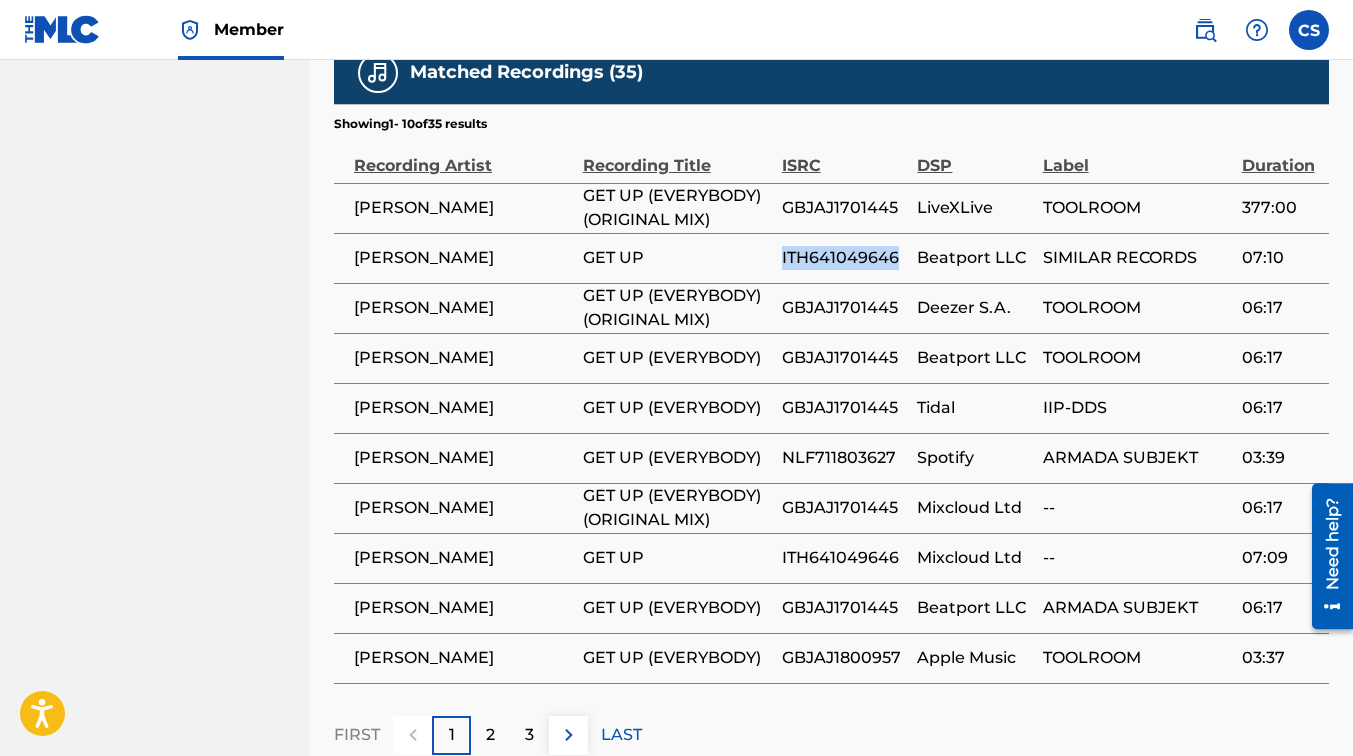 copy on "ITH641049646" 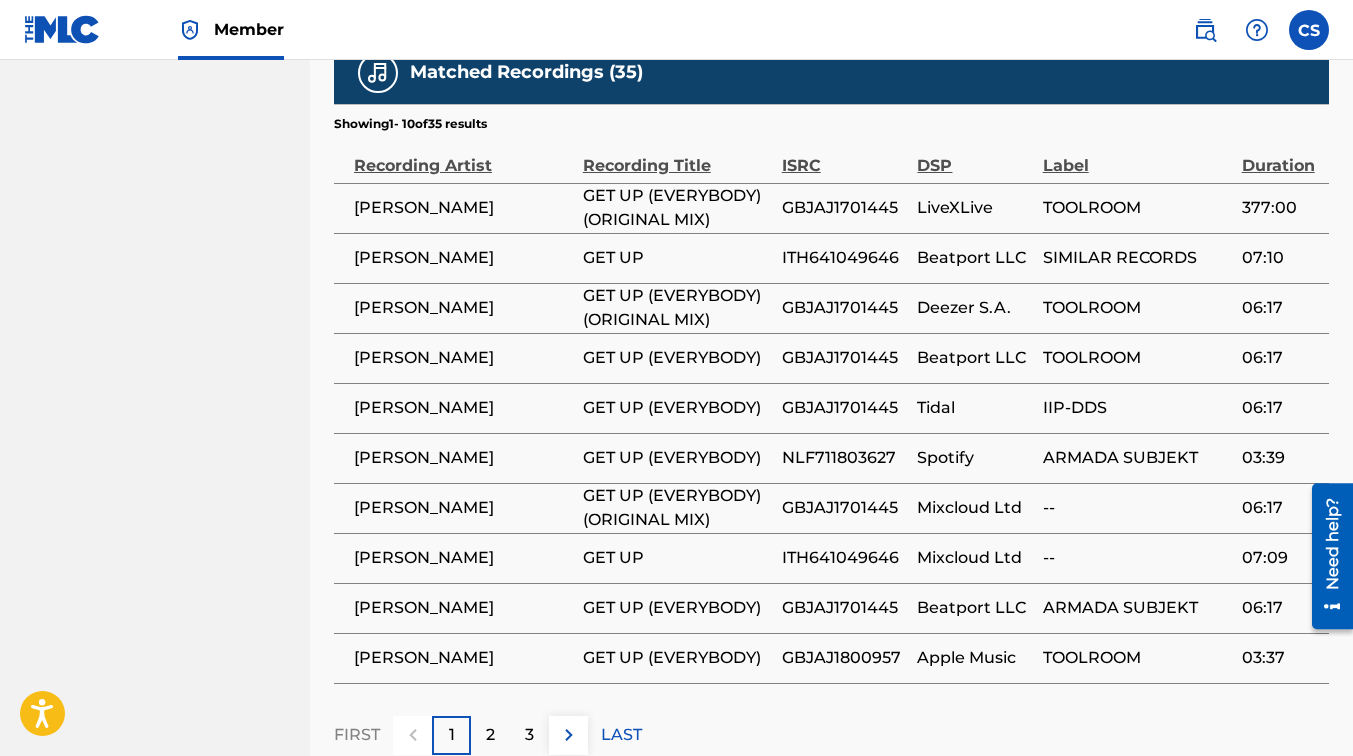 click on "2" at bounding box center (490, 735) 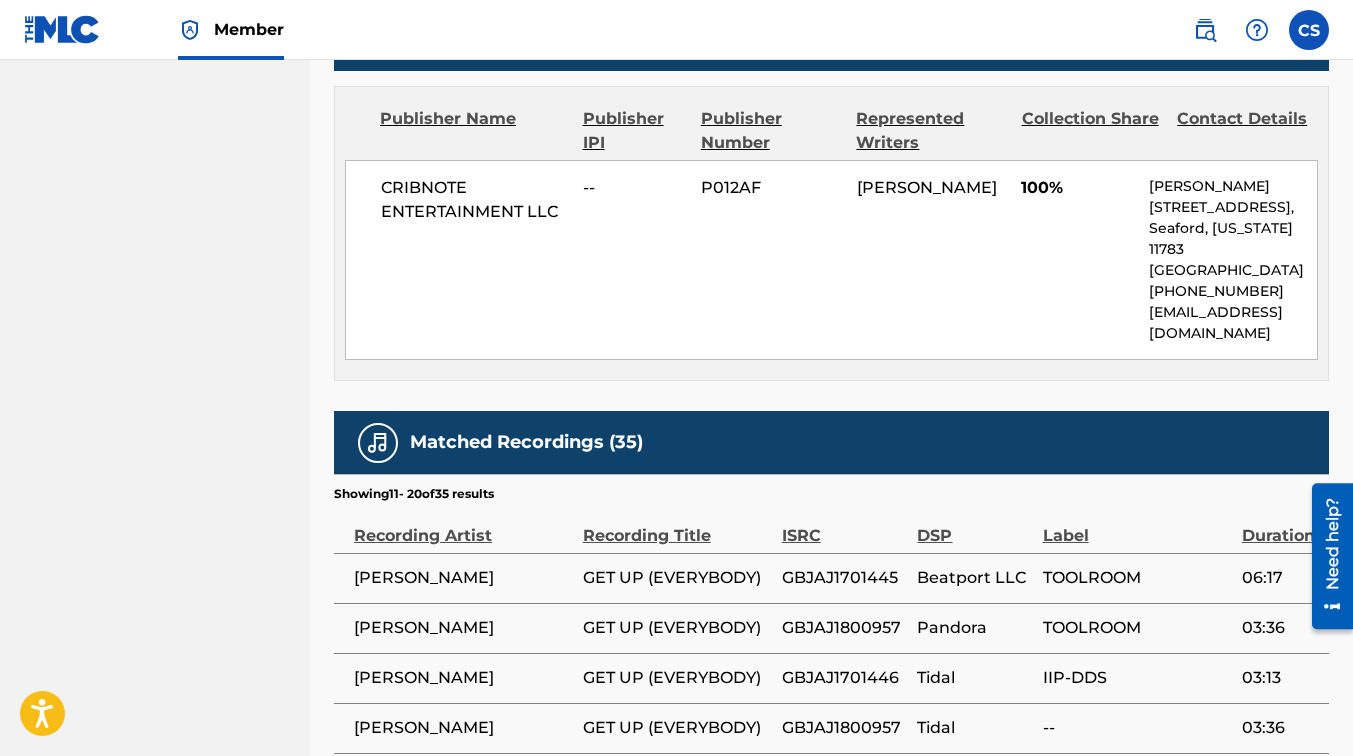 scroll, scrollTop: 1499, scrollLeft: 0, axis: vertical 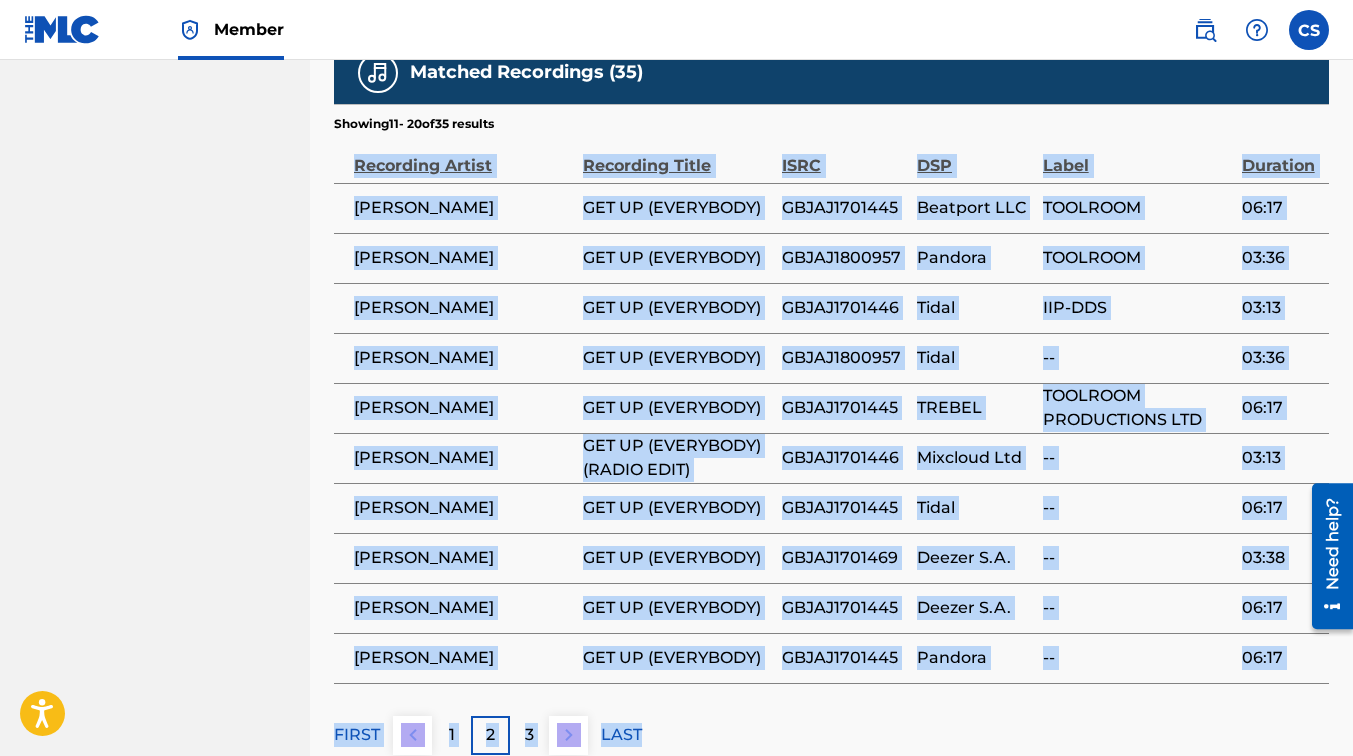 drag, startPoint x: 1351, startPoint y: 701, endPoint x: 1363, endPoint y: 561, distance: 140.51335 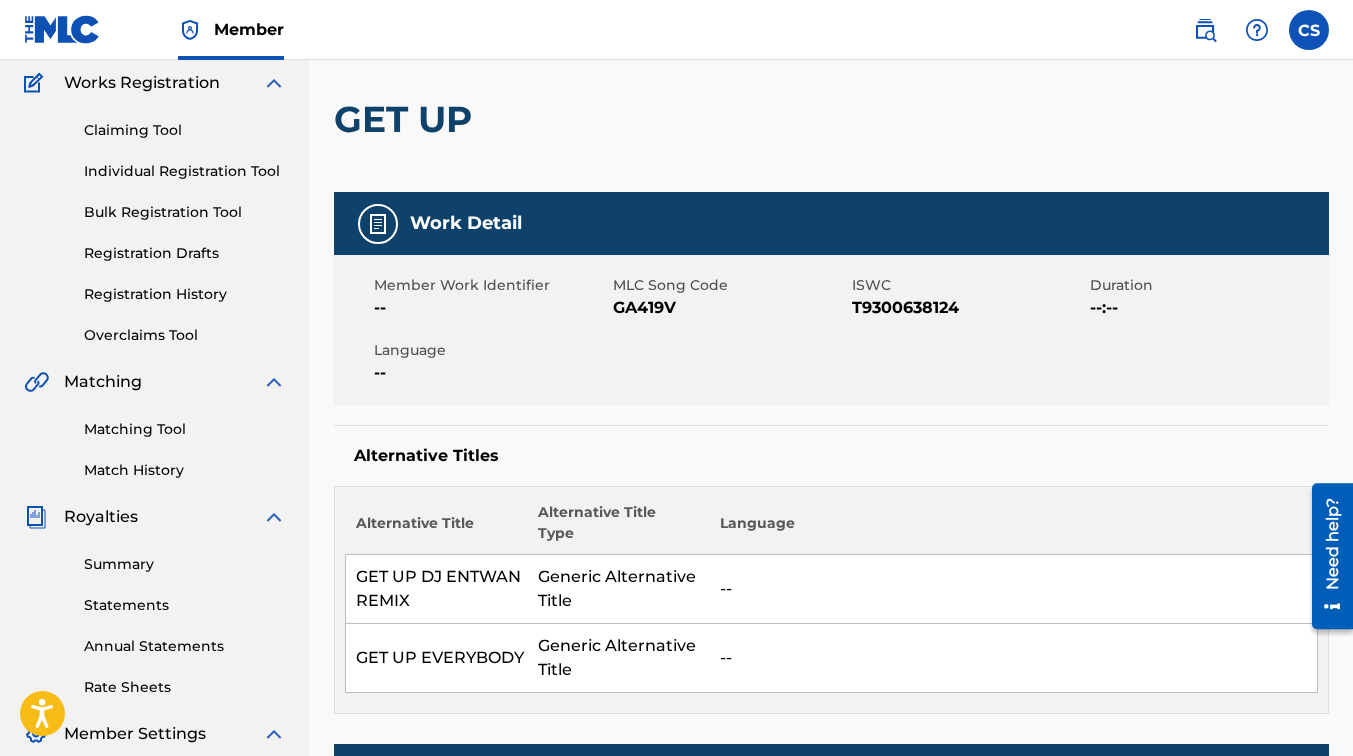 scroll, scrollTop: 106, scrollLeft: 0, axis: vertical 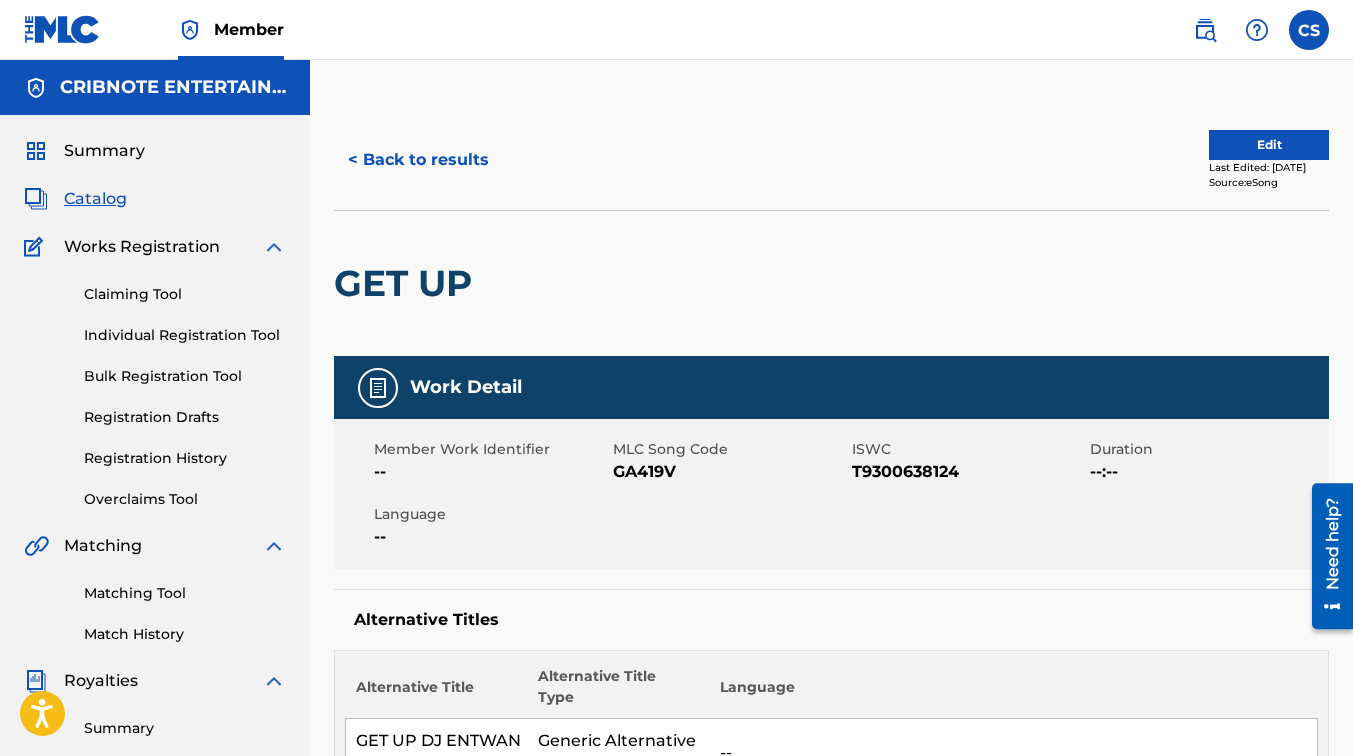 click on "< Back to results" at bounding box center (418, 160) 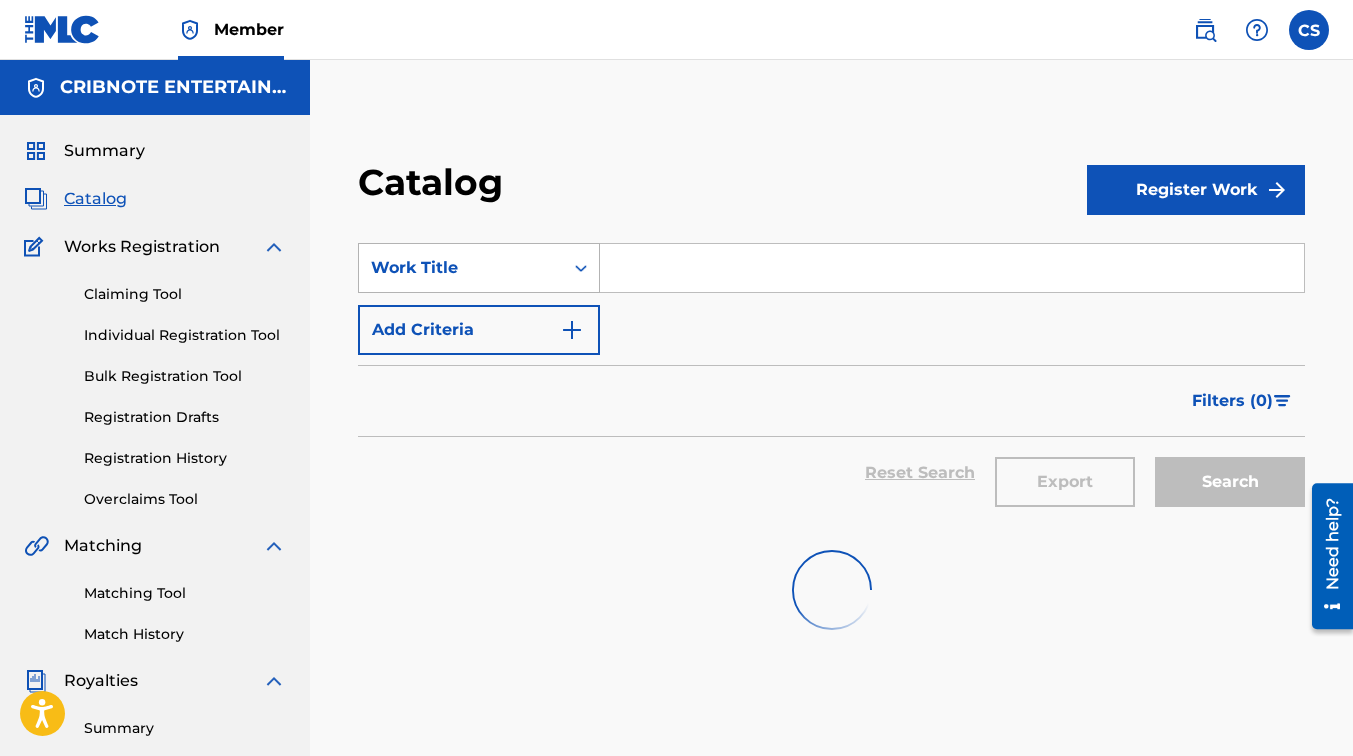 scroll, scrollTop: 120, scrollLeft: 0, axis: vertical 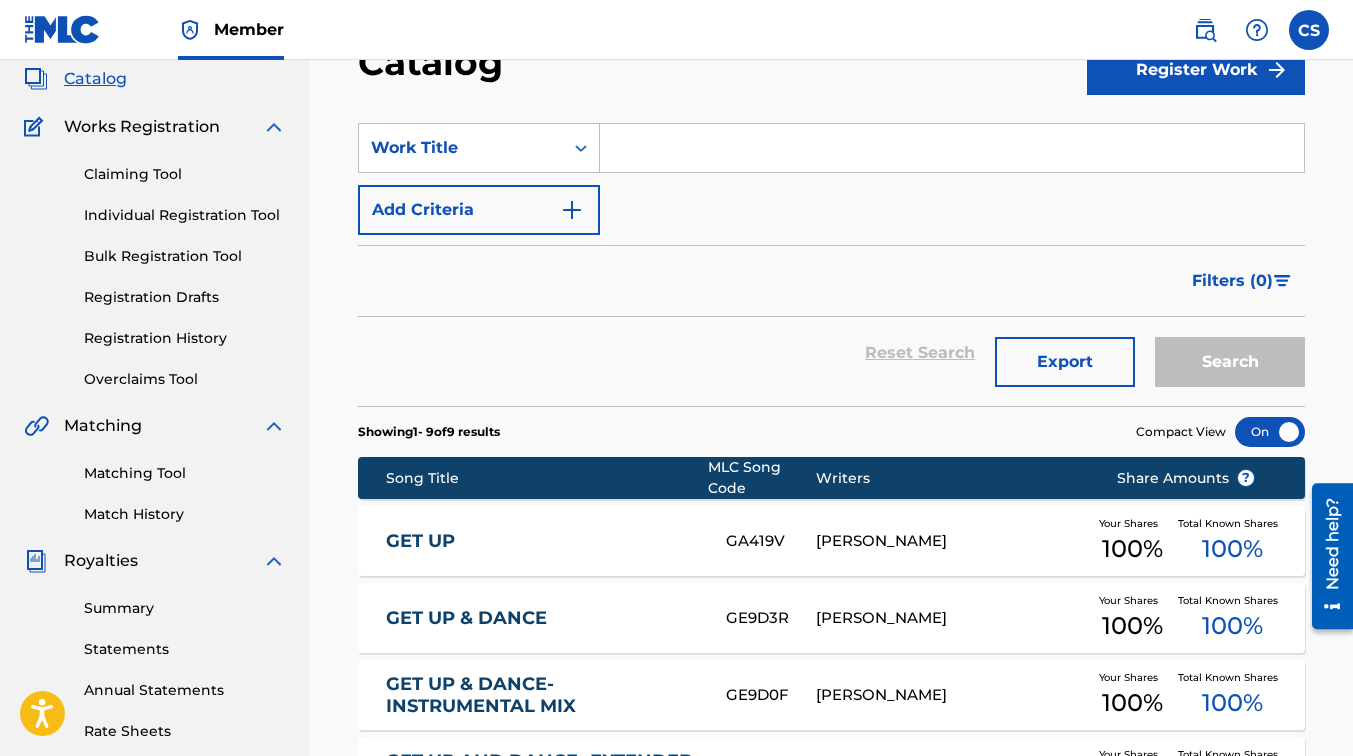 click at bounding box center (952, 148) 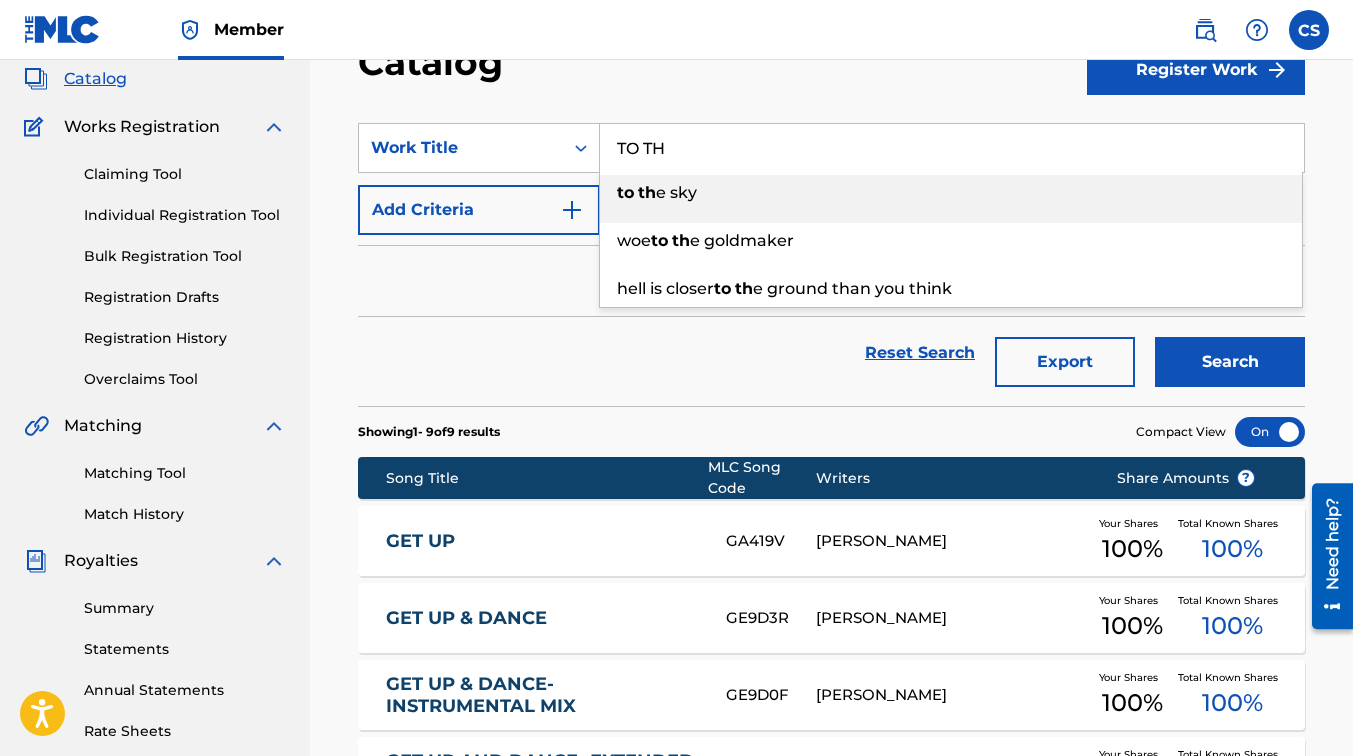 click on "to   th e sky" at bounding box center (951, 193) 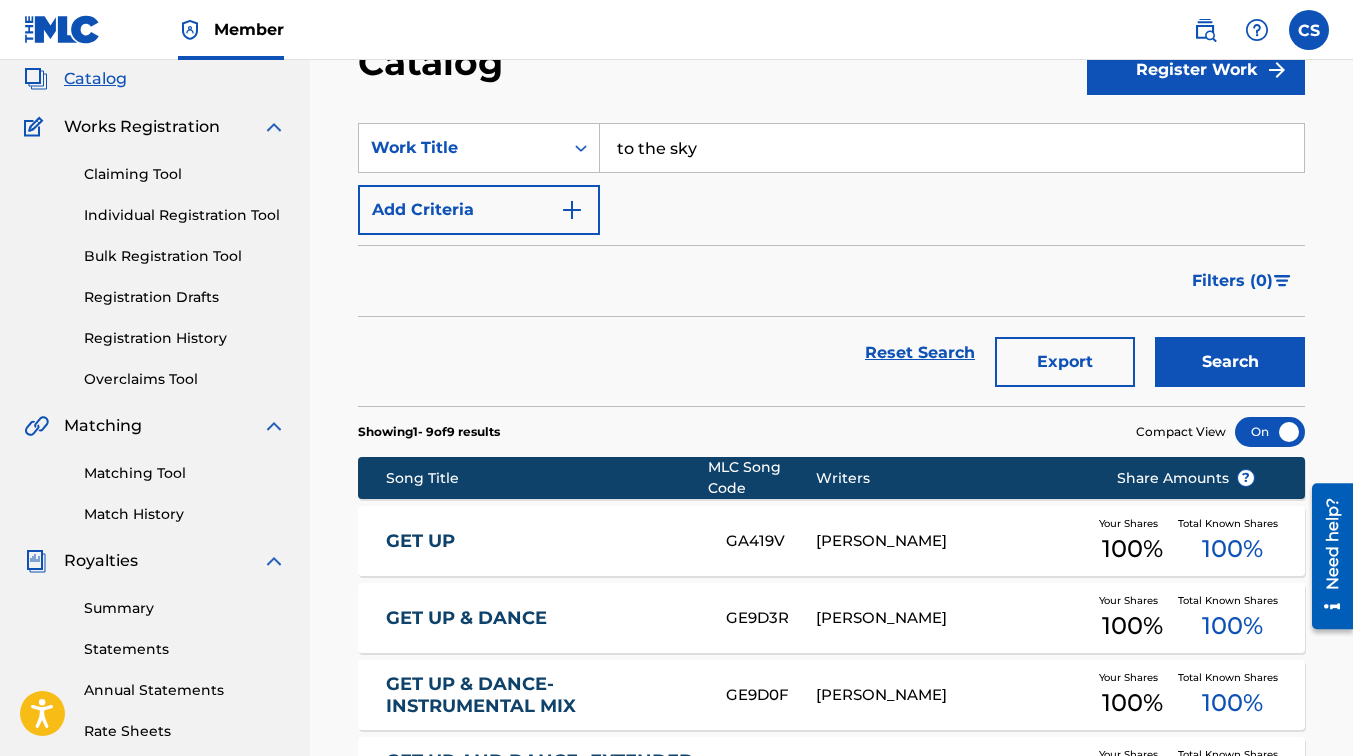 click on "Search" at bounding box center (1230, 362) 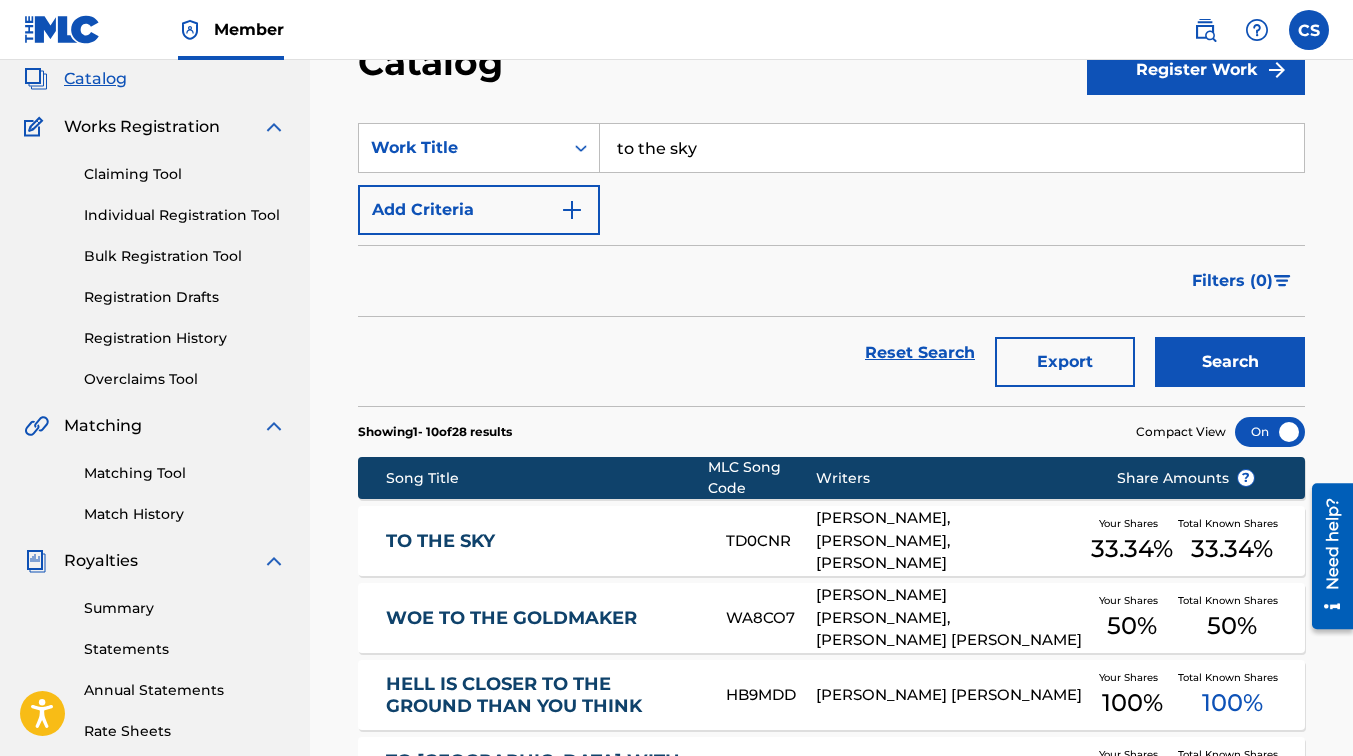 click on "TO THE SKY" at bounding box center [542, 541] 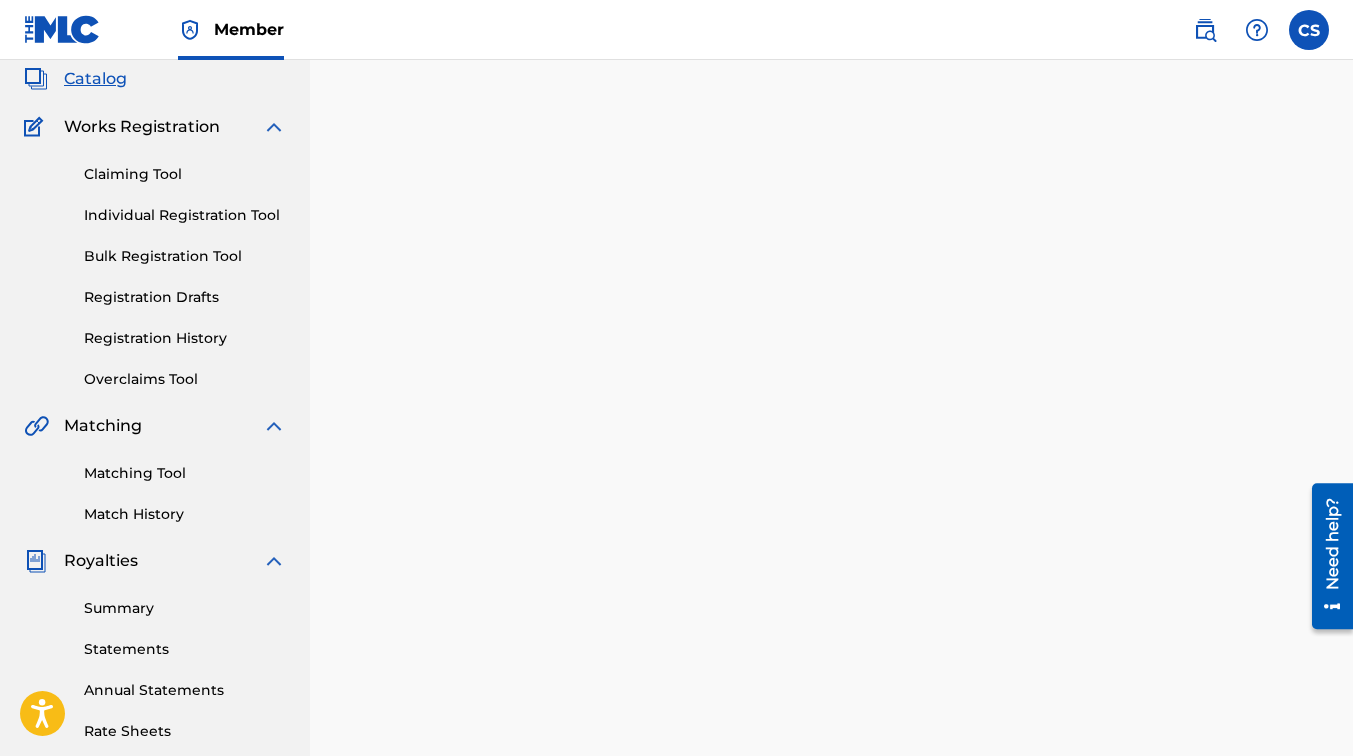 scroll, scrollTop: 0, scrollLeft: 0, axis: both 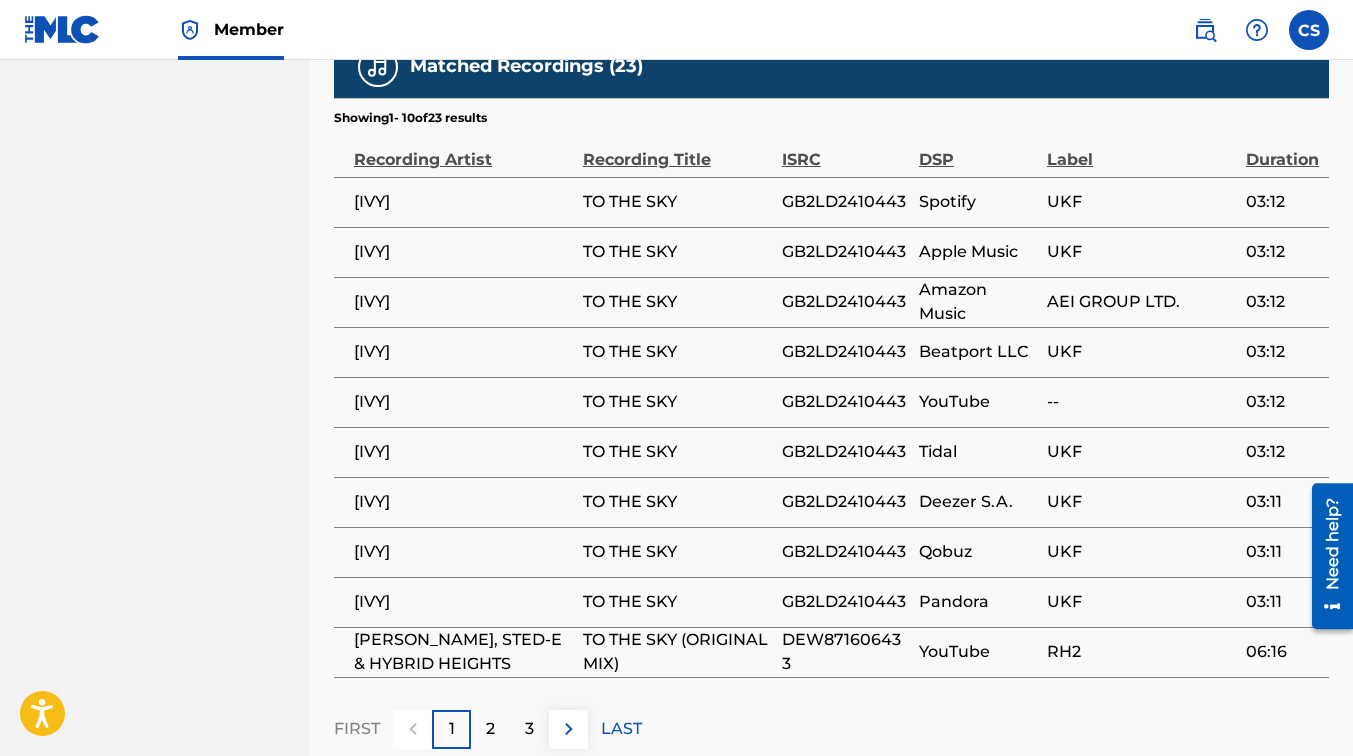 click on "2" at bounding box center [490, 729] 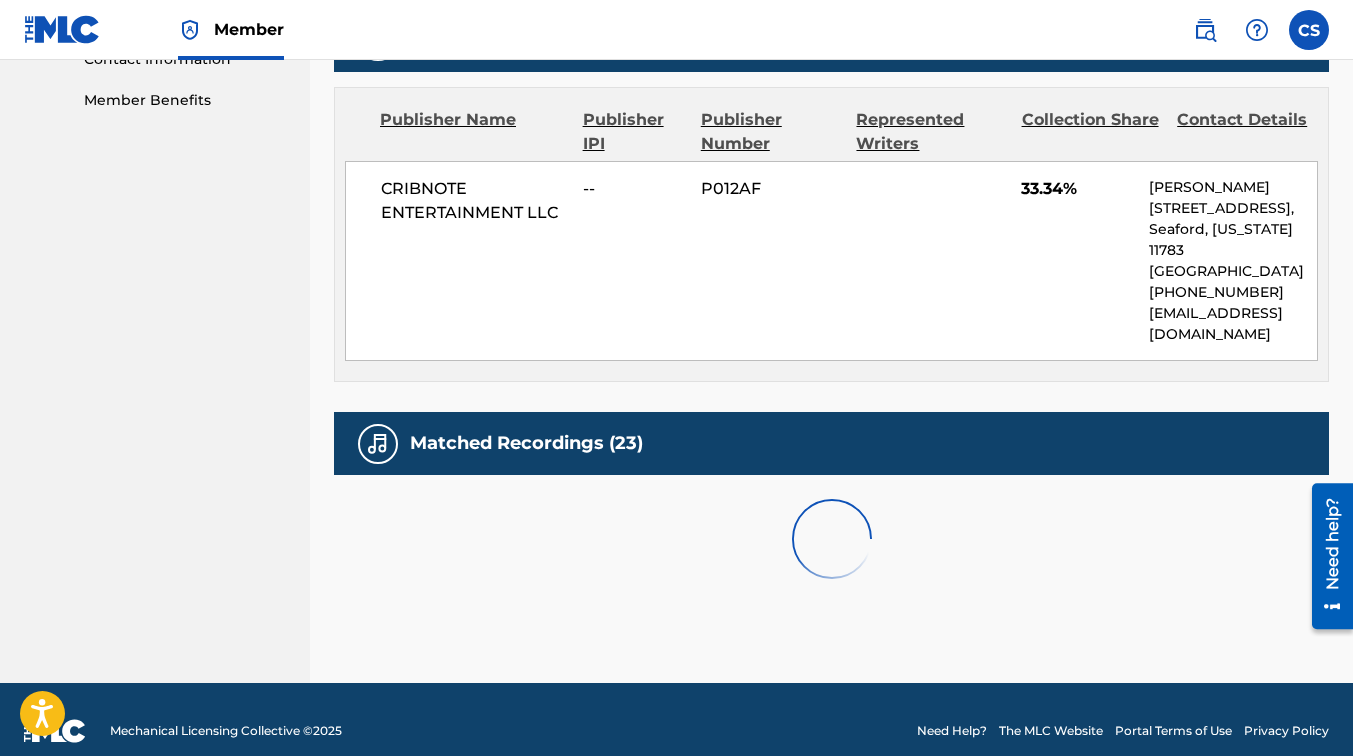 scroll, scrollTop: 1345, scrollLeft: 0, axis: vertical 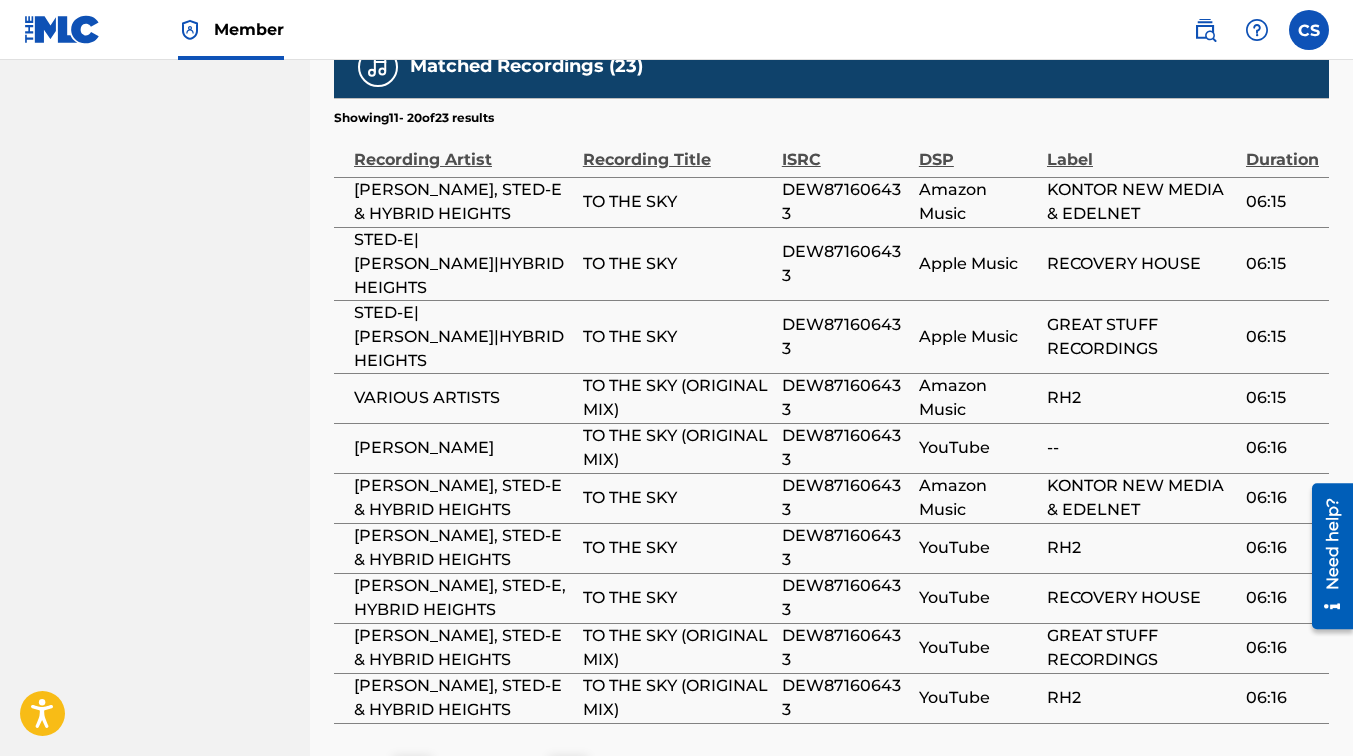 drag, startPoint x: 481, startPoint y: 709, endPoint x: 527, endPoint y: 704, distance: 46.270943 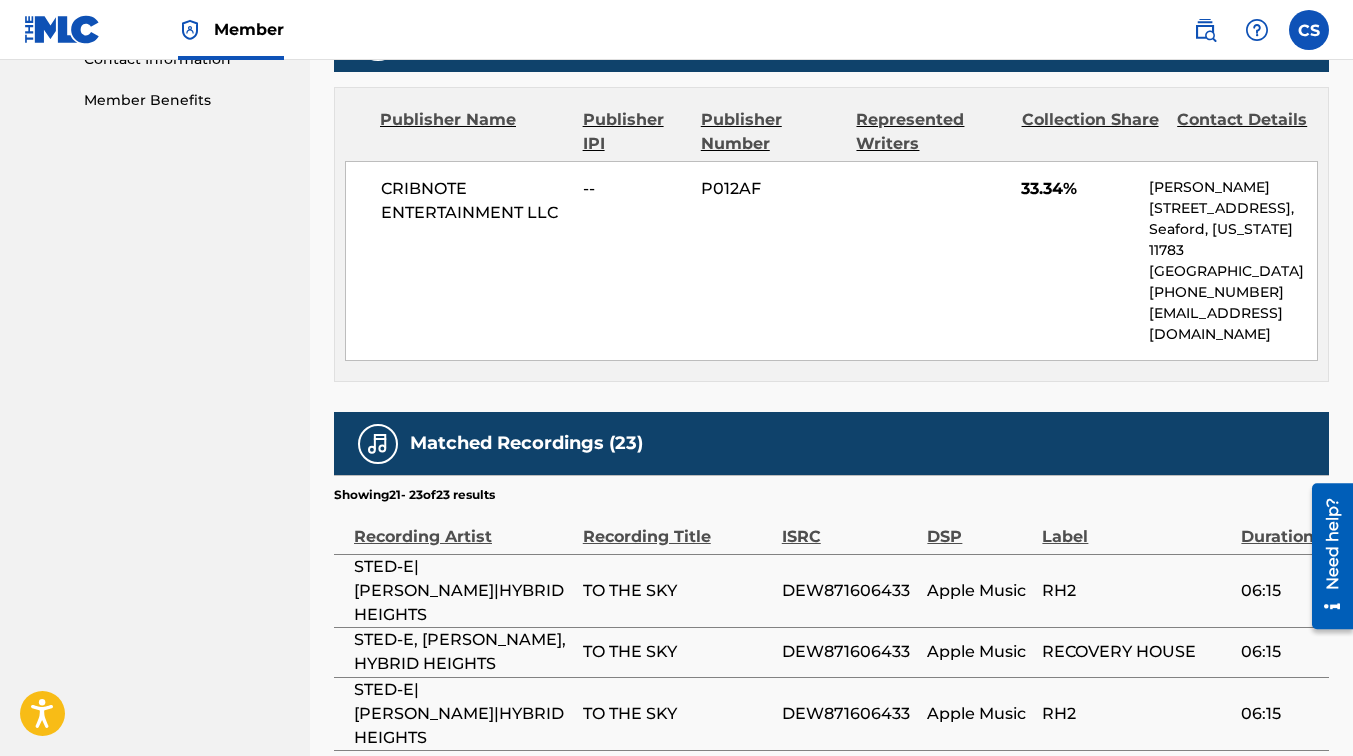scroll, scrollTop: 1142, scrollLeft: 0, axis: vertical 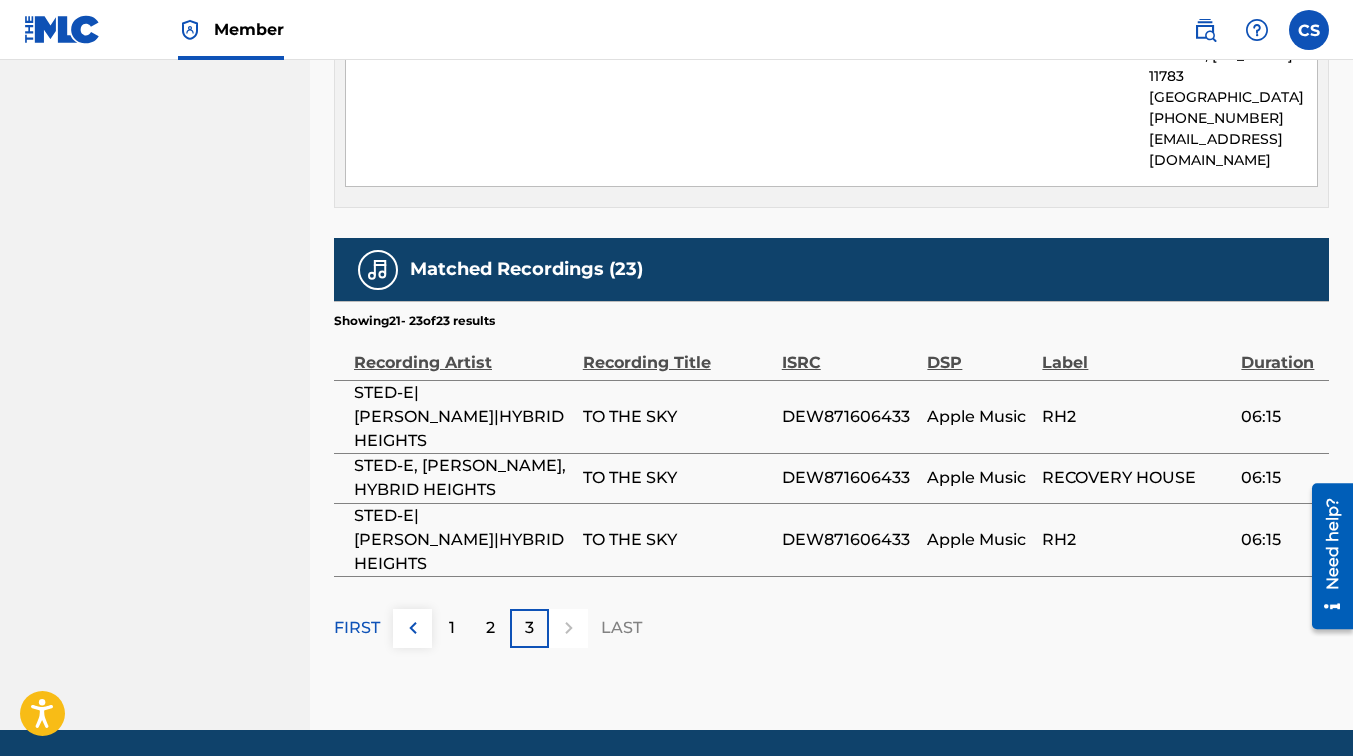 click on "1" at bounding box center (451, 628) 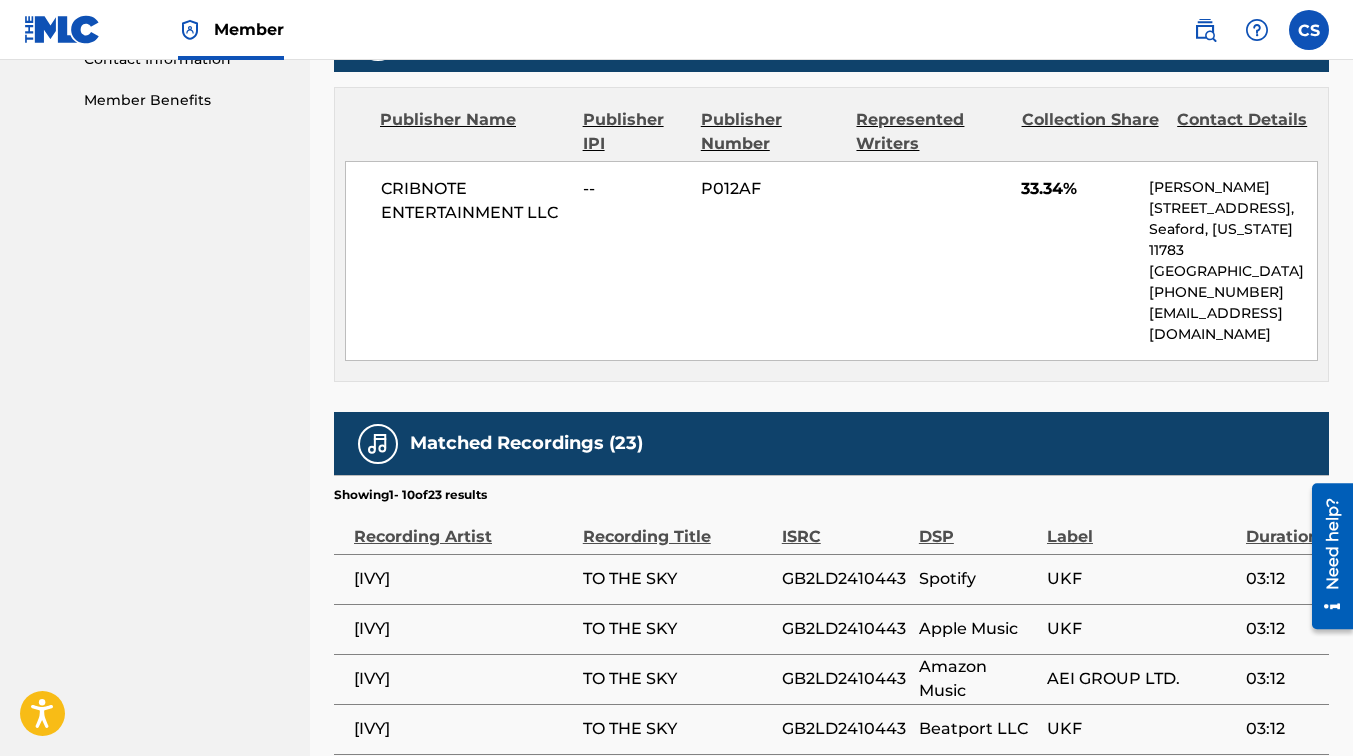 scroll, scrollTop: 1345, scrollLeft: 0, axis: vertical 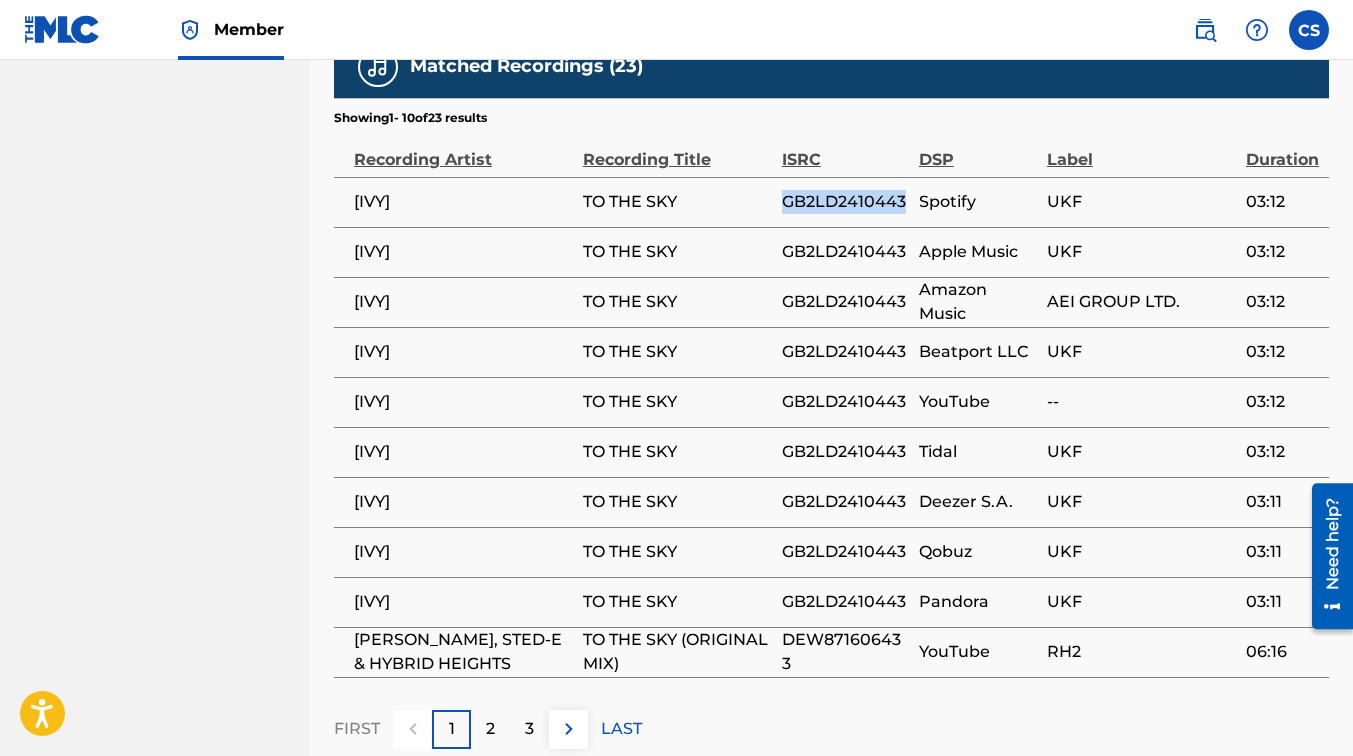drag, startPoint x: 781, startPoint y: 167, endPoint x: 901, endPoint y: 185, distance: 121.34249 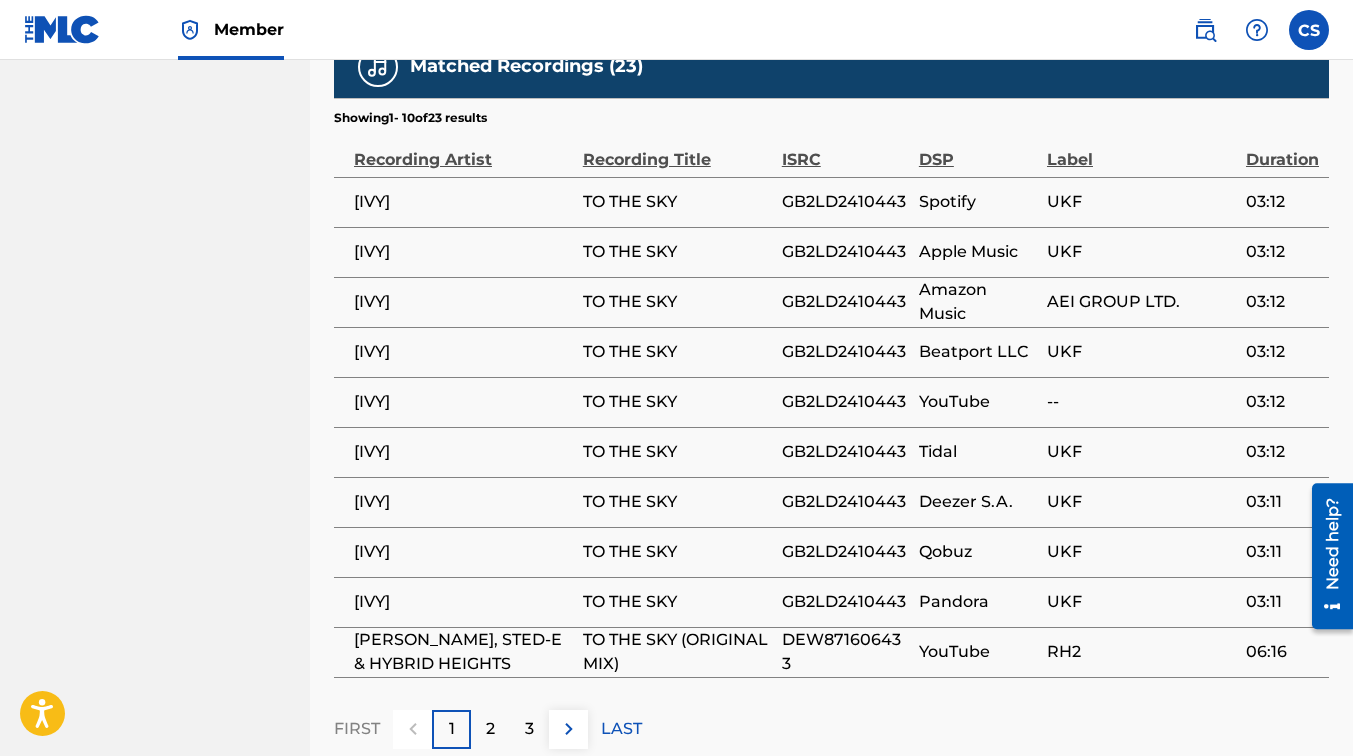click on "2" at bounding box center [490, 729] 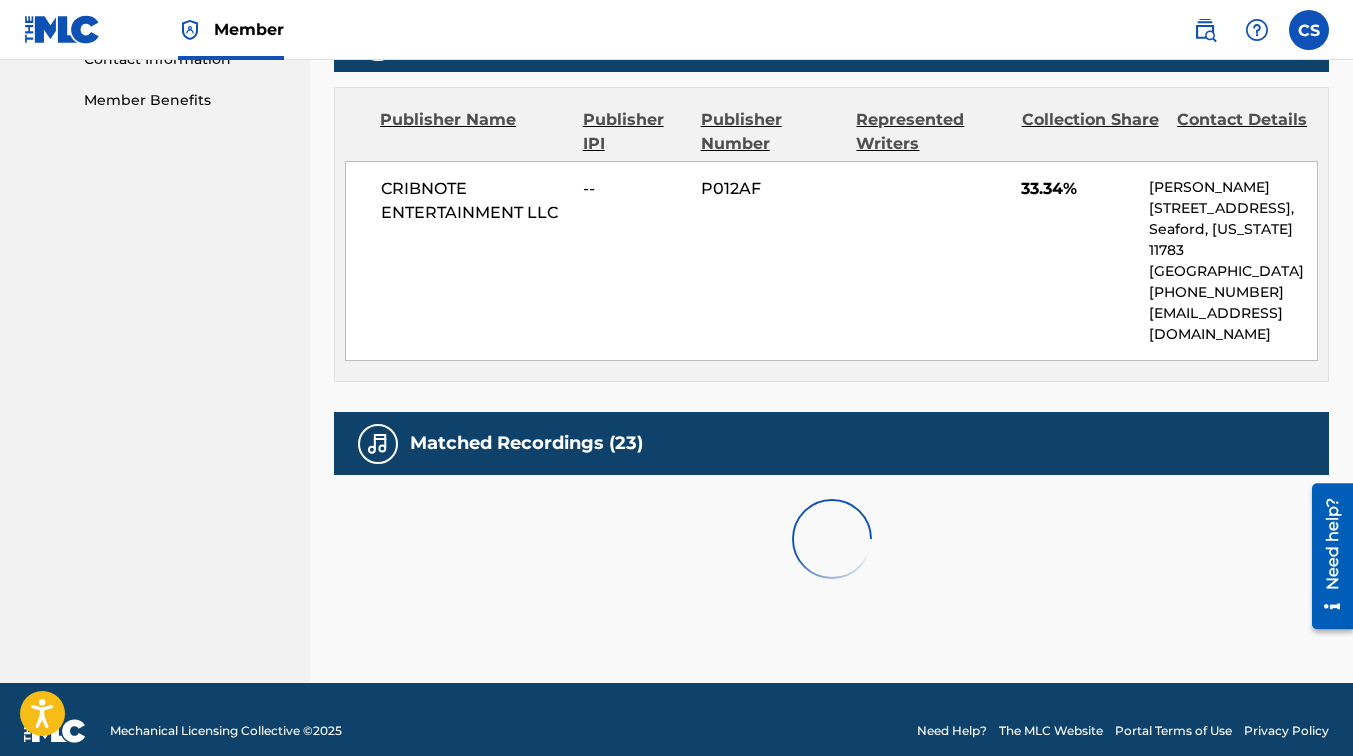 scroll, scrollTop: 1345, scrollLeft: 0, axis: vertical 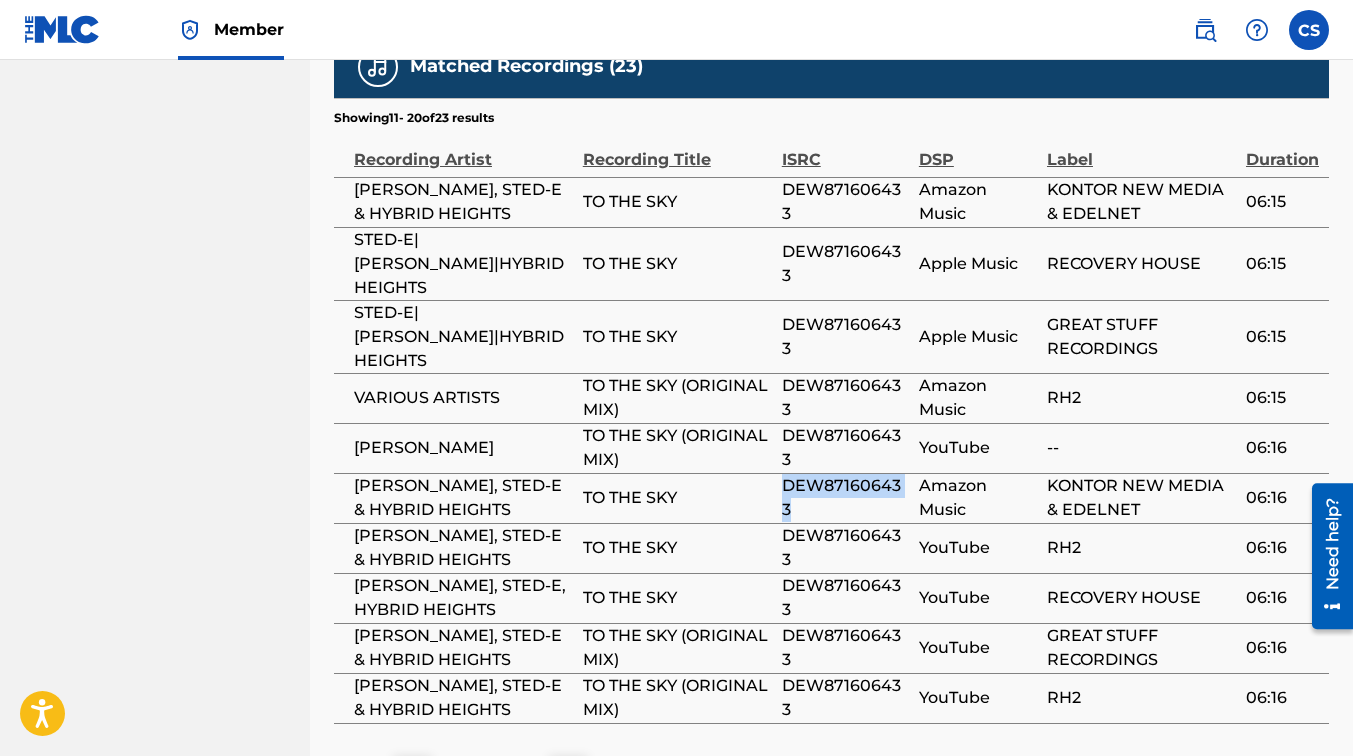 drag, startPoint x: 775, startPoint y: 412, endPoint x: 890, endPoint y: 446, distance: 119.92081 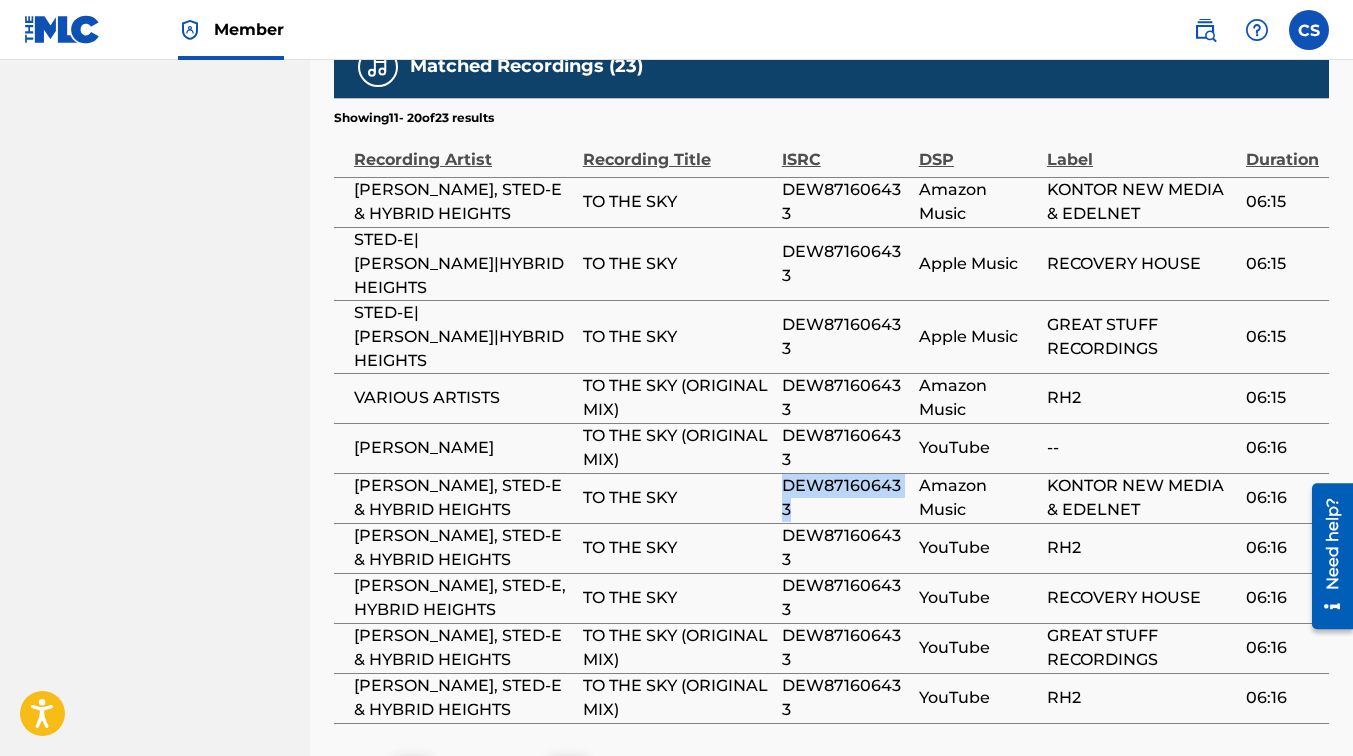 drag, startPoint x: 890, startPoint y: 446, endPoint x: 856, endPoint y: 426, distance: 39.446167 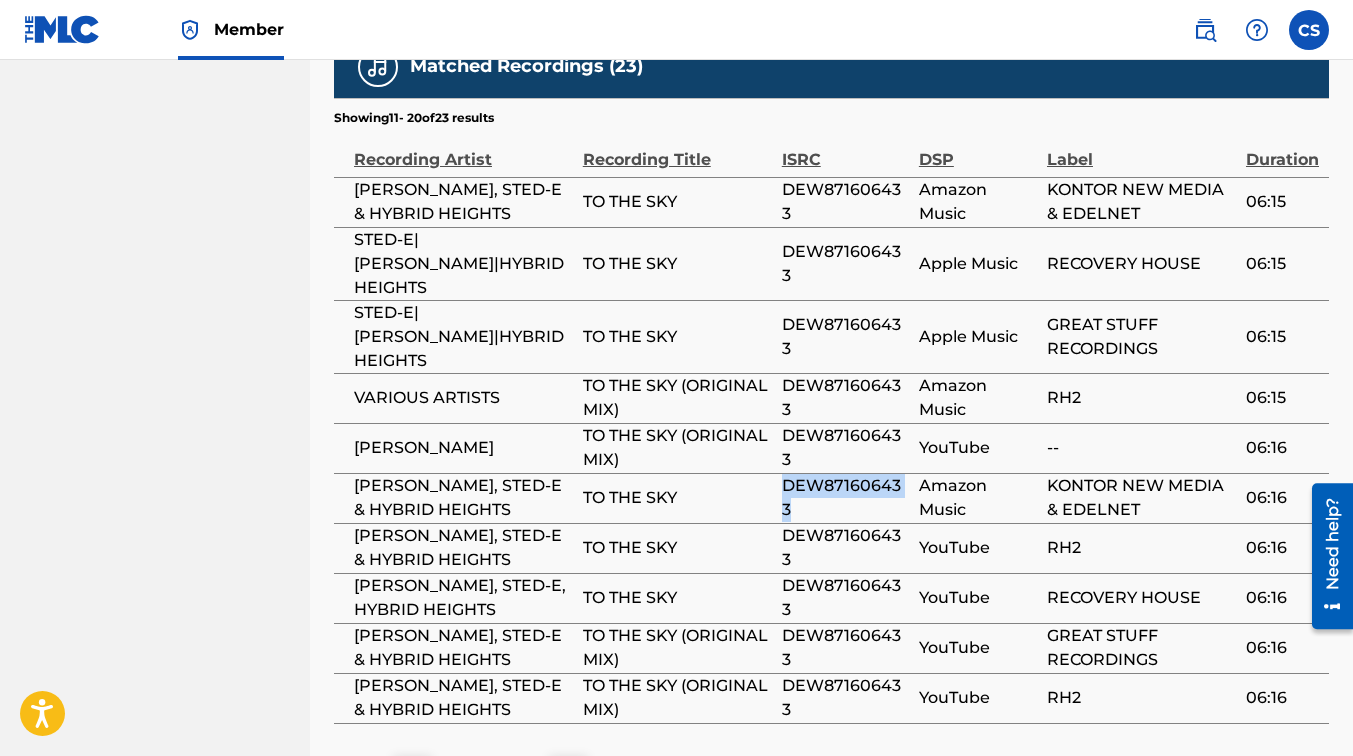 copy on "DEW871606433" 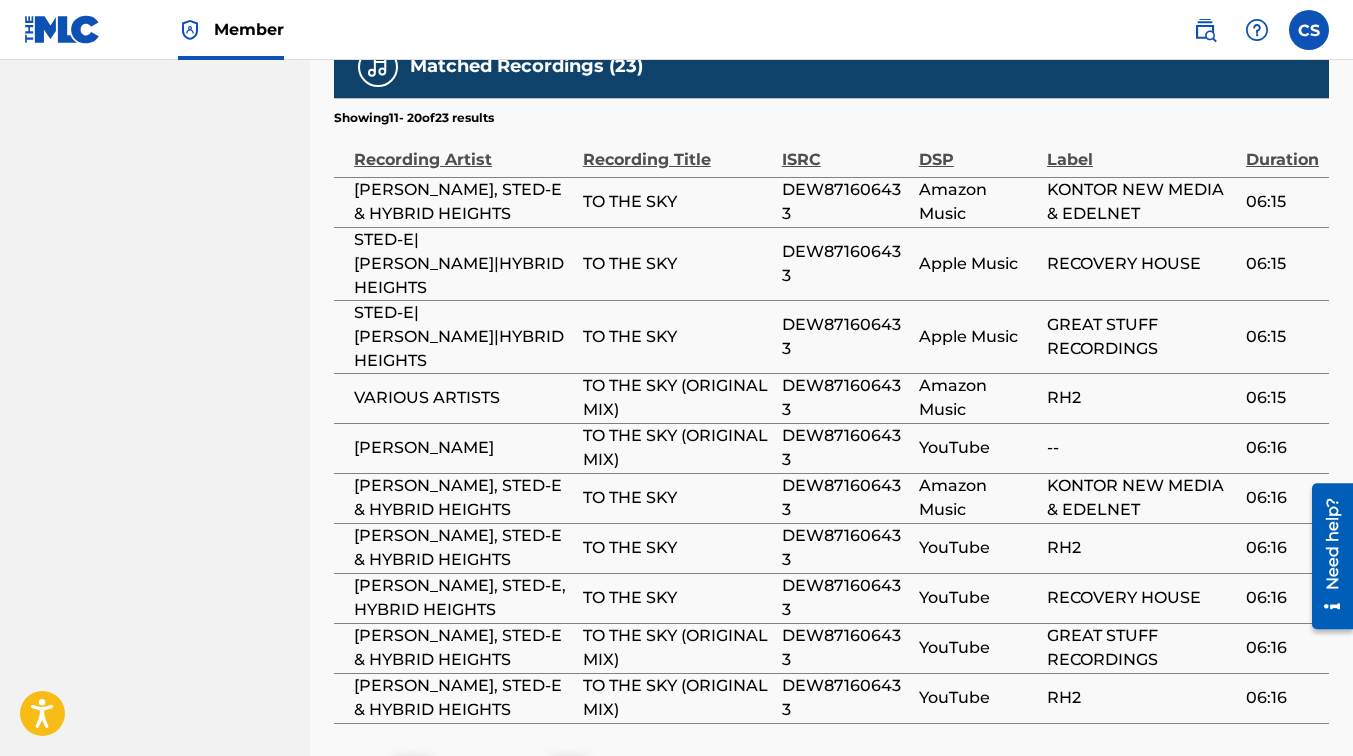 click on "1" at bounding box center (452, 775) 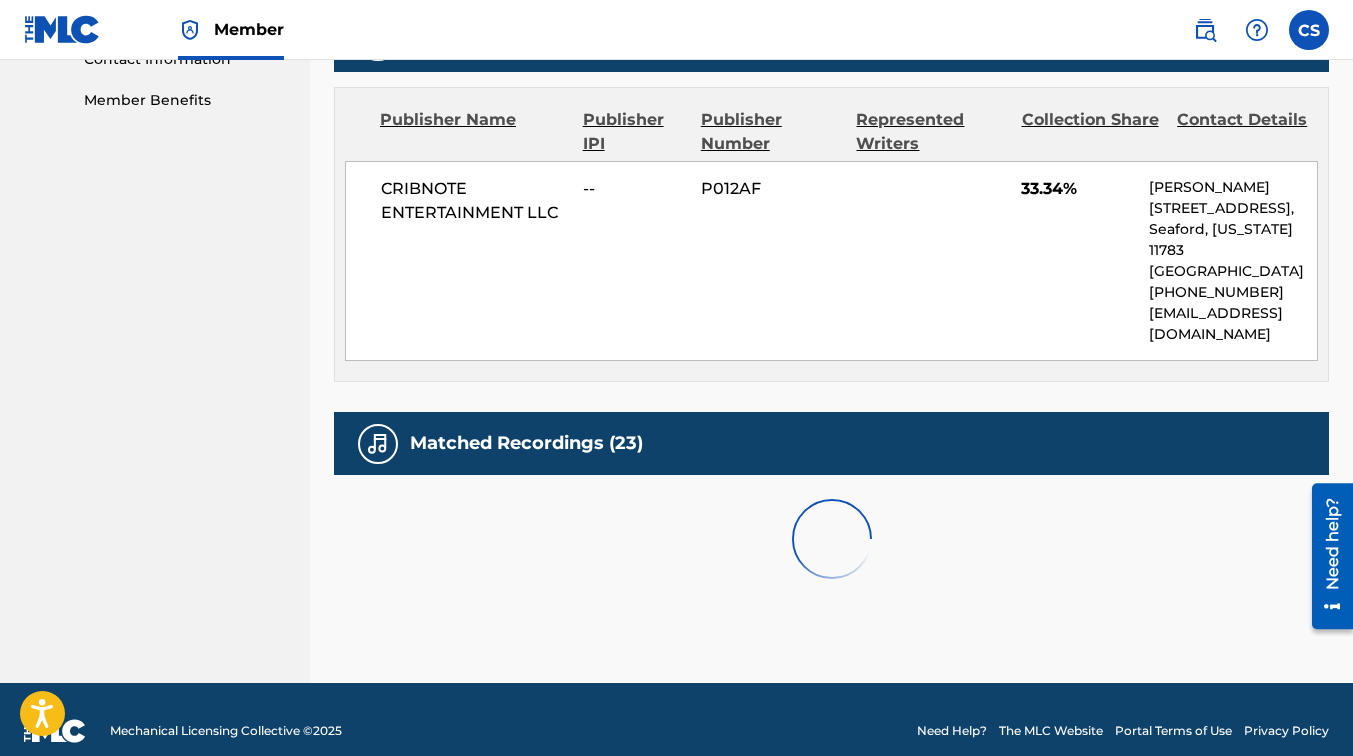 scroll, scrollTop: 1345, scrollLeft: 0, axis: vertical 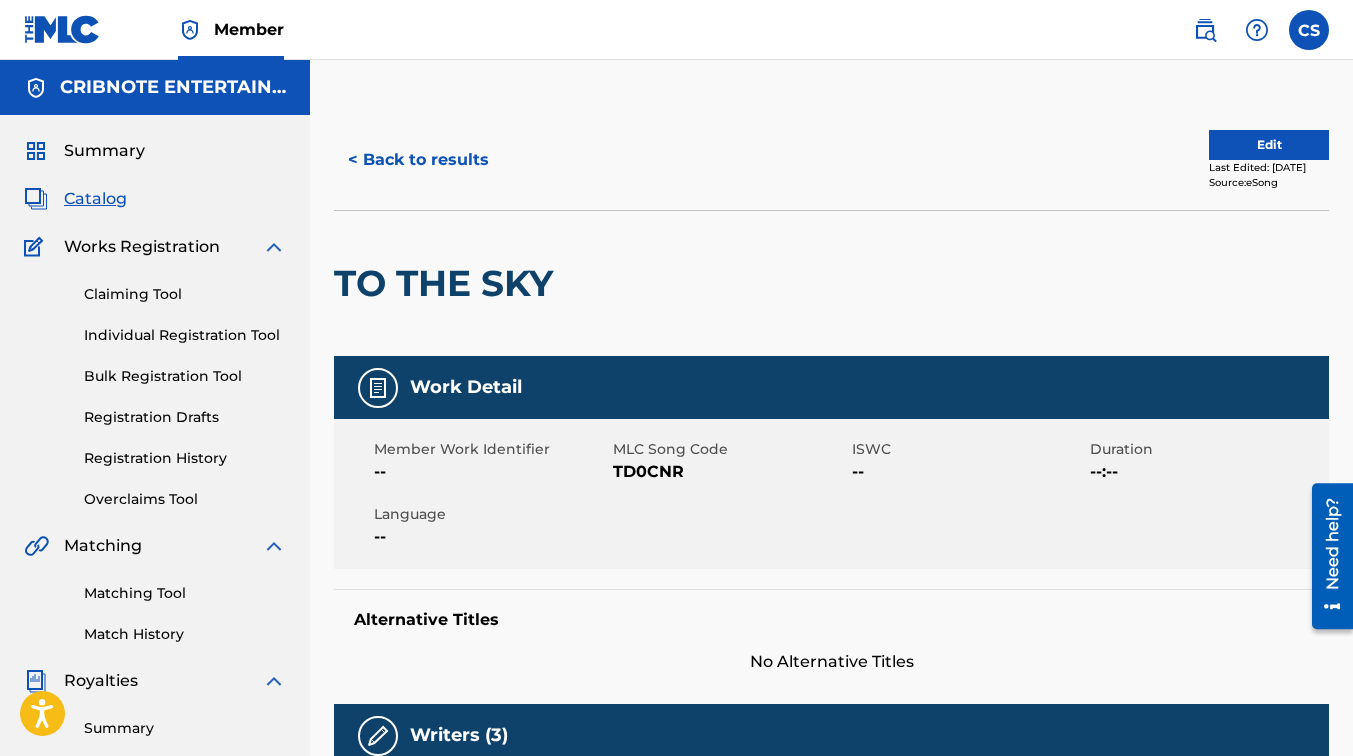 click on "< Back to results" at bounding box center (418, 160) 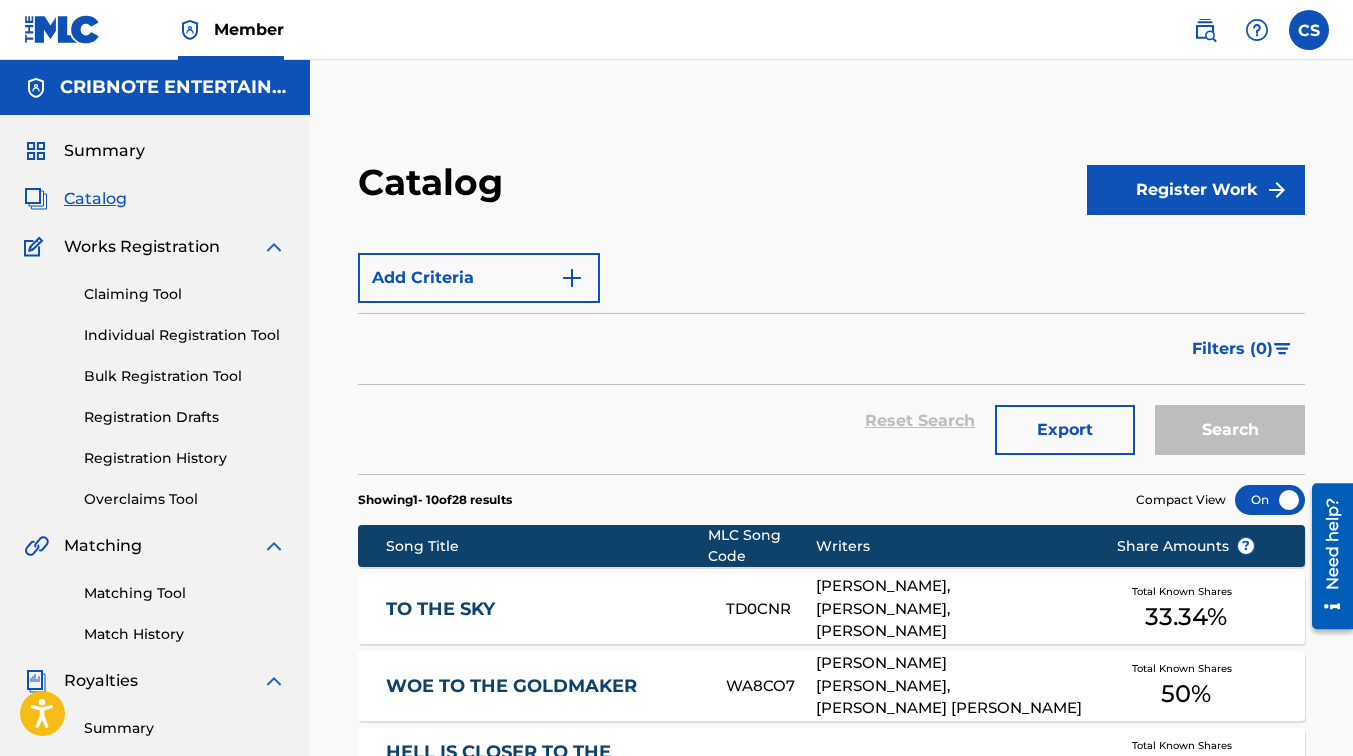 scroll, scrollTop: 120, scrollLeft: 0, axis: vertical 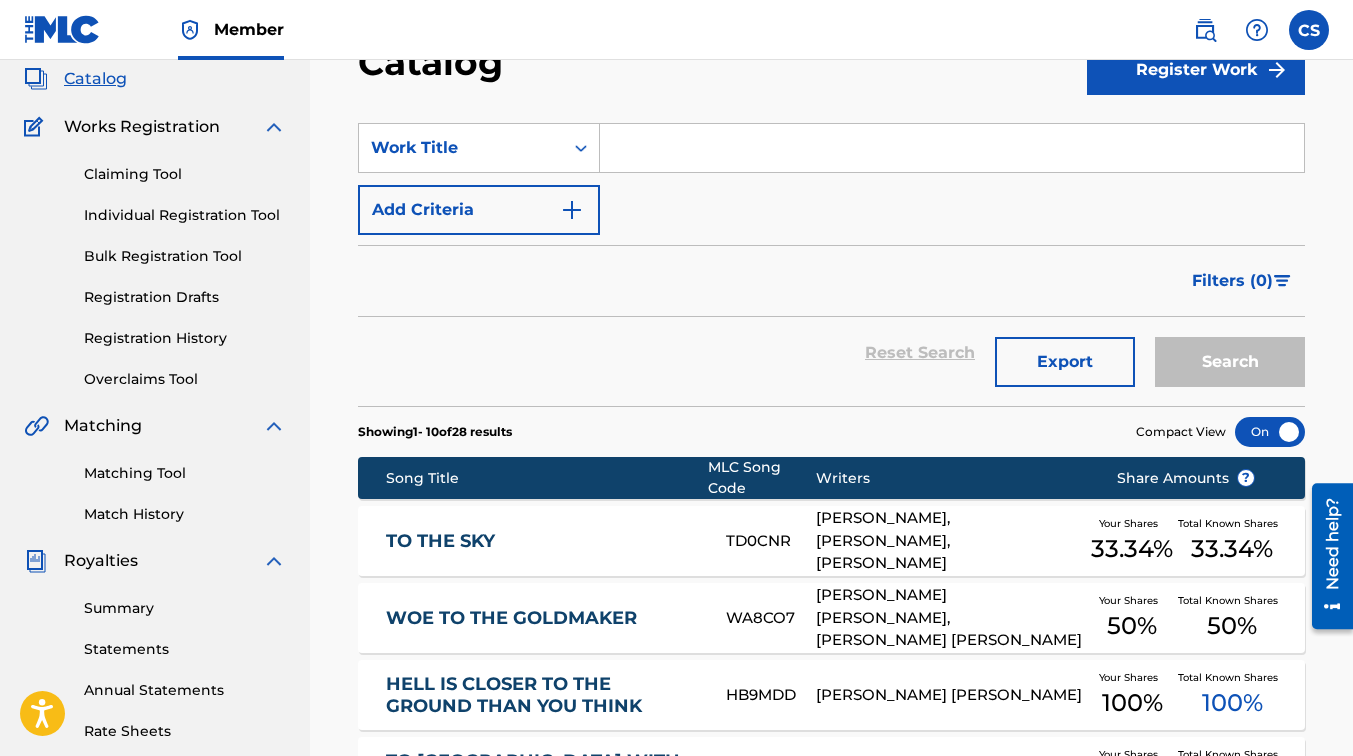 click at bounding box center [952, 148] 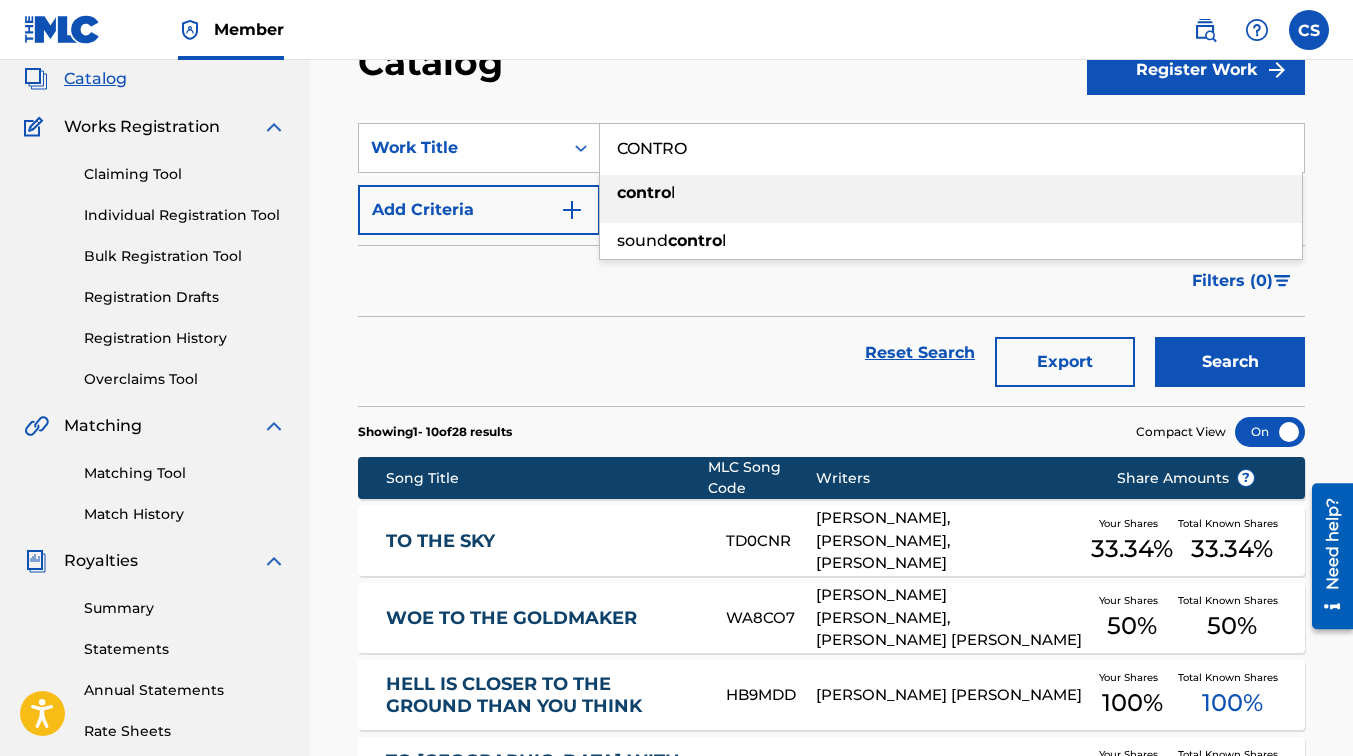 click on "contro l" at bounding box center [951, 193] 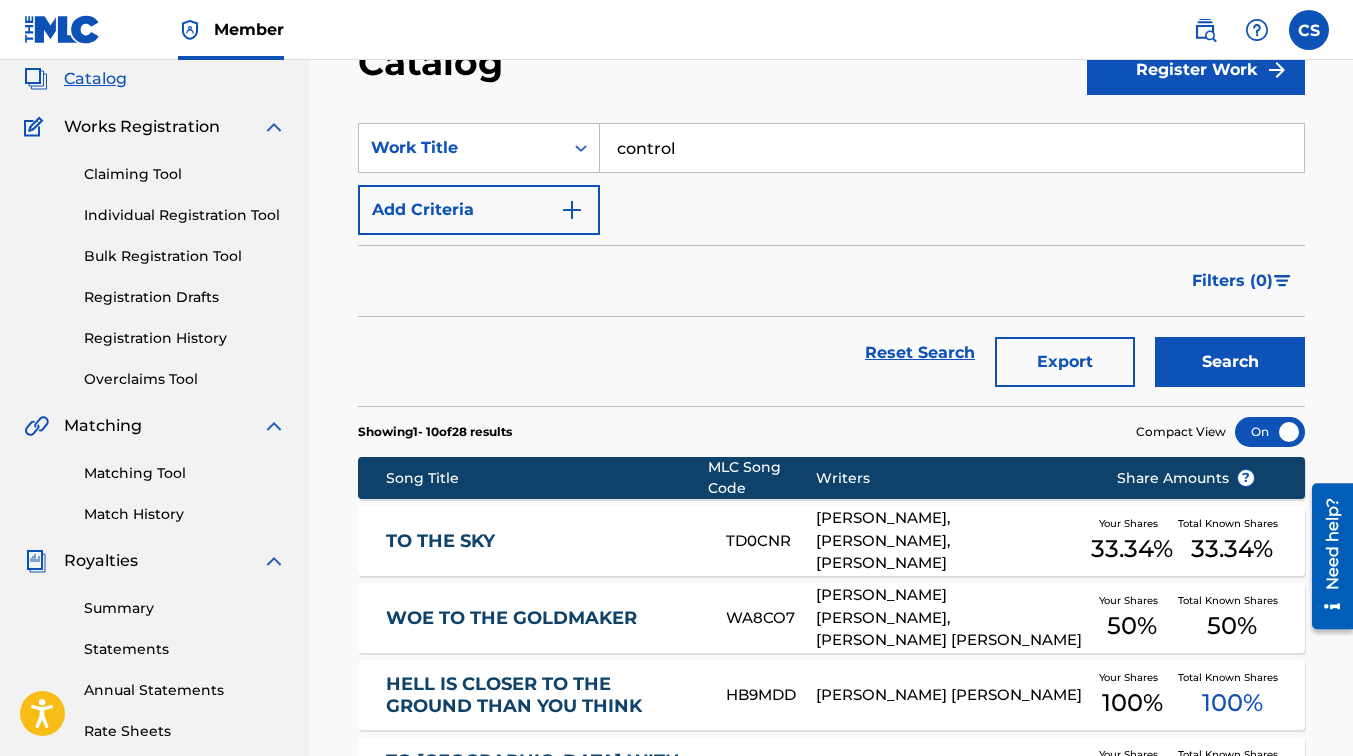 click on "Search" at bounding box center (1230, 362) 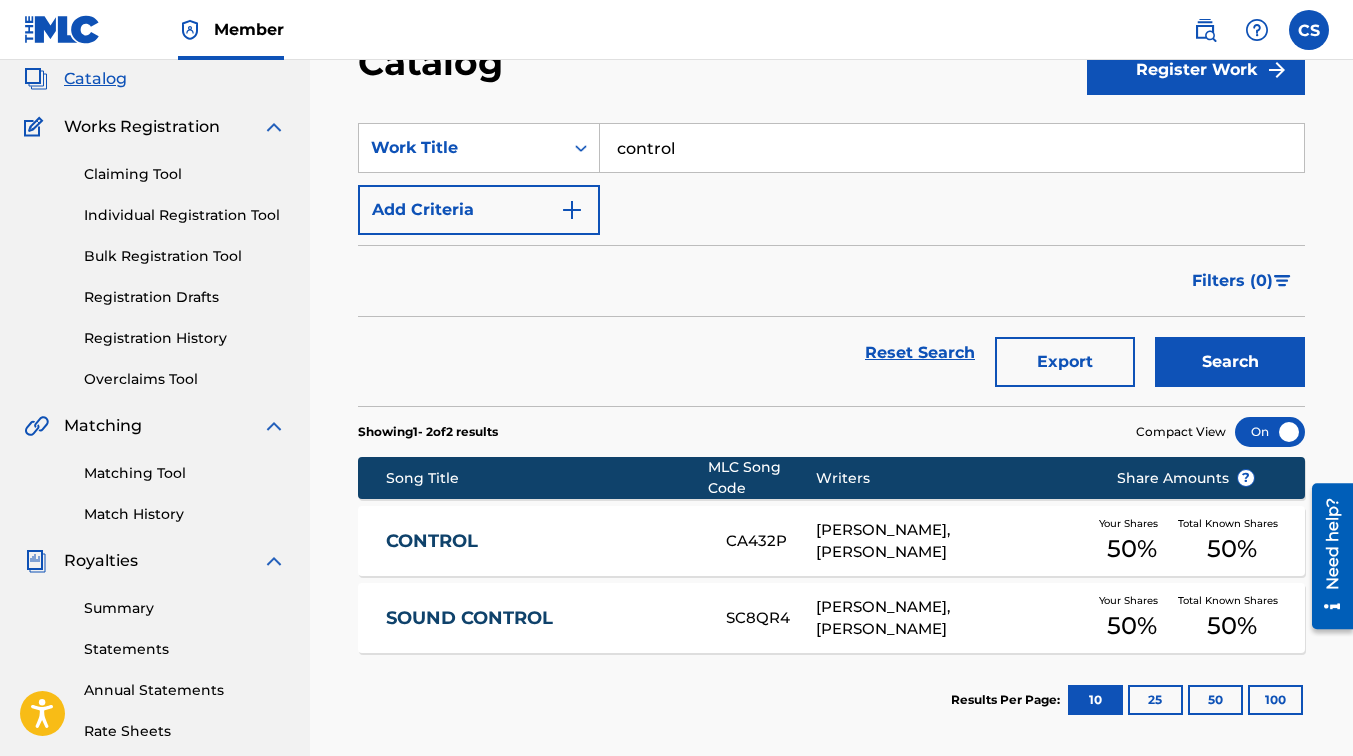click on "CONTROL" at bounding box center [542, 541] 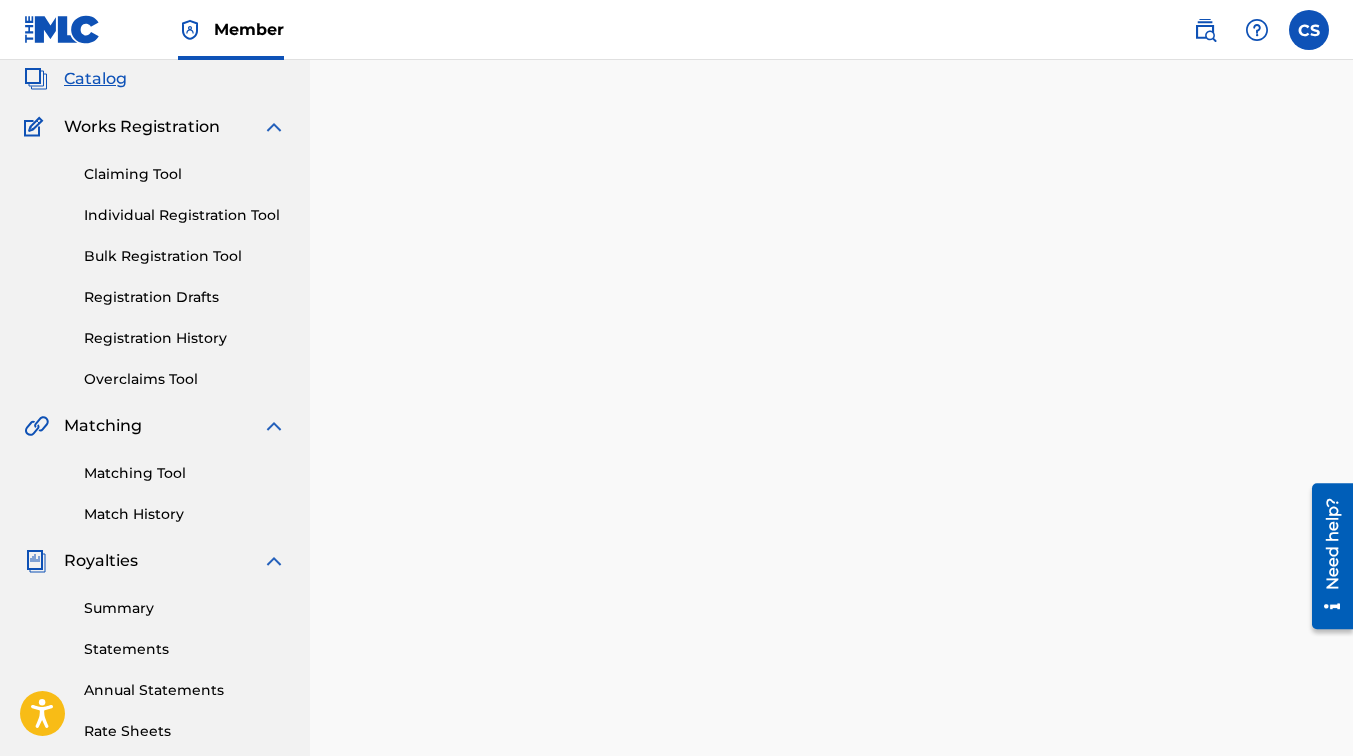 scroll, scrollTop: 0, scrollLeft: 0, axis: both 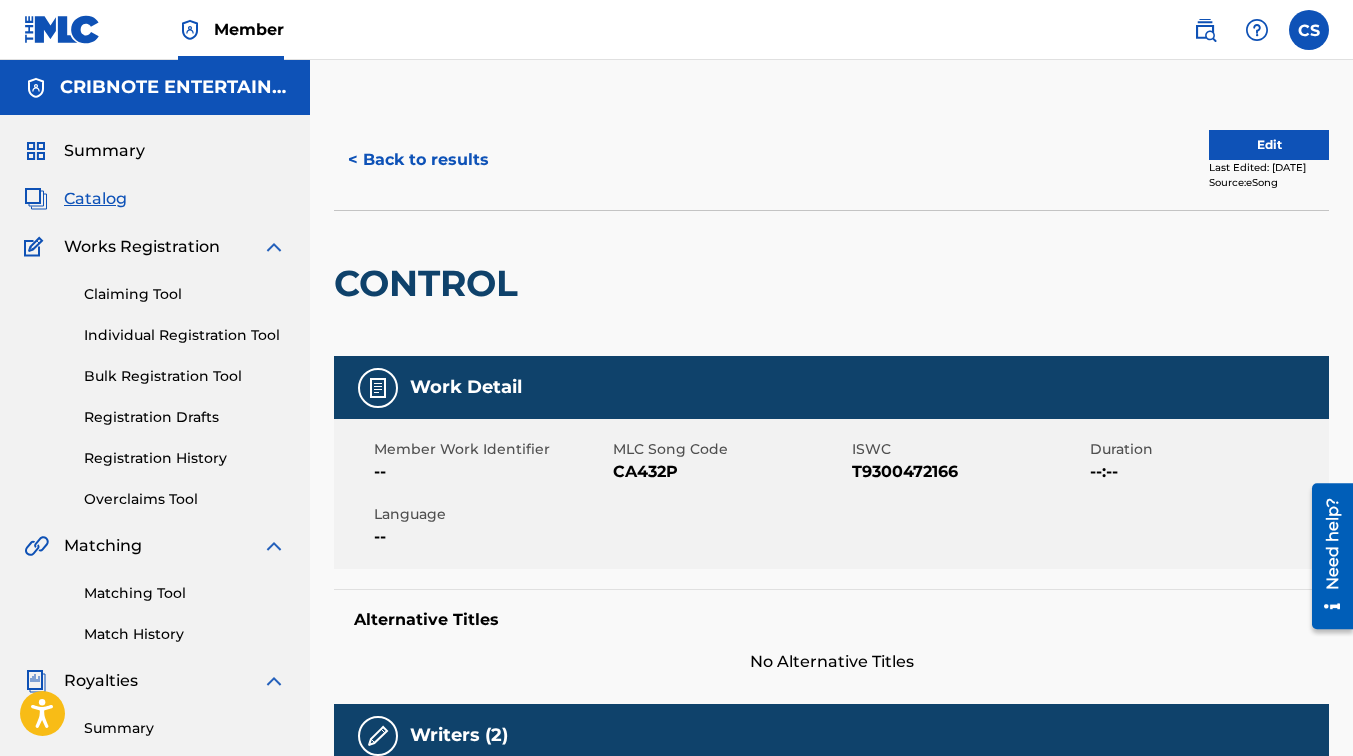 click on "< Back to results Edit Last Edited:   [DATE] Source:  eSong CONTROL     Work Detail   Member Work Identifier -- MLC Song Code CA432P ISWC T9300472166 Duration --:-- Language -- Alternative Titles No Alternative Titles Writers   (2) Writer Name Writer IPI Writer Role [PERSON_NAME] -- Composer/Author [PERSON_NAME] -- Composer/Author Publishers   (1) My shares:  50 % Total shares:  50 % Publisher Name Publisher IPI Publisher Number Represented Writers Collection Share Contact Details CRIBNOTE ENTERTAINMENT LLC -- P012AF 50% [PERSON_NAME] [STREET_ADDRESS][US_STATE] [PHONE_NUMBER] [EMAIL_ADDRESS][DOMAIN_NAME] My shares:  50 % Total shares:  50 % Matched Recordings   (5) Showing  1  -   5  of  5   results   Recording Artist Recording Title ISRC DSP Label Duration [PERSON_NAME],[PERSON_NAME] CONTROL GBJAJ1600021 Beatport LLC TOOLROOM 06:49 [PERSON_NAME] CONTROL GBJAJ1600021 YouTube TOOLROOM 06:50 [PERSON_NAME], [PERSON_NAME] CONTROL GBJAJ1600021 Apple Music TOOLROOM TRAX 06:49 [PERSON_NAME] 07:49" at bounding box center (831, 965) 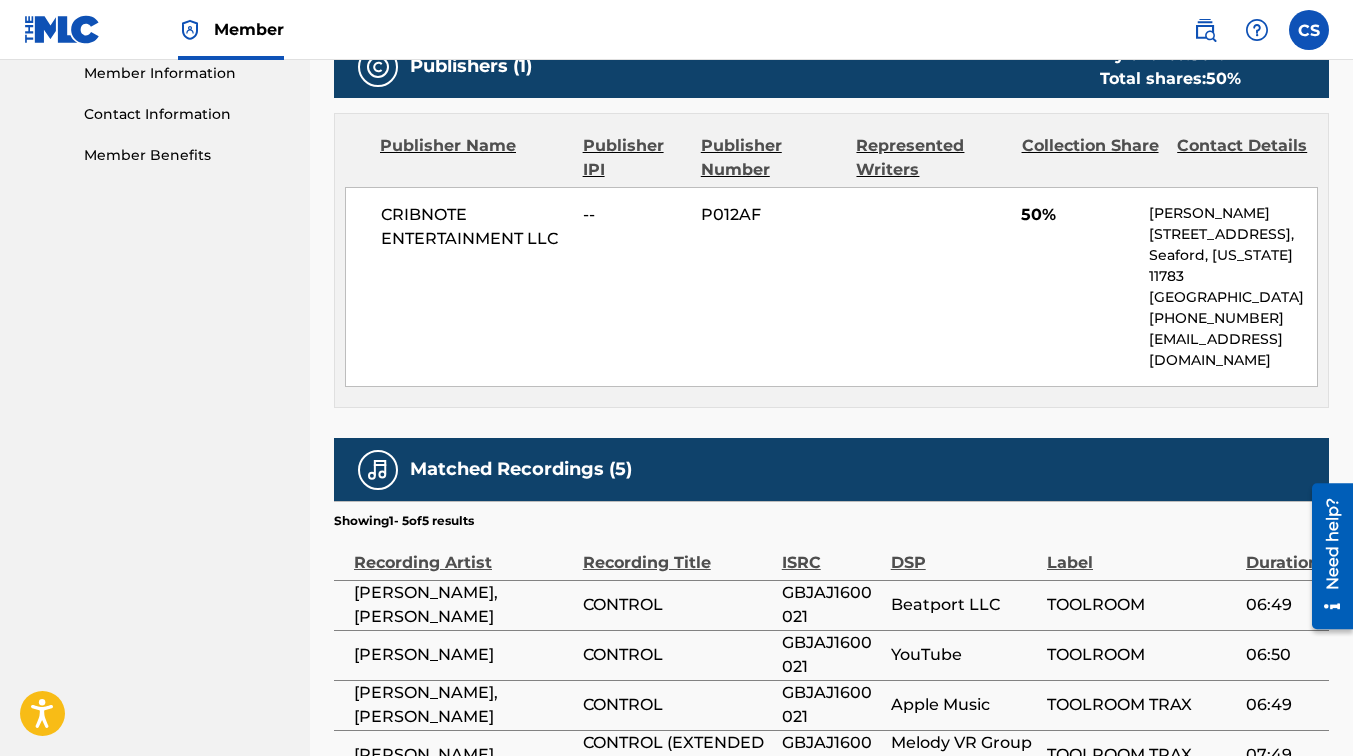 scroll, scrollTop: 1140, scrollLeft: 0, axis: vertical 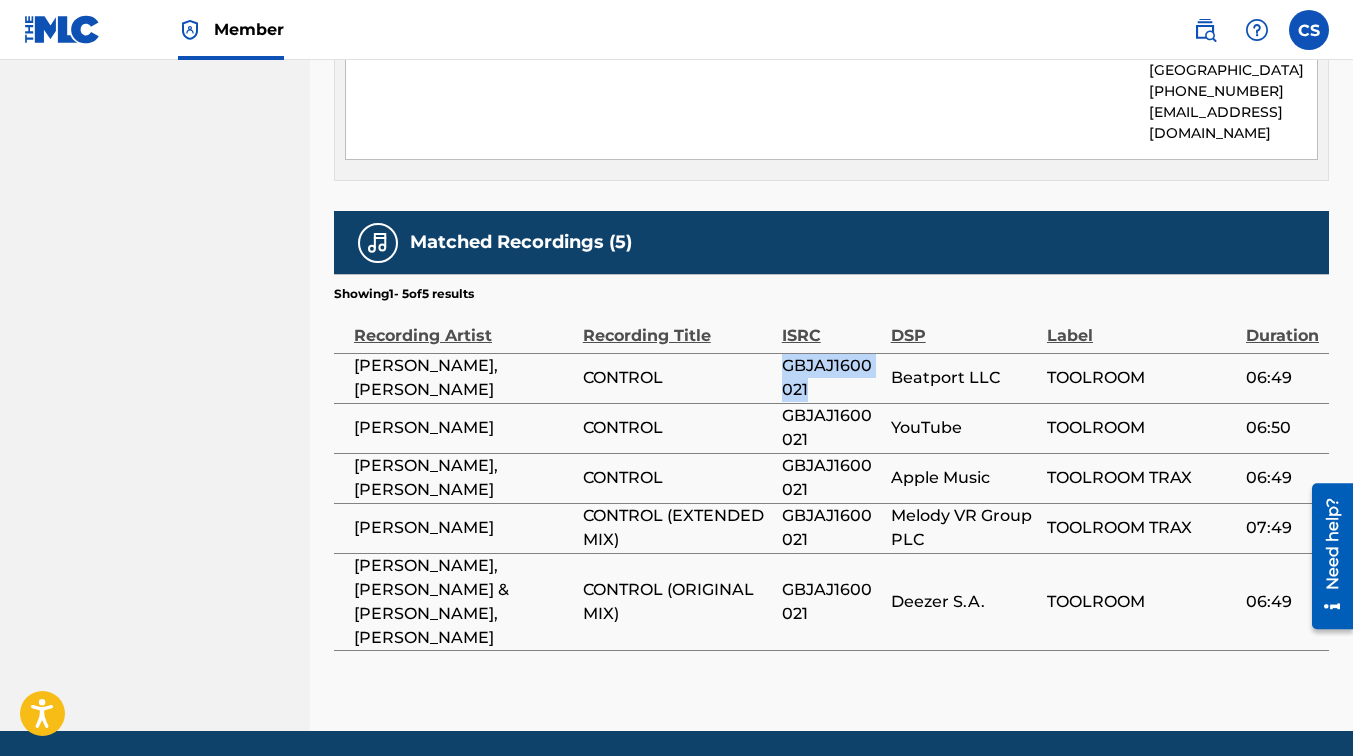 drag, startPoint x: 785, startPoint y: 346, endPoint x: 871, endPoint y: 362, distance: 87.47571 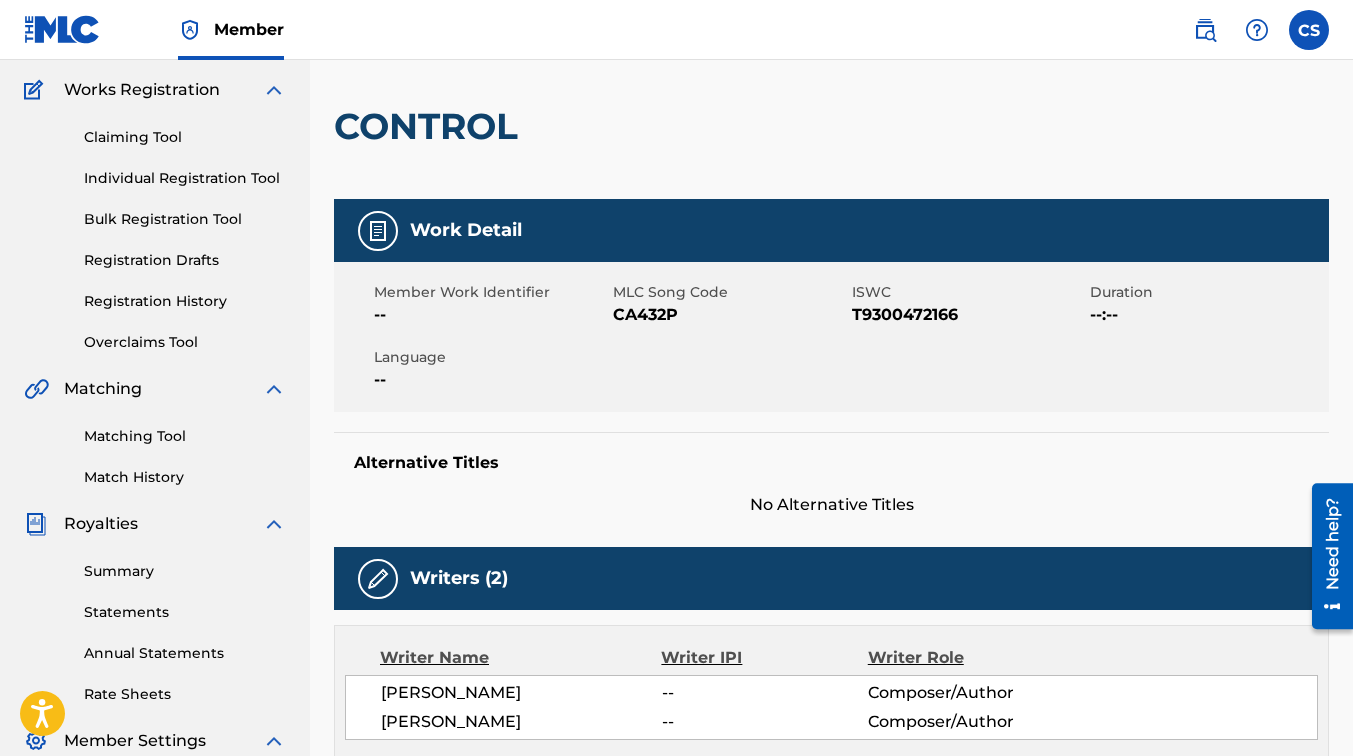 scroll, scrollTop: 0, scrollLeft: 0, axis: both 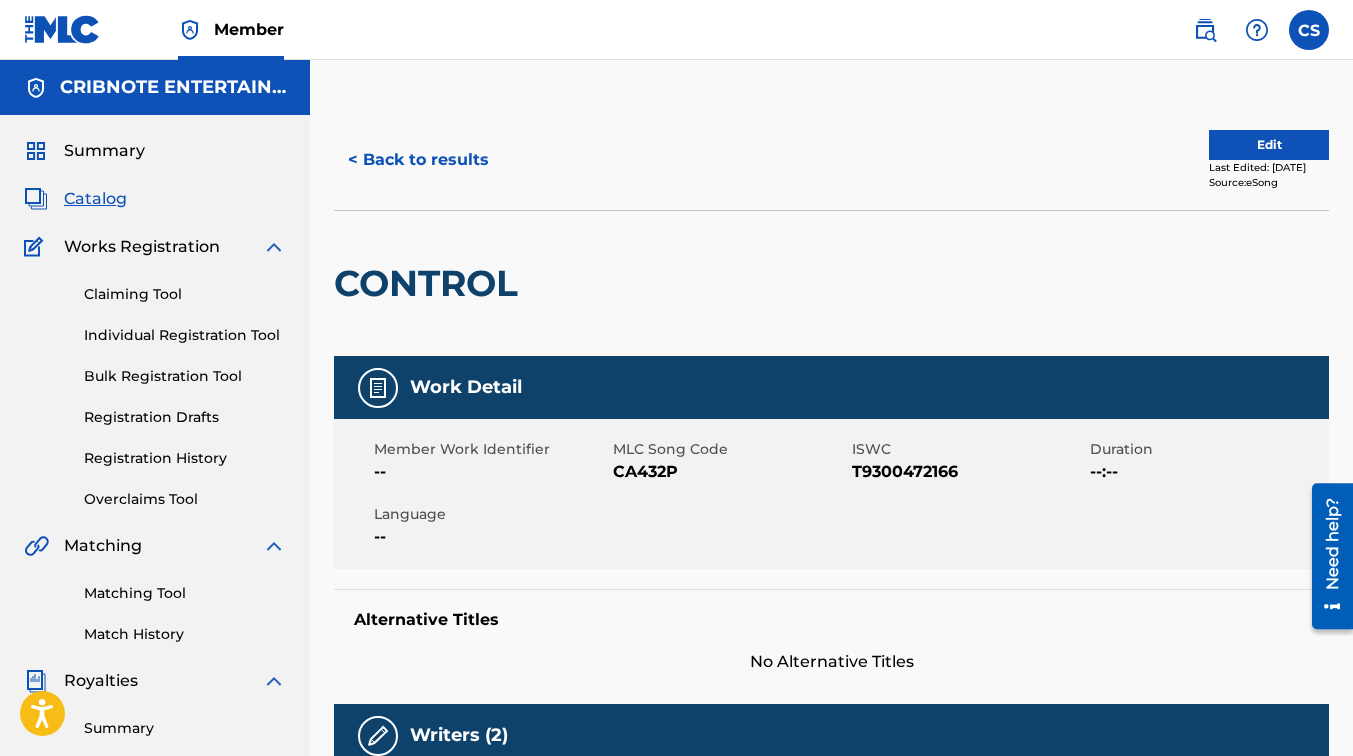 click on "CONTROL" at bounding box center (831, 283) 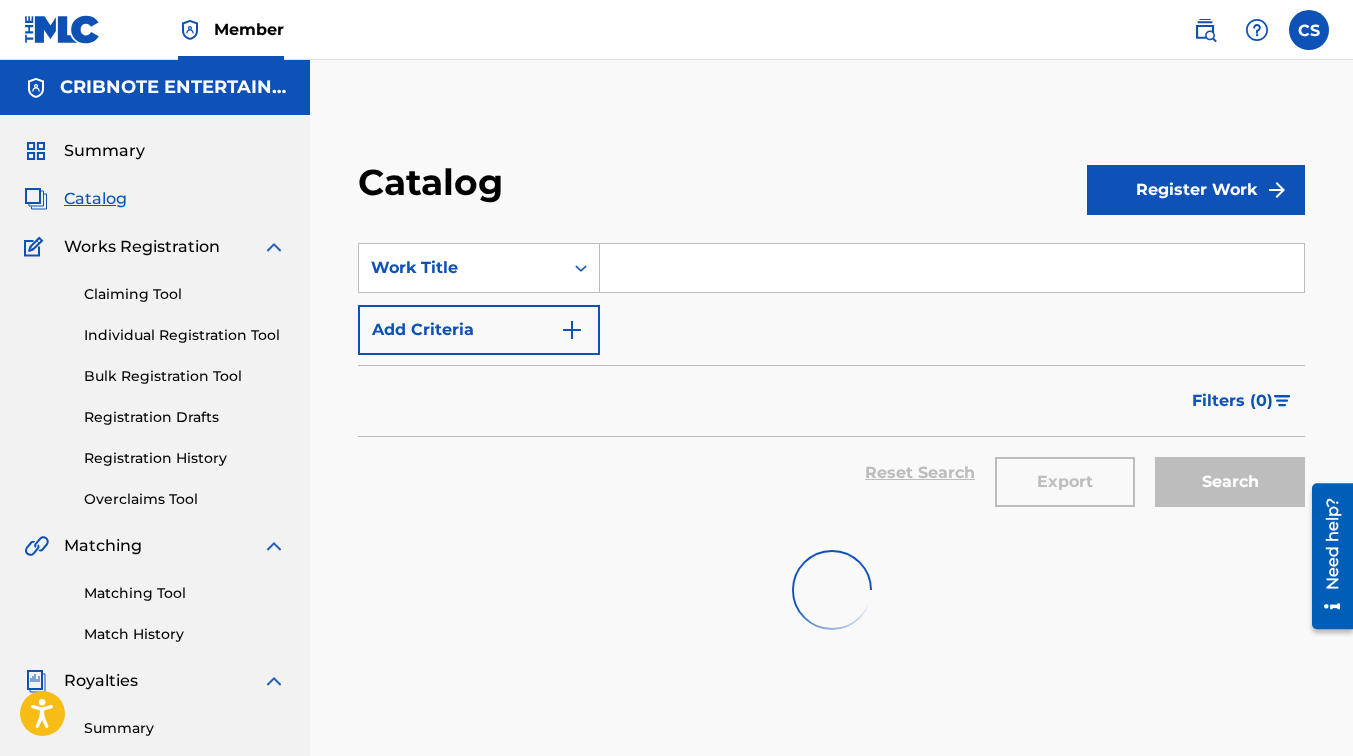scroll, scrollTop: 120, scrollLeft: 0, axis: vertical 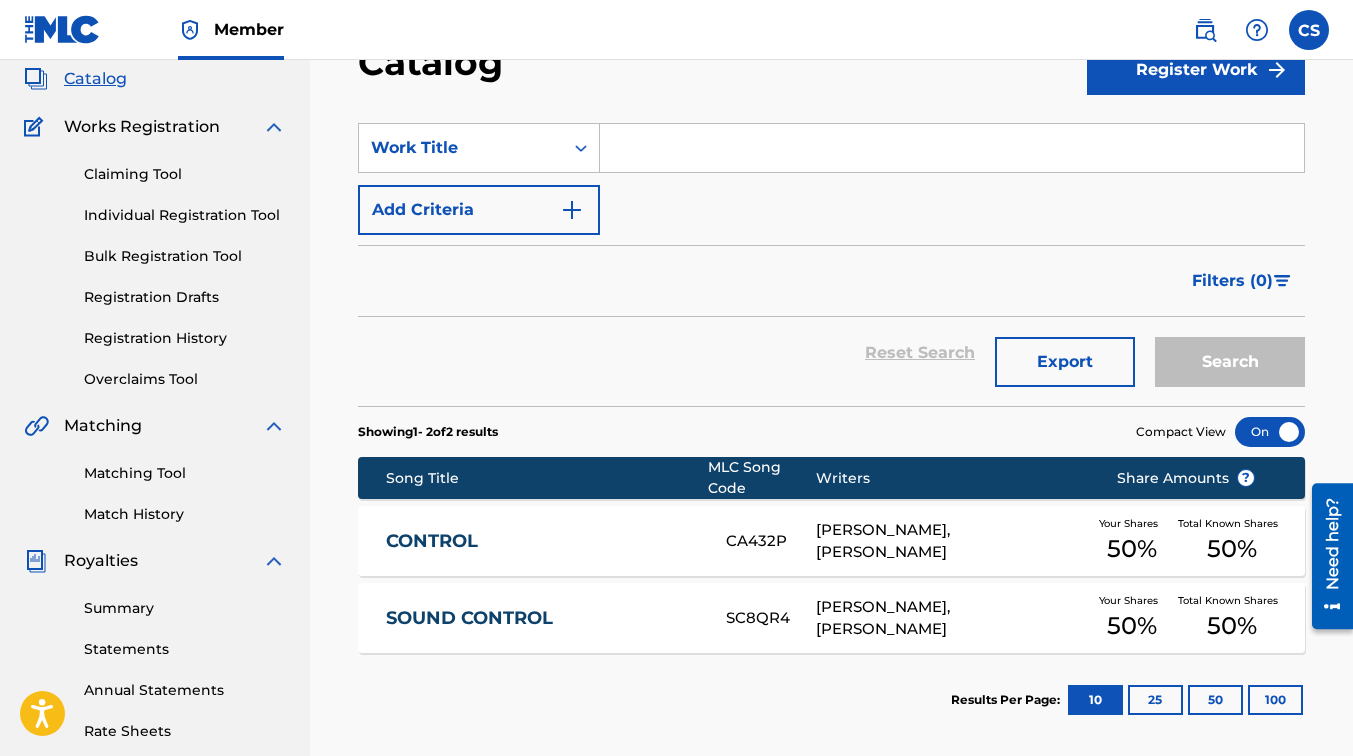 click at bounding box center (952, 148) 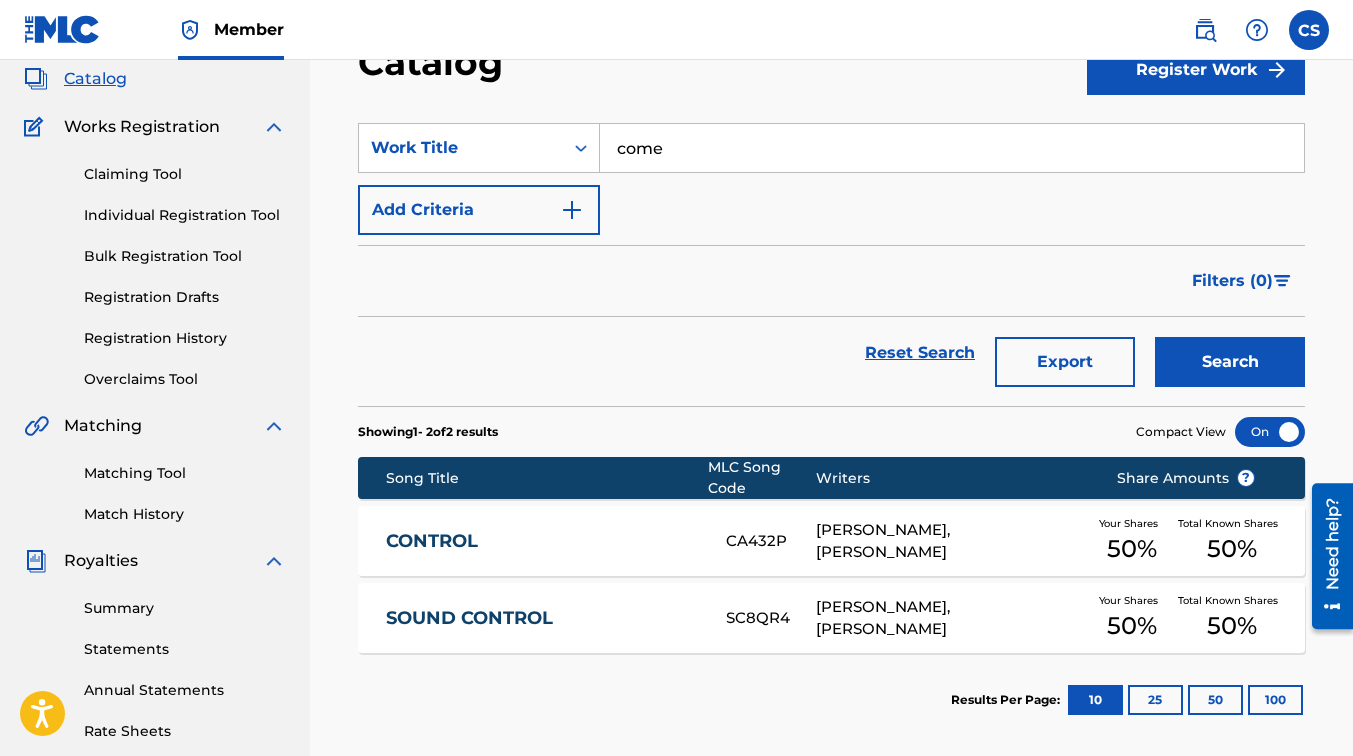 type on "come" 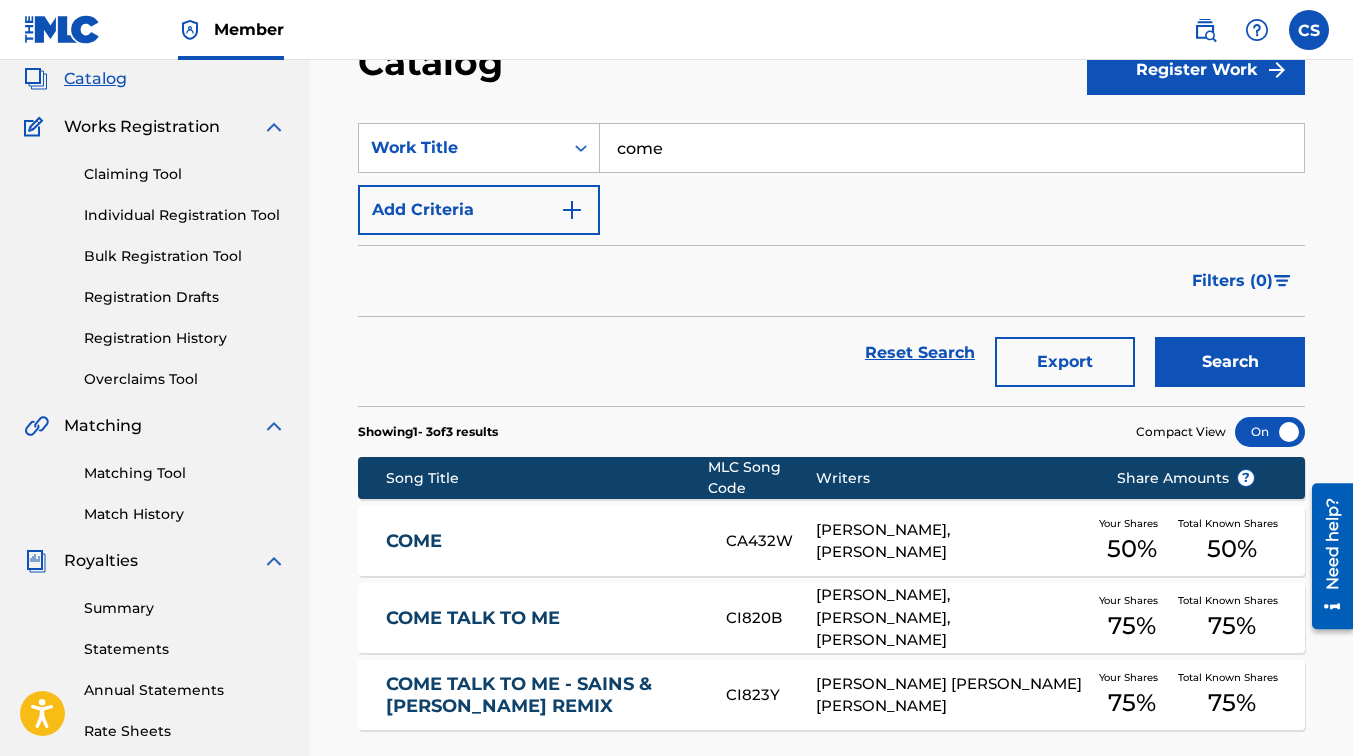 click on "[PERSON_NAME], [PERSON_NAME]" at bounding box center (951, 541) 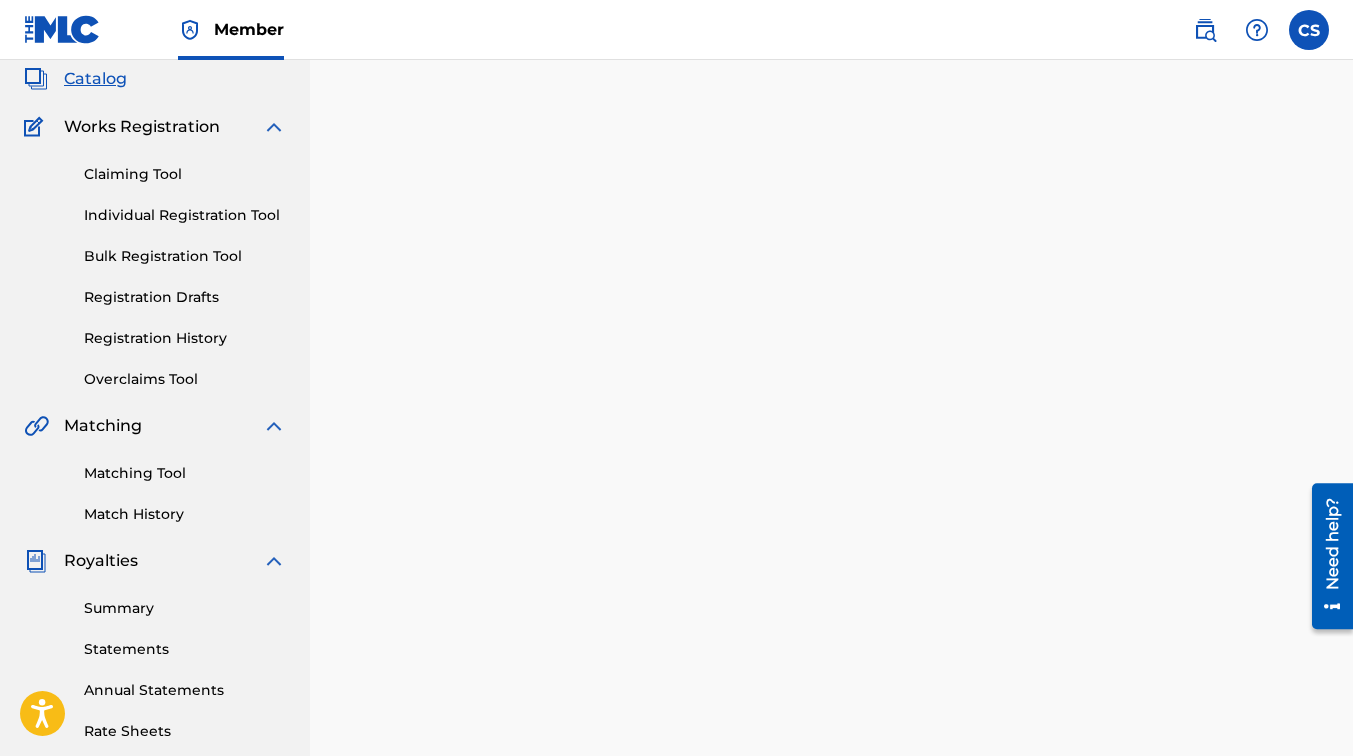 scroll, scrollTop: 0, scrollLeft: 0, axis: both 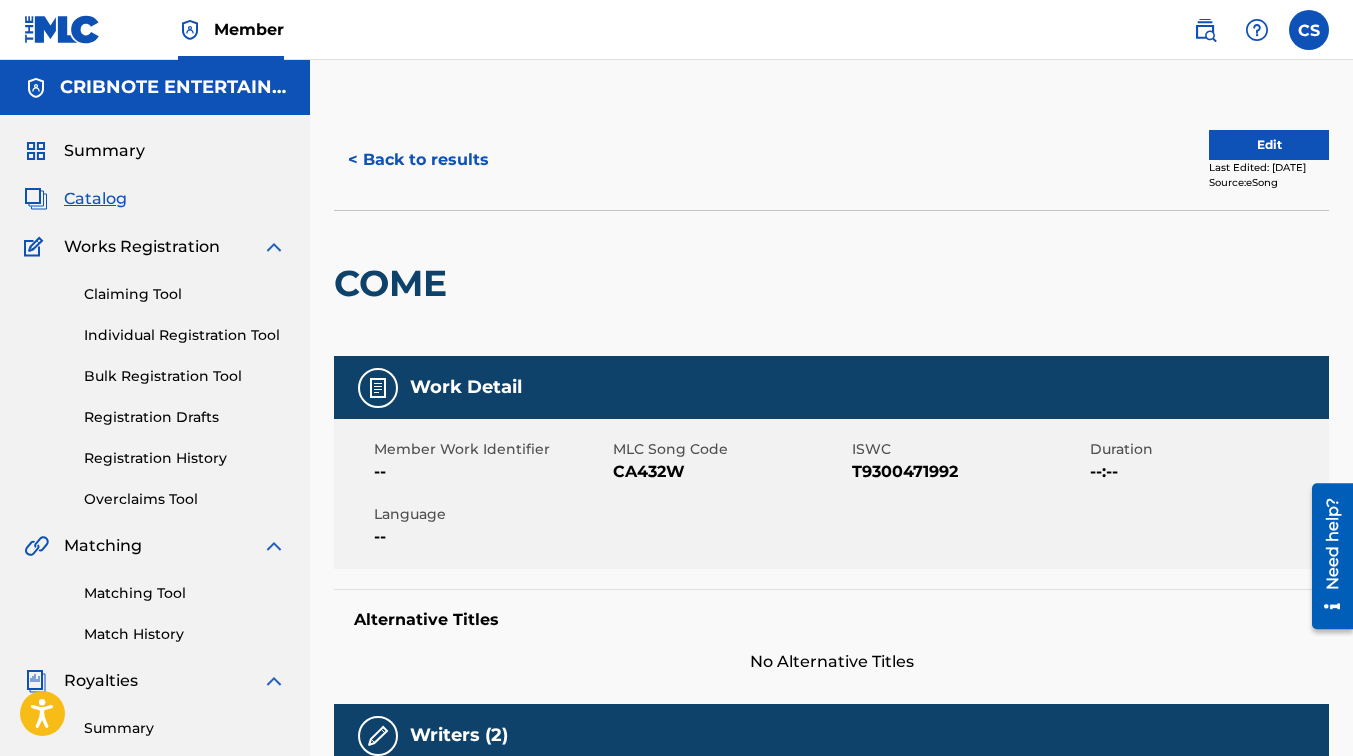 drag, startPoint x: 1351, startPoint y: 229, endPoint x: 1359, endPoint y: 338, distance: 109.29318 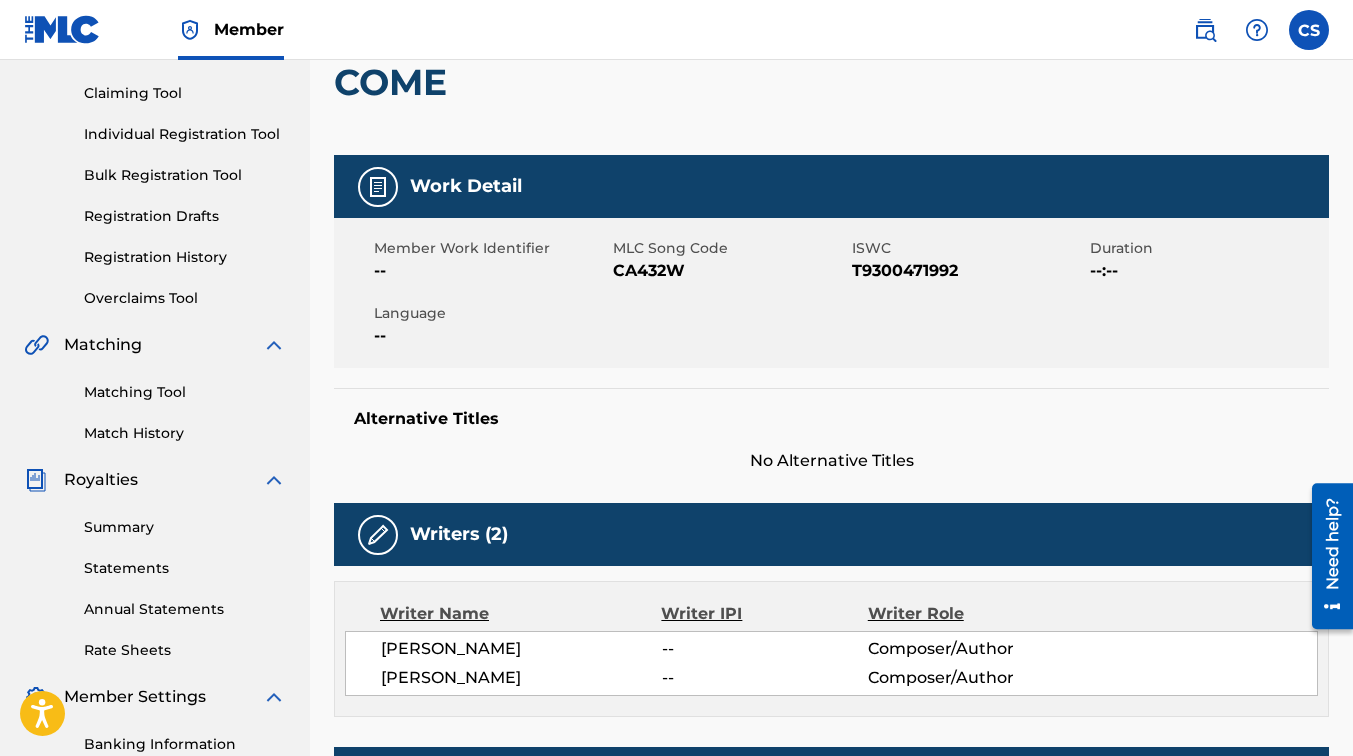 scroll, scrollTop: 59, scrollLeft: 0, axis: vertical 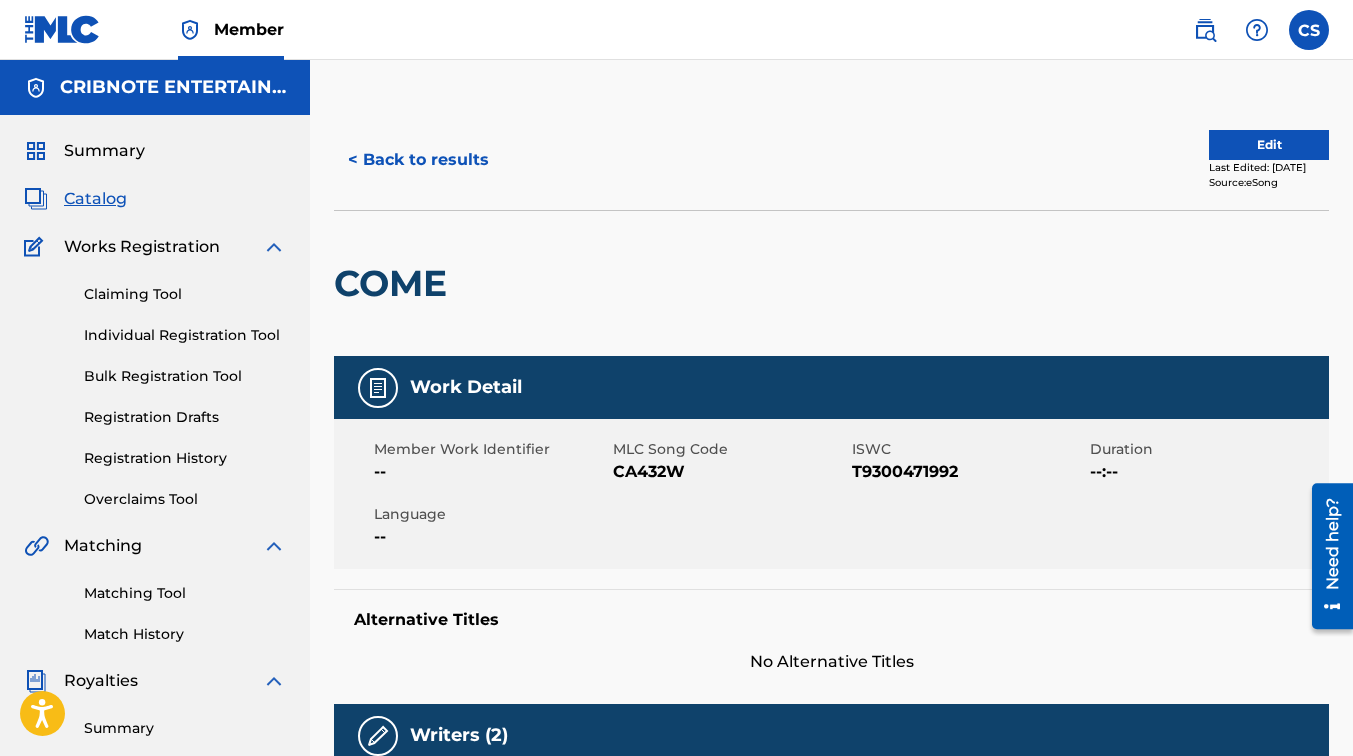 click on "< Back to results" at bounding box center [418, 160] 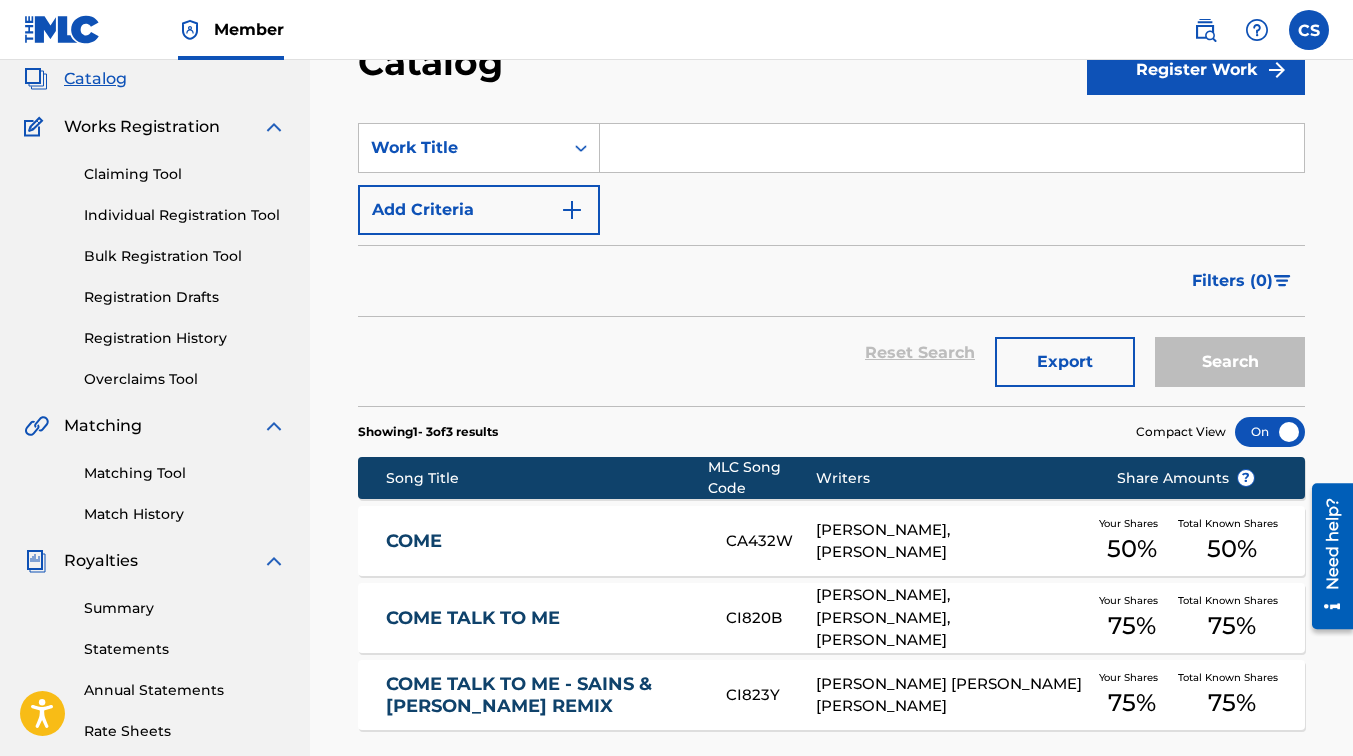 click at bounding box center (952, 148) 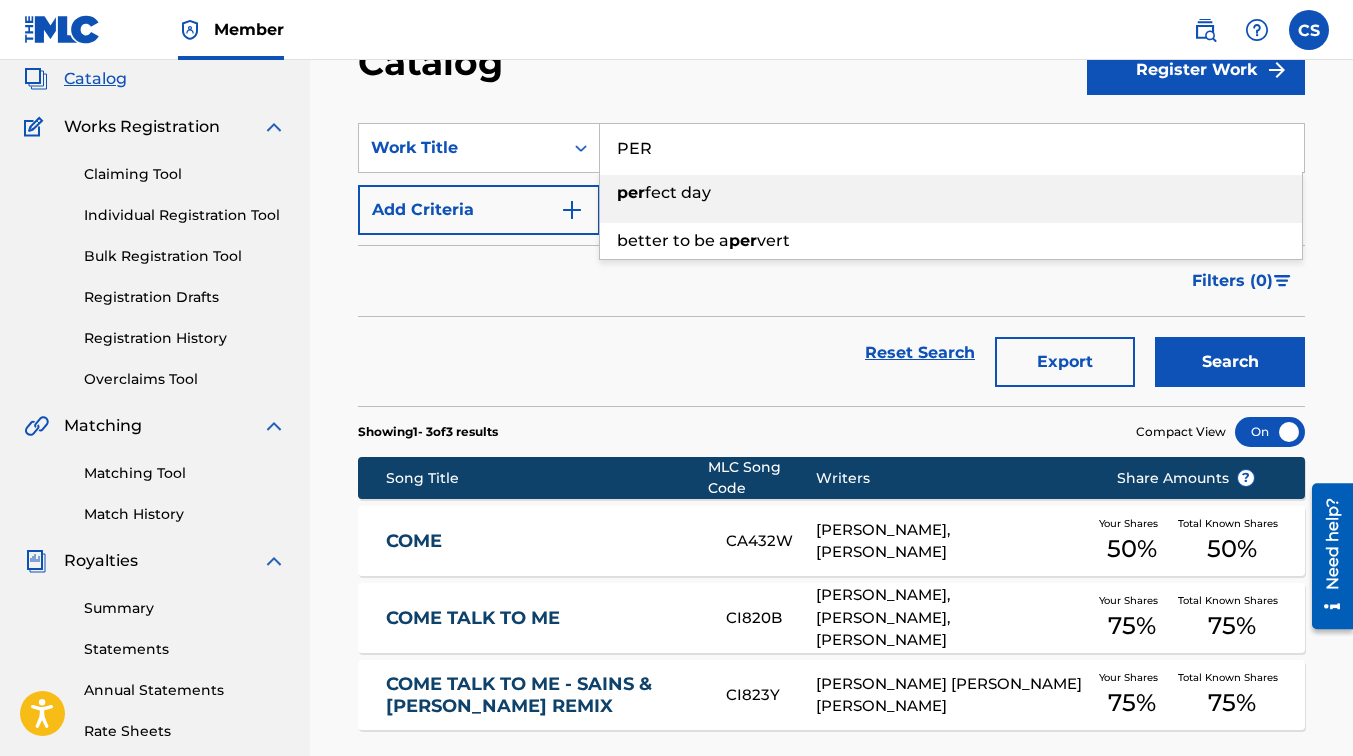 click on "per fect day" at bounding box center [951, 193] 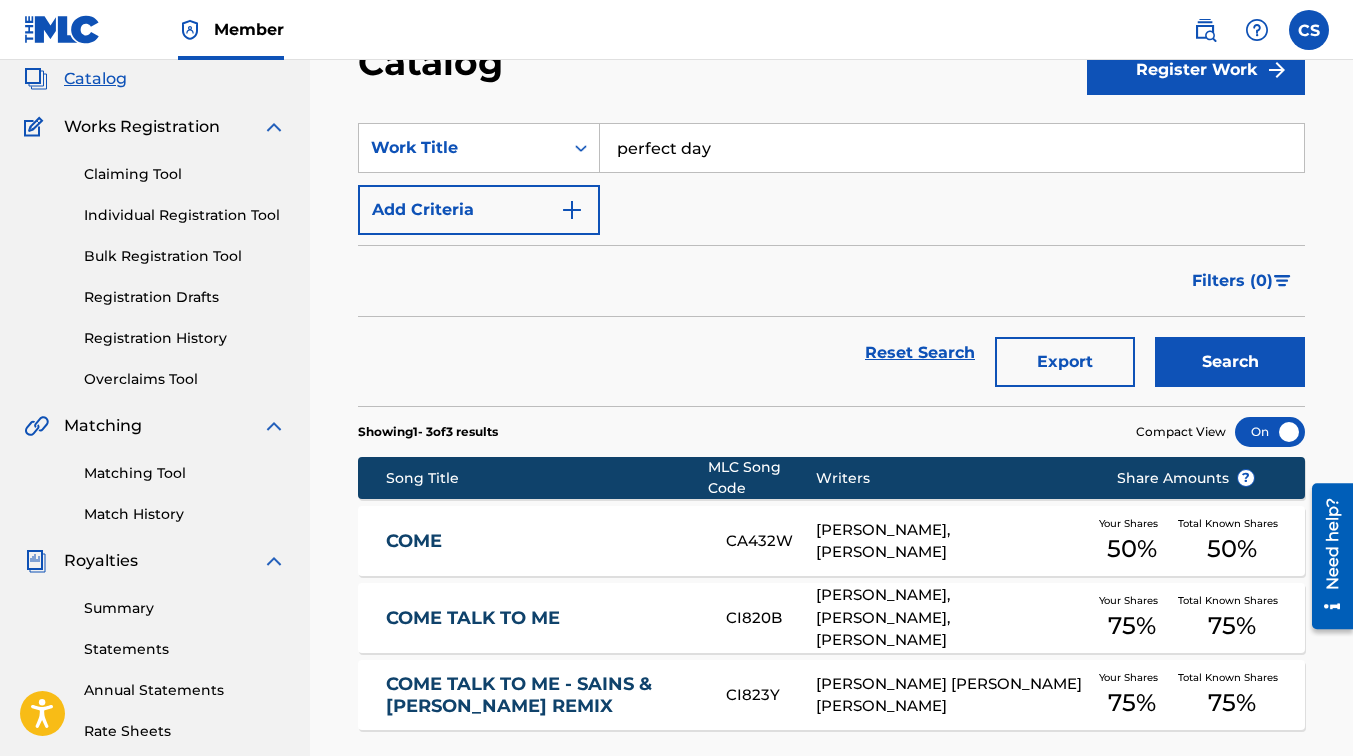 click on "Search" at bounding box center [1230, 362] 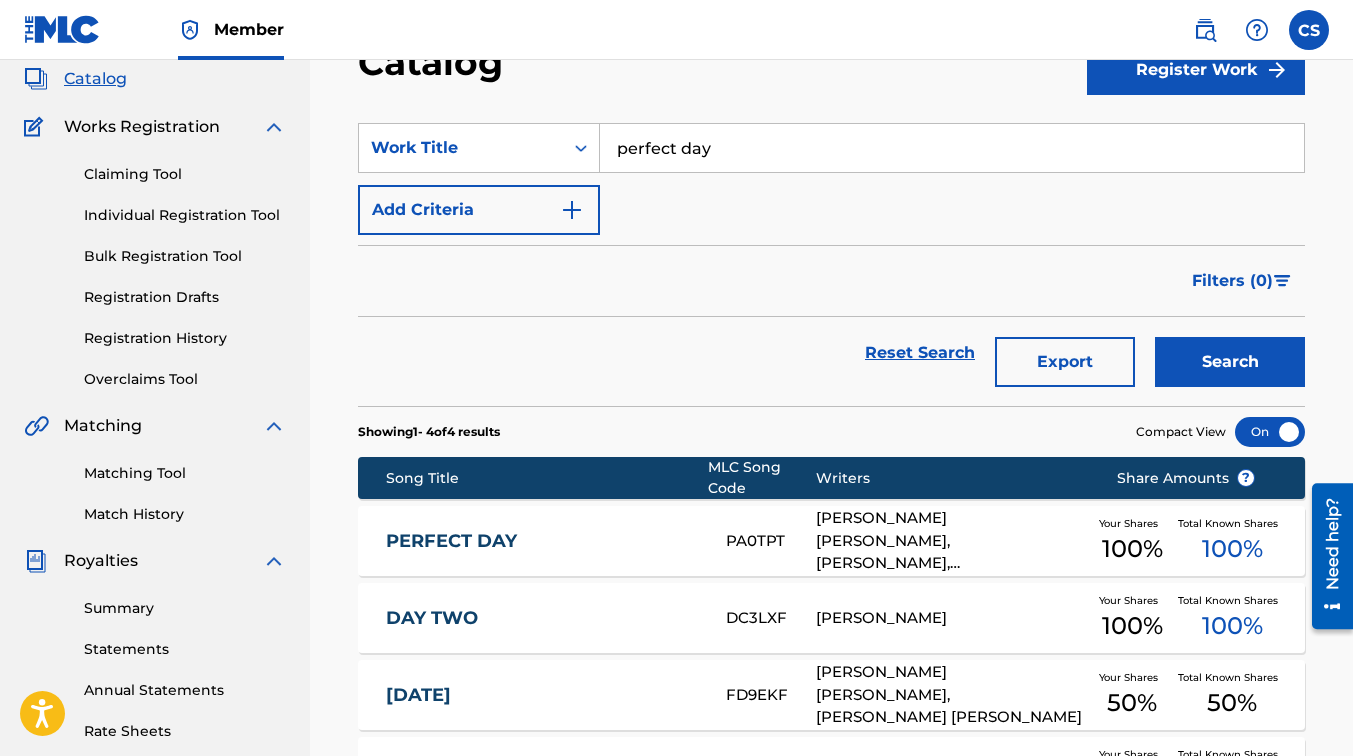 click on "PERFECT DAY" at bounding box center (542, 541) 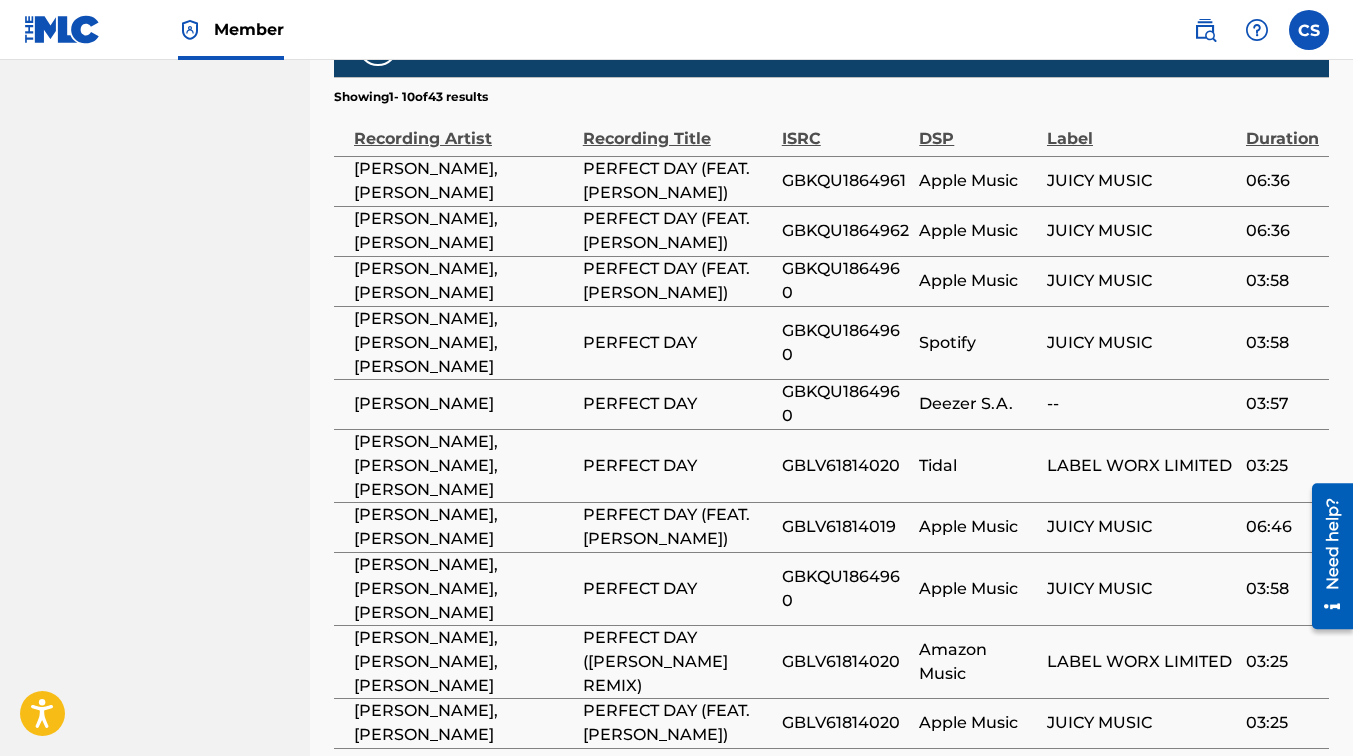 scroll, scrollTop: 1834, scrollLeft: 0, axis: vertical 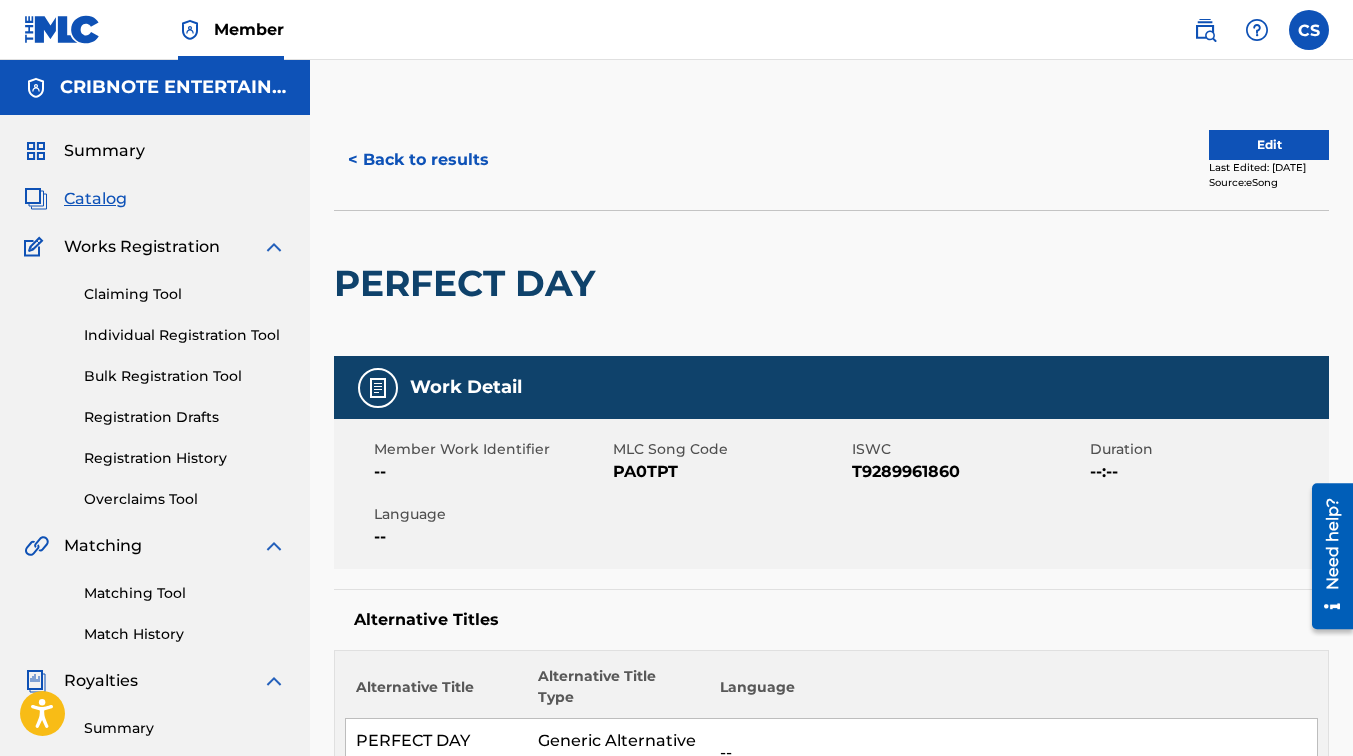 click on "< Back to results" at bounding box center [418, 160] 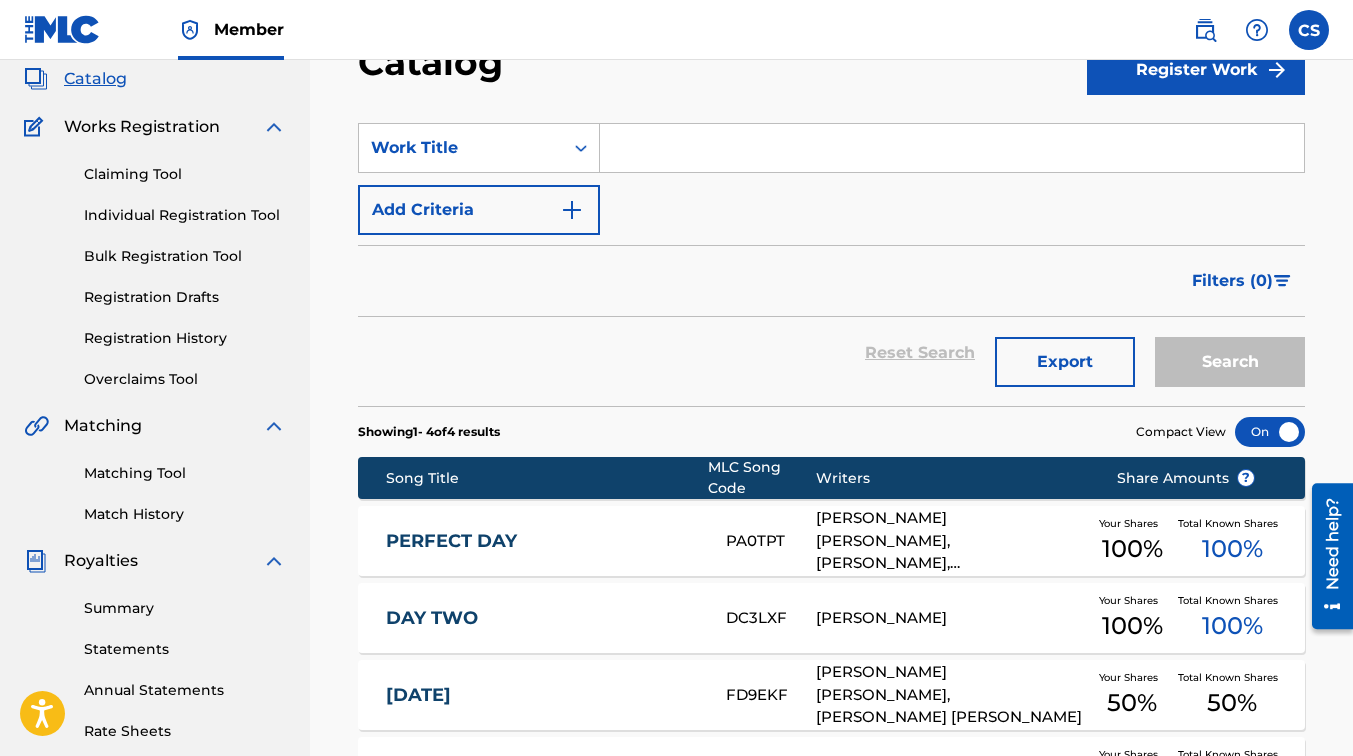 click at bounding box center [952, 148] 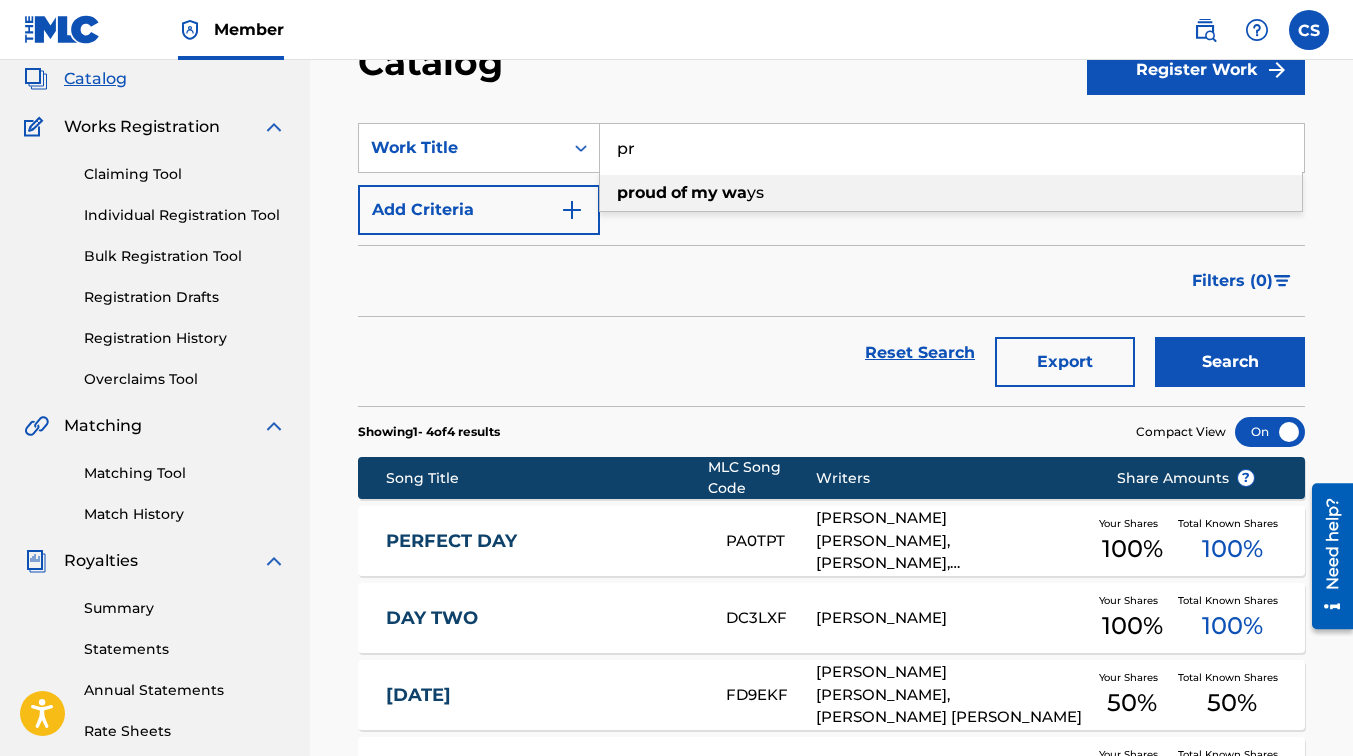 type on "p" 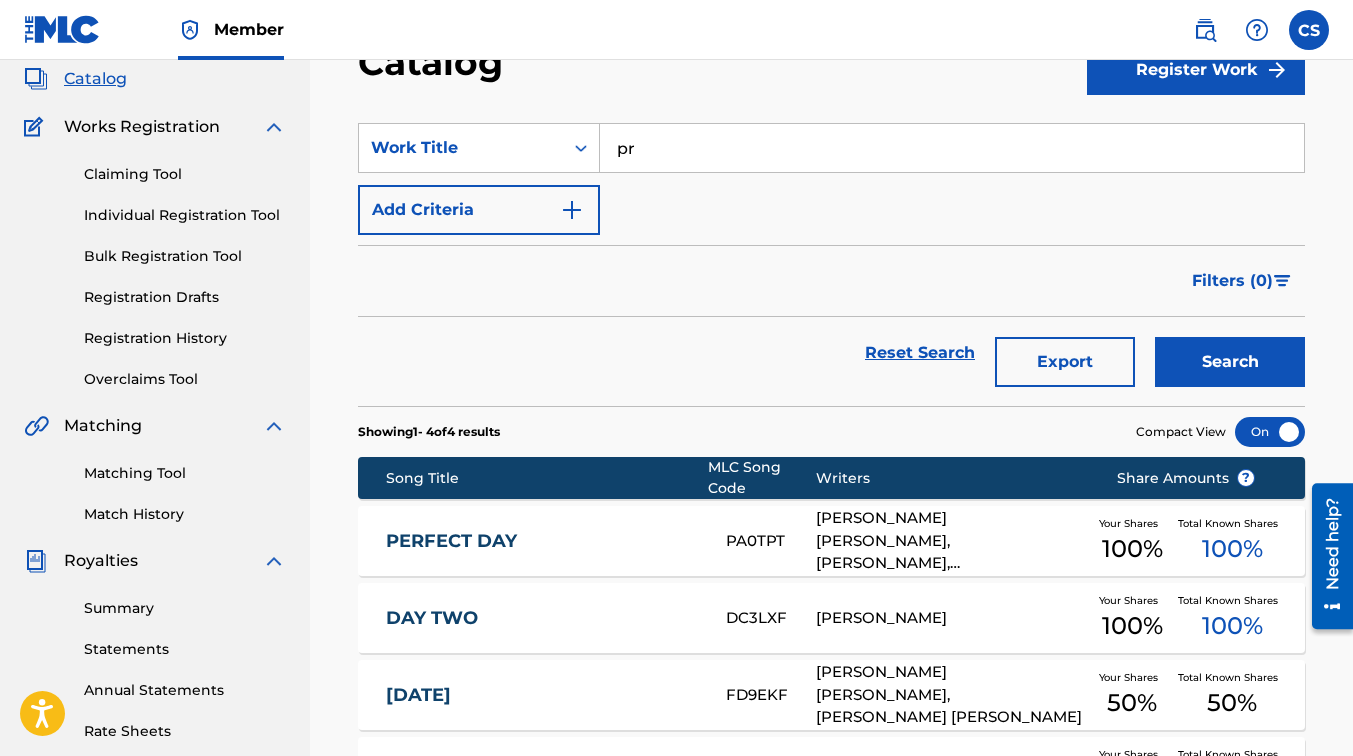 type on "p" 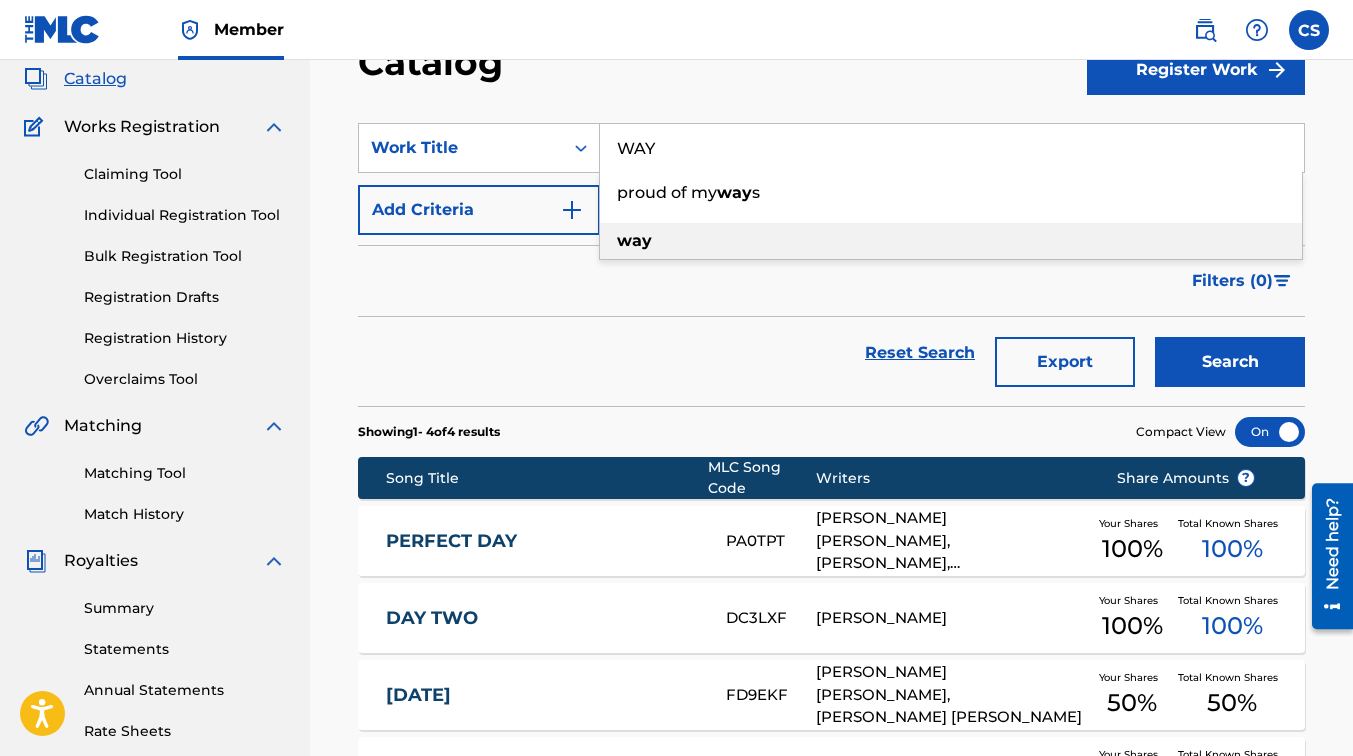 click on "way" at bounding box center (951, 241) 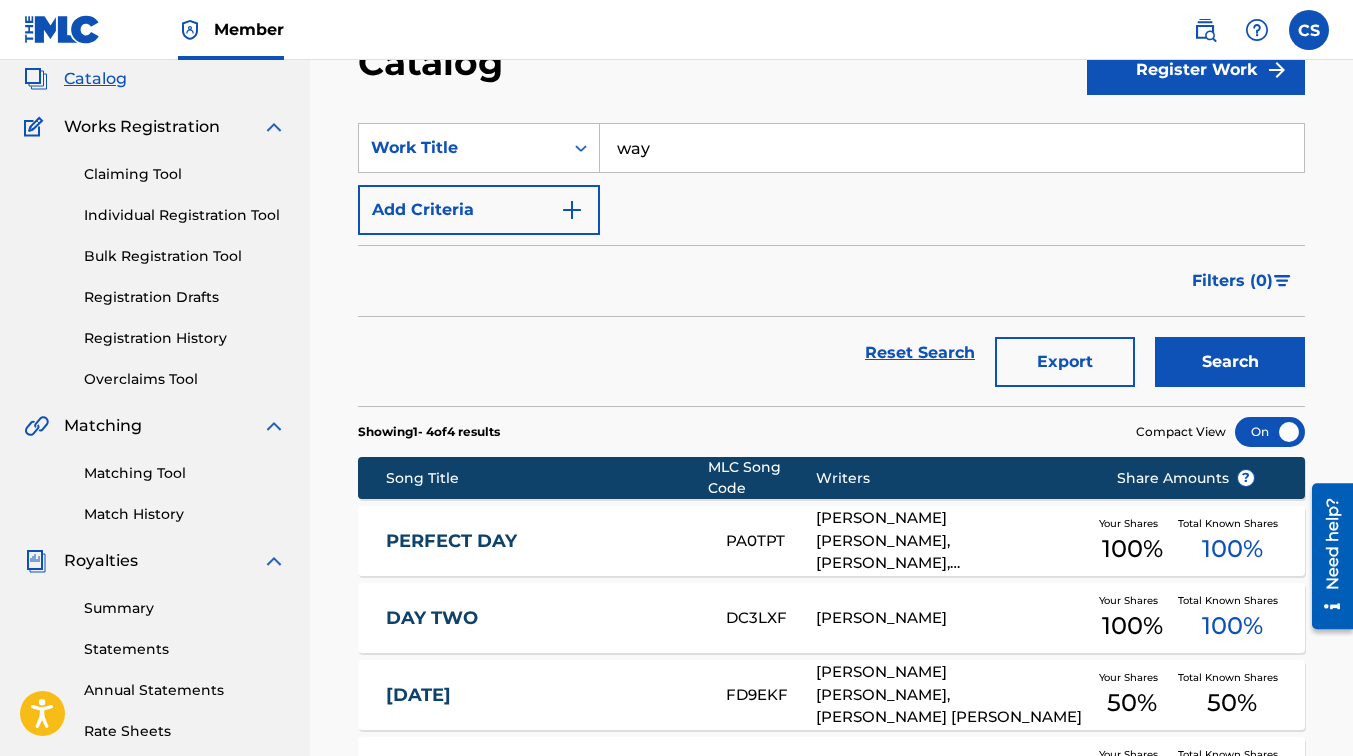 click on "Search" at bounding box center (1230, 362) 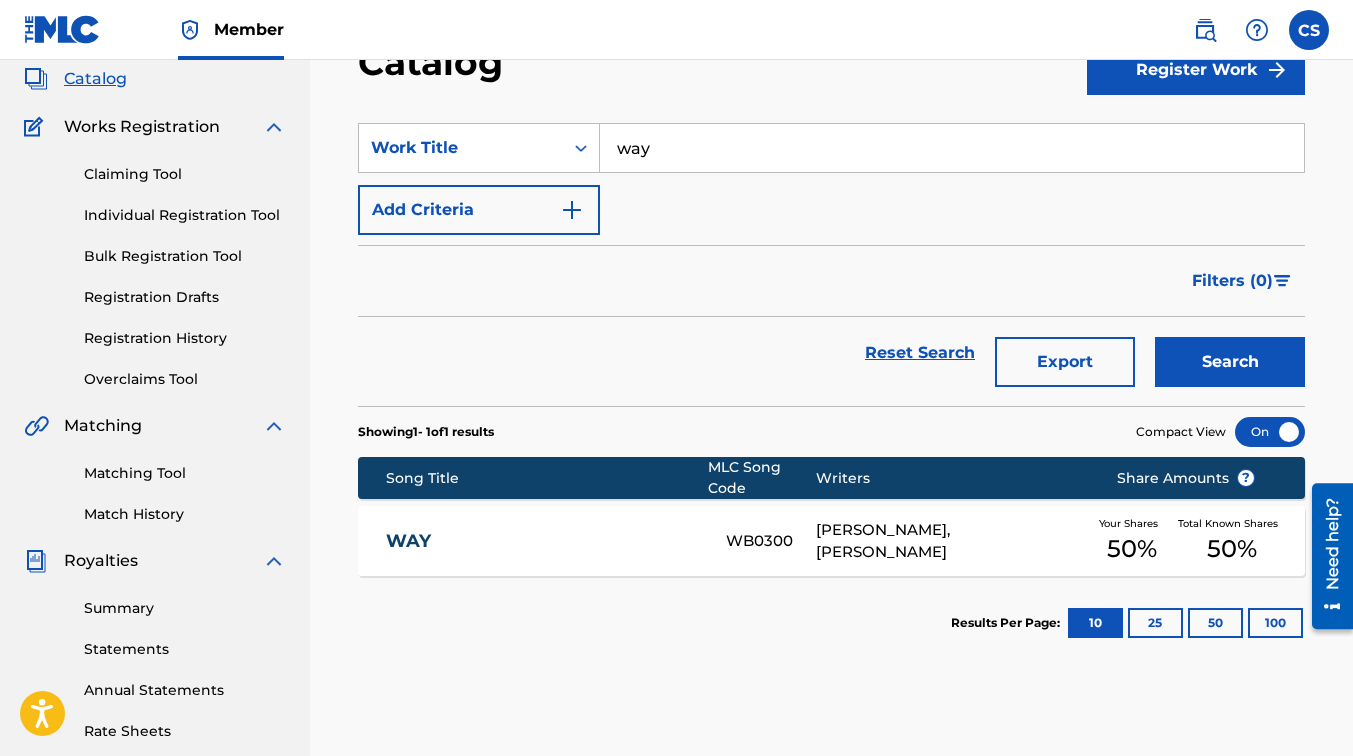click on "[PERSON_NAME], [PERSON_NAME]" at bounding box center (951, 541) 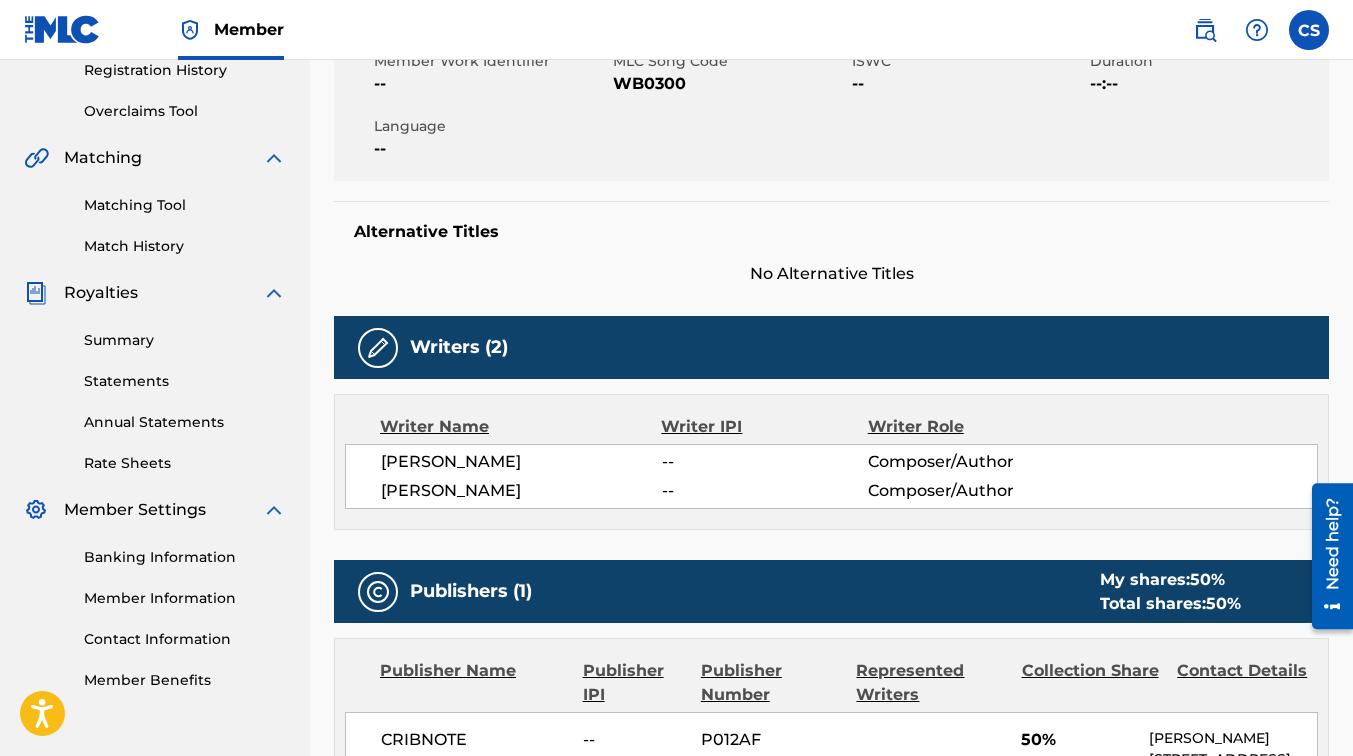 scroll, scrollTop: 355, scrollLeft: 0, axis: vertical 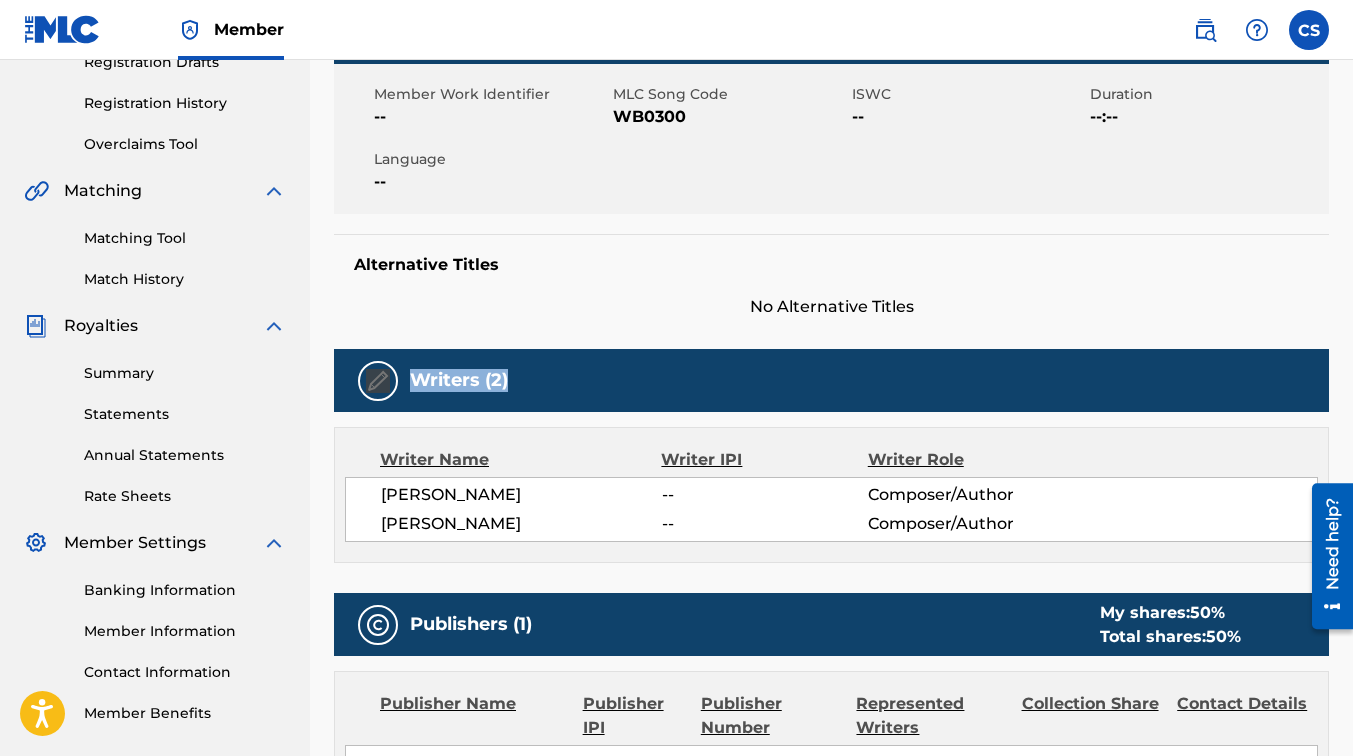 drag, startPoint x: 1352, startPoint y: 370, endPoint x: 1339, endPoint y: 267, distance: 103.81715 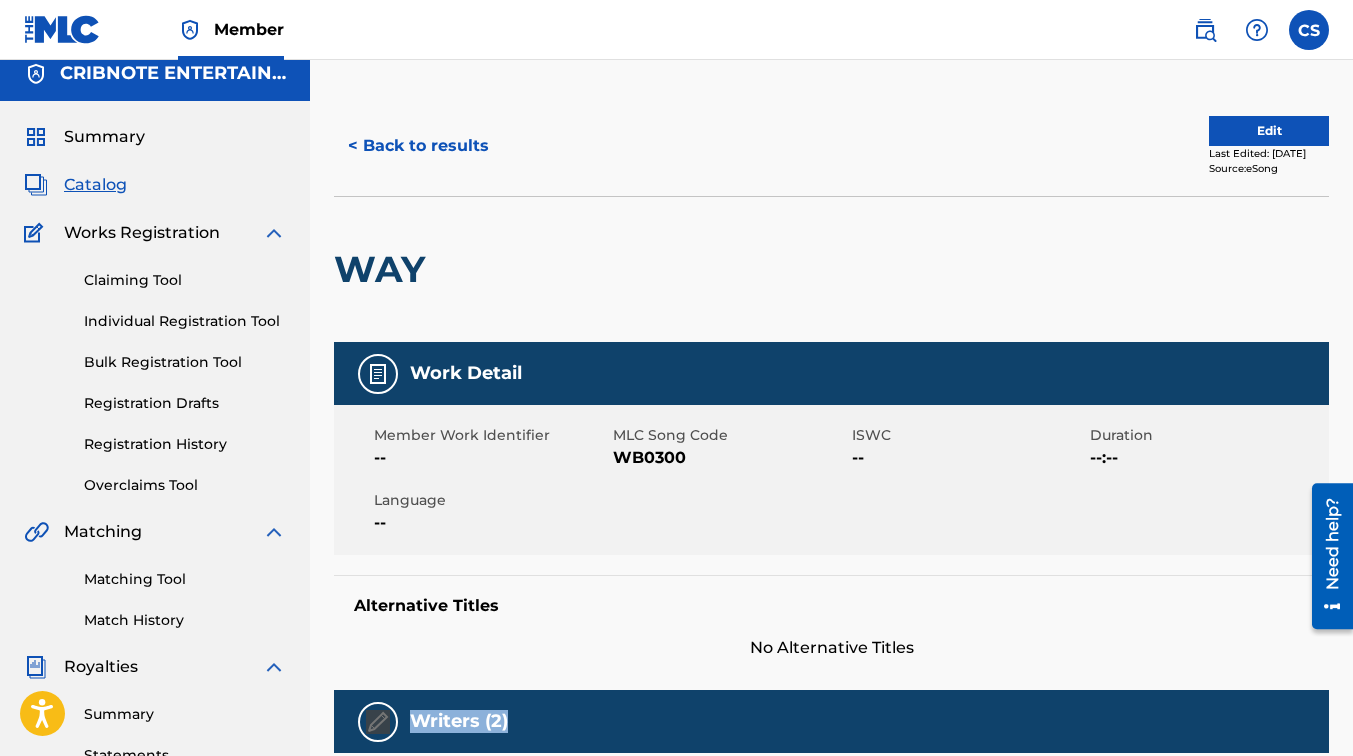 scroll, scrollTop: 0, scrollLeft: 0, axis: both 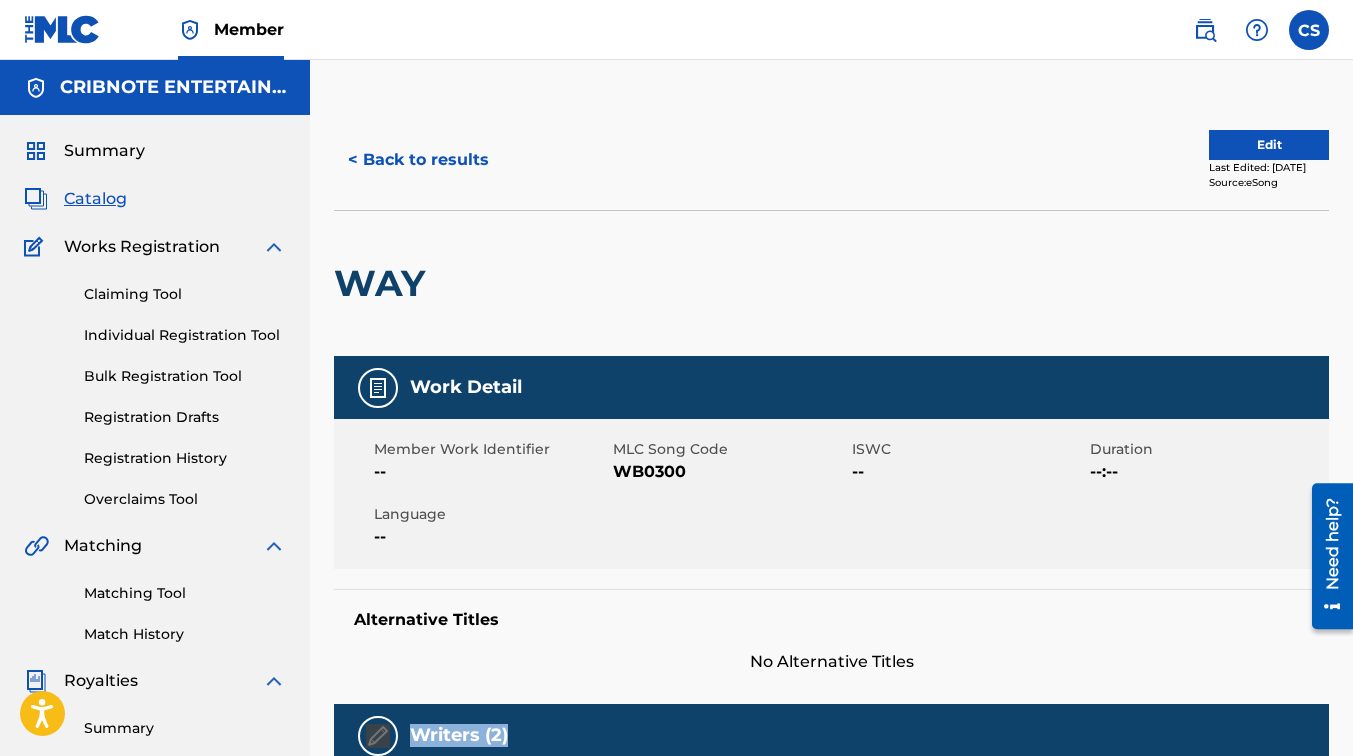 click on "< Back to results" at bounding box center [418, 160] 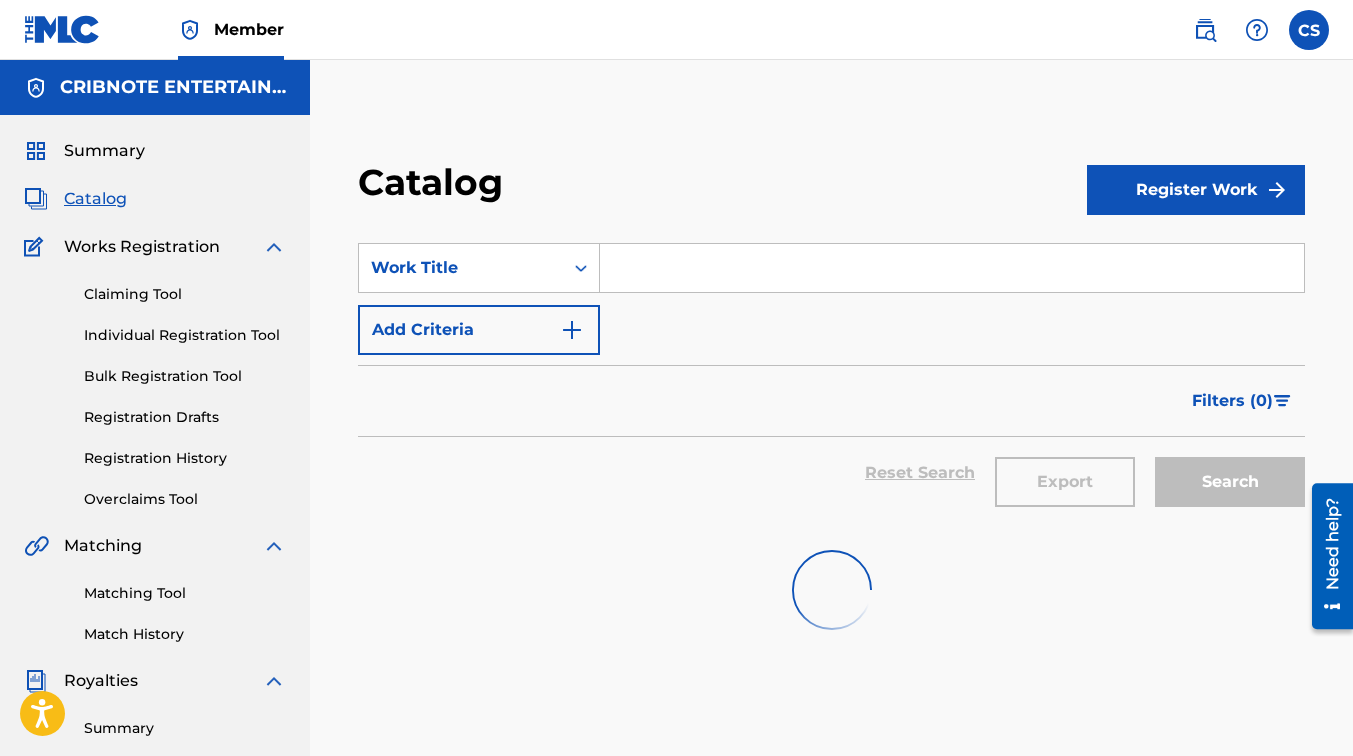 scroll, scrollTop: 120, scrollLeft: 0, axis: vertical 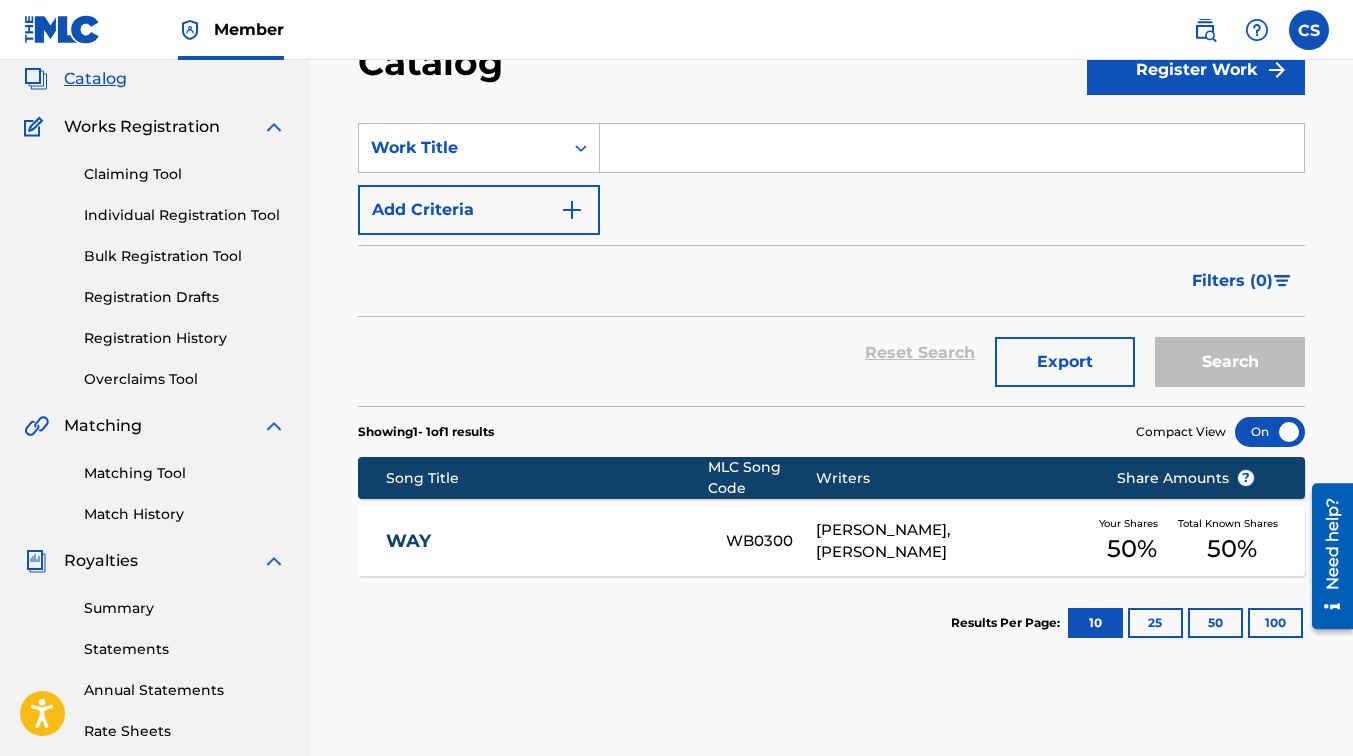 click at bounding box center [952, 148] 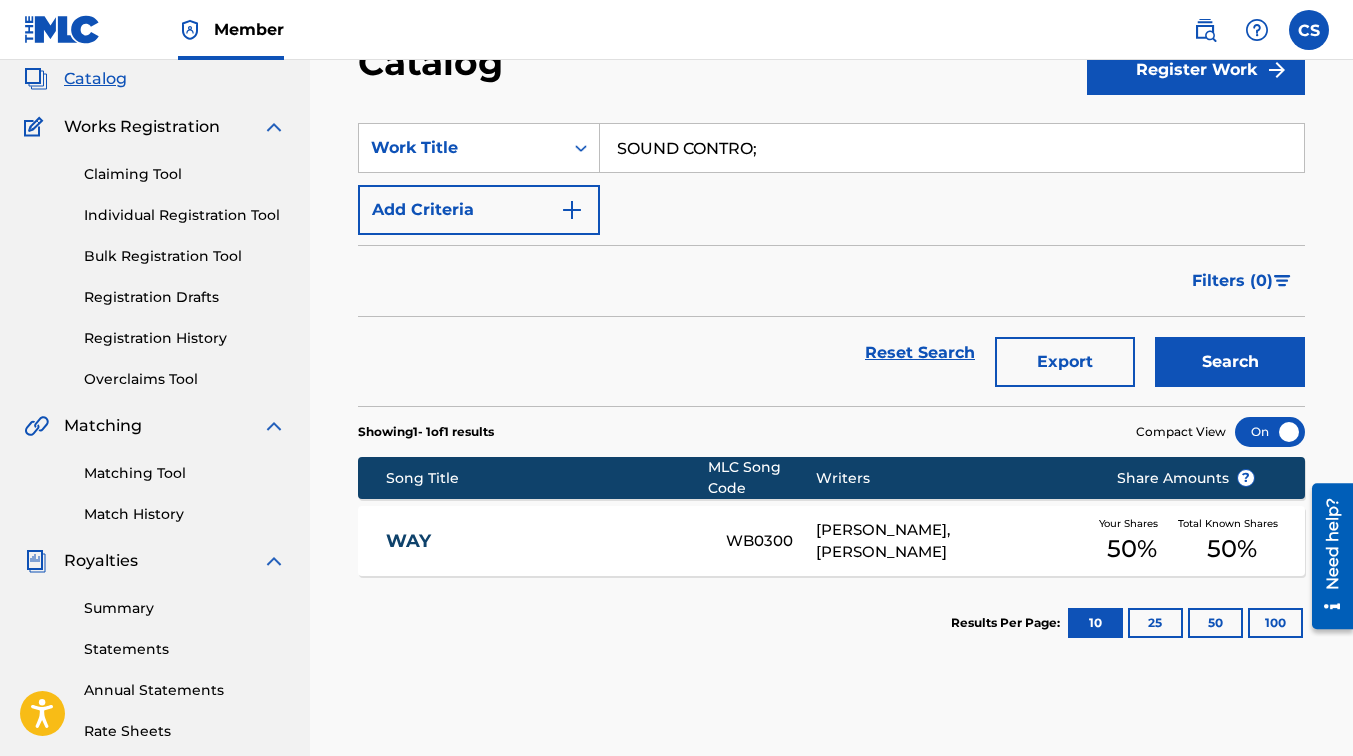 click on "Search" at bounding box center [1230, 362] 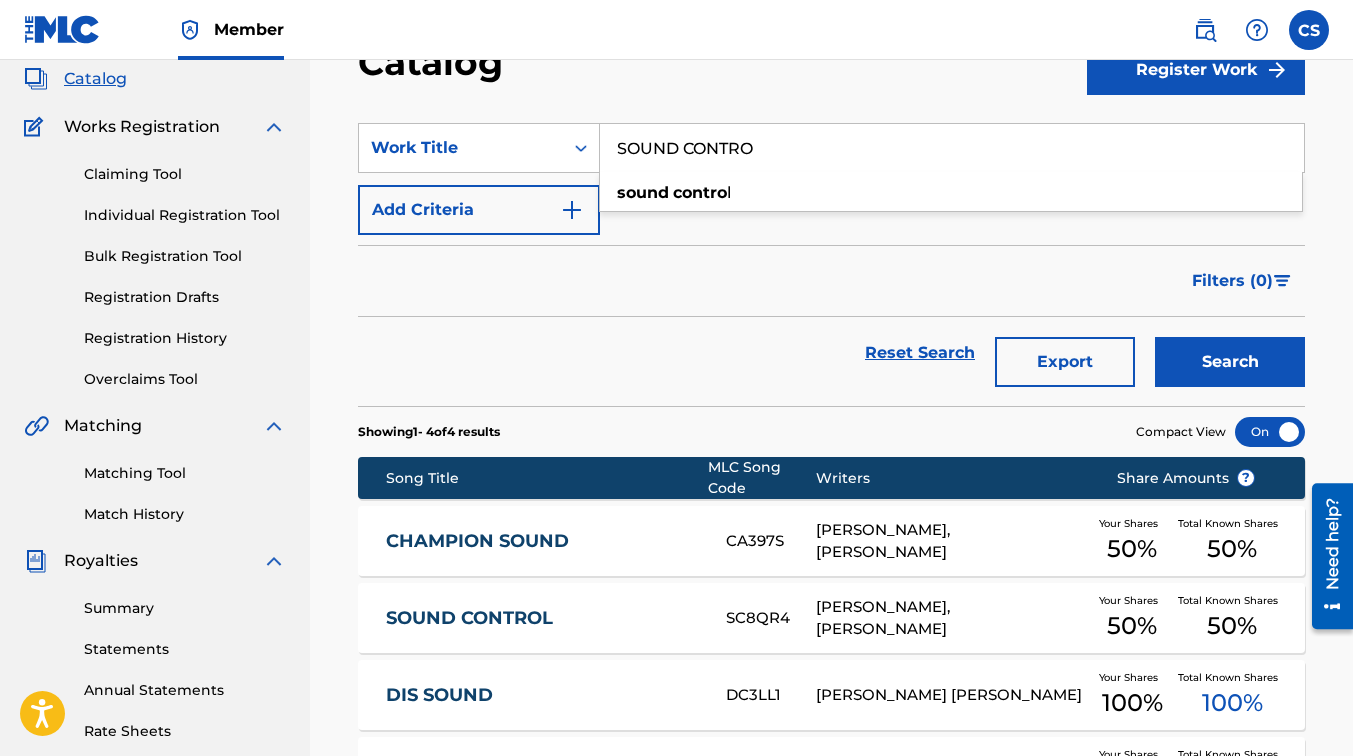 type on "SOUND CONTRO" 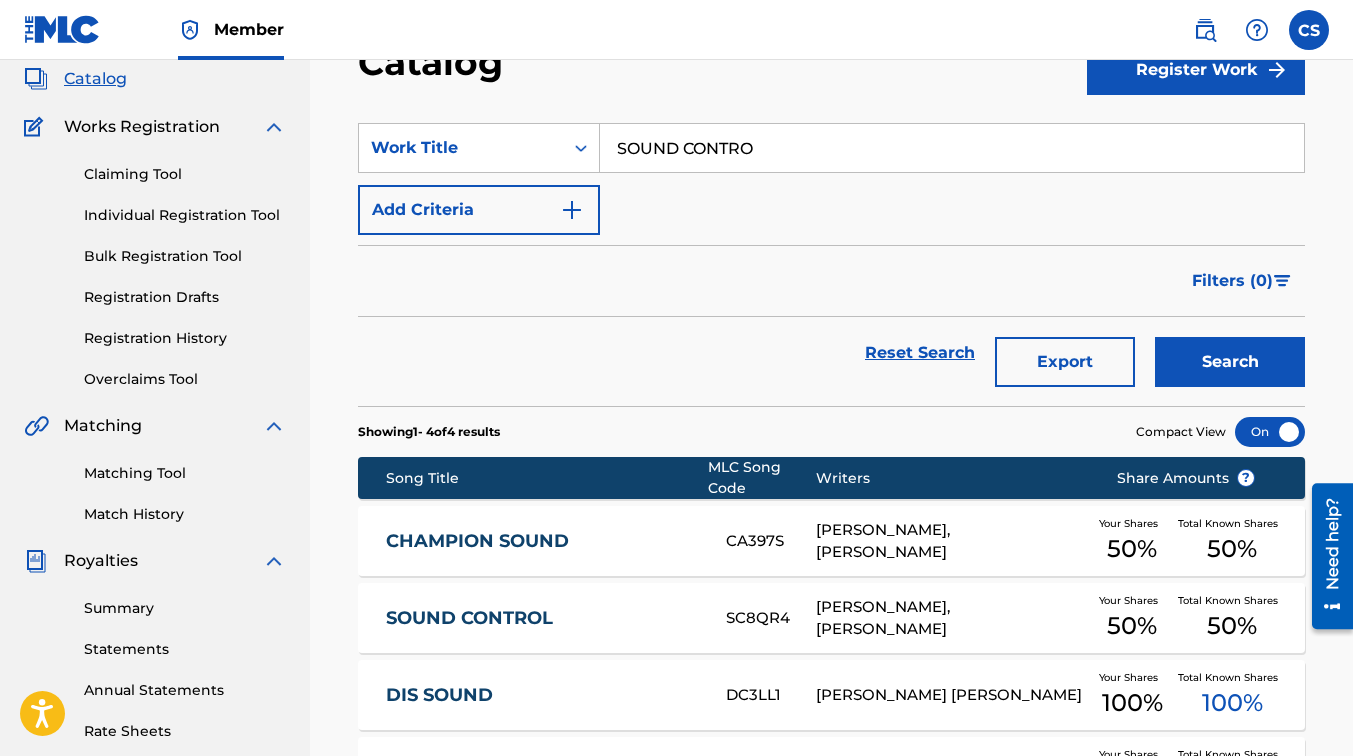 click on "SOUND CONTROL" at bounding box center [542, 618] 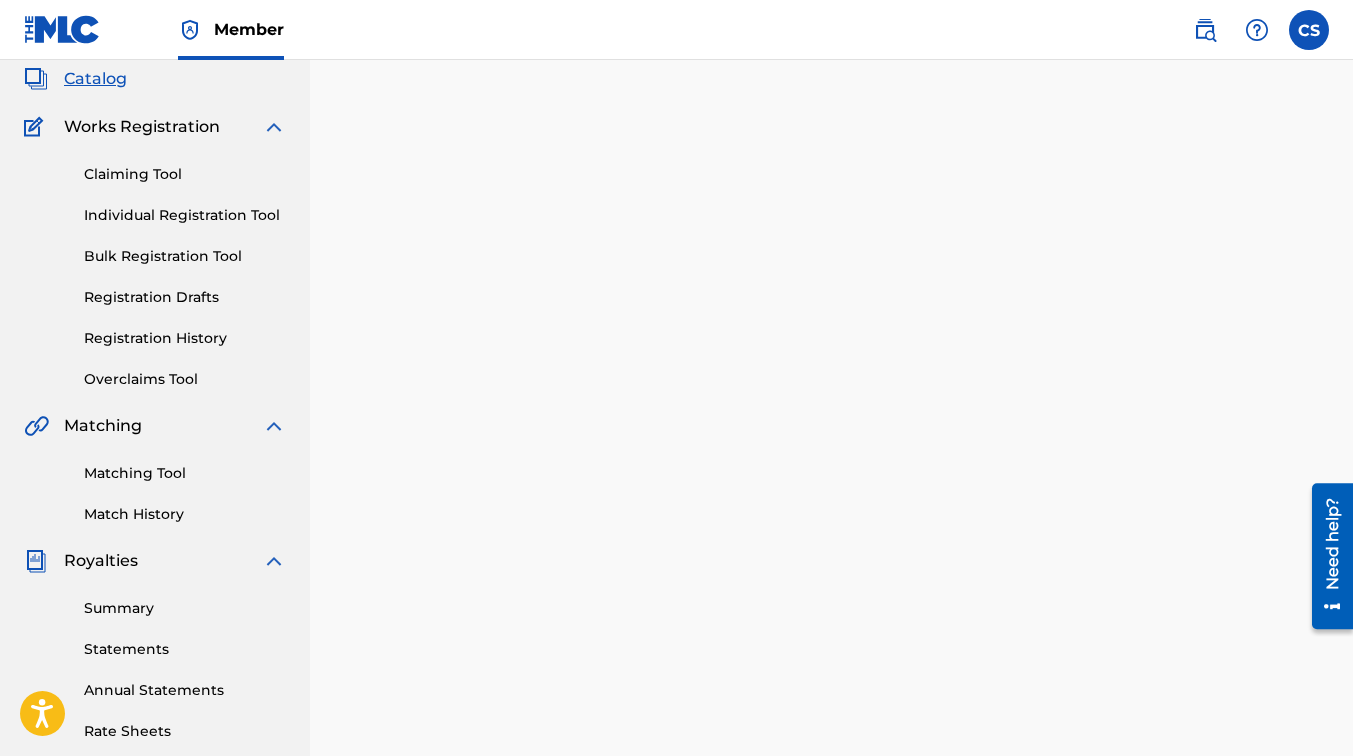 scroll, scrollTop: 0, scrollLeft: 0, axis: both 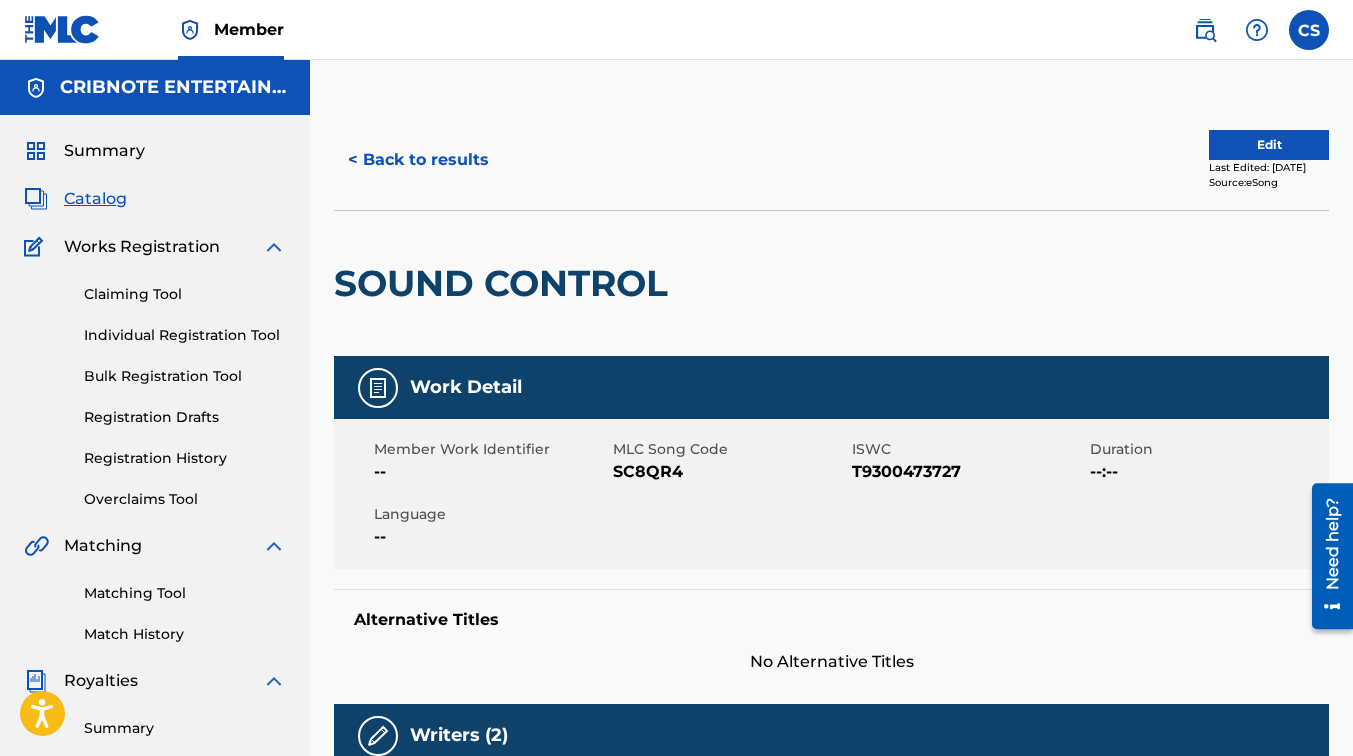 click on "Alternative Titles" at bounding box center [831, 620] 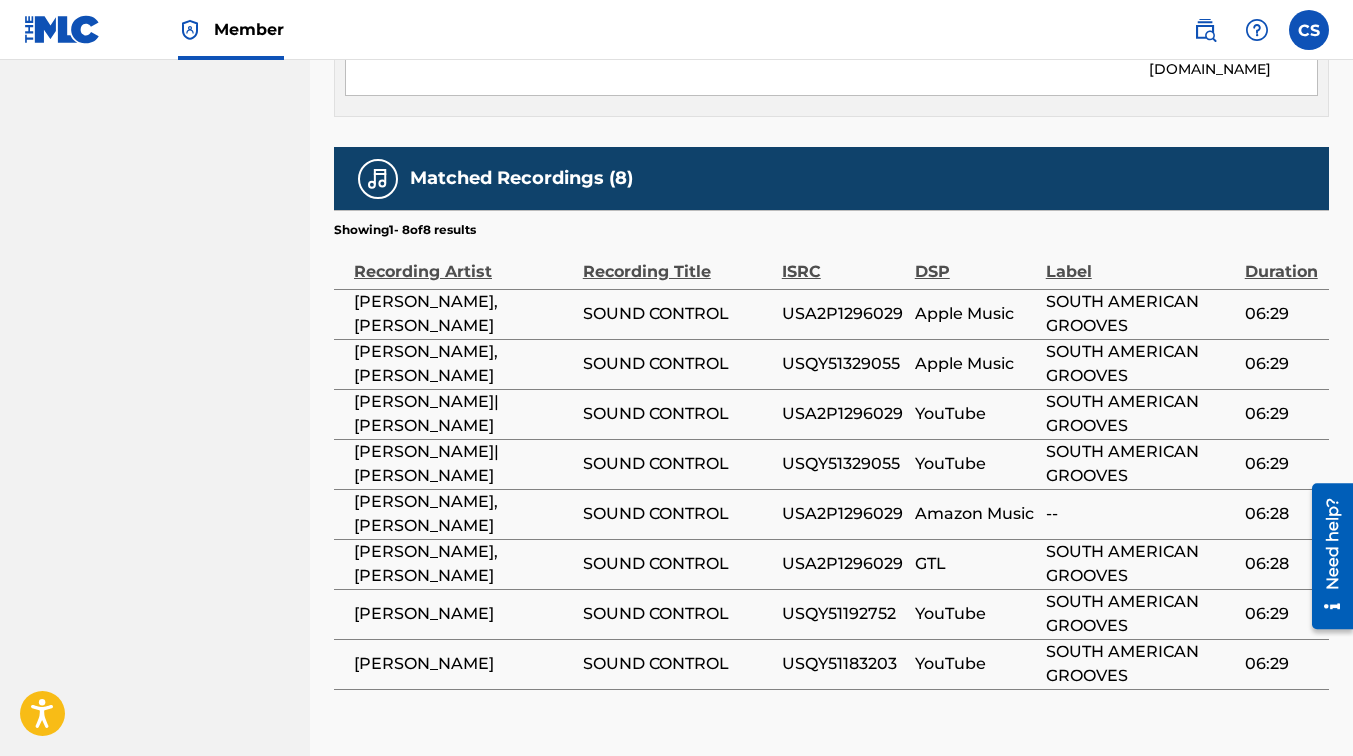 scroll, scrollTop: 1205, scrollLeft: 0, axis: vertical 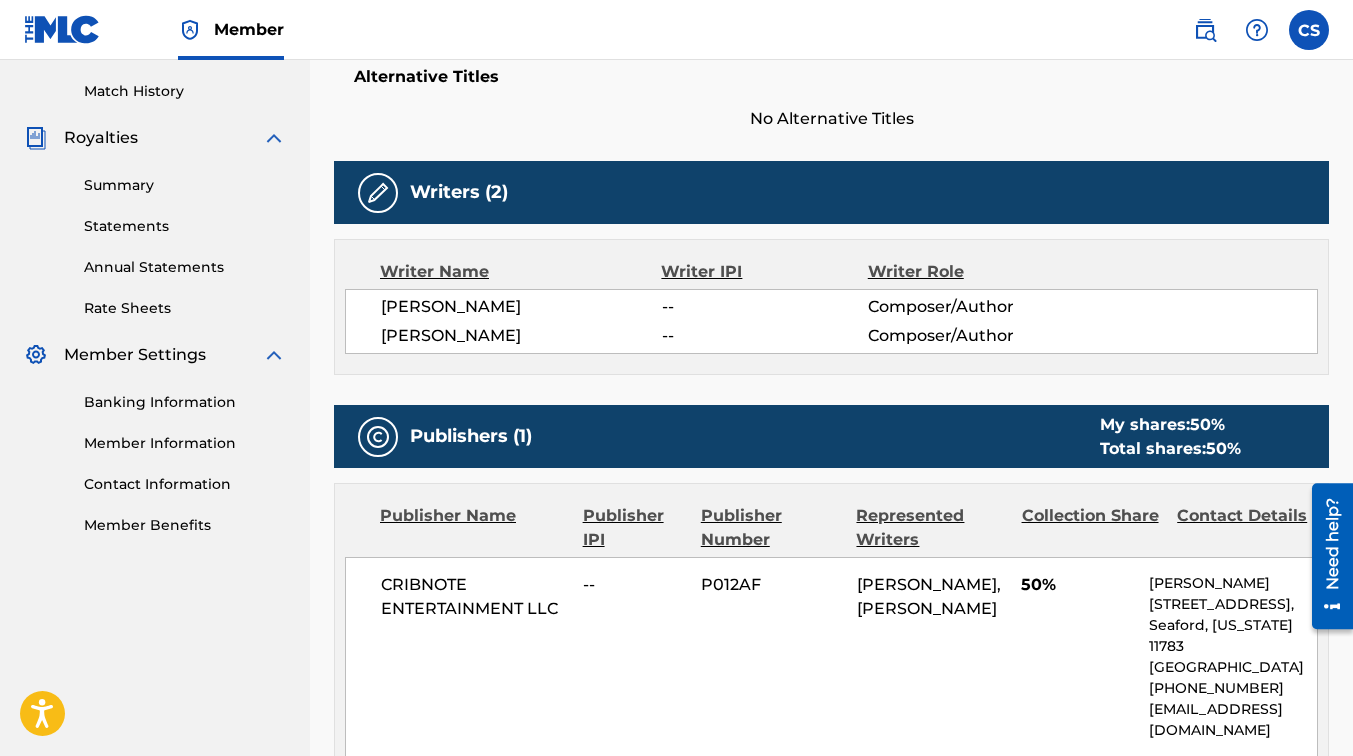 click on "Alternative Titles" at bounding box center (831, 77) 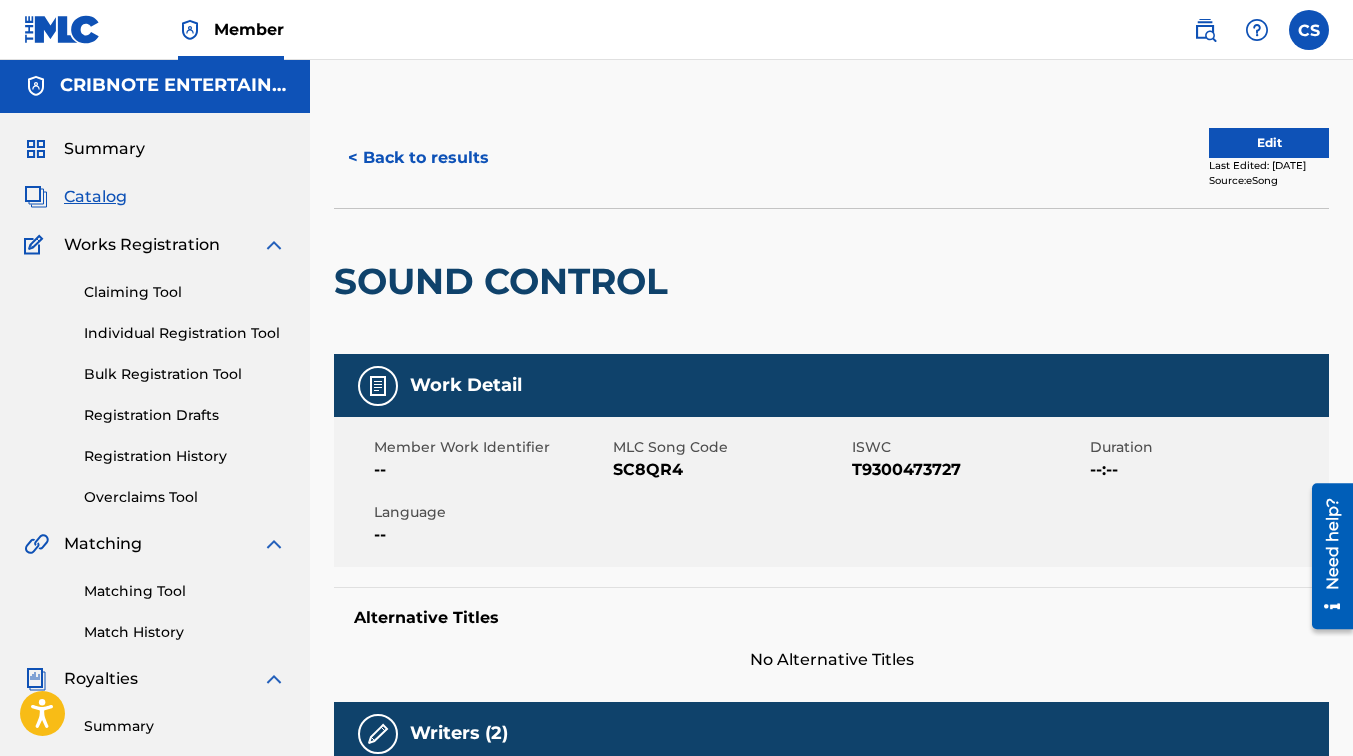 scroll, scrollTop: 0, scrollLeft: 0, axis: both 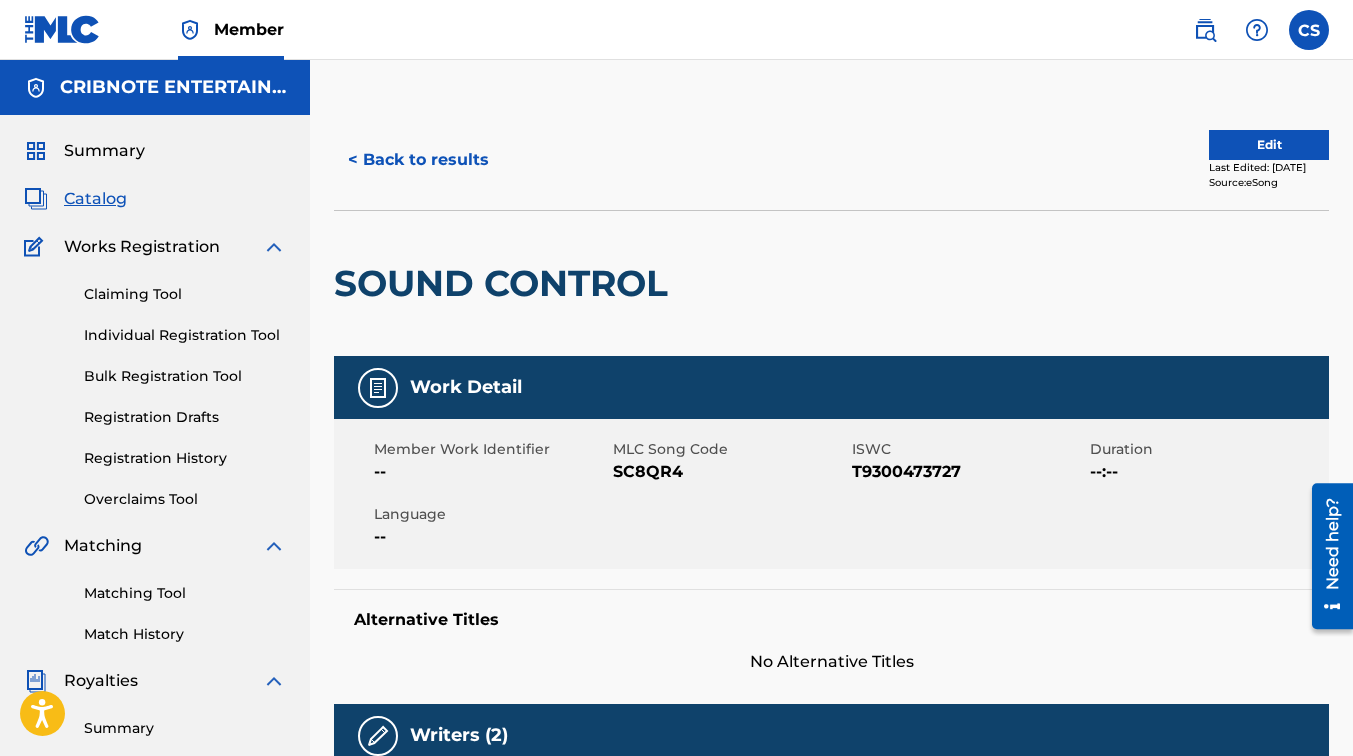click on "< Back to results" at bounding box center [418, 160] 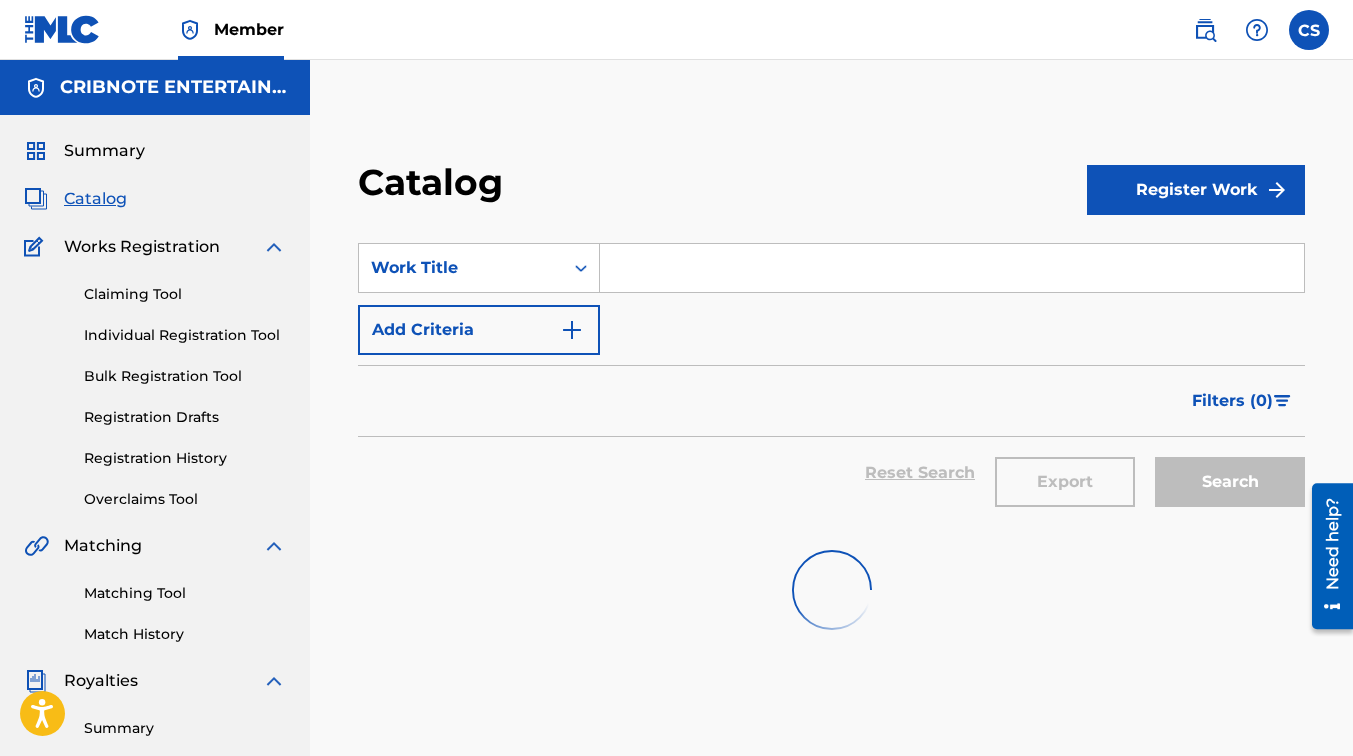 scroll, scrollTop: 120, scrollLeft: 0, axis: vertical 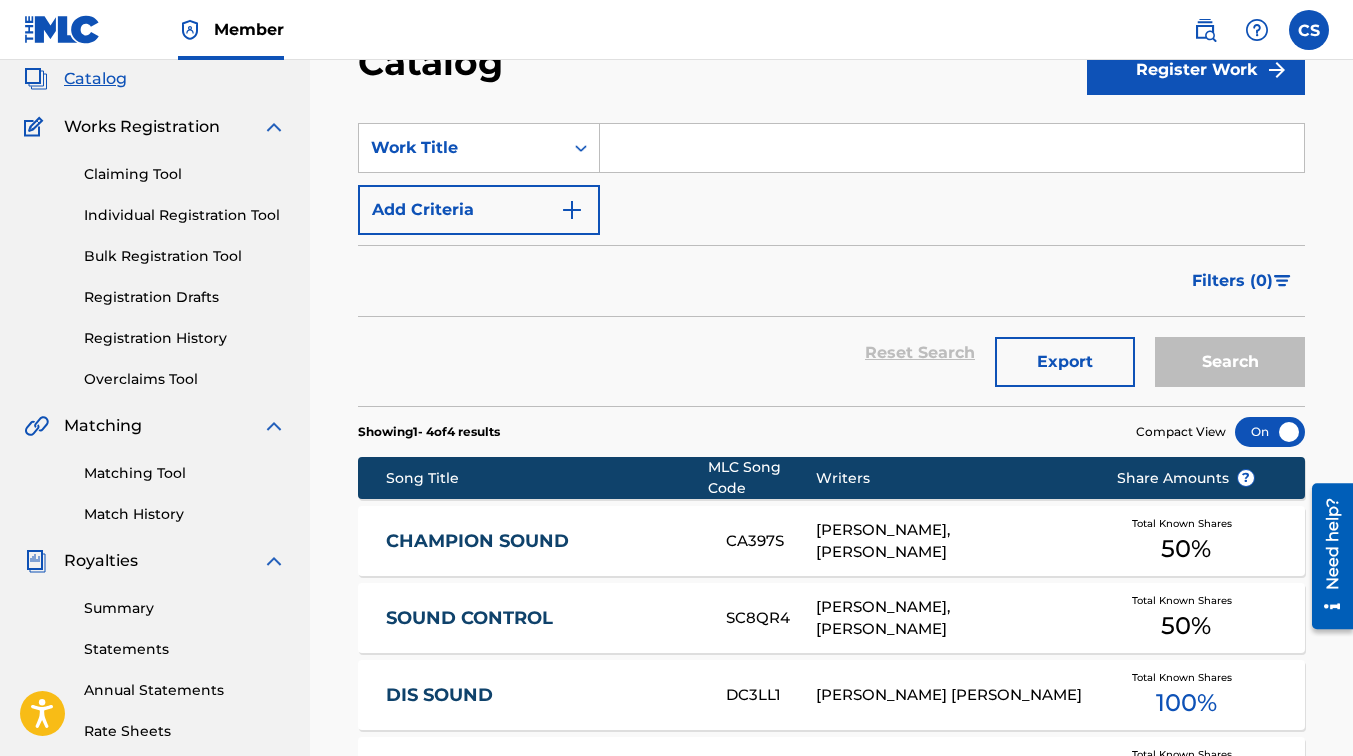 click at bounding box center [952, 148] 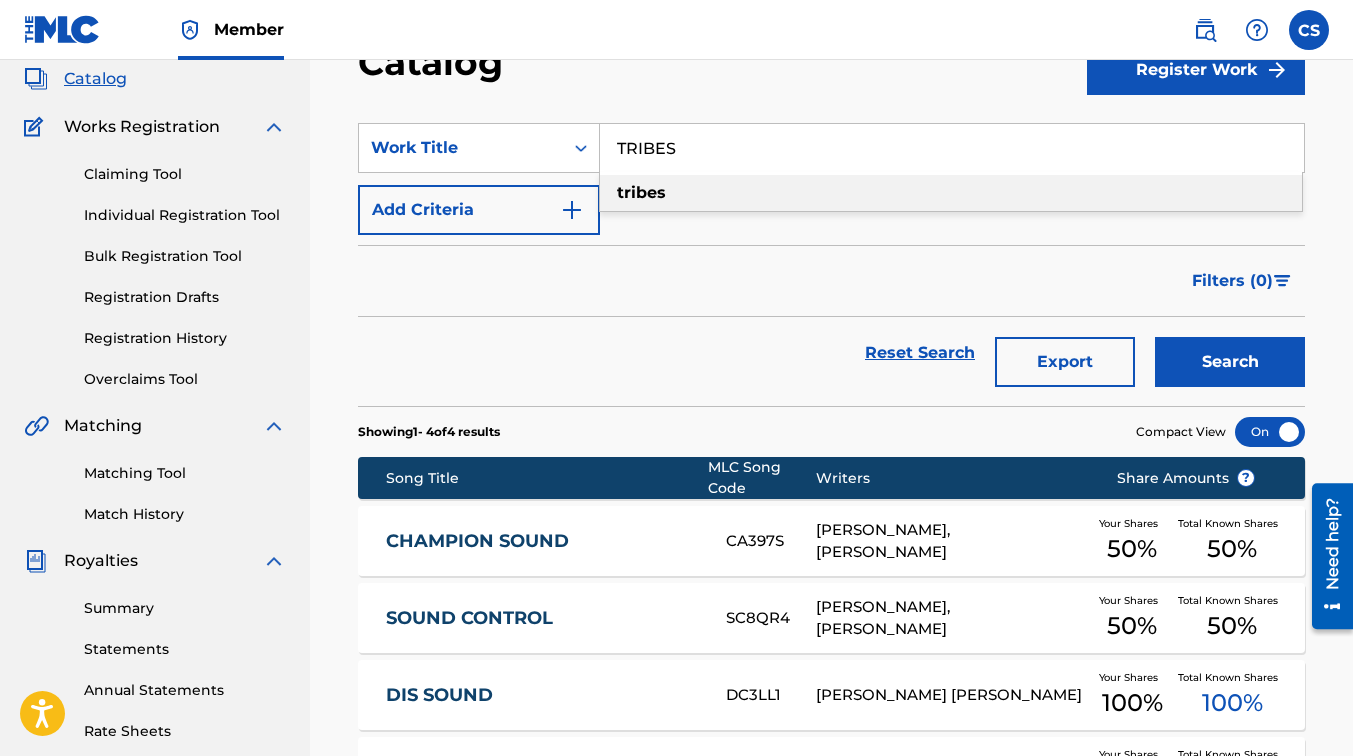 click on "tribes" at bounding box center (951, 193) 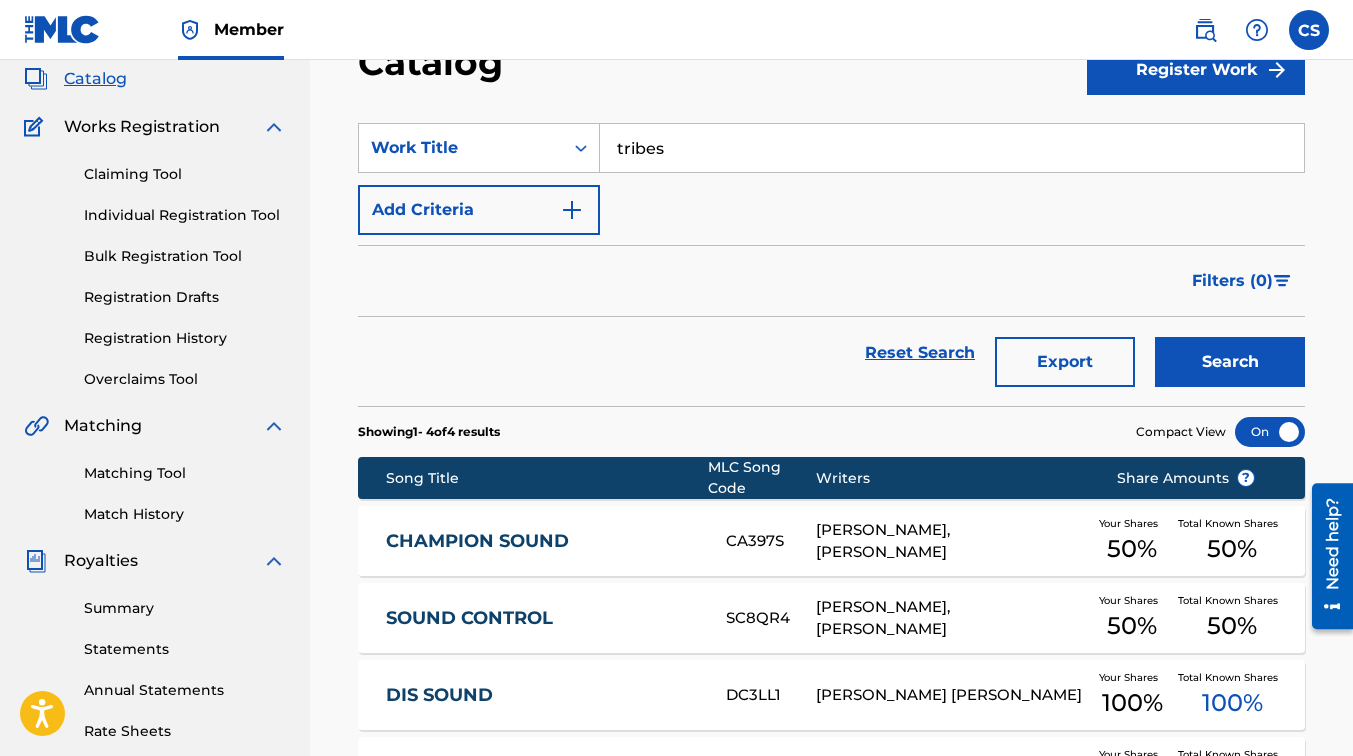 click on "Search" at bounding box center (1230, 362) 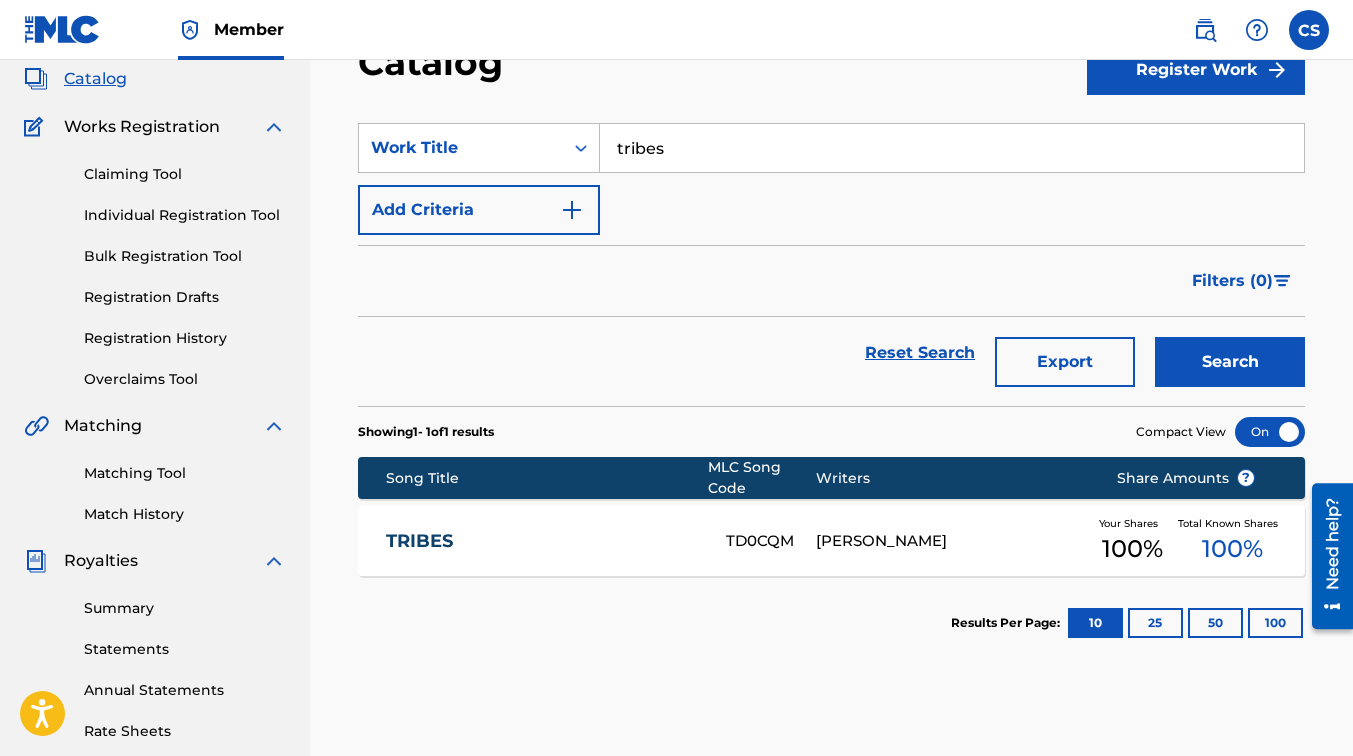 click on "[PERSON_NAME]" at bounding box center [951, 541] 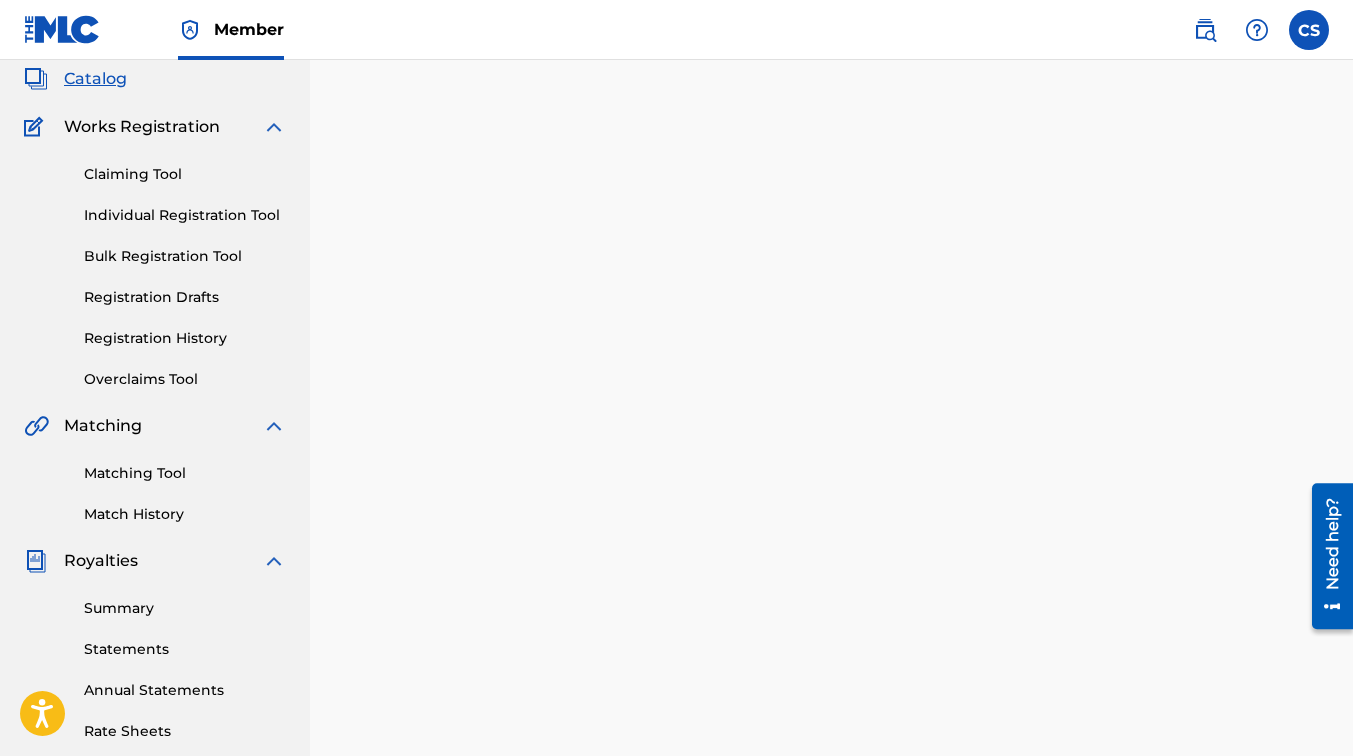 scroll, scrollTop: 0, scrollLeft: 0, axis: both 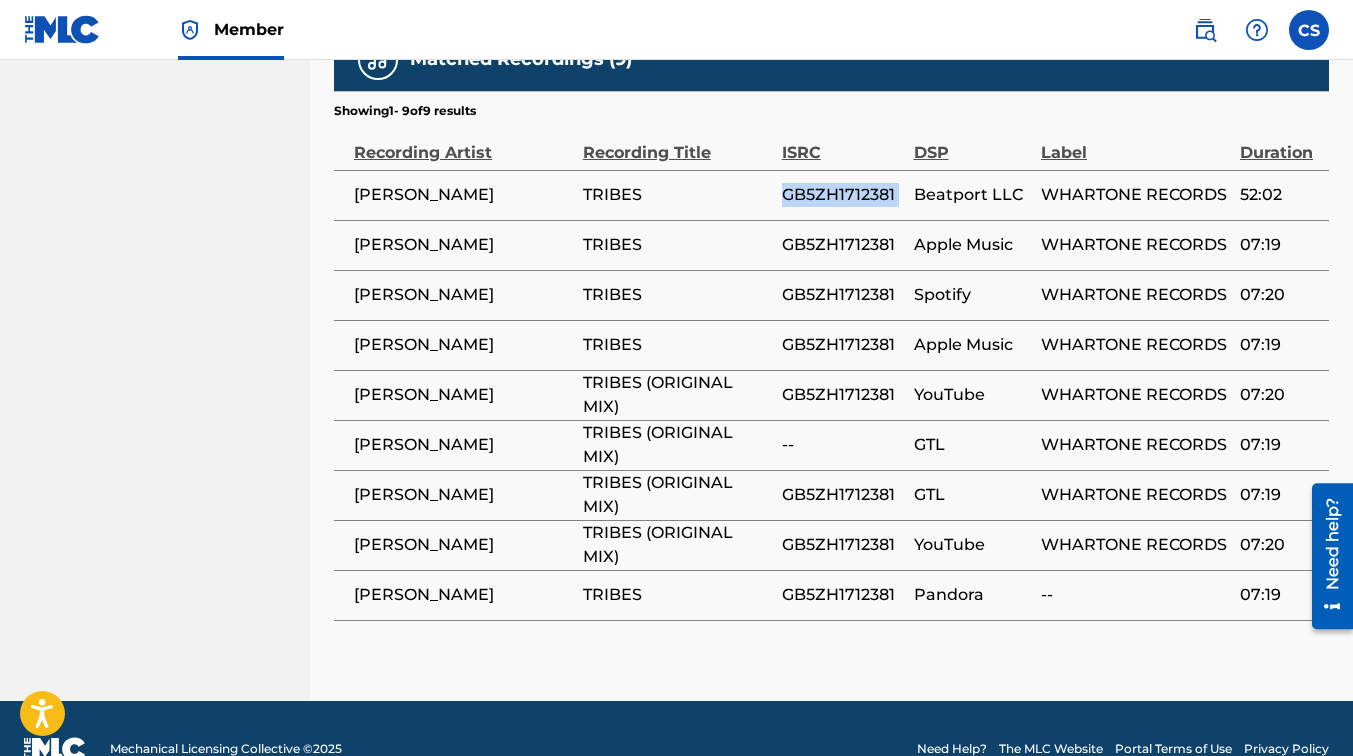 drag, startPoint x: 783, startPoint y: 177, endPoint x: 913, endPoint y: 185, distance: 130.24593 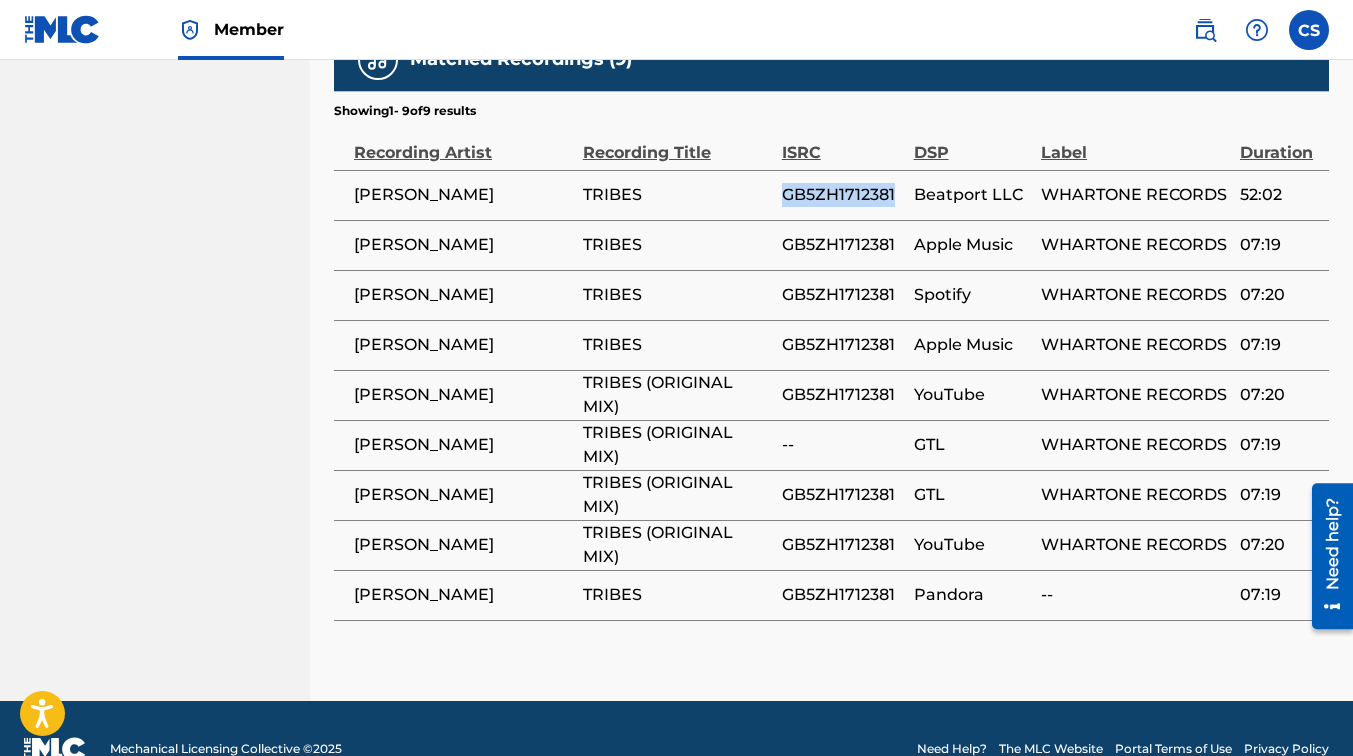 drag, startPoint x: 913, startPoint y: 185, endPoint x: 879, endPoint y: 168, distance: 38.013157 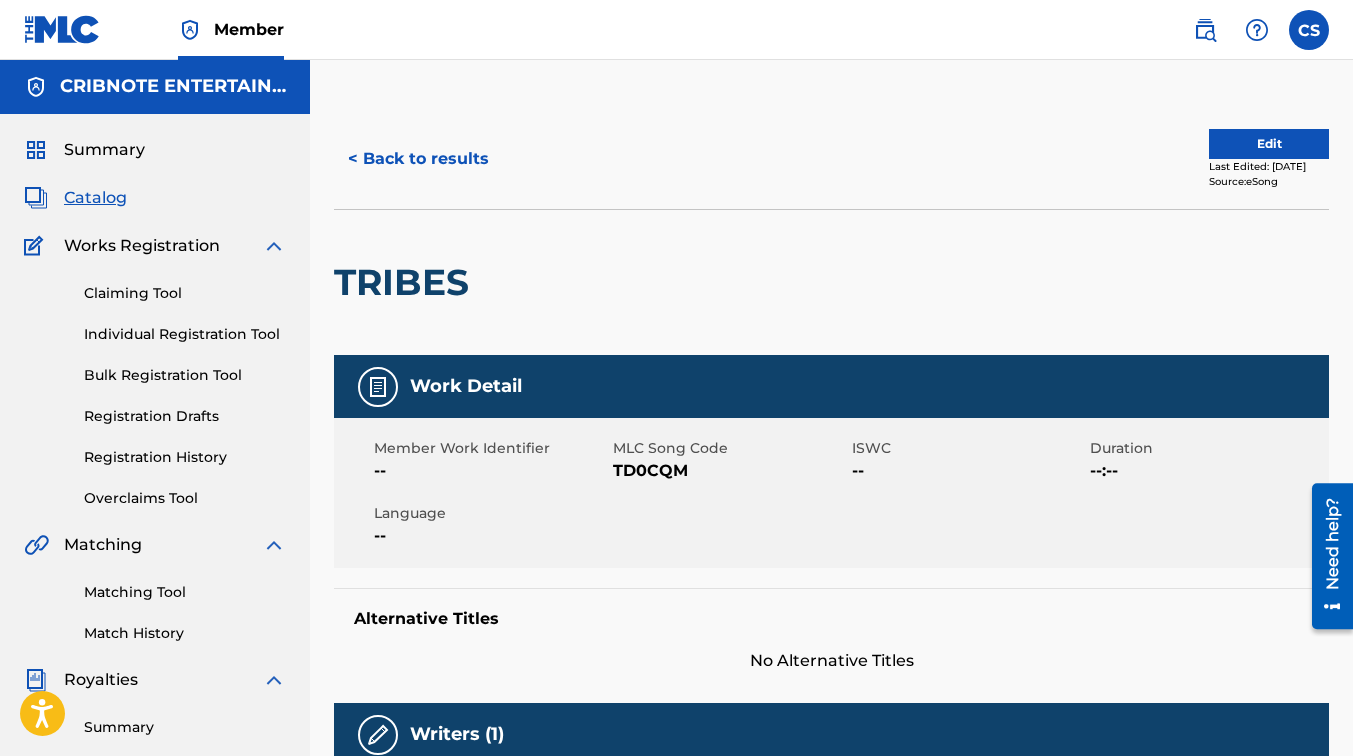 scroll, scrollTop: 0, scrollLeft: 0, axis: both 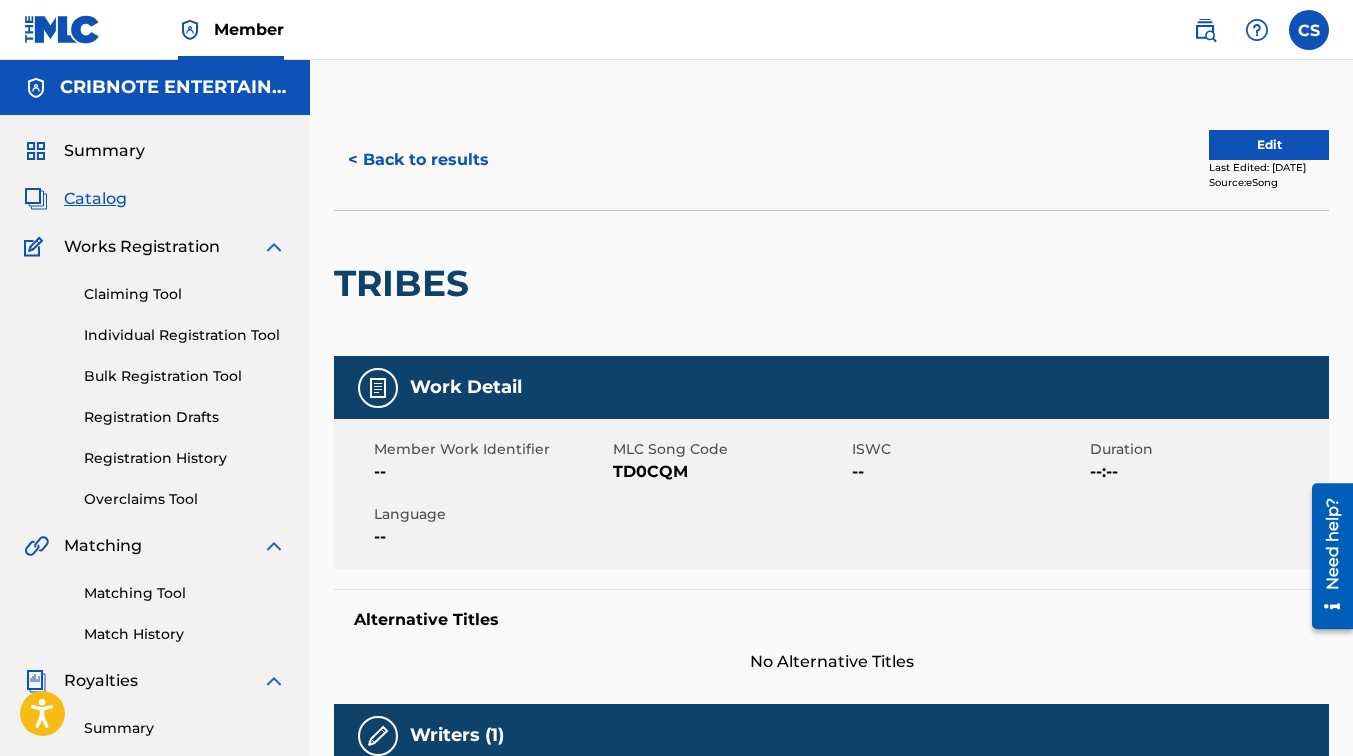 click on "< Back to results" at bounding box center [418, 160] 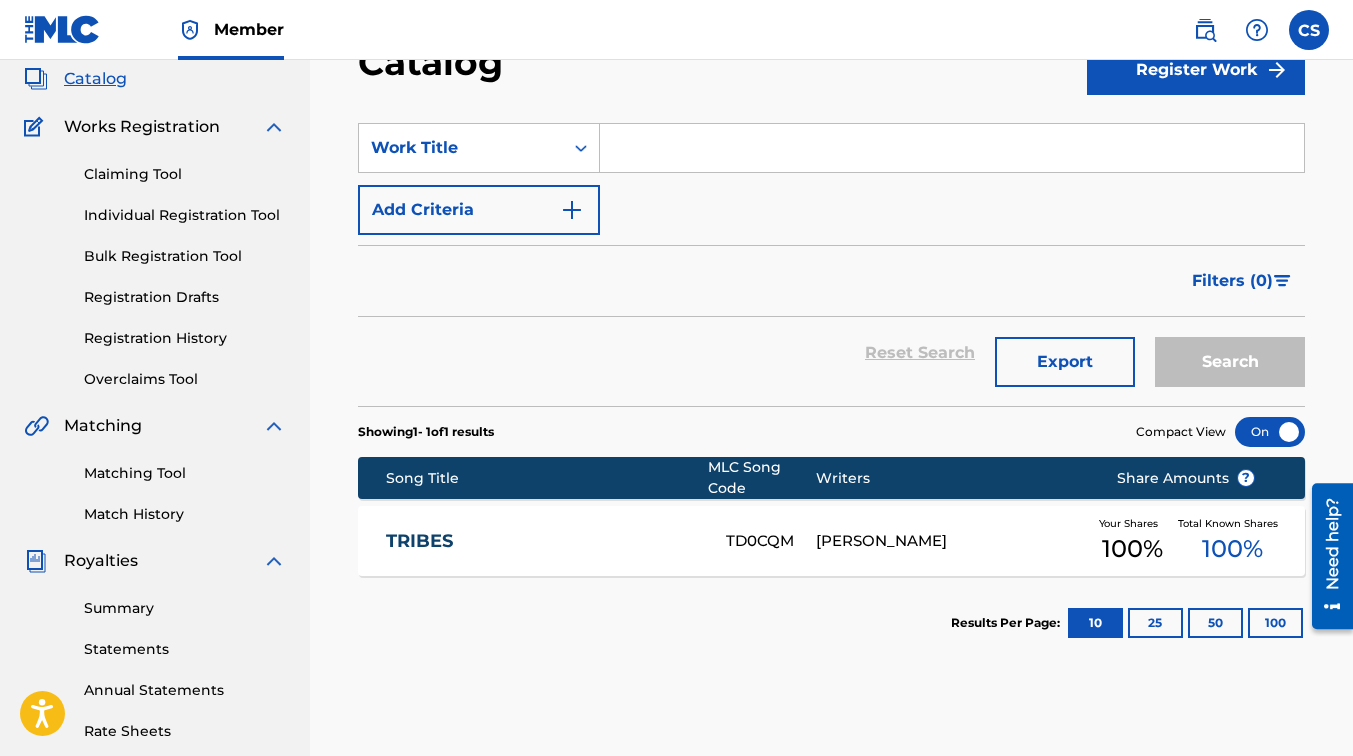 click at bounding box center [952, 148] 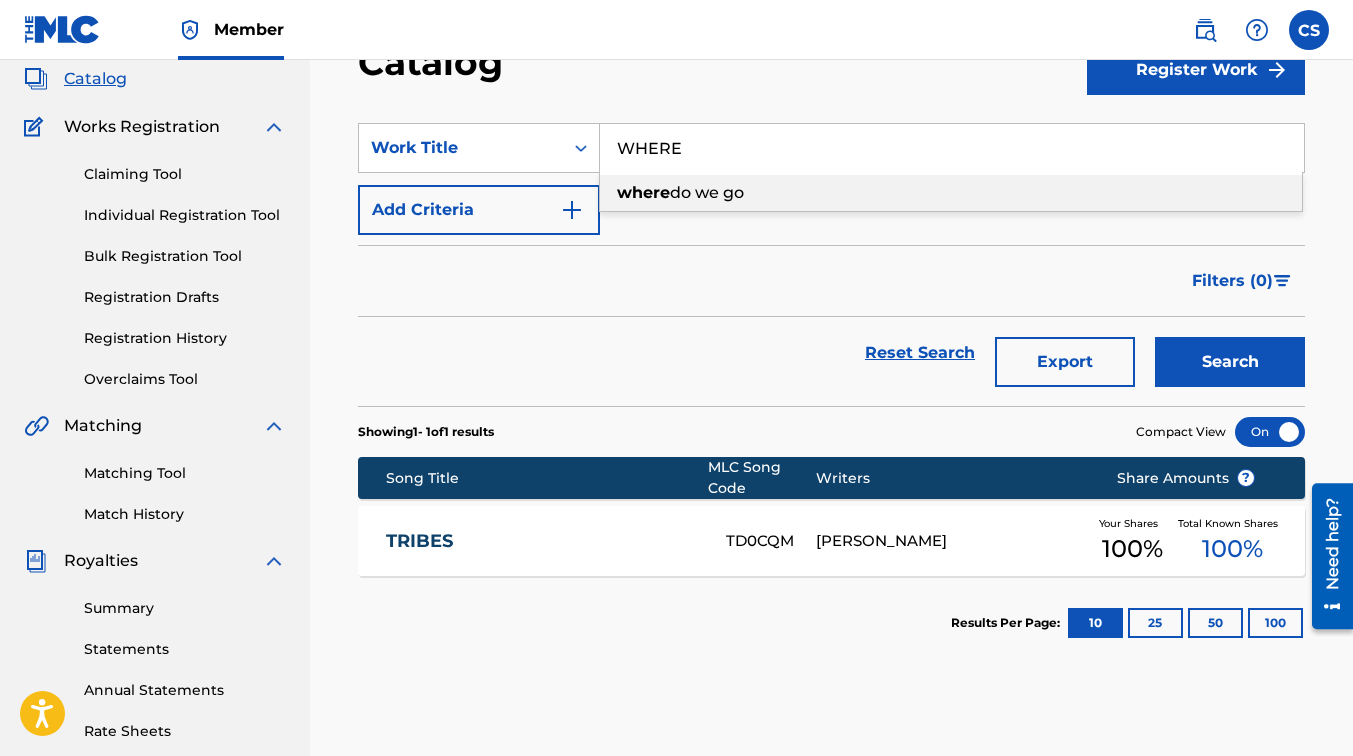 click on "do we go" at bounding box center [707, 192] 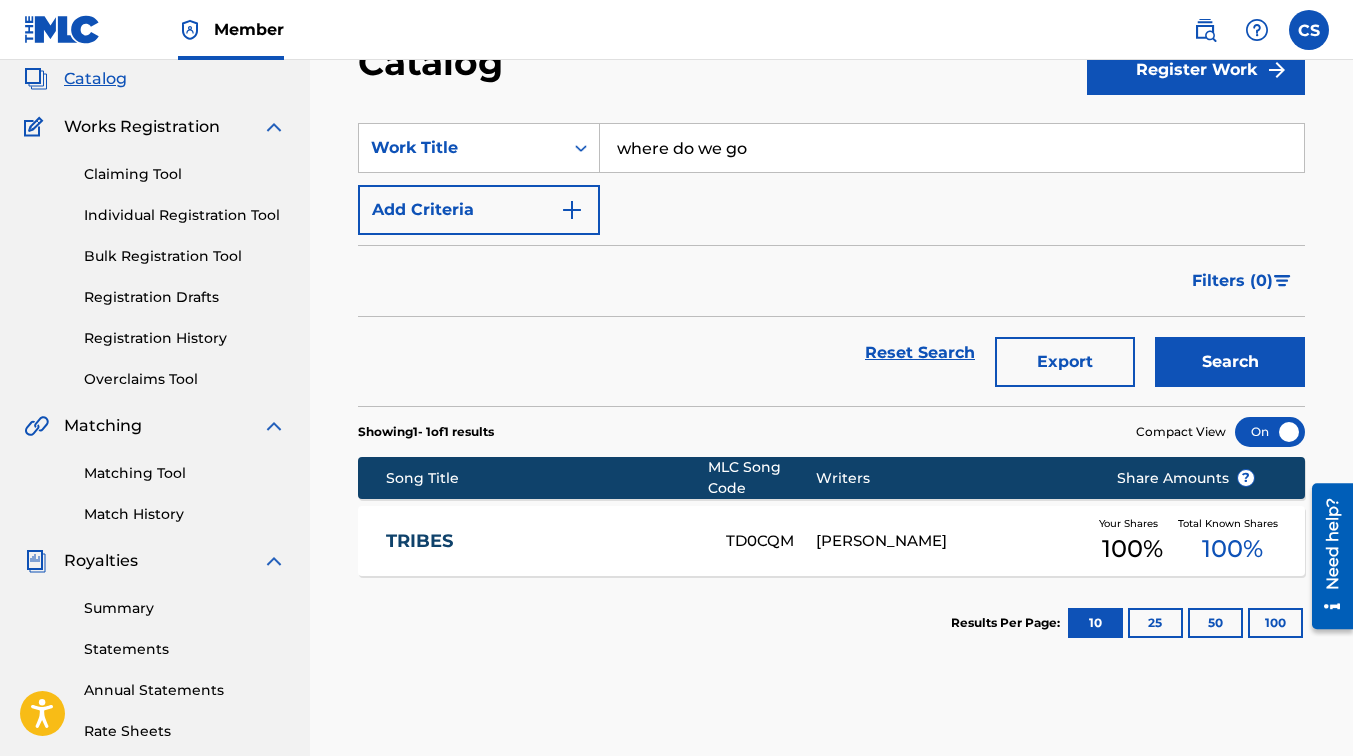 click on "Search" at bounding box center (1230, 362) 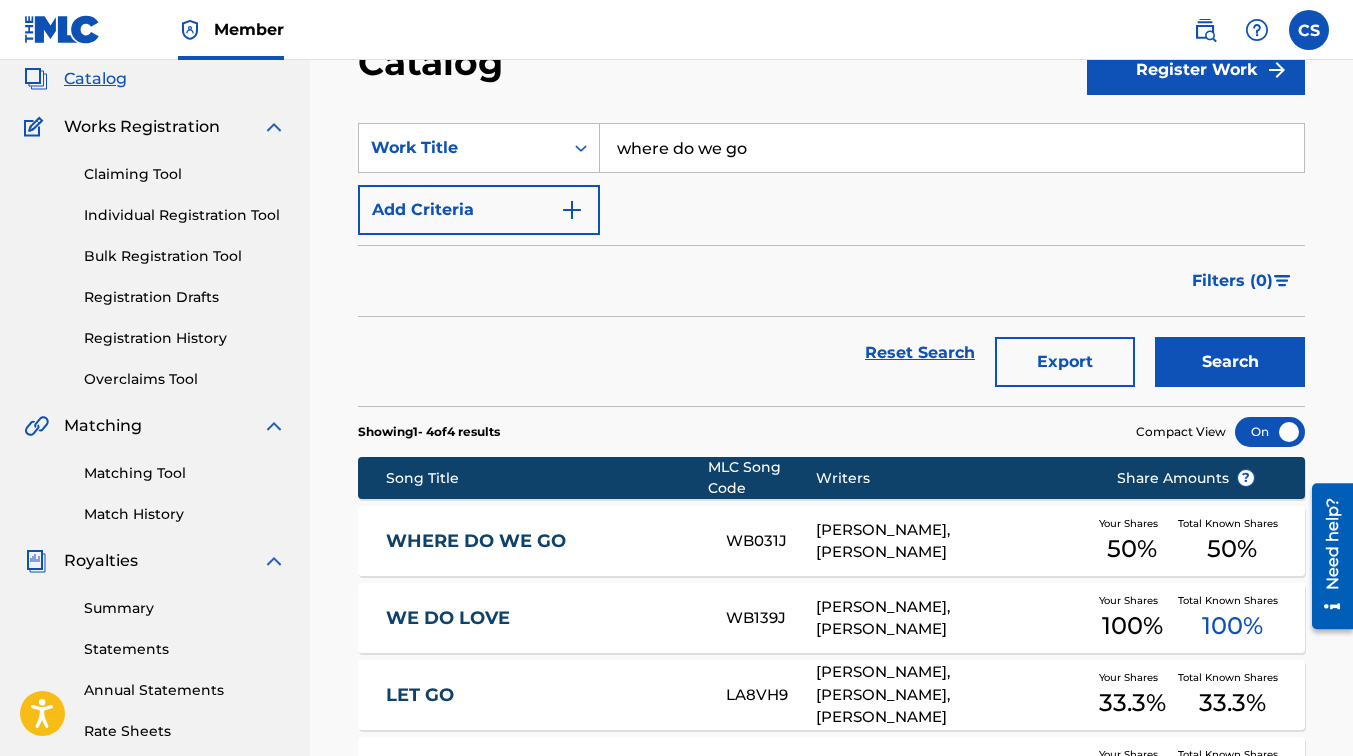 click on "[PERSON_NAME], [PERSON_NAME]" at bounding box center (951, 541) 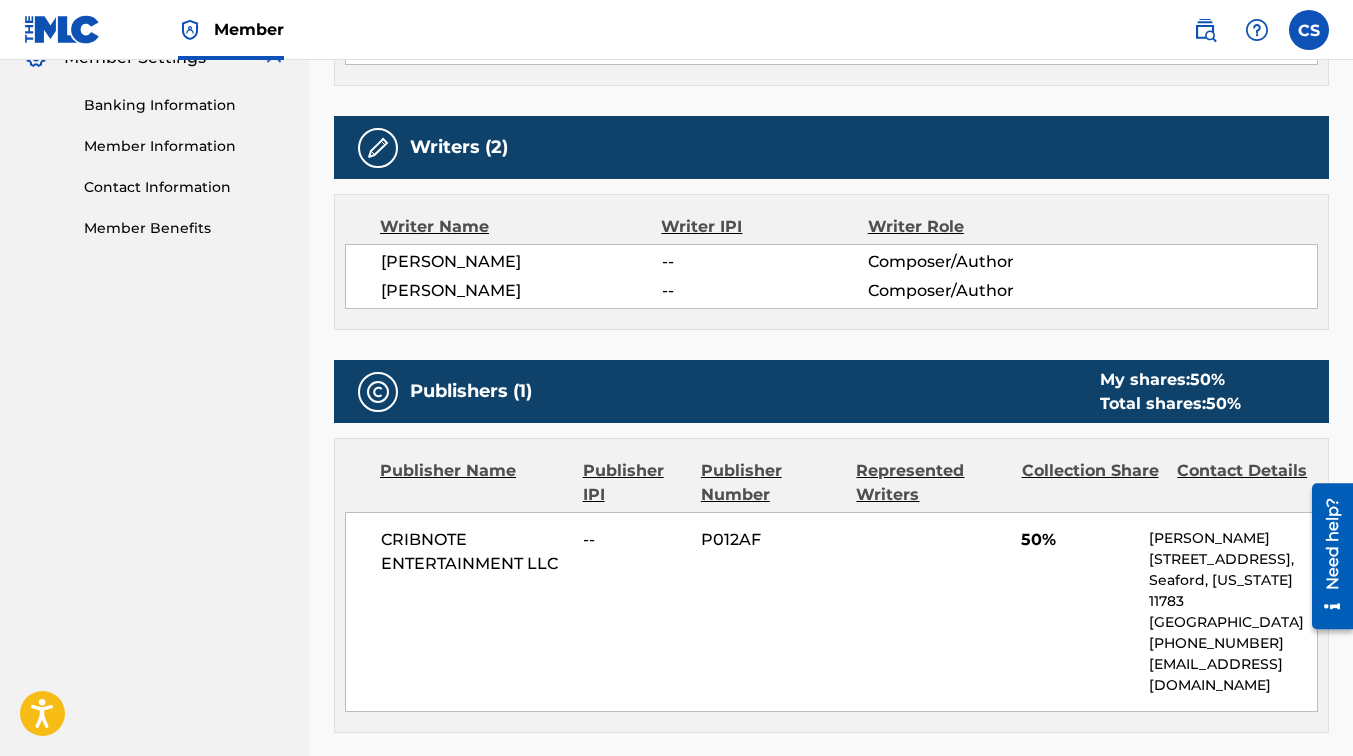 scroll, scrollTop: 0, scrollLeft: 0, axis: both 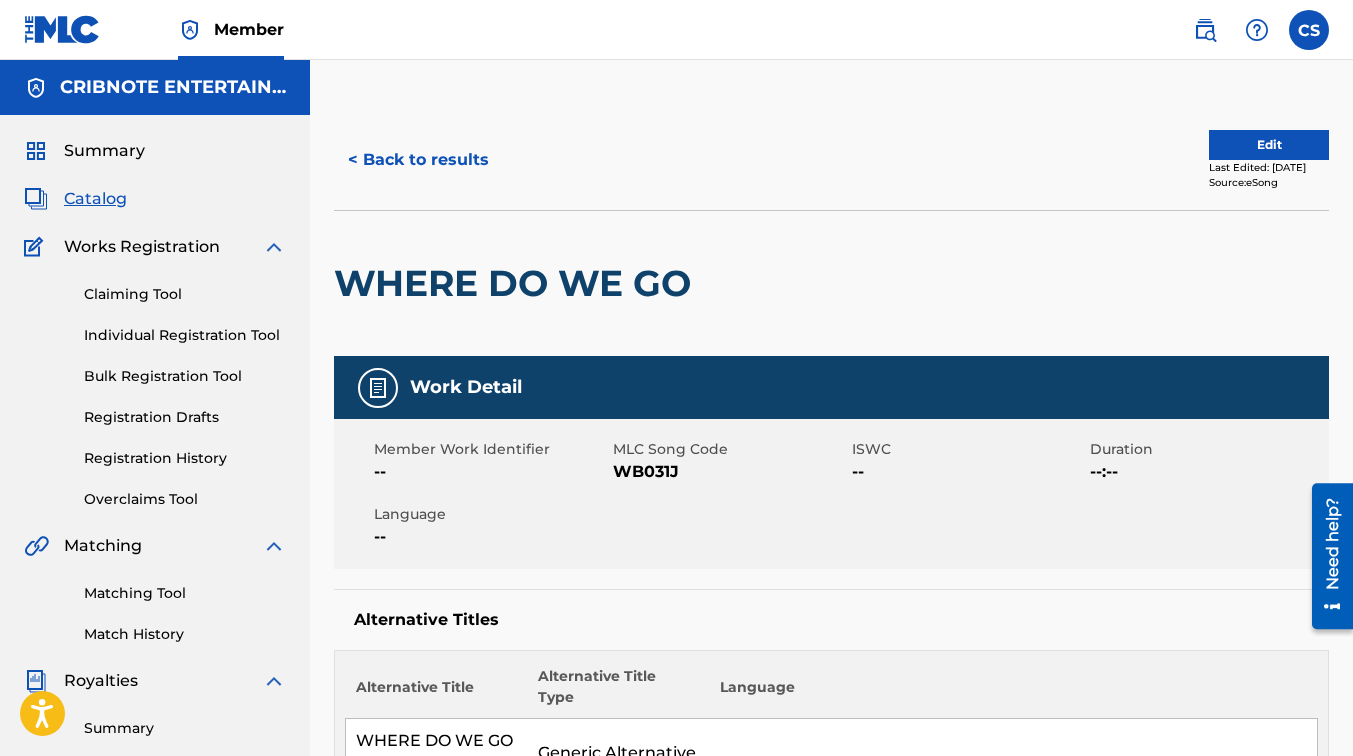 click on "< Back to results" at bounding box center [418, 160] 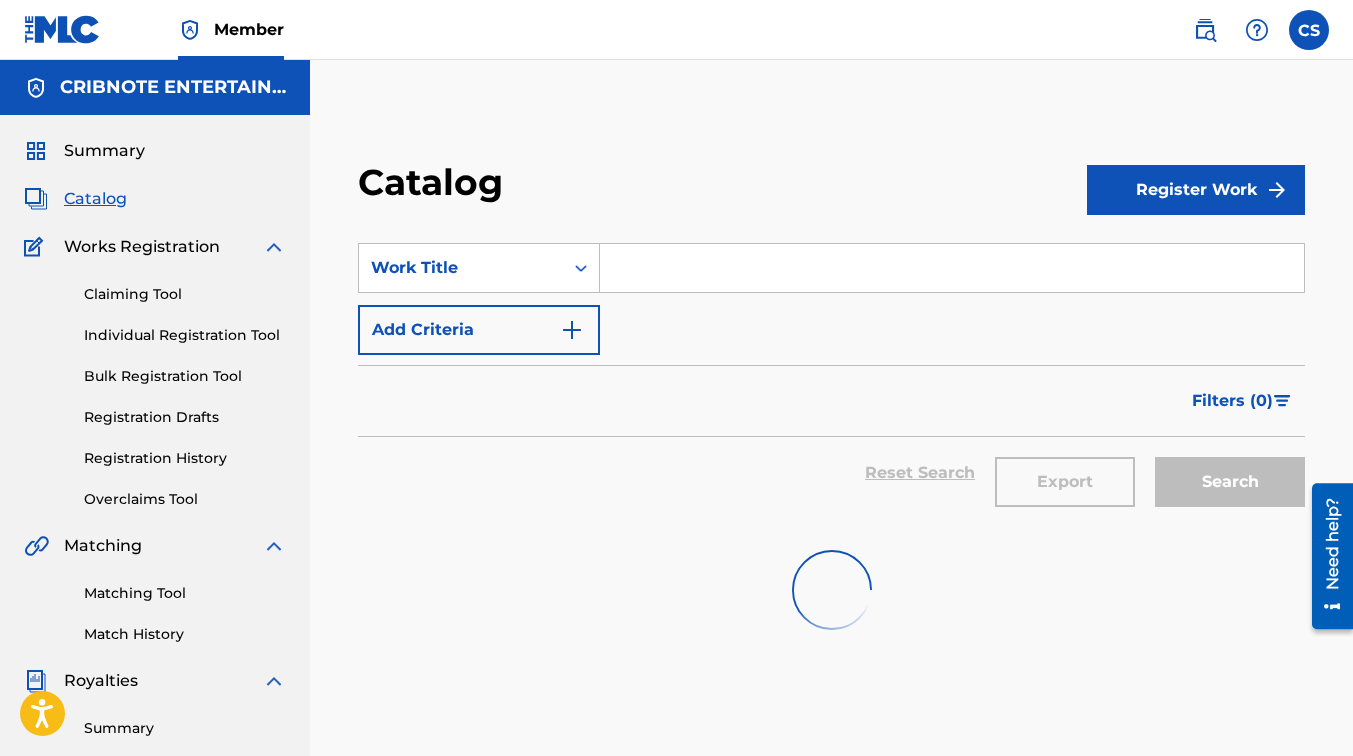 scroll, scrollTop: 120, scrollLeft: 0, axis: vertical 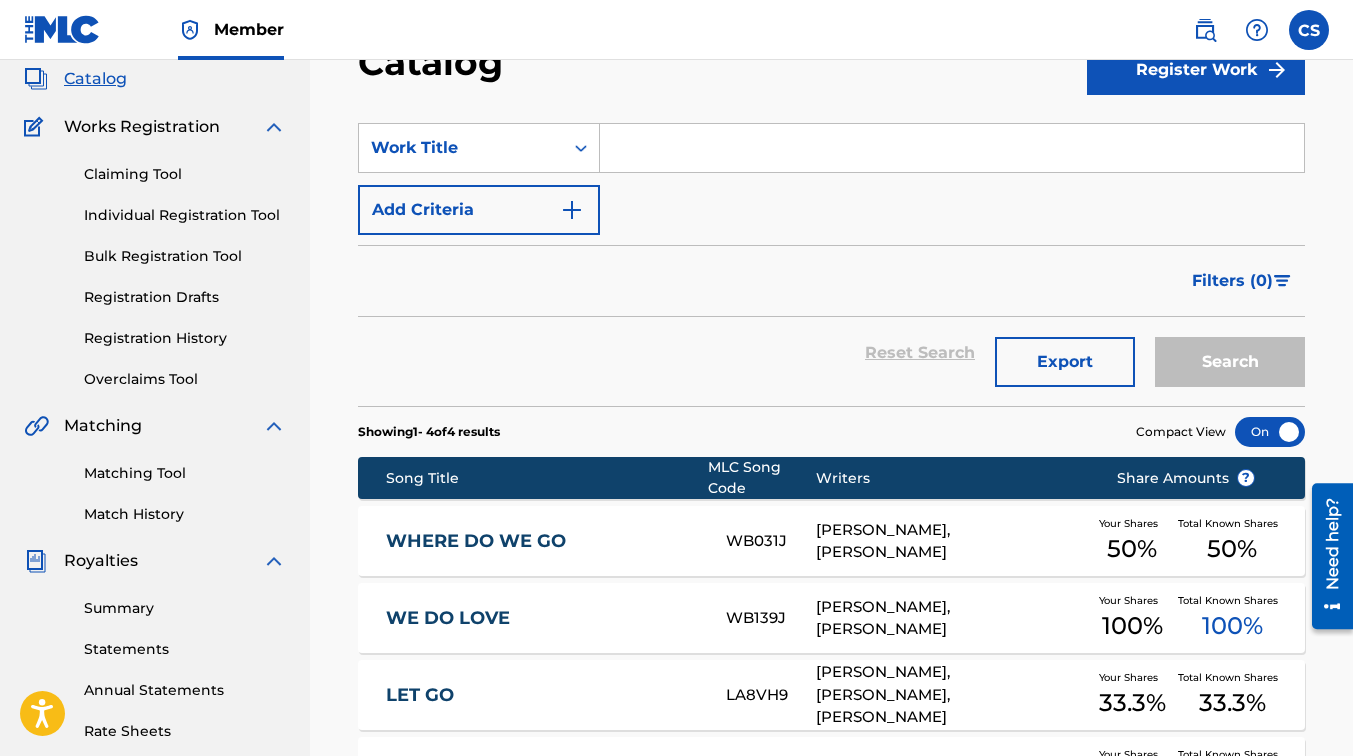 click at bounding box center (952, 148) 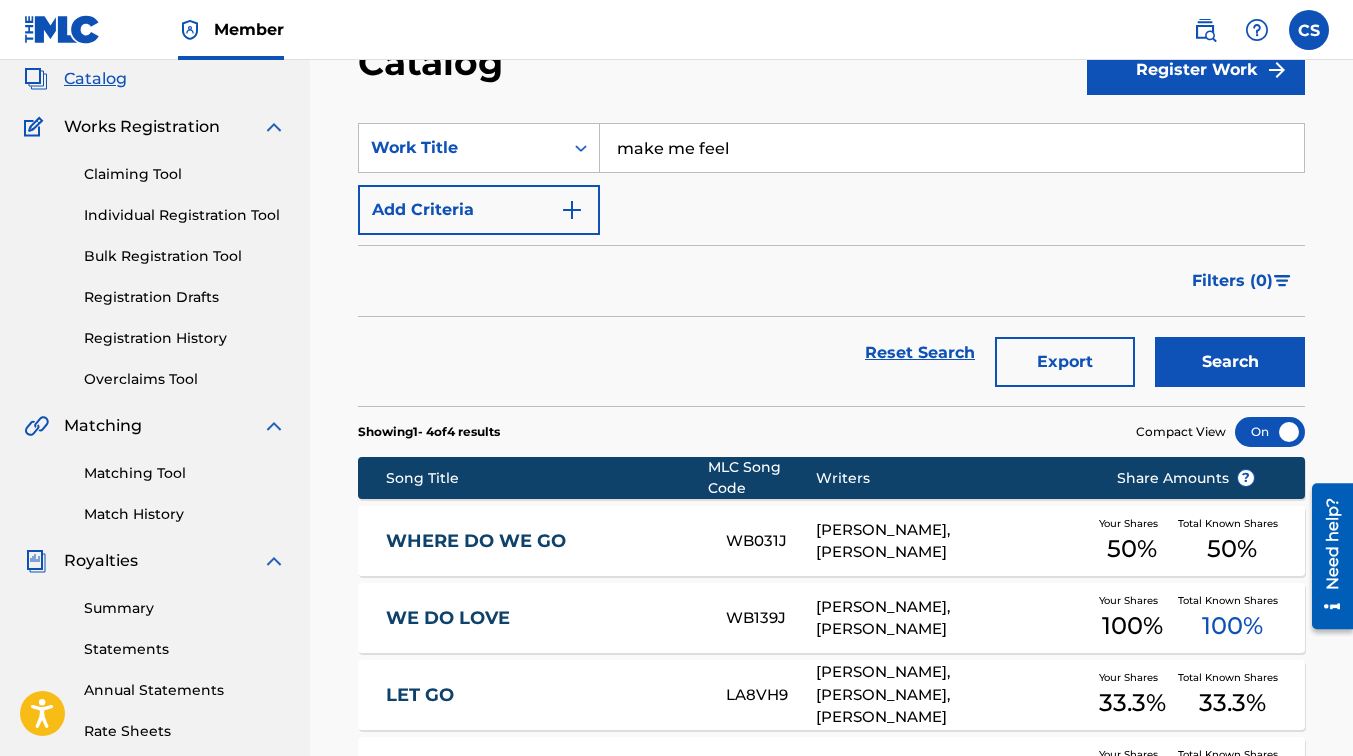 type on "make me feel" 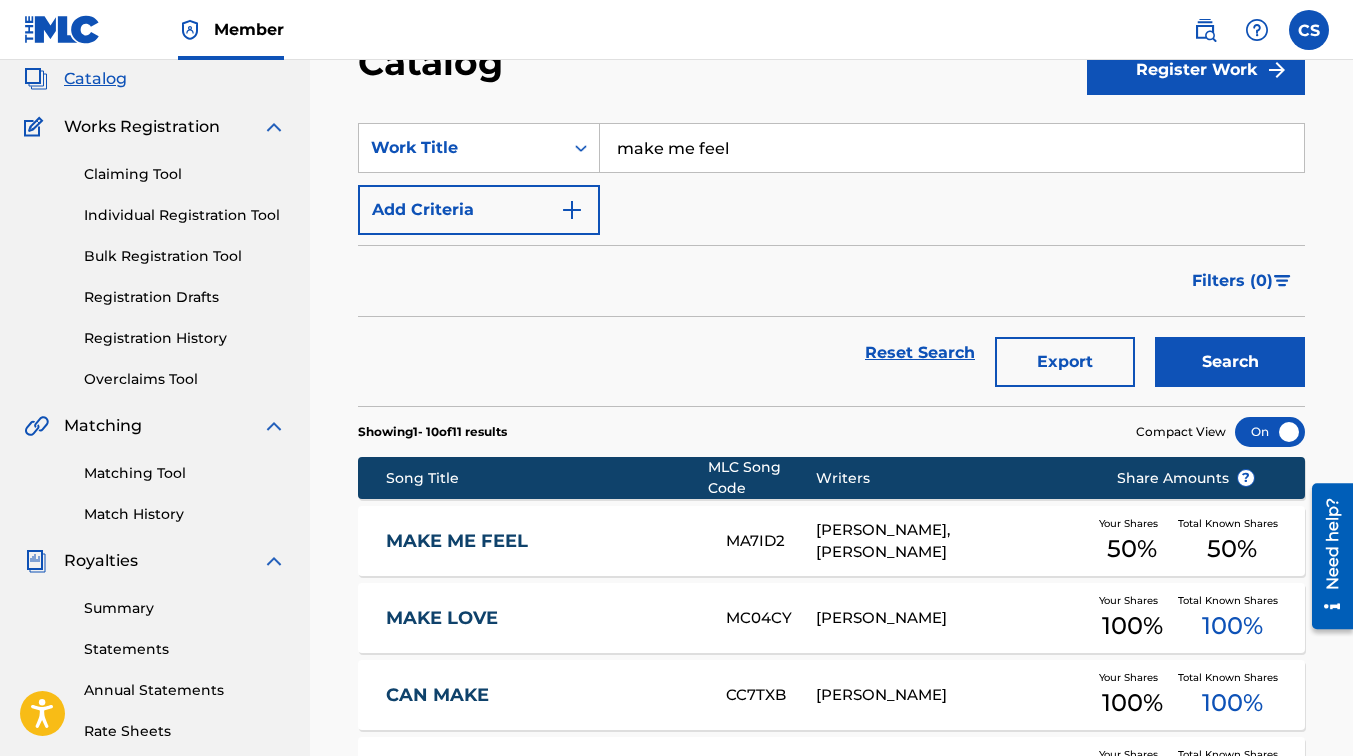 click on "[PERSON_NAME], [PERSON_NAME]" at bounding box center (951, 541) 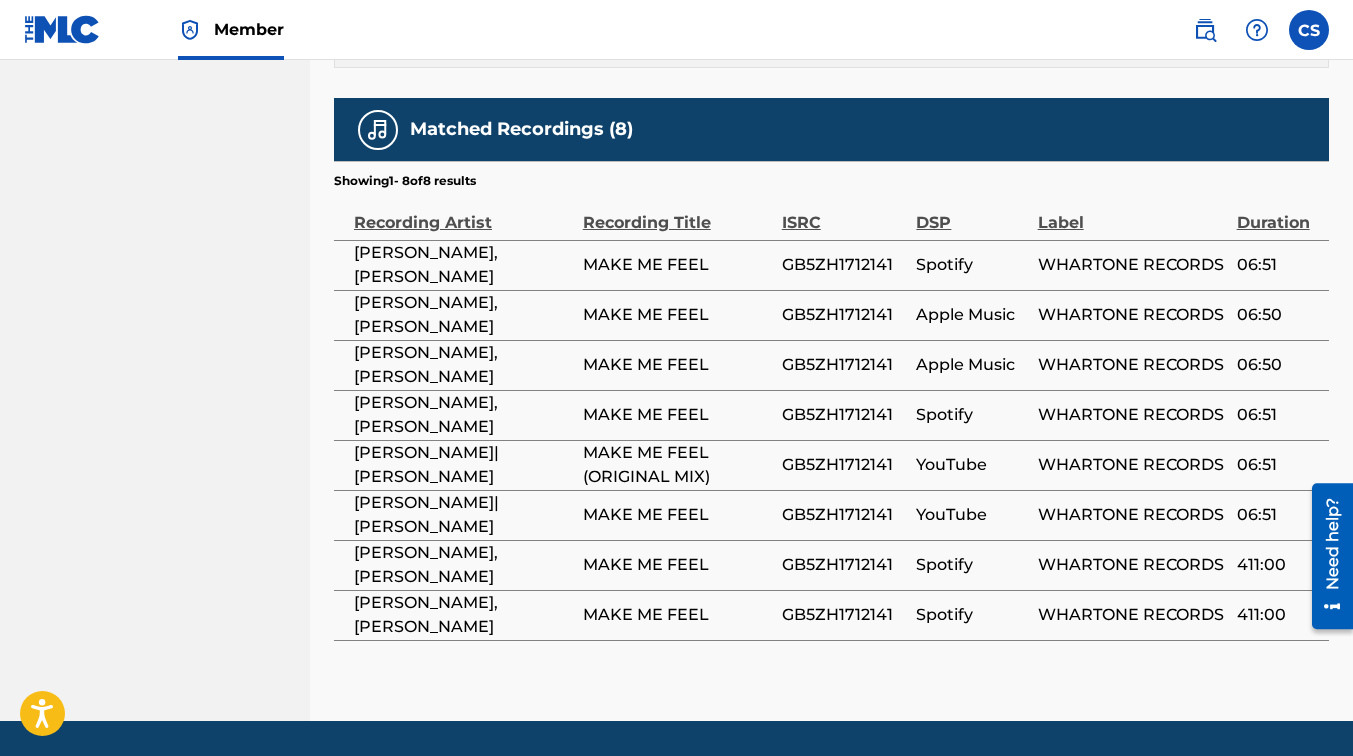 scroll, scrollTop: 1250, scrollLeft: 0, axis: vertical 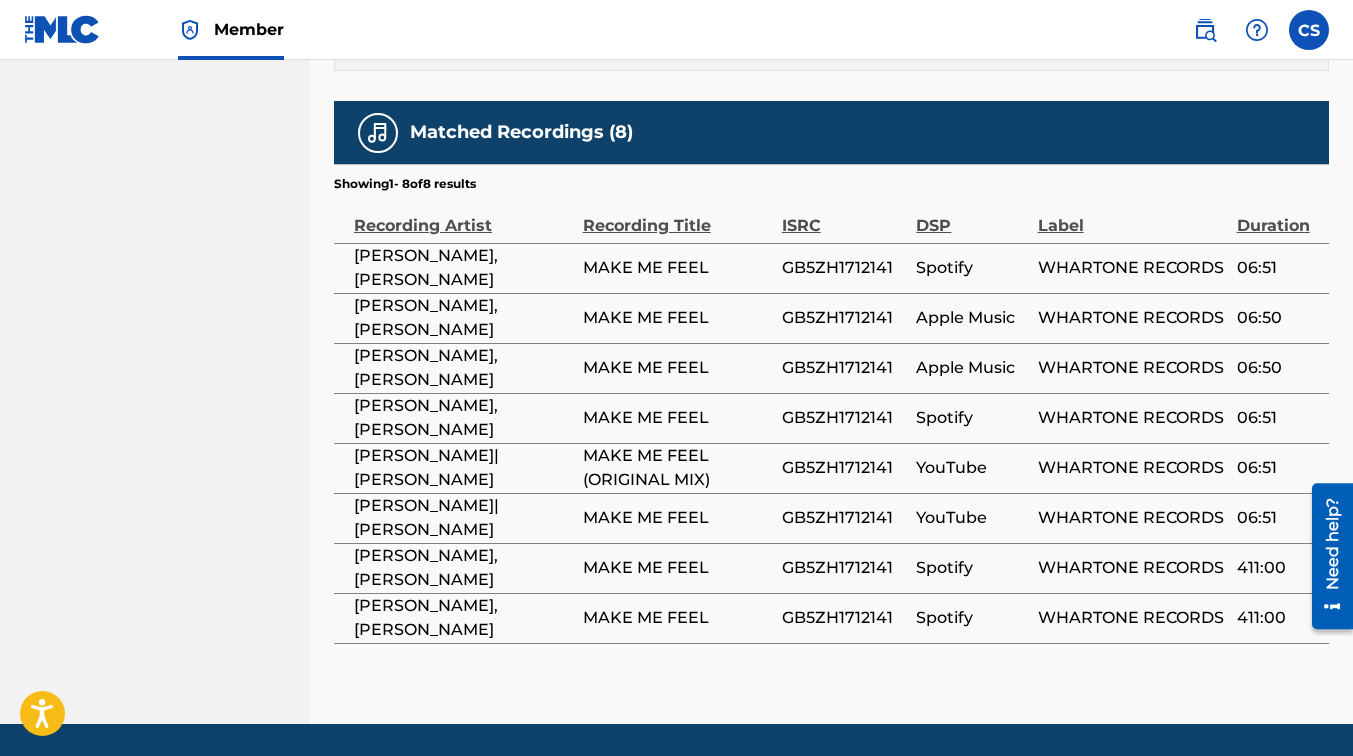 click on "GB5ZH1712141" at bounding box center [844, 368] 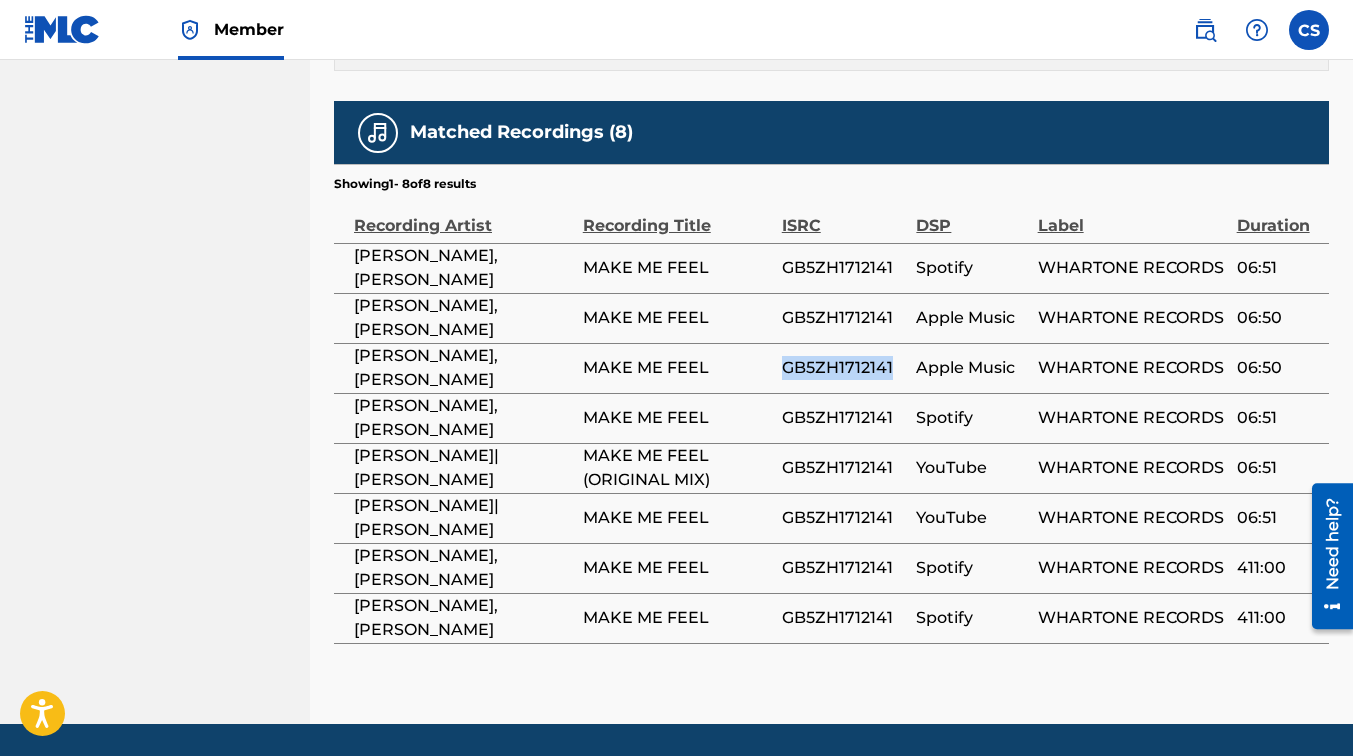 click on "GB5ZH1712141" at bounding box center (844, 368) 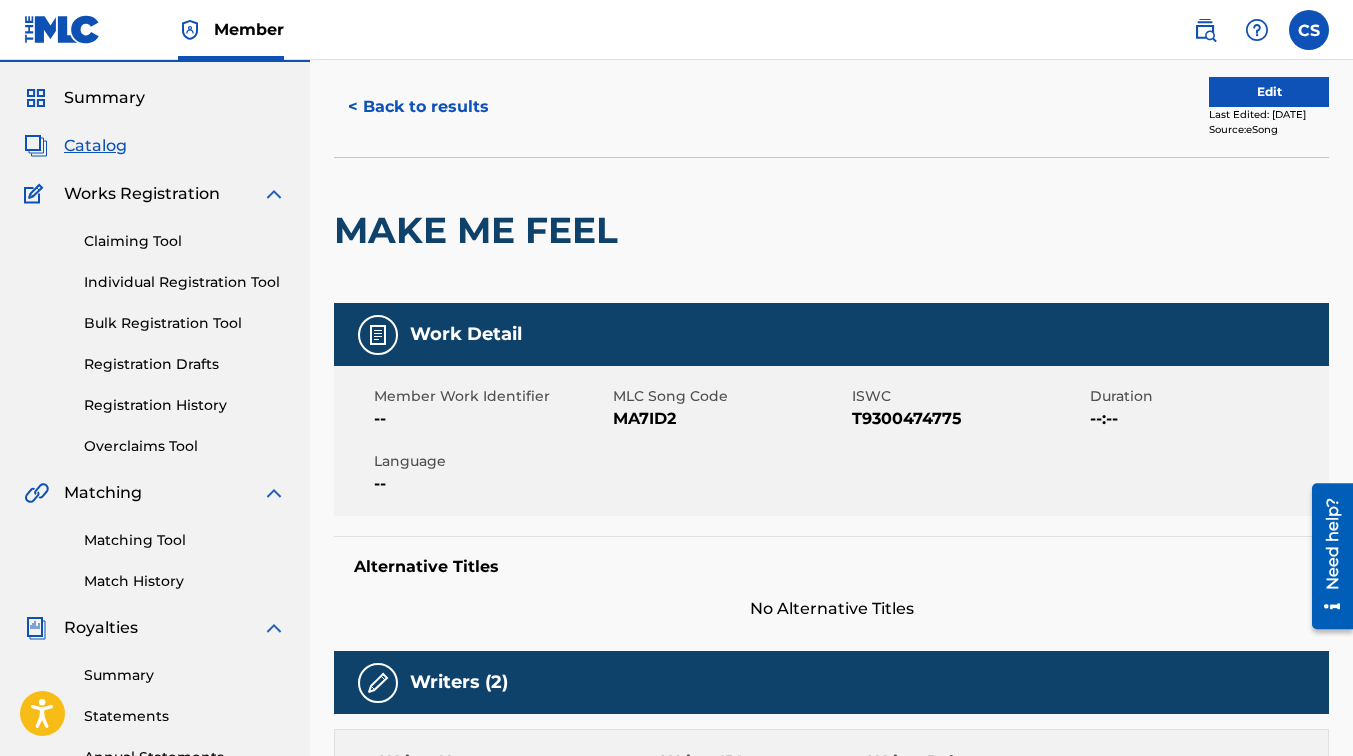 scroll, scrollTop: 0, scrollLeft: 0, axis: both 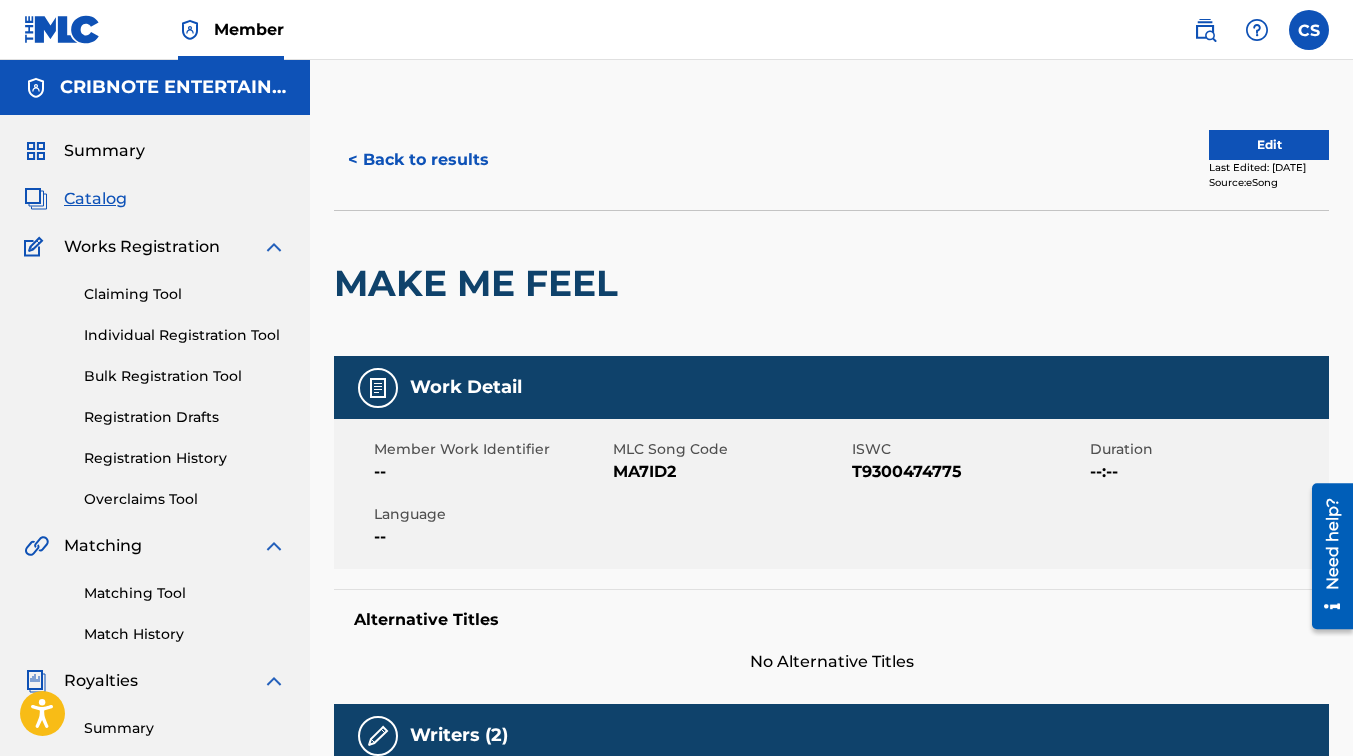 click on "< Back to results" at bounding box center (418, 160) 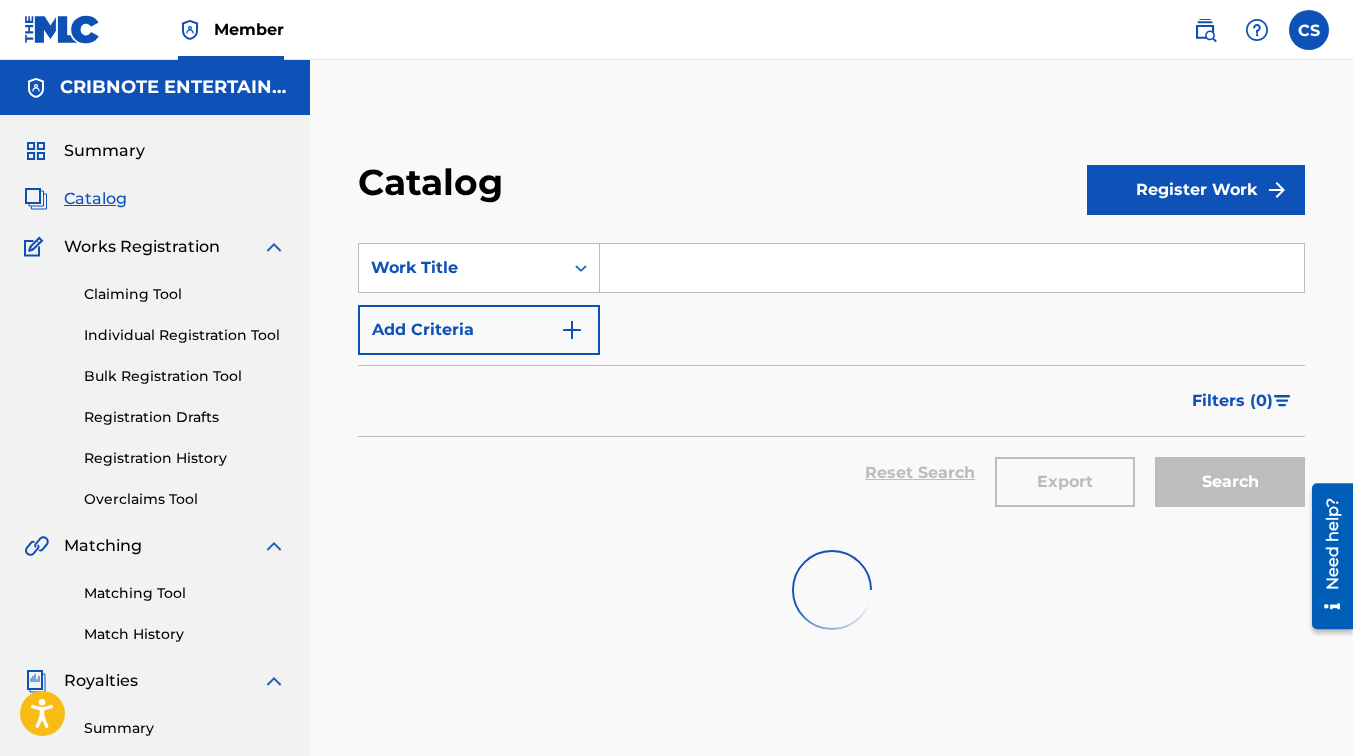 scroll, scrollTop: 120, scrollLeft: 0, axis: vertical 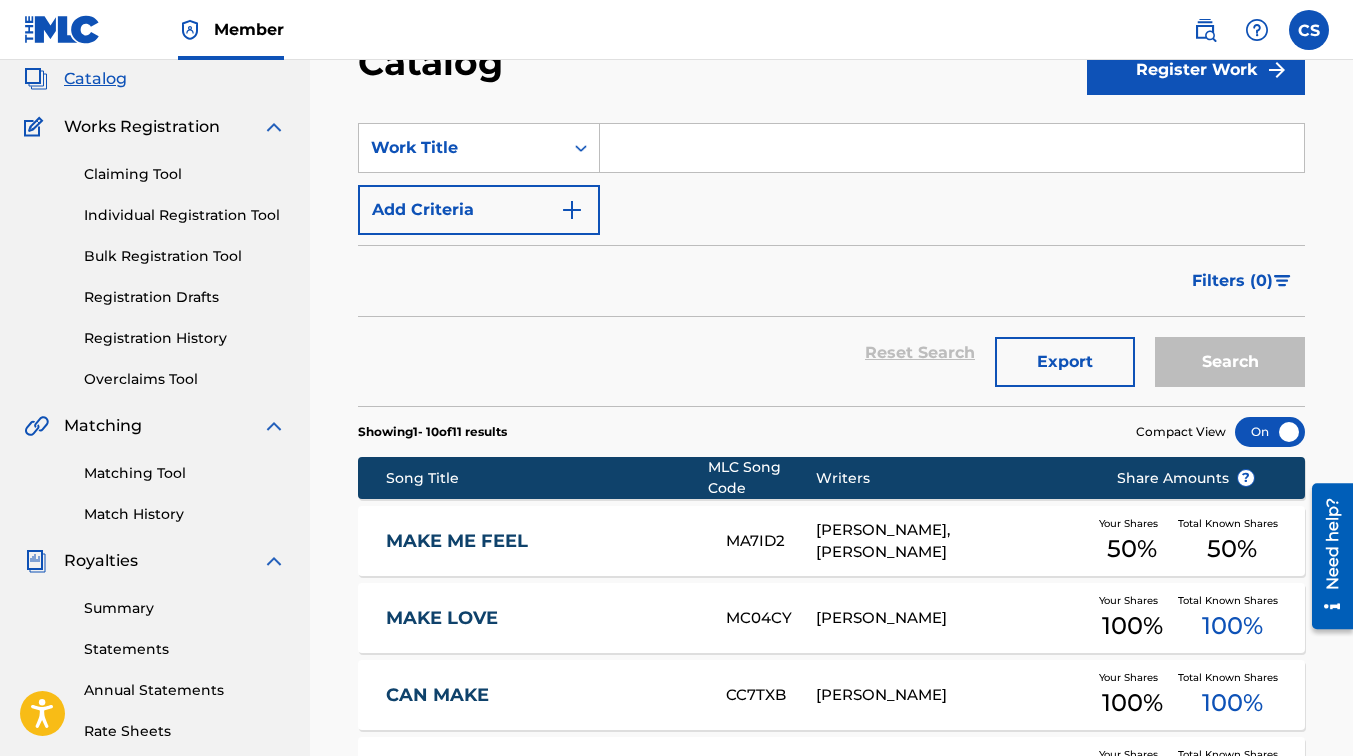 click at bounding box center [952, 148] 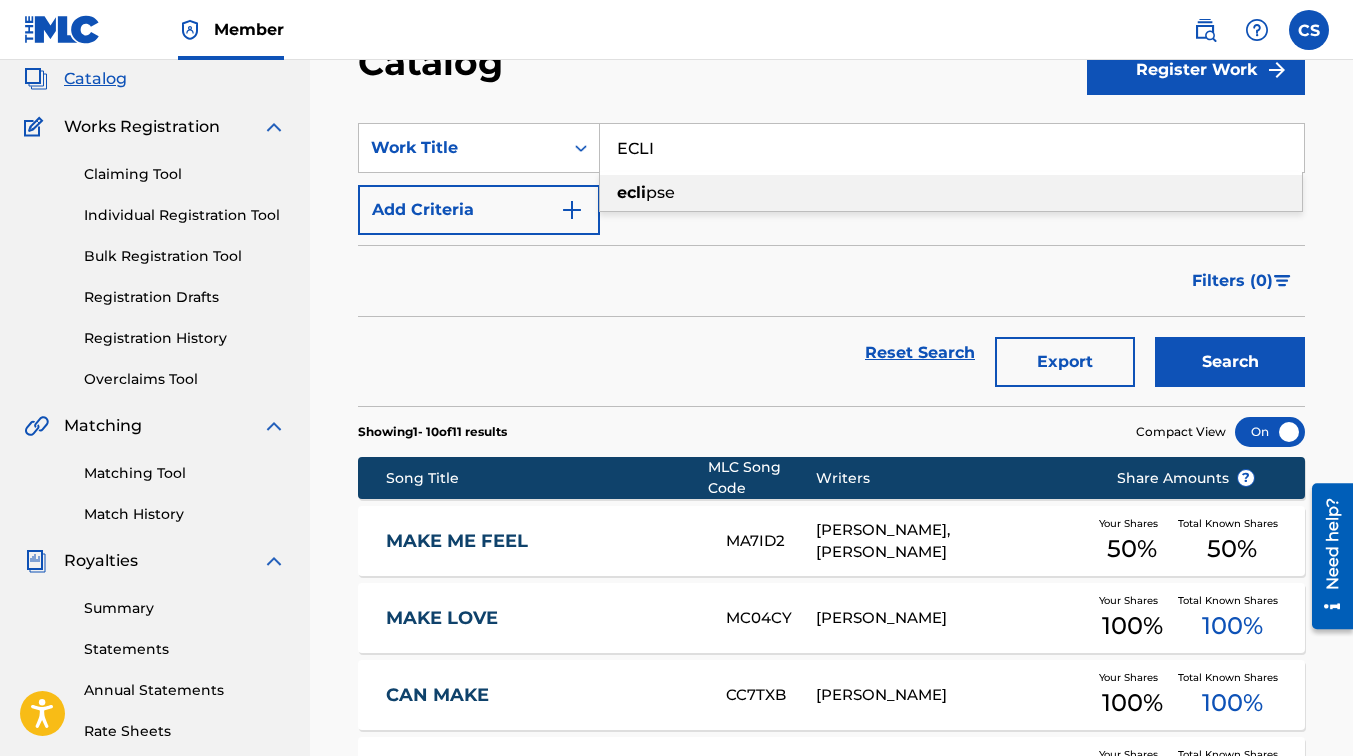 click on "ecli pse" at bounding box center (951, 193) 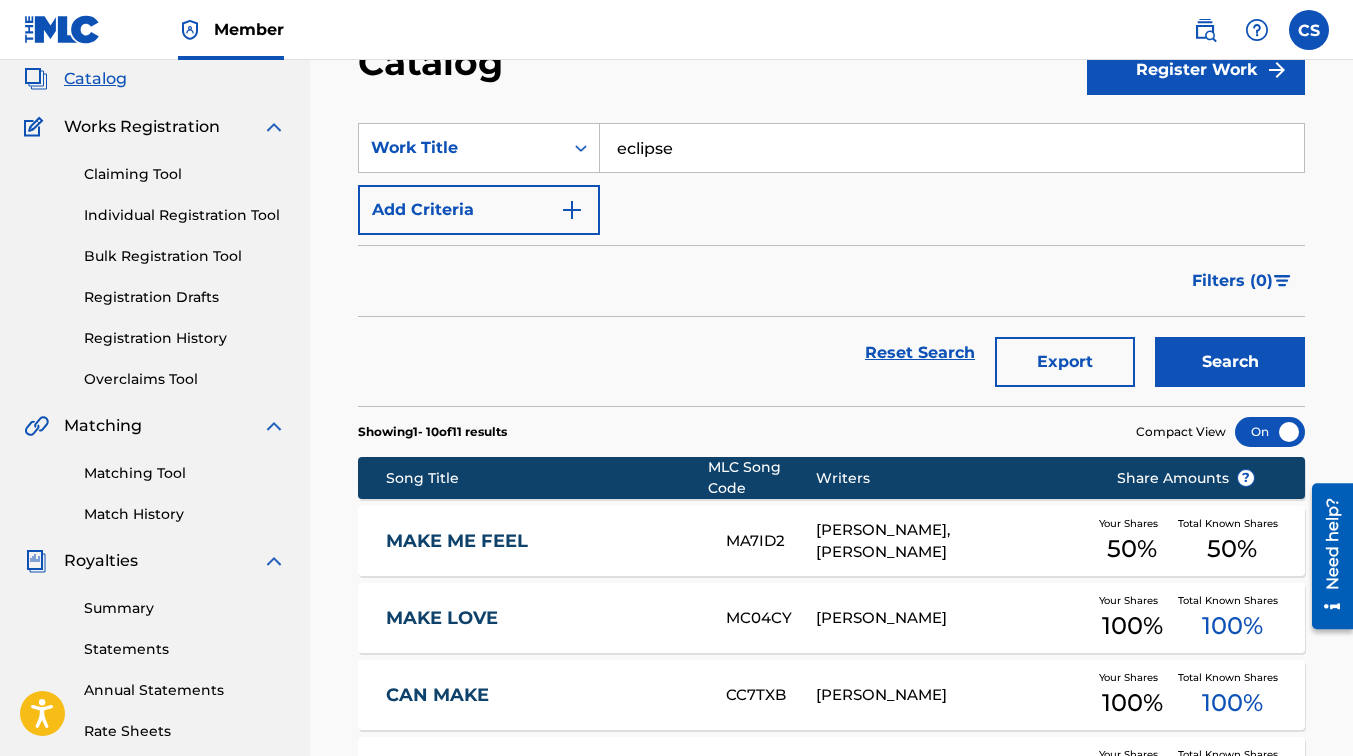 click on "Search" at bounding box center (1230, 362) 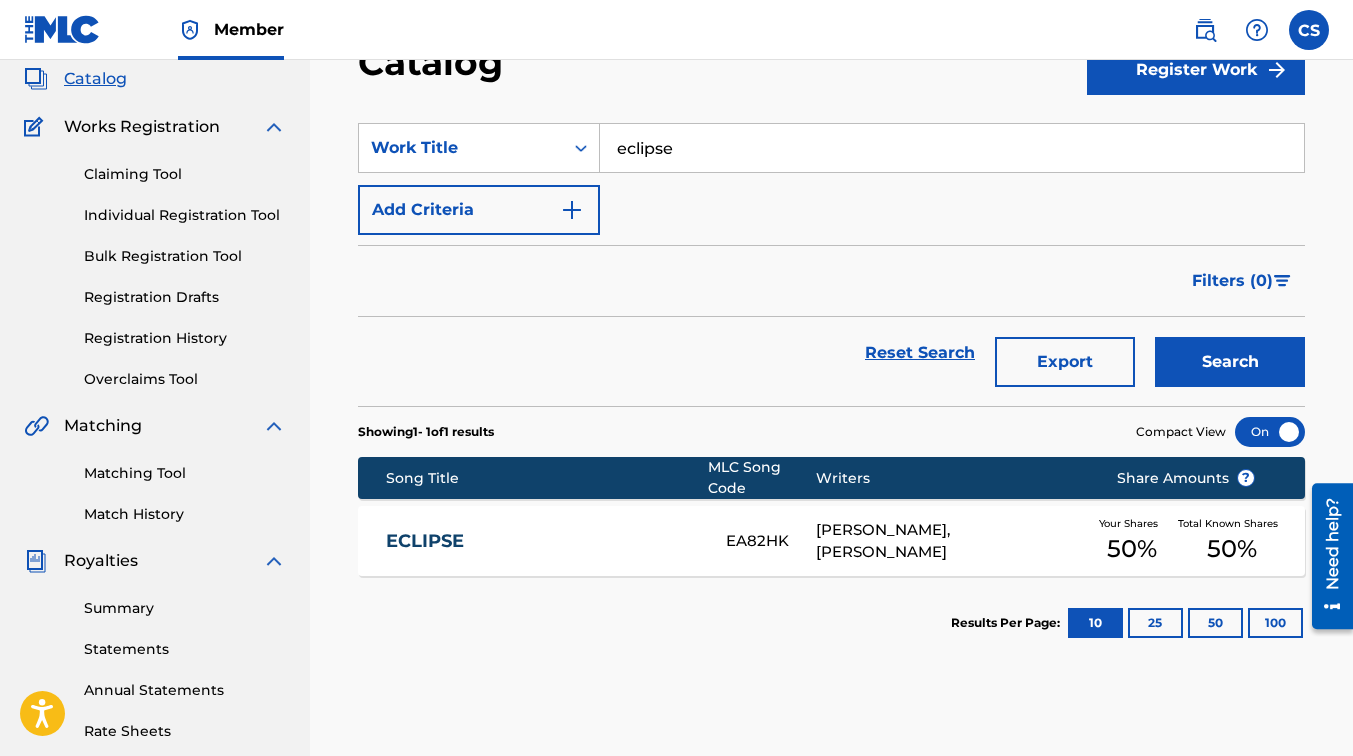 click on "[PERSON_NAME], [PERSON_NAME]" at bounding box center (951, 541) 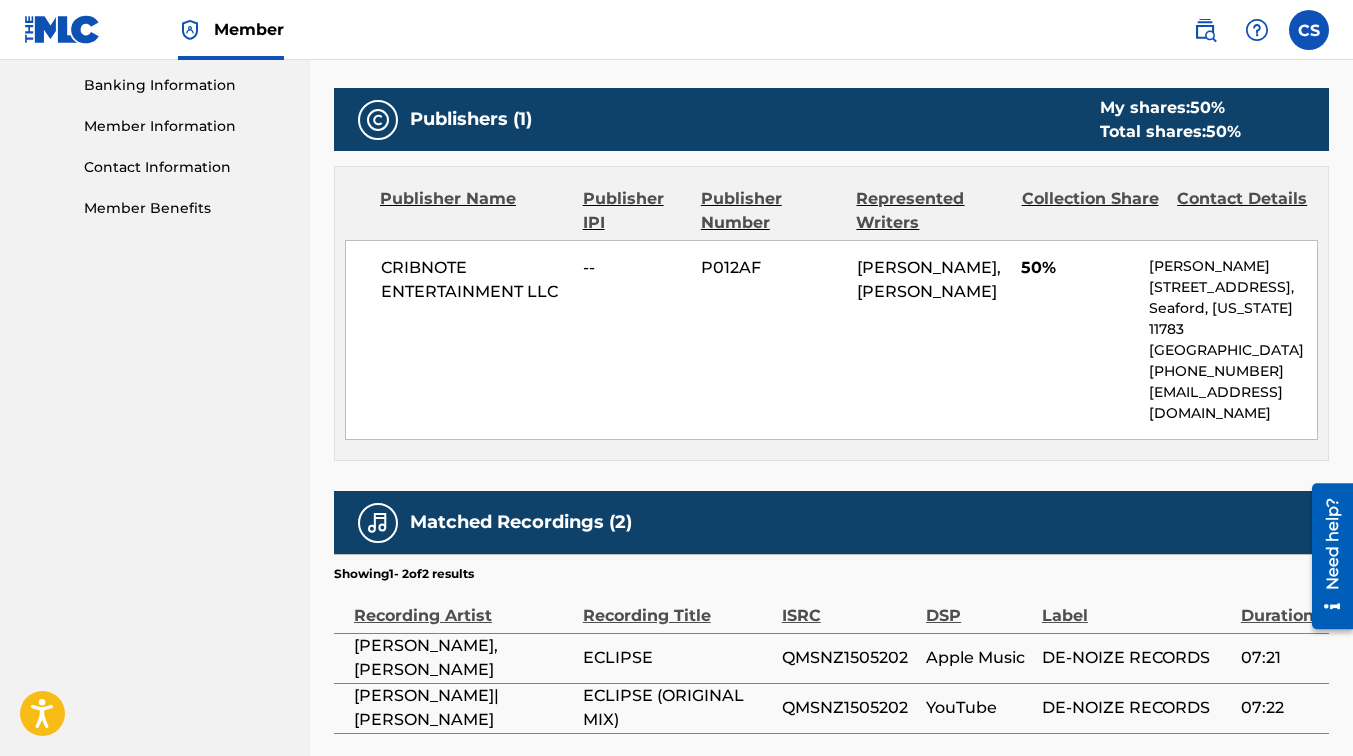 scroll, scrollTop: 990, scrollLeft: 0, axis: vertical 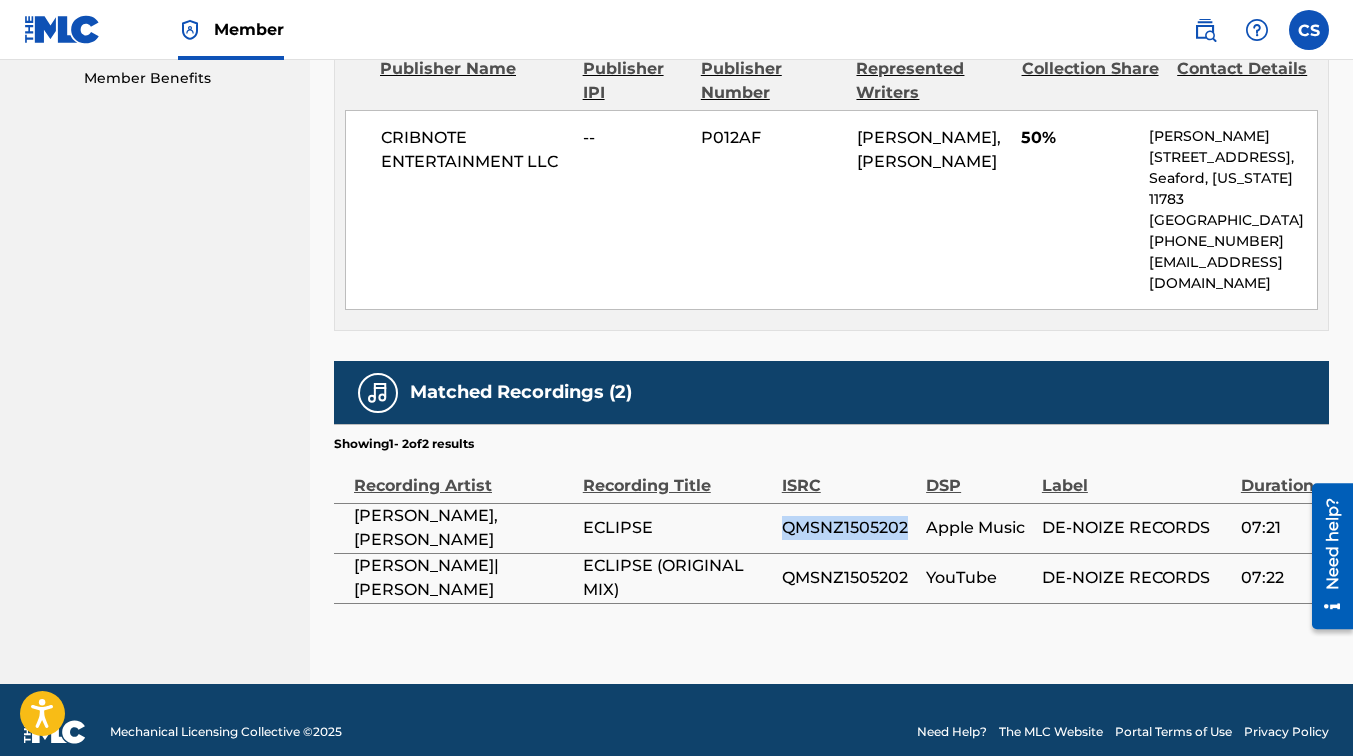 drag, startPoint x: 778, startPoint y: 503, endPoint x: 912, endPoint y: 513, distance: 134.37262 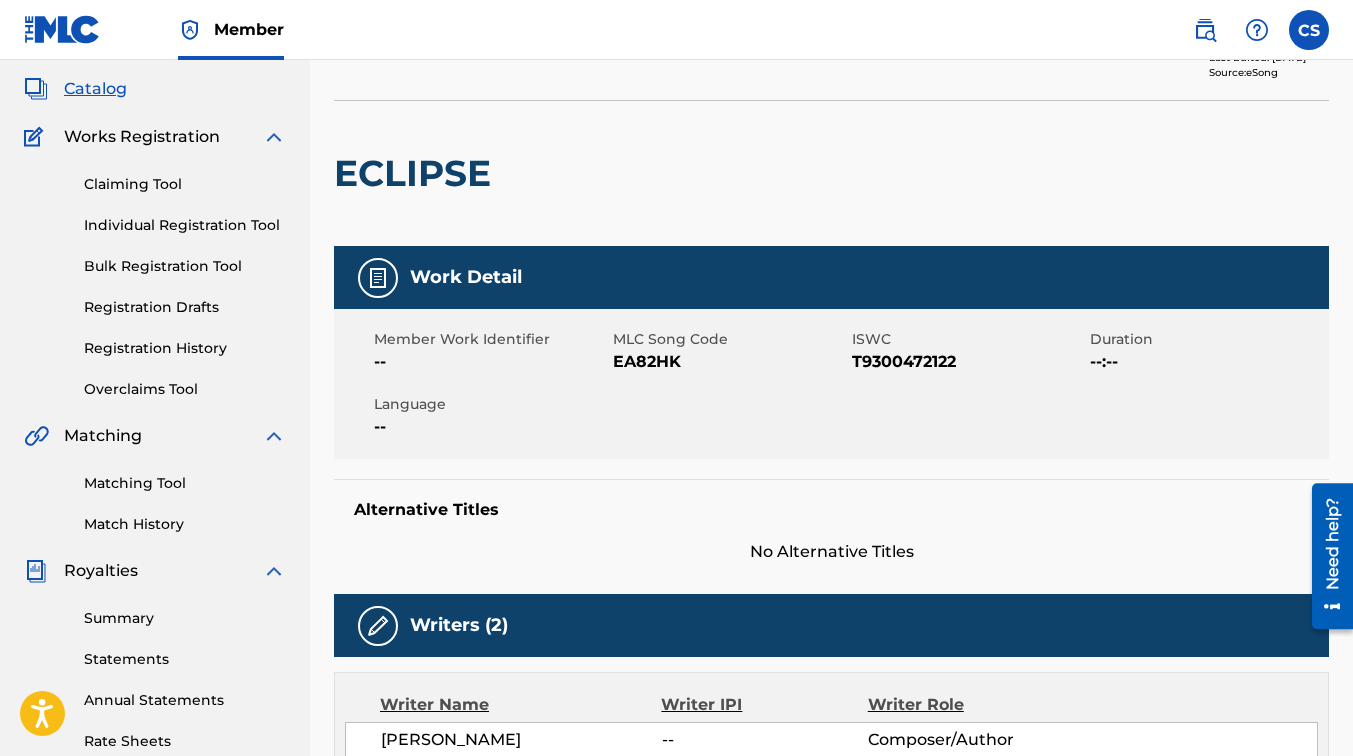 scroll, scrollTop: 0, scrollLeft: 0, axis: both 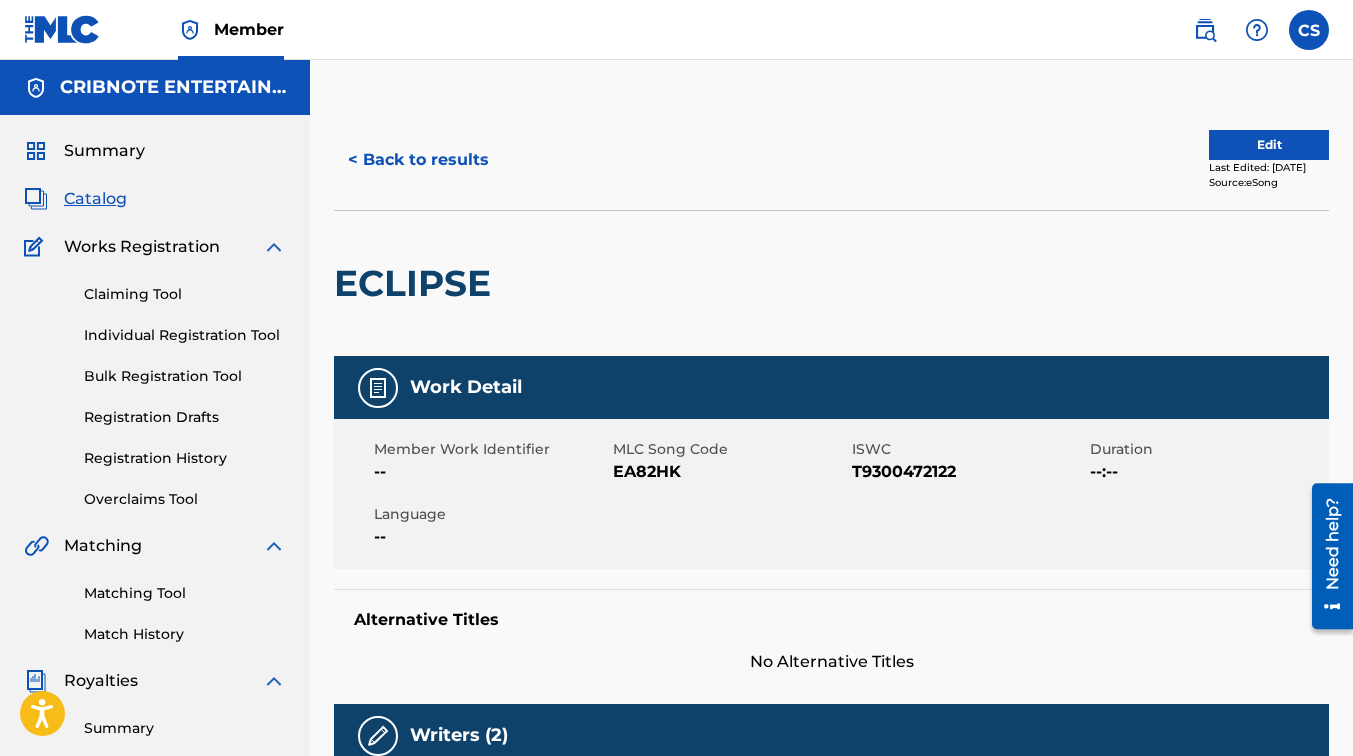 click on "< Back to results" at bounding box center [418, 160] 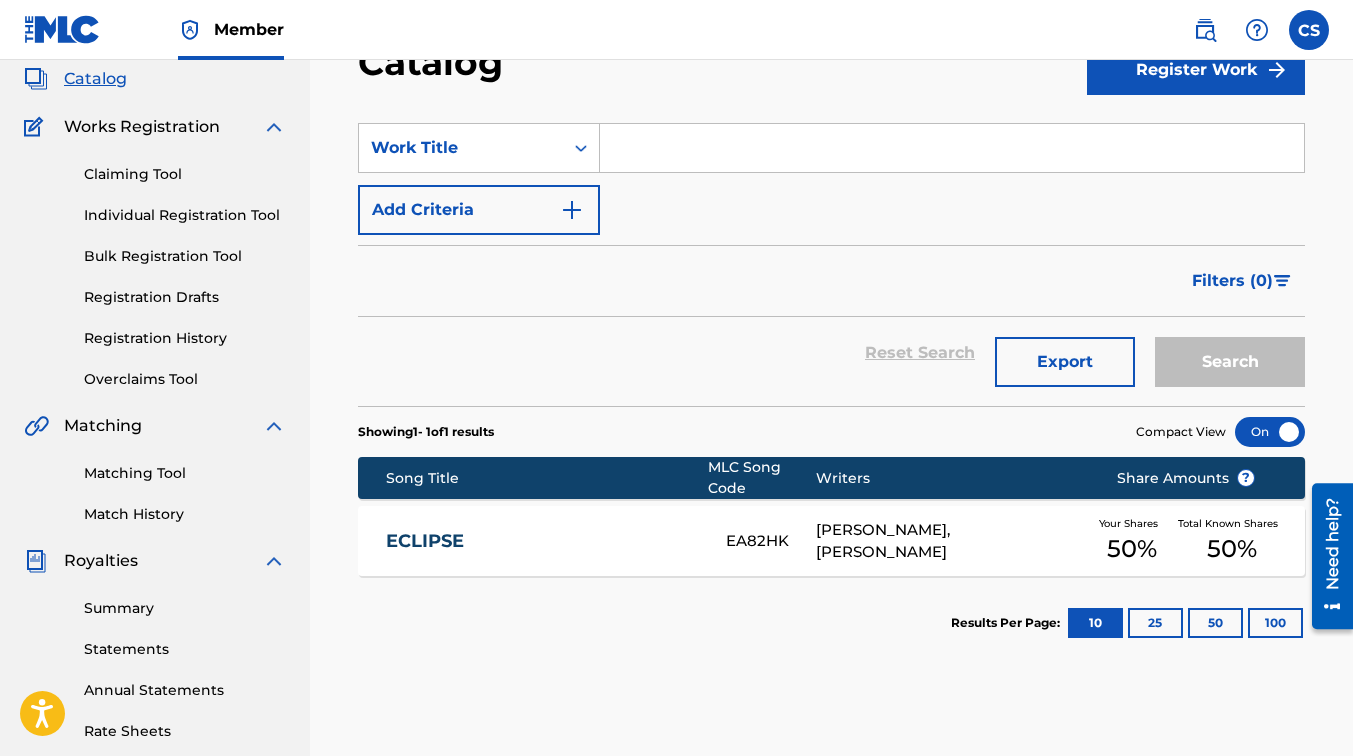 click at bounding box center [952, 148] 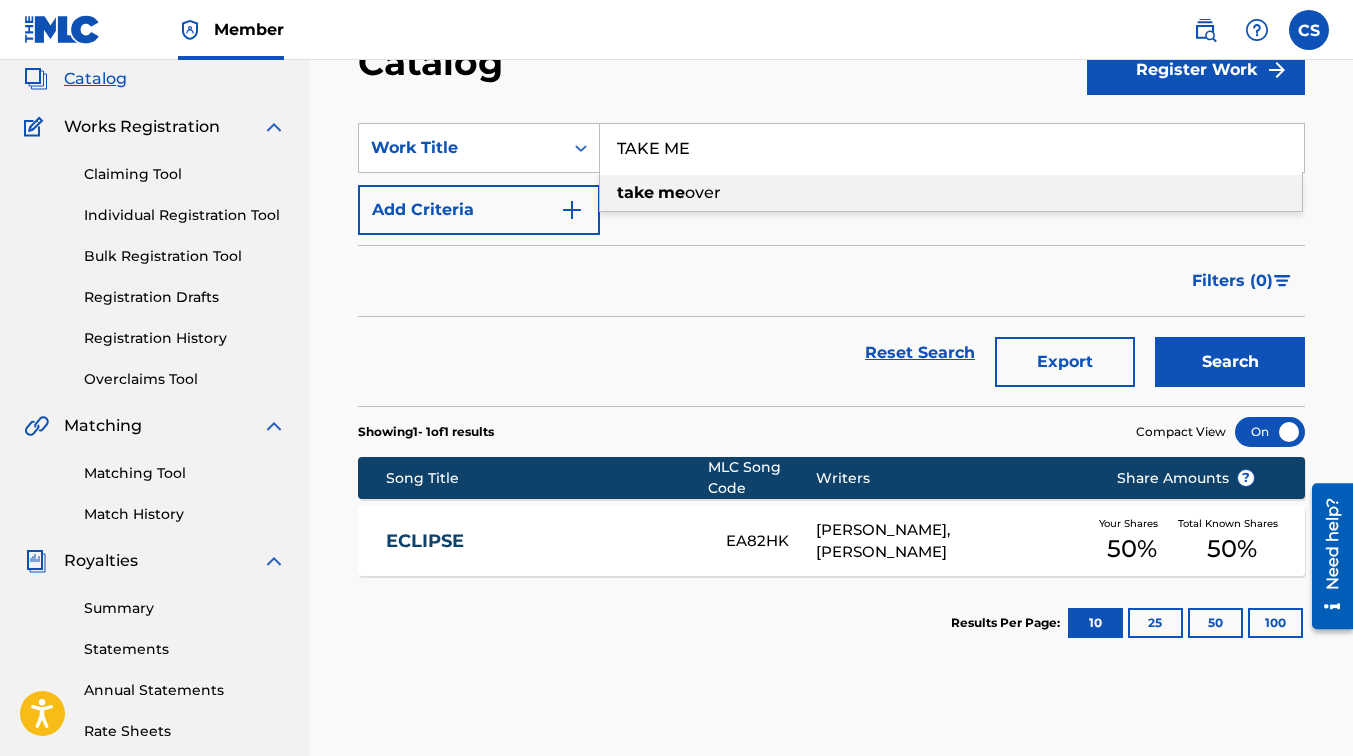 click on "over" at bounding box center (703, 192) 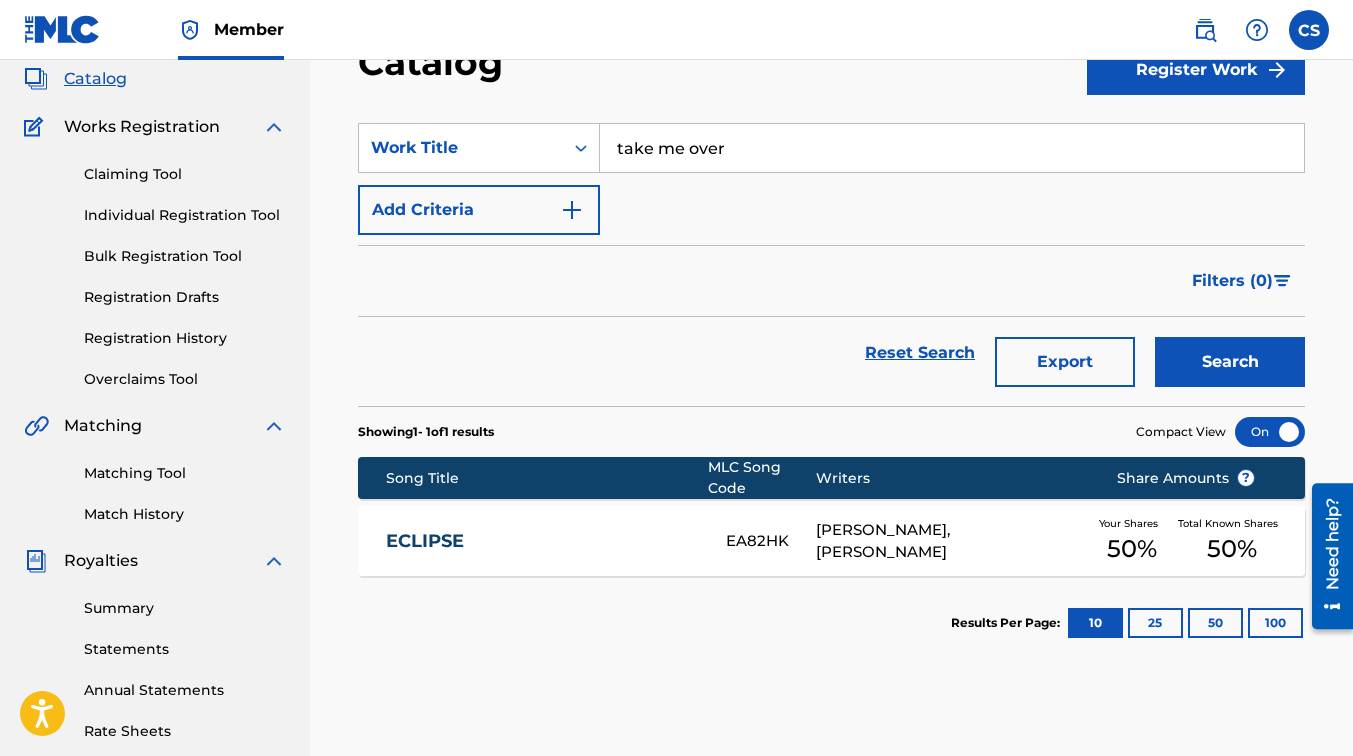 click on "Search" at bounding box center [1230, 362] 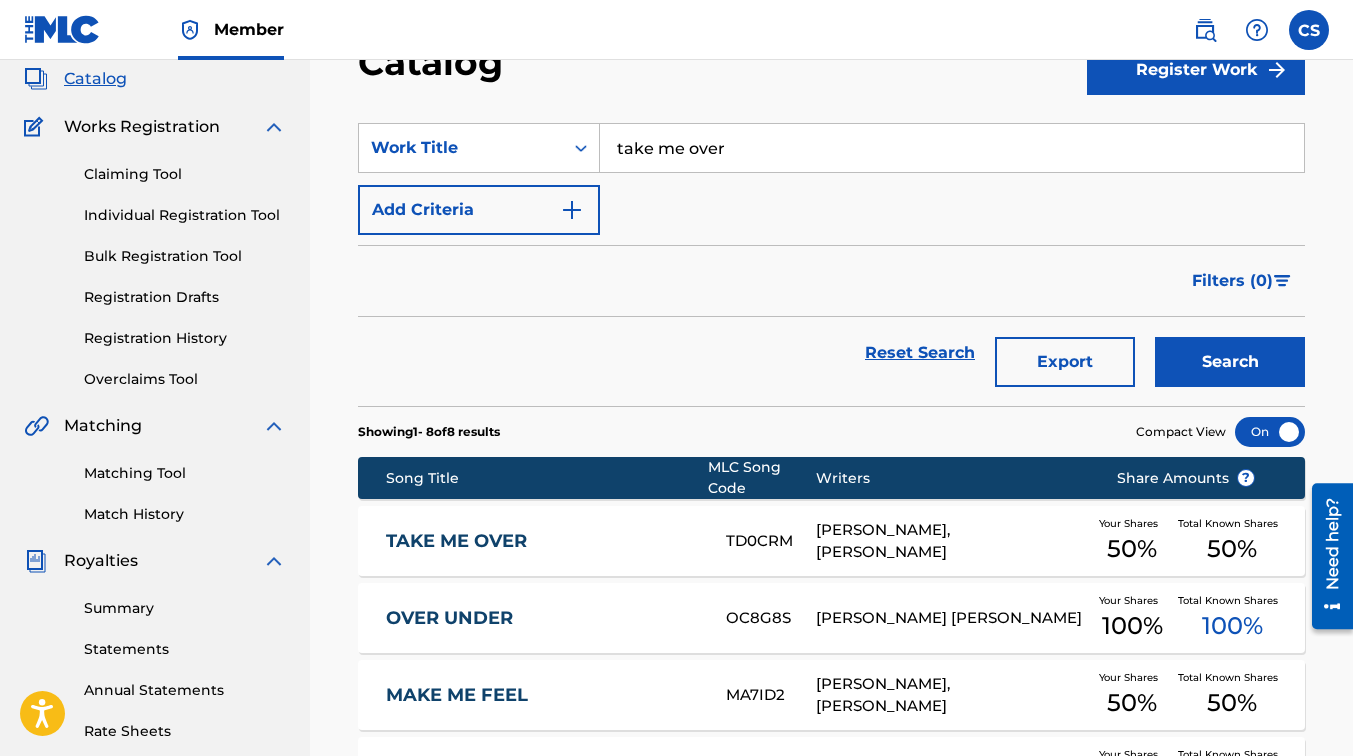 click on "TAKE ME OVER" at bounding box center (542, 541) 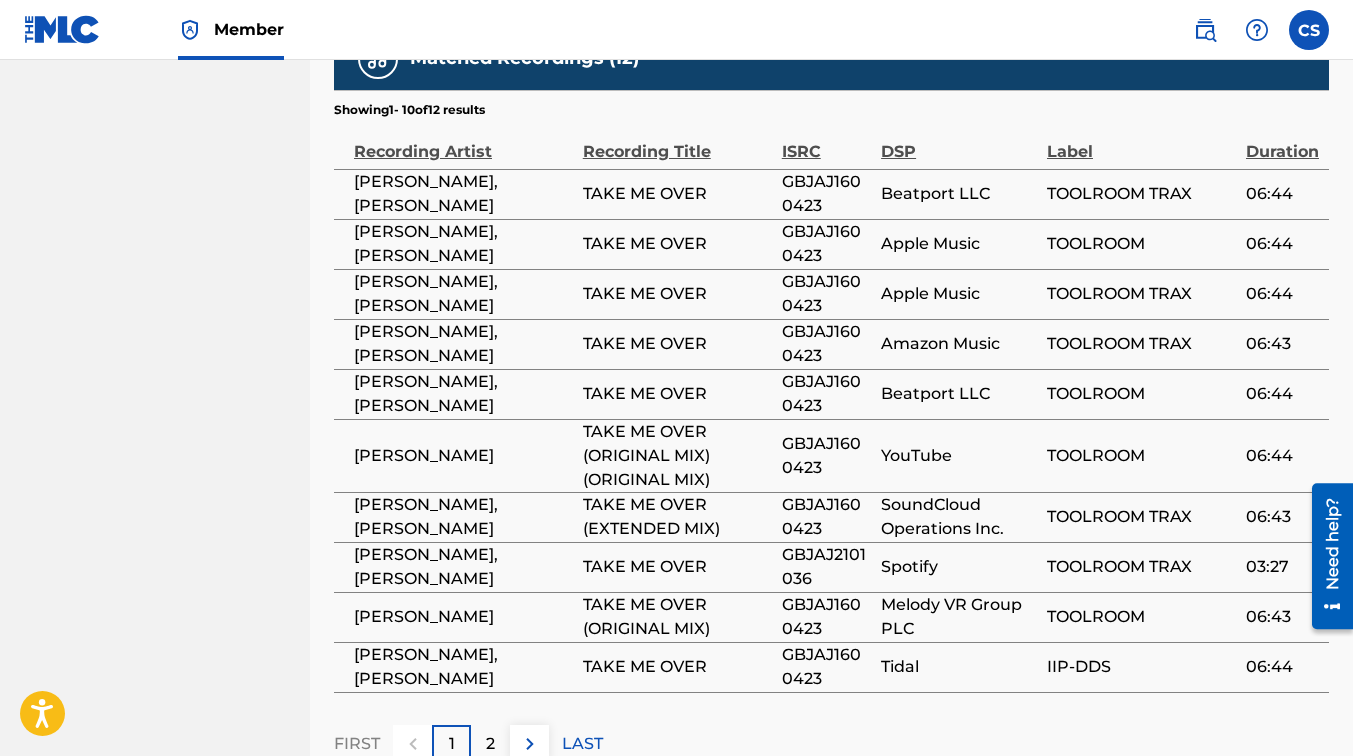 scroll, scrollTop: 1320, scrollLeft: 0, axis: vertical 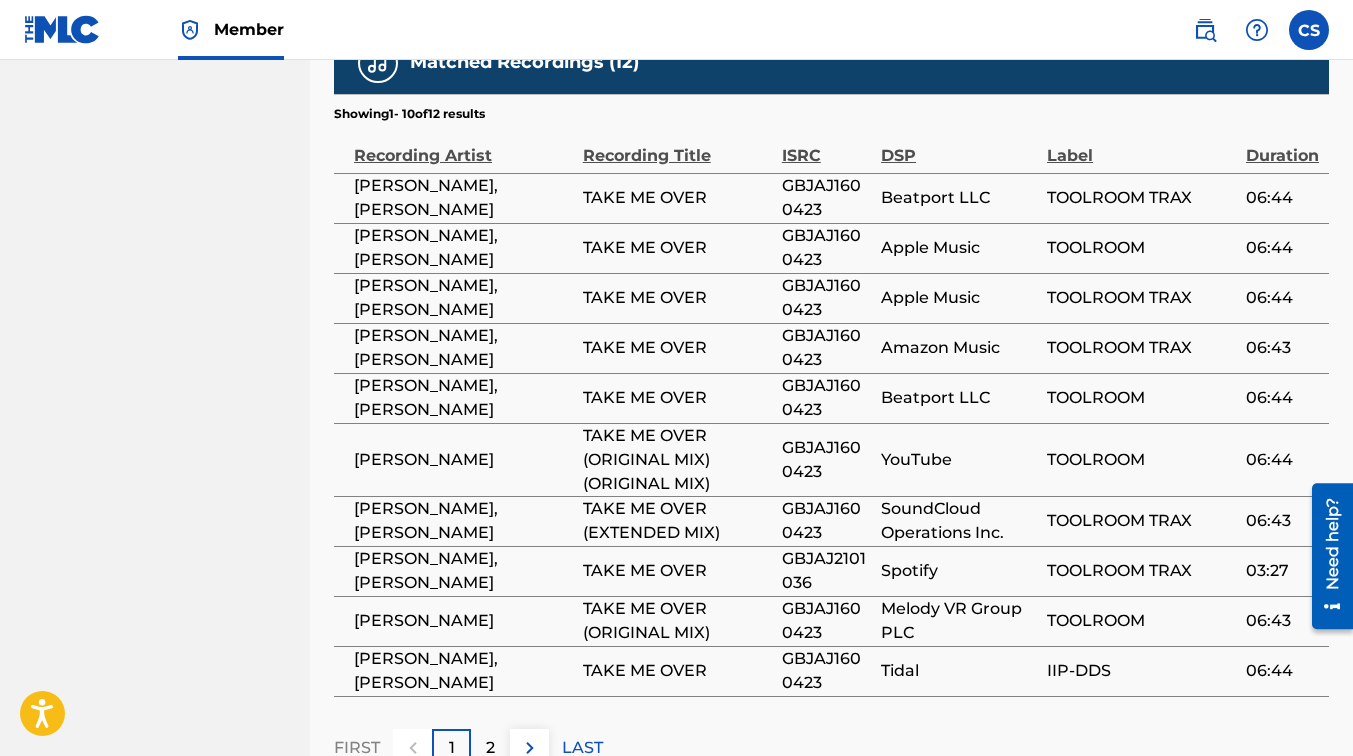click on "2" at bounding box center [490, 748] 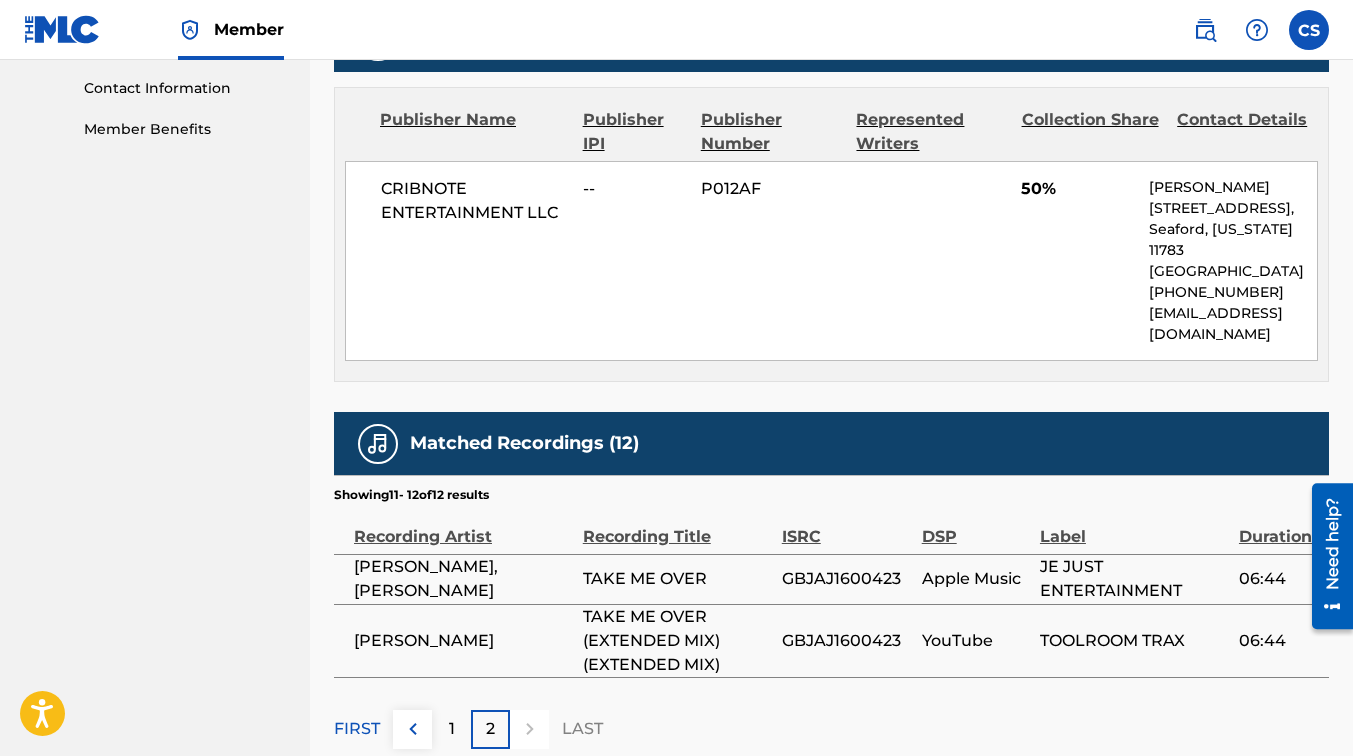 scroll, scrollTop: 1086, scrollLeft: 0, axis: vertical 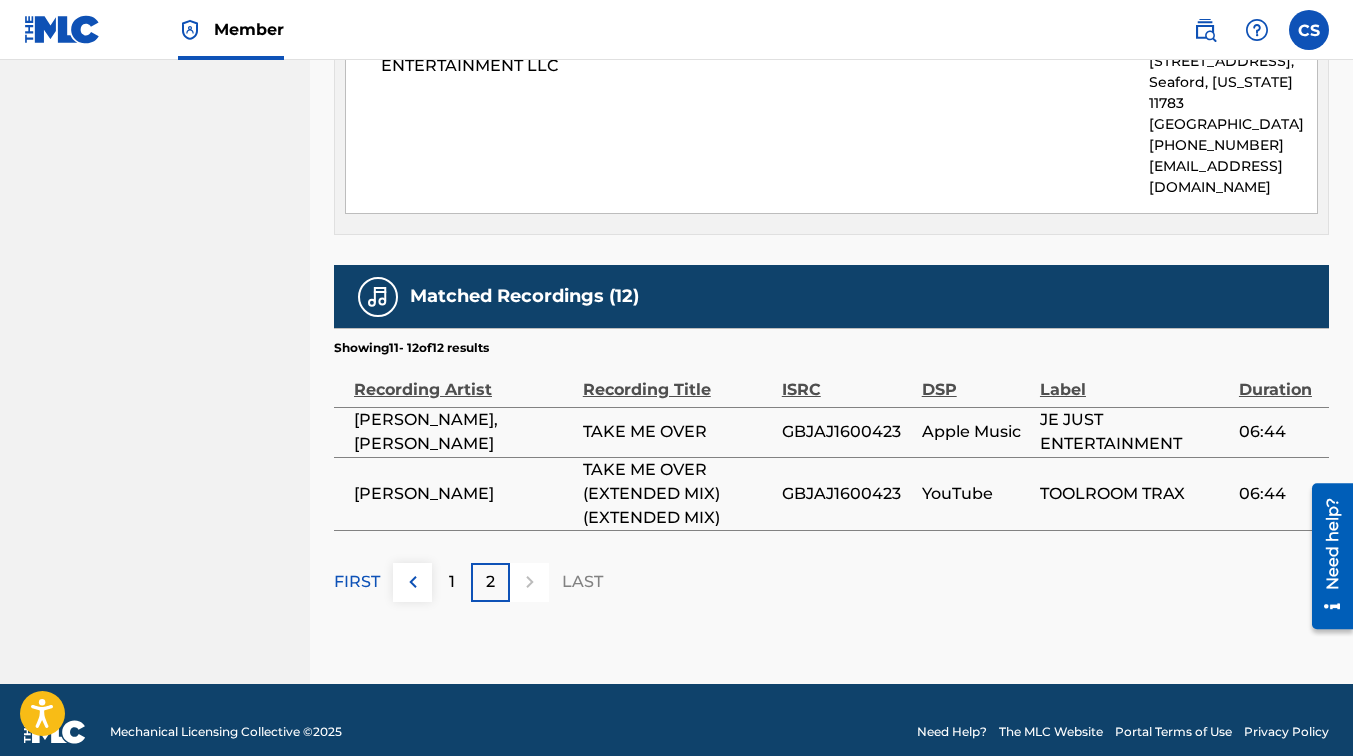 click on "1" at bounding box center (452, 582) 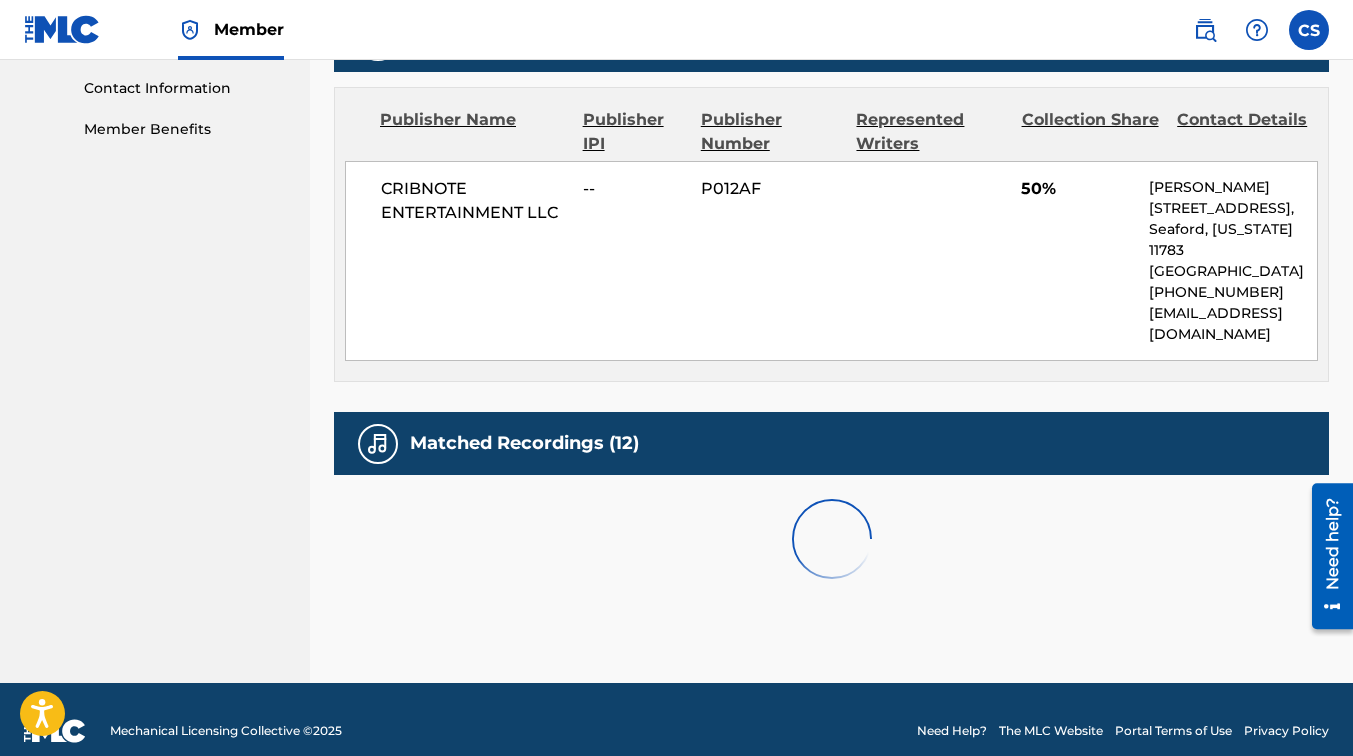 scroll, scrollTop: 1320, scrollLeft: 0, axis: vertical 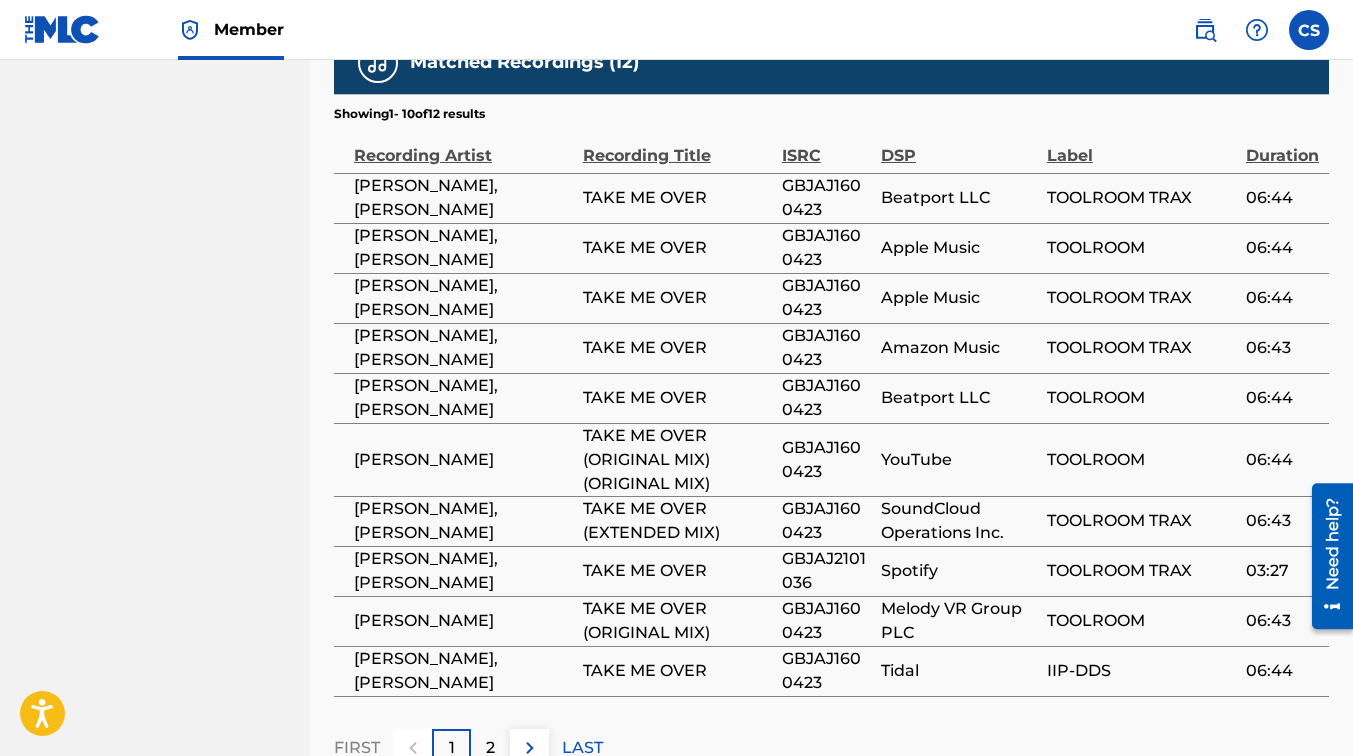 click on "2" at bounding box center [490, 748] 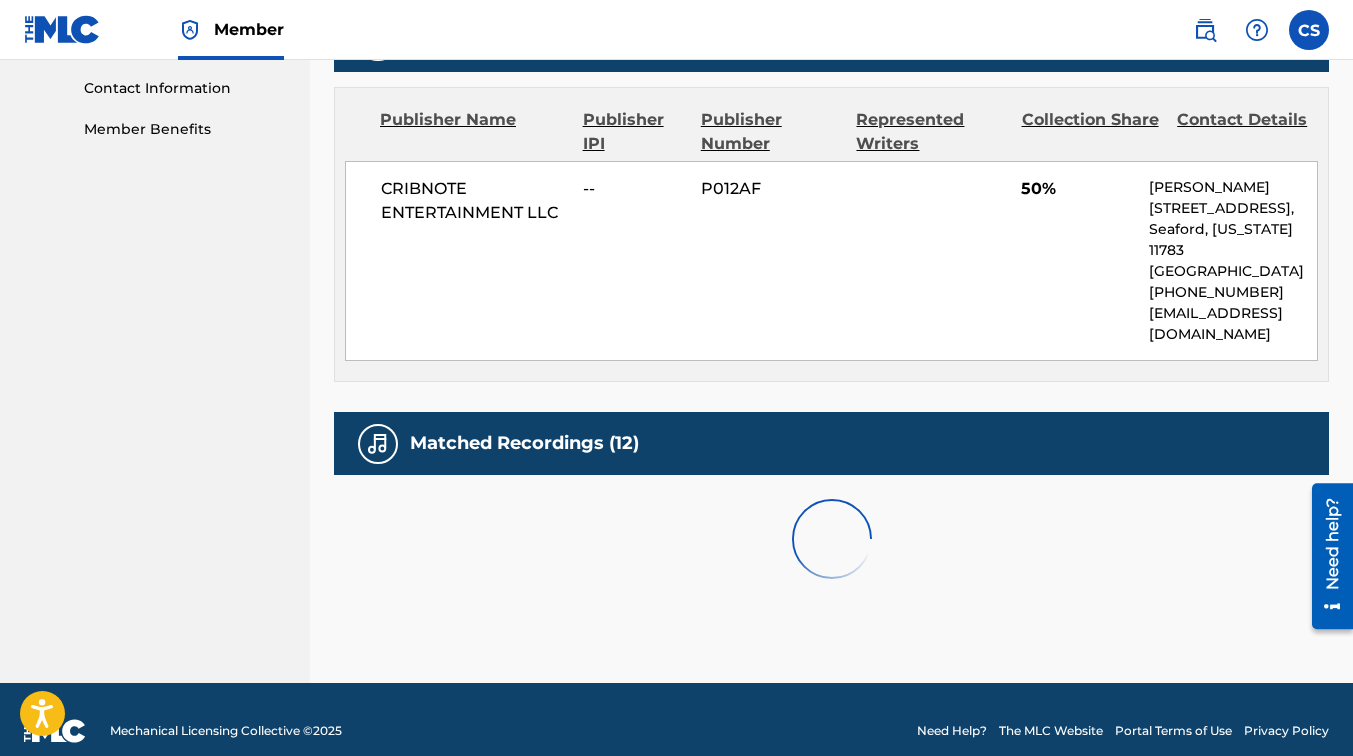 scroll, scrollTop: 1086, scrollLeft: 0, axis: vertical 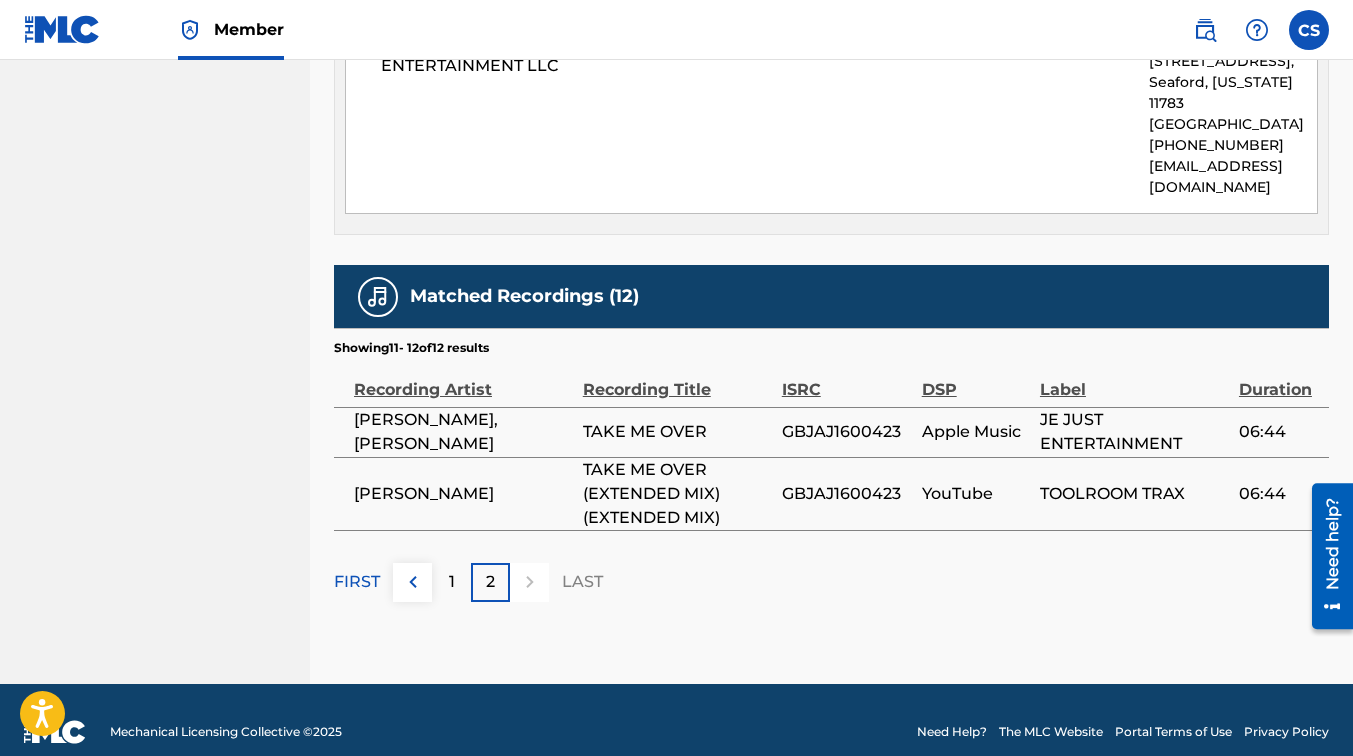 click on "1" at bounding box center [451, 582] 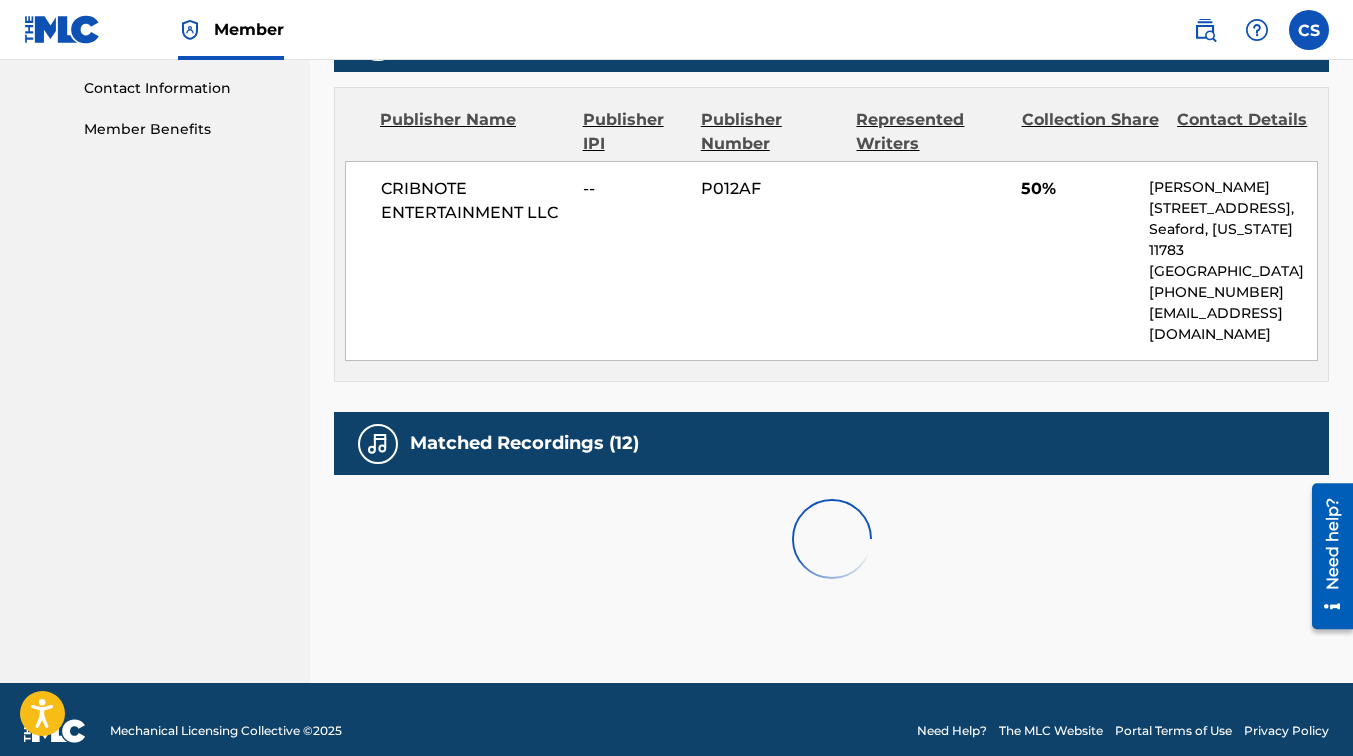 scroll, scrollTop: 1320, scrollLeft: 0, axis: vertical 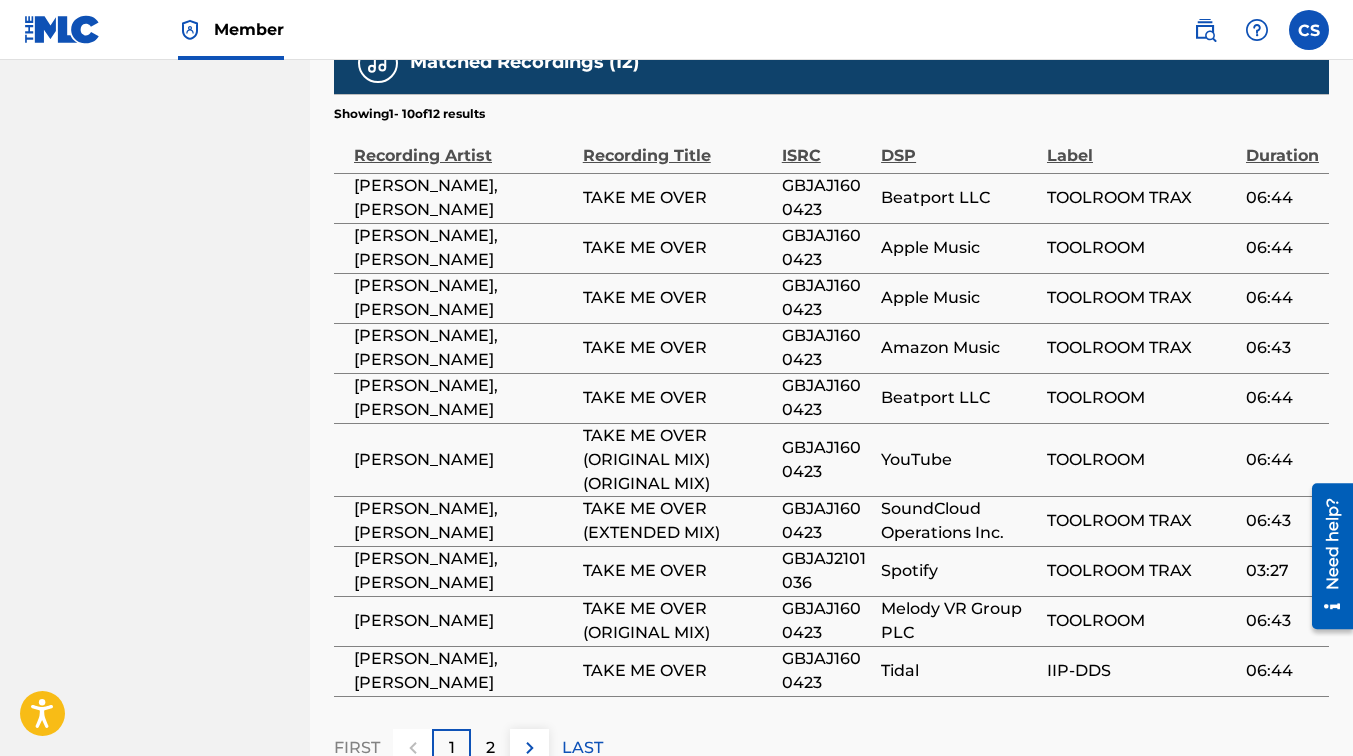 click on "GBJAJ1600423" at bounding box center (826, 198) 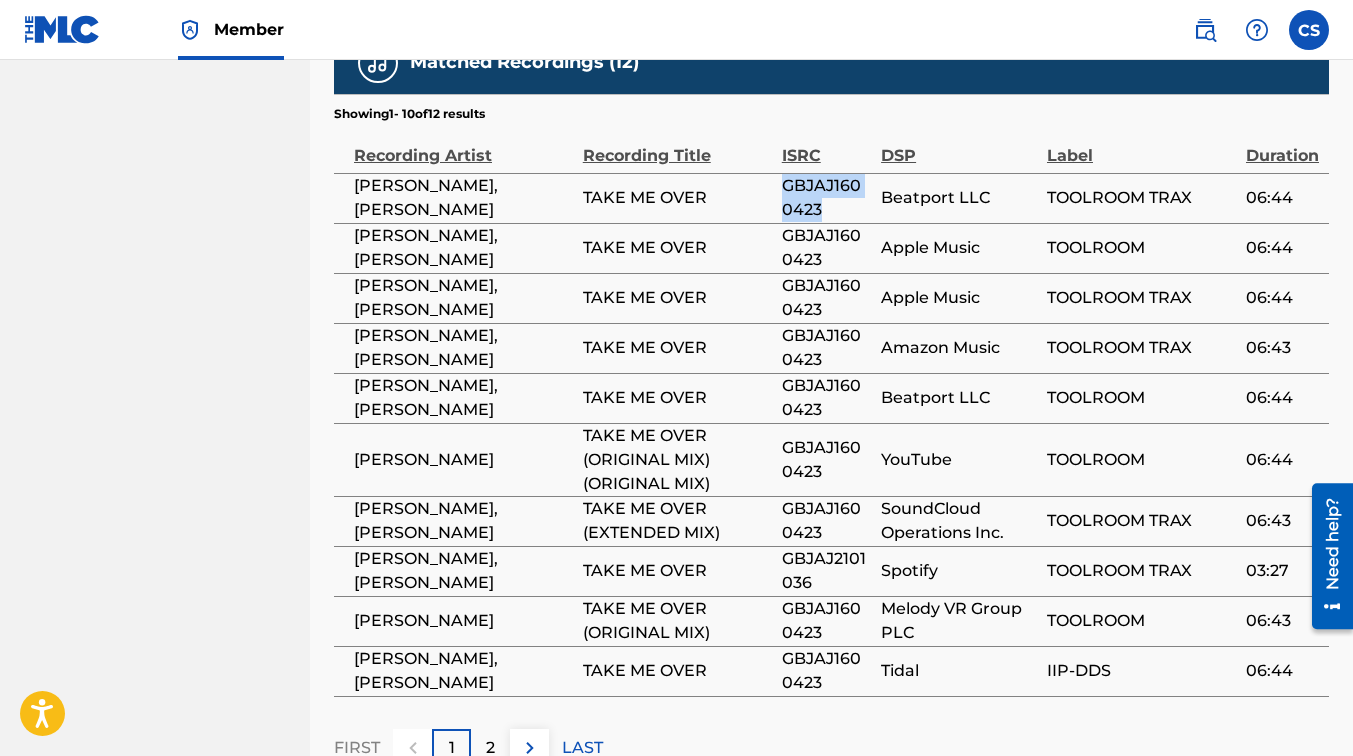 click on "GBJAJ1600423" at bounding box center (826, 198) 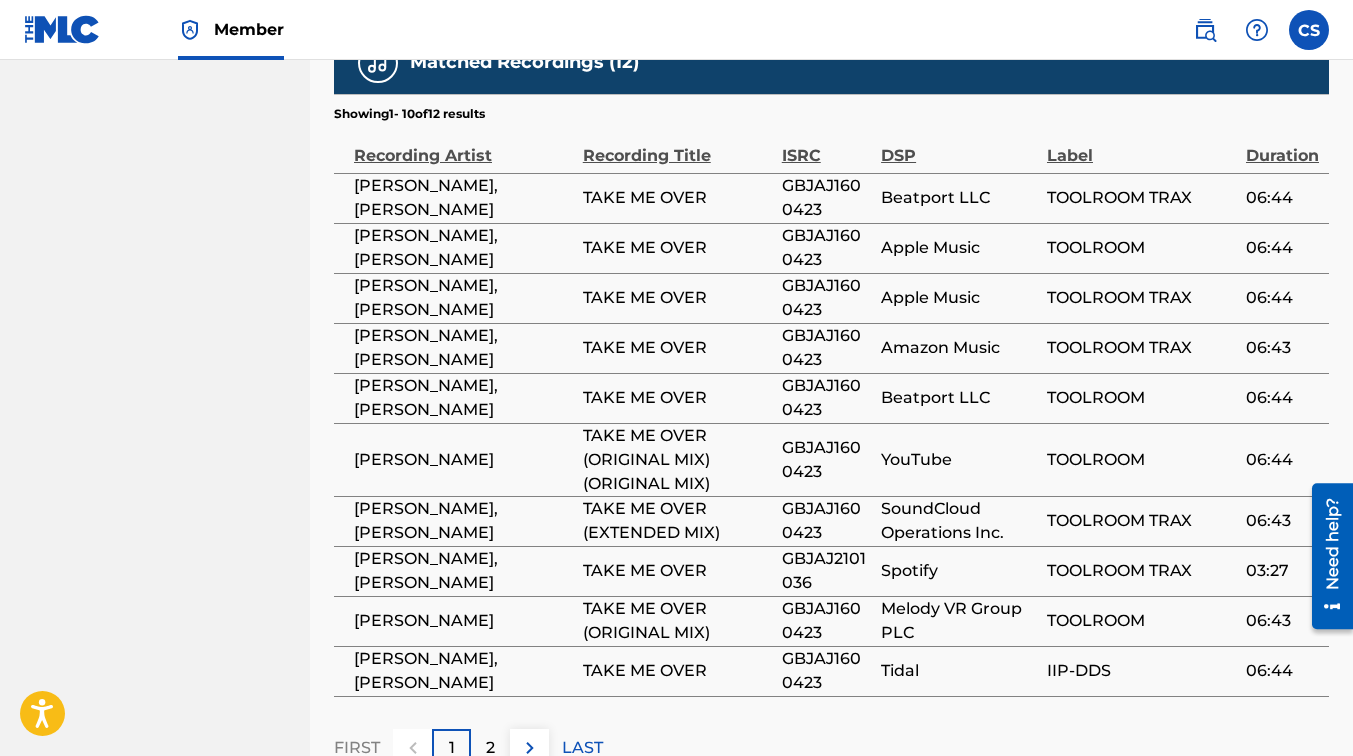 click on "2" at bounding box center (490, 748) 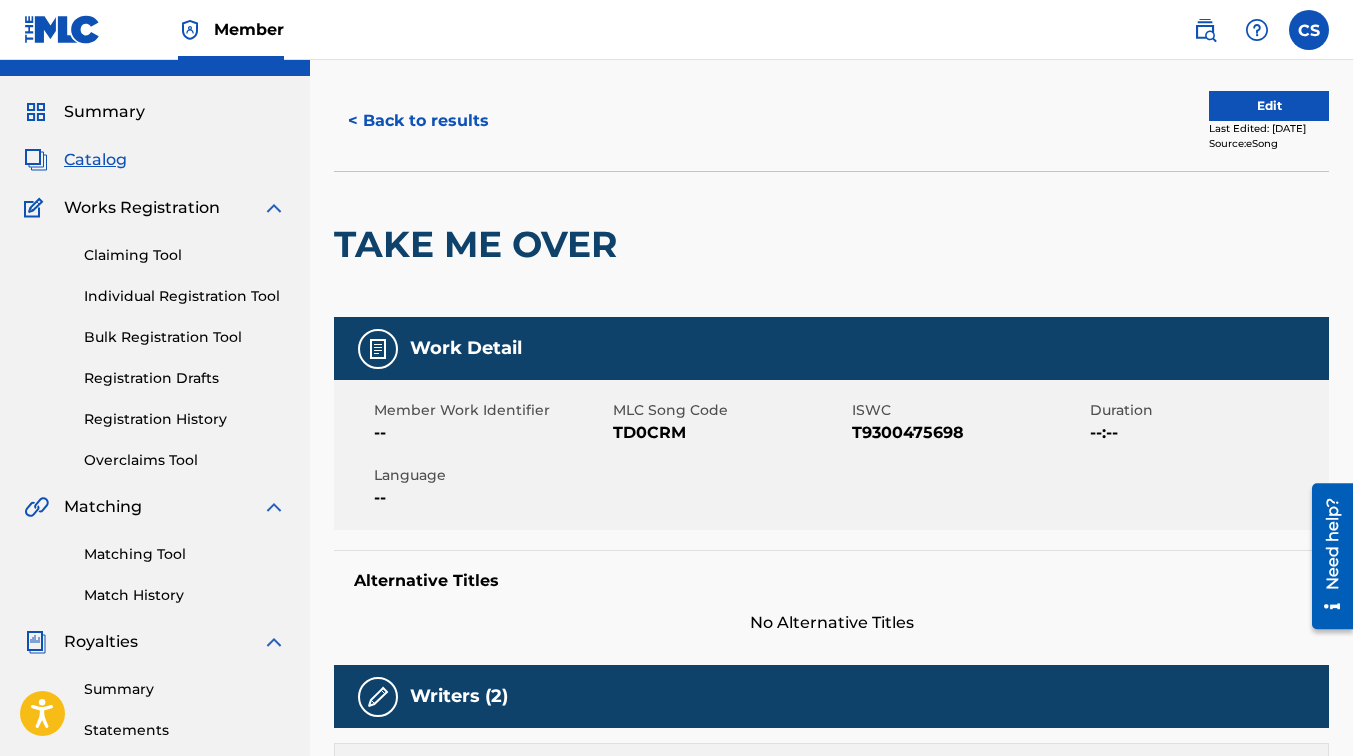 scroll, scrollTop: 0, scrollLeft: 0, axis: both 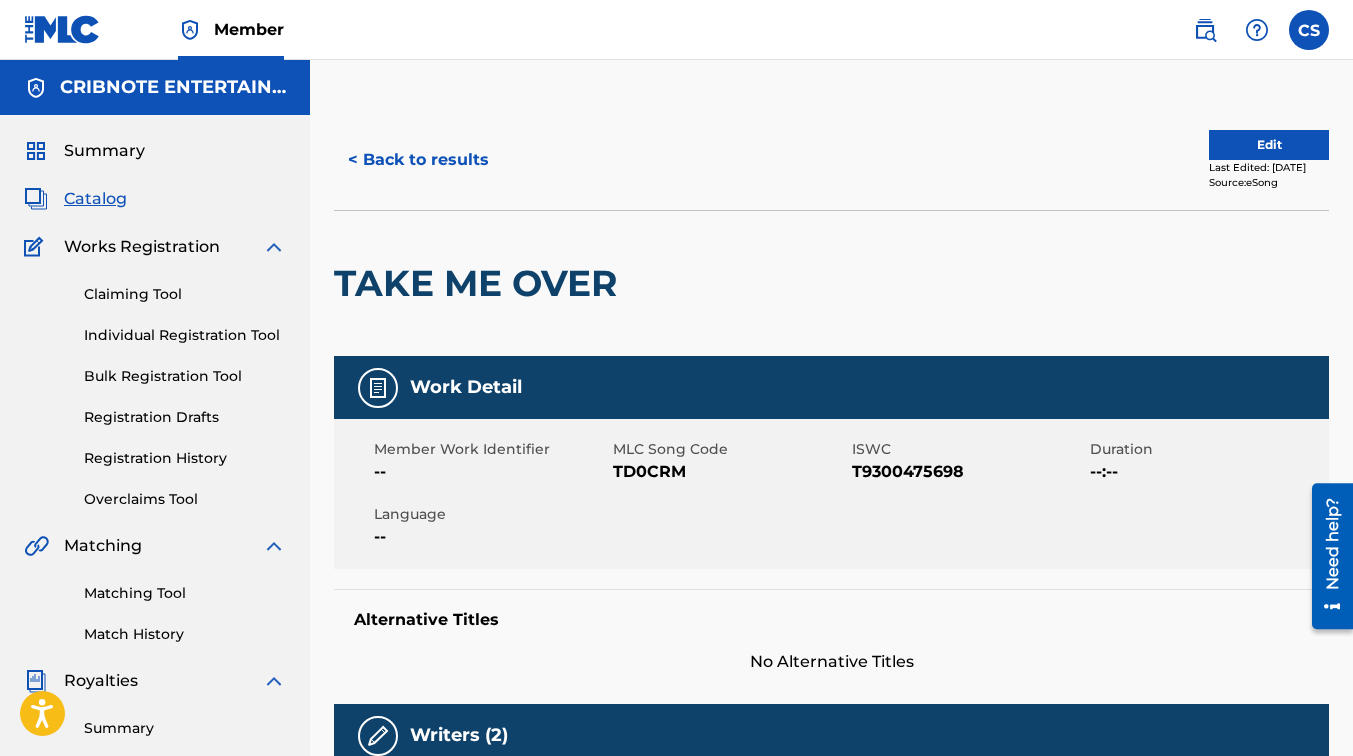 click on "< Back to results" at bounding box center [418, 160] 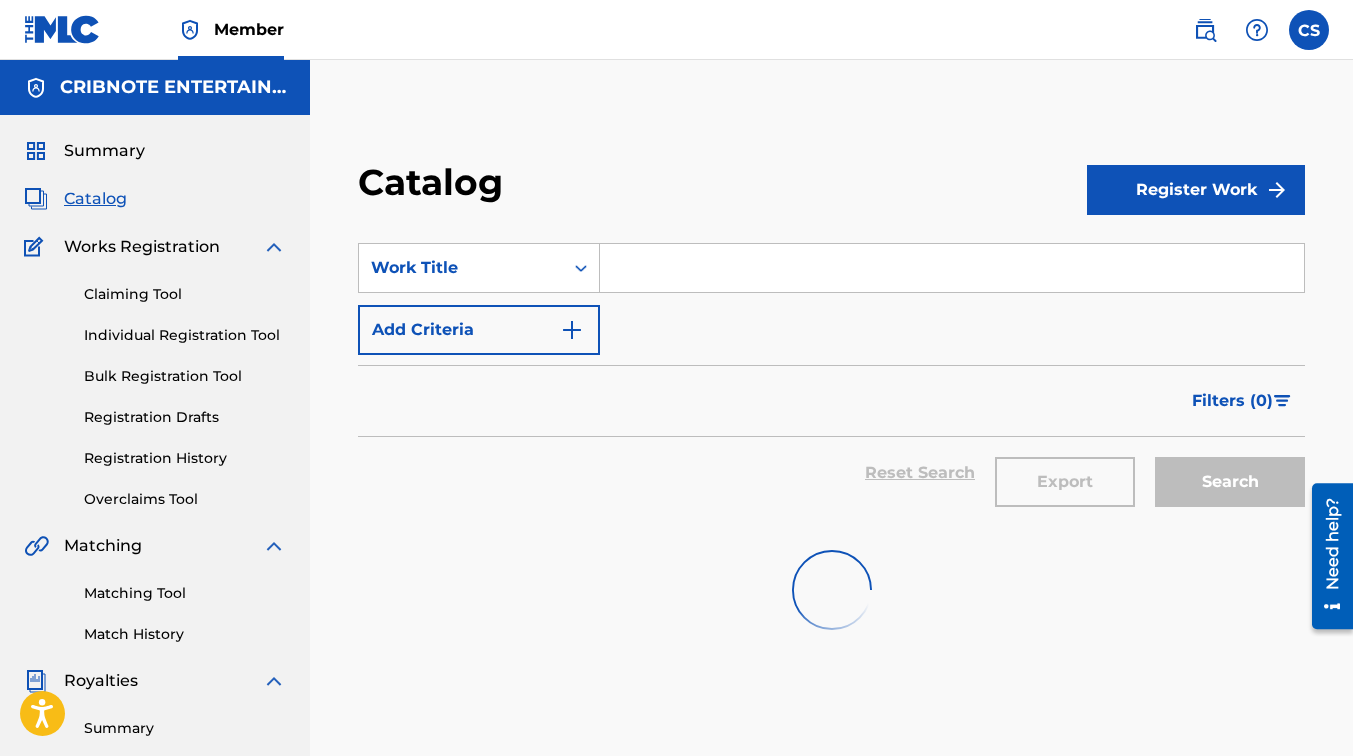 scroll, scrollTop: 120, scrollLeft: 0, axis: vertical 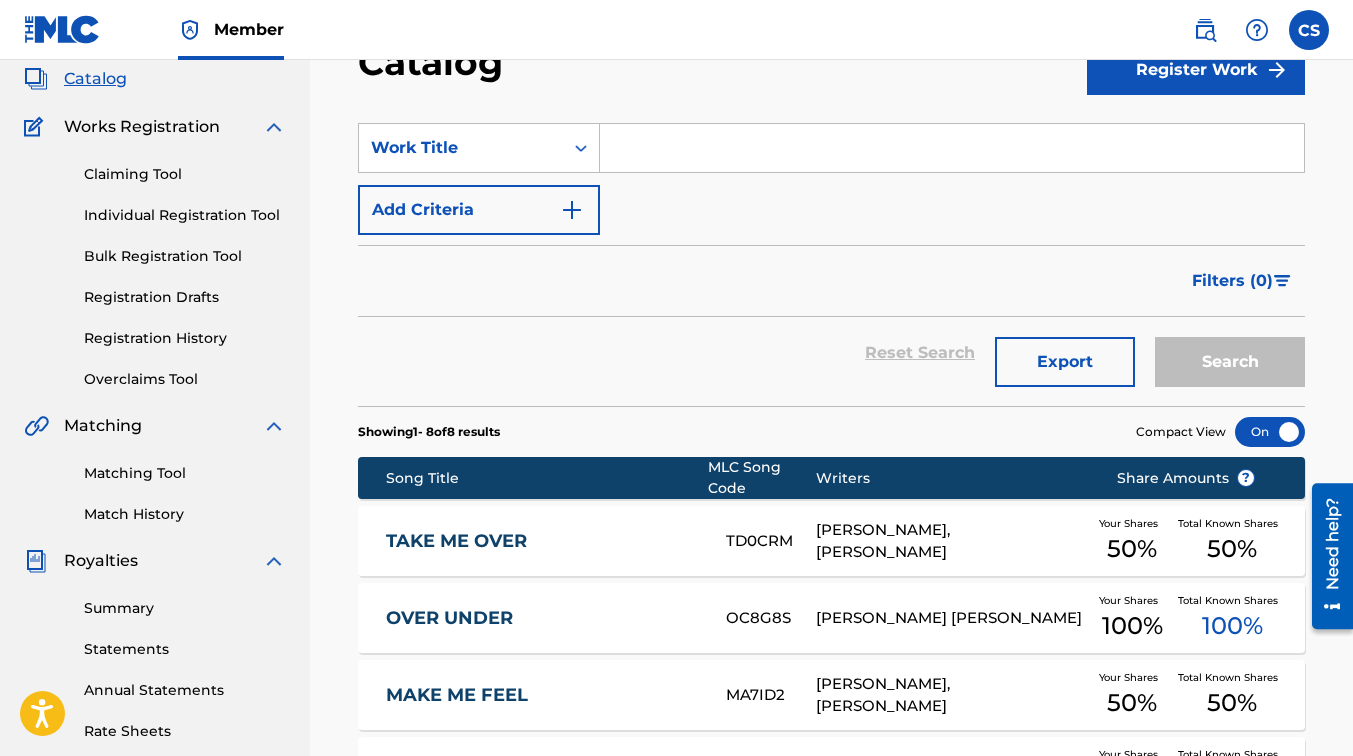 click at bounding box center [952, 148] 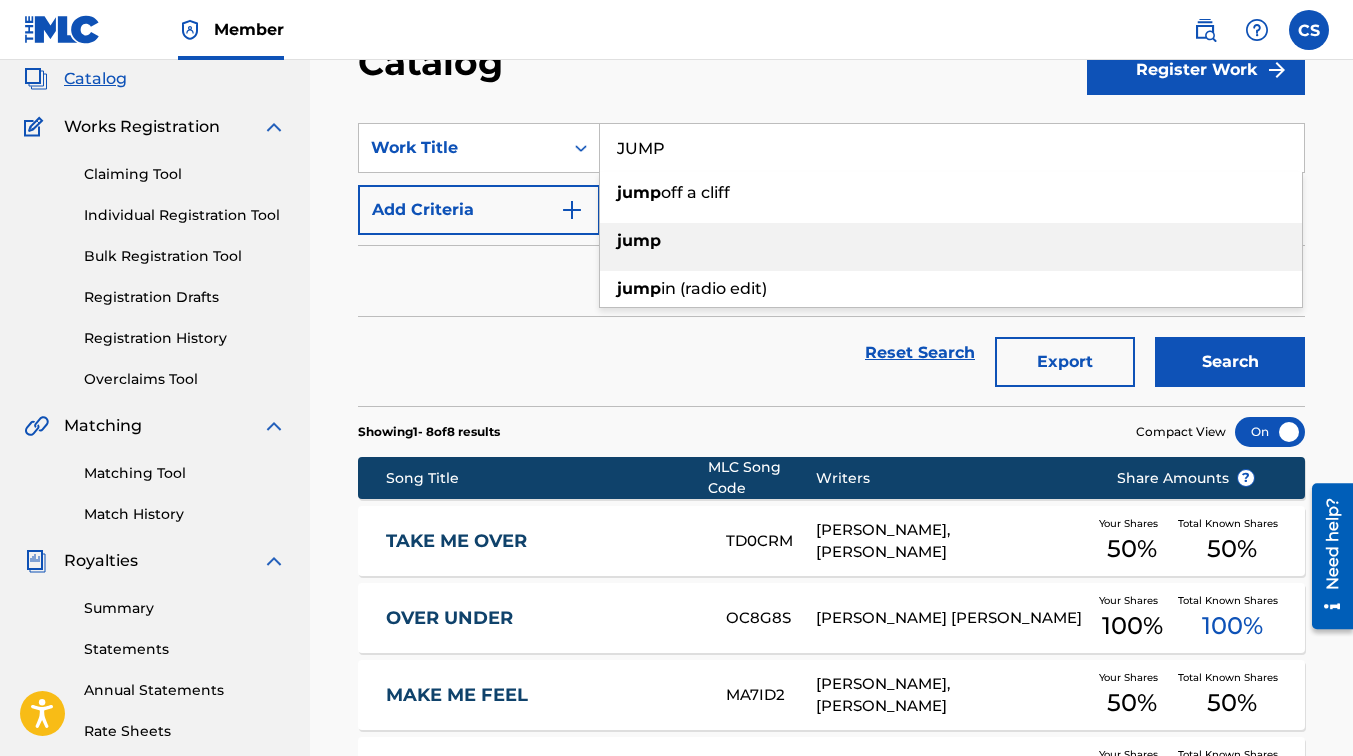 click on "jump" at bounding box center [951, 241] 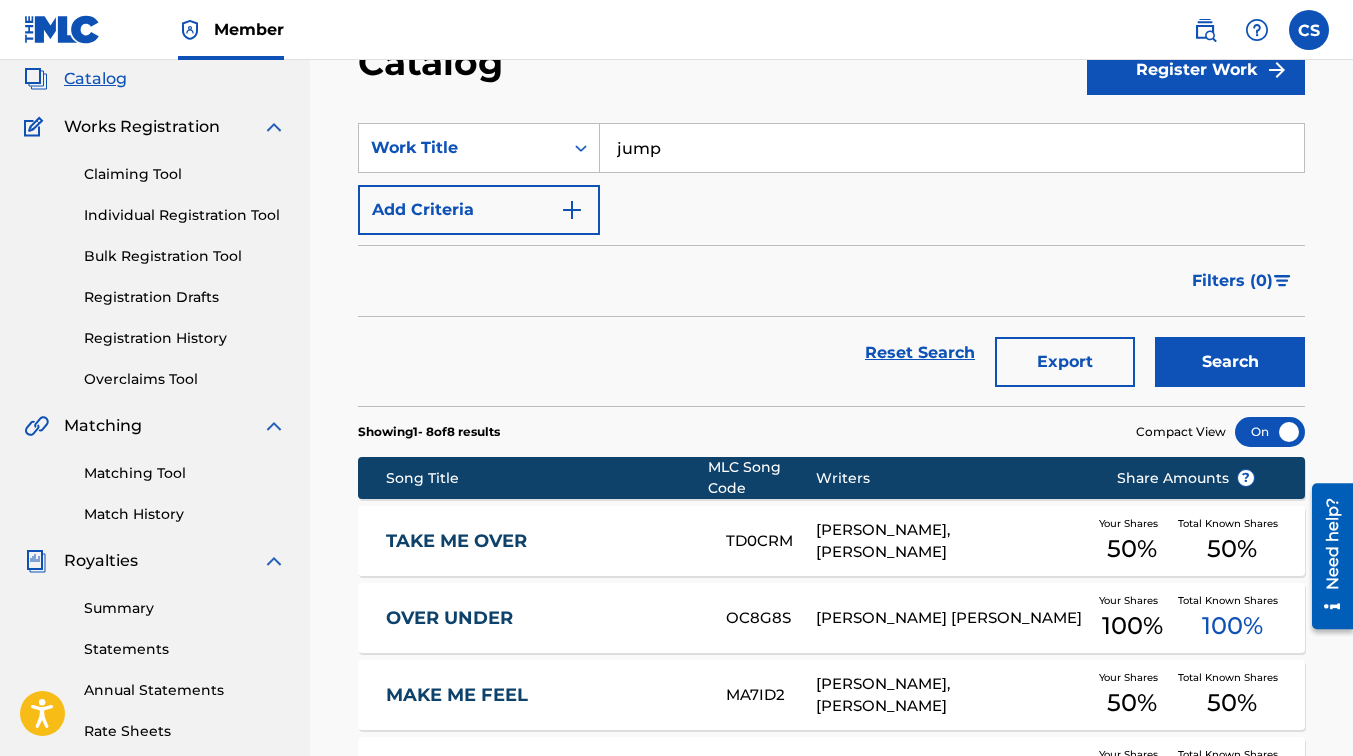 click on "Search" at bounding box center [1230, 362] 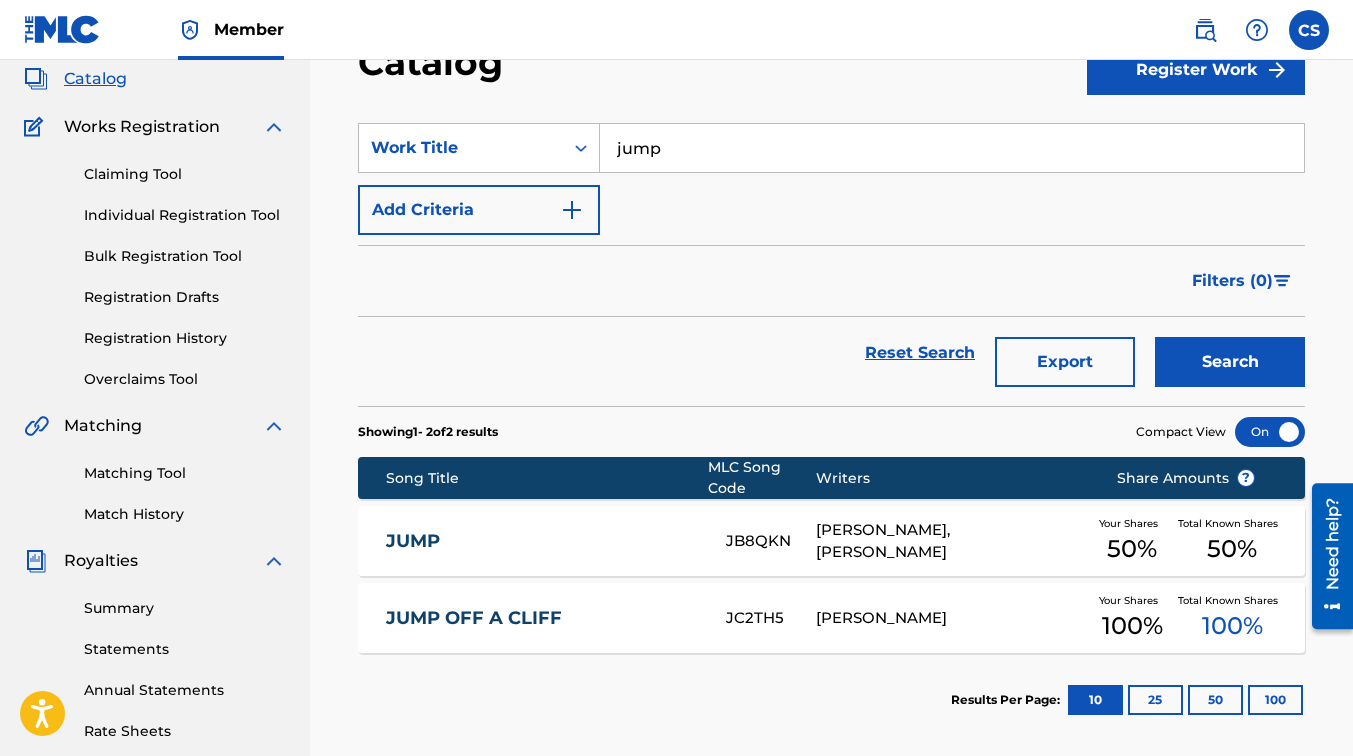 click on "JUMP JB8QKN [PERSON_NAME], [PERSON_NAME] Your Shares 50 % Total Known Shares 50 %" at bounding box center (831, 541) 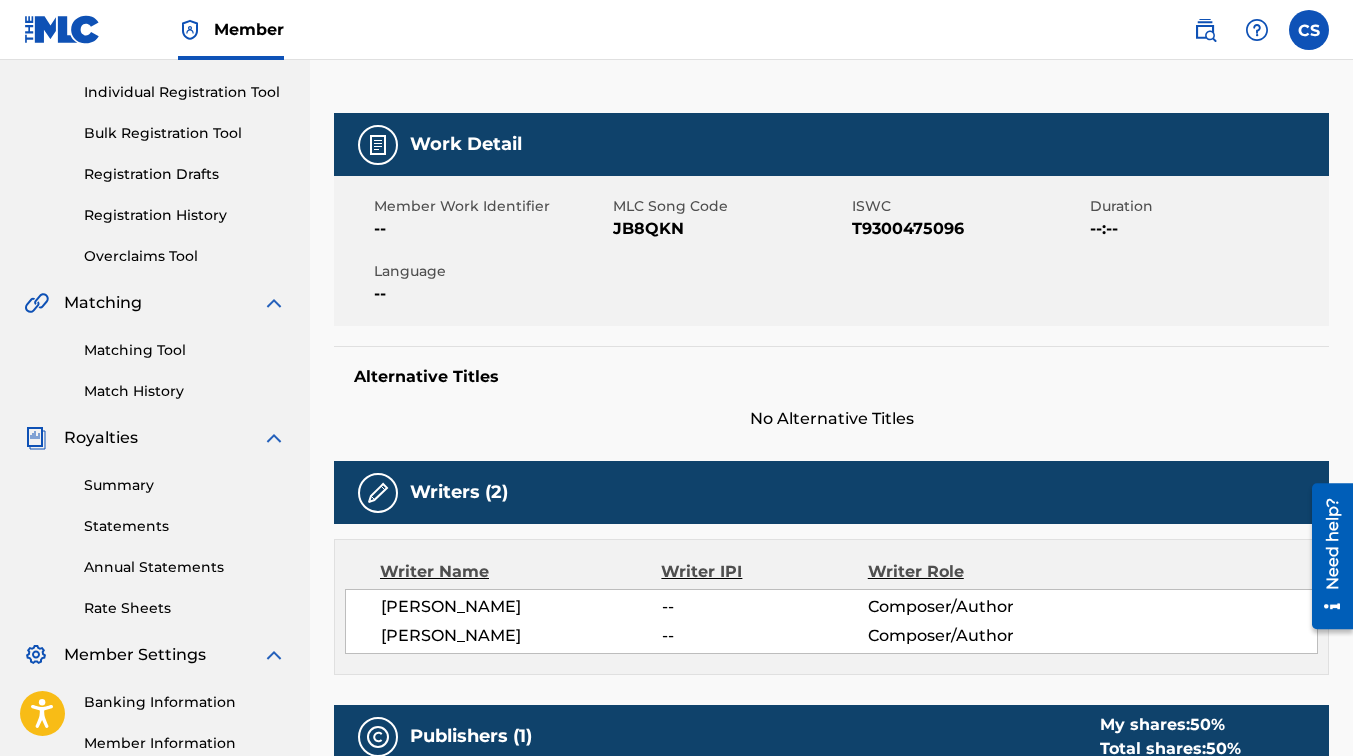 scroll, scrollTop: 0, scrollLeft: 0, axis: both 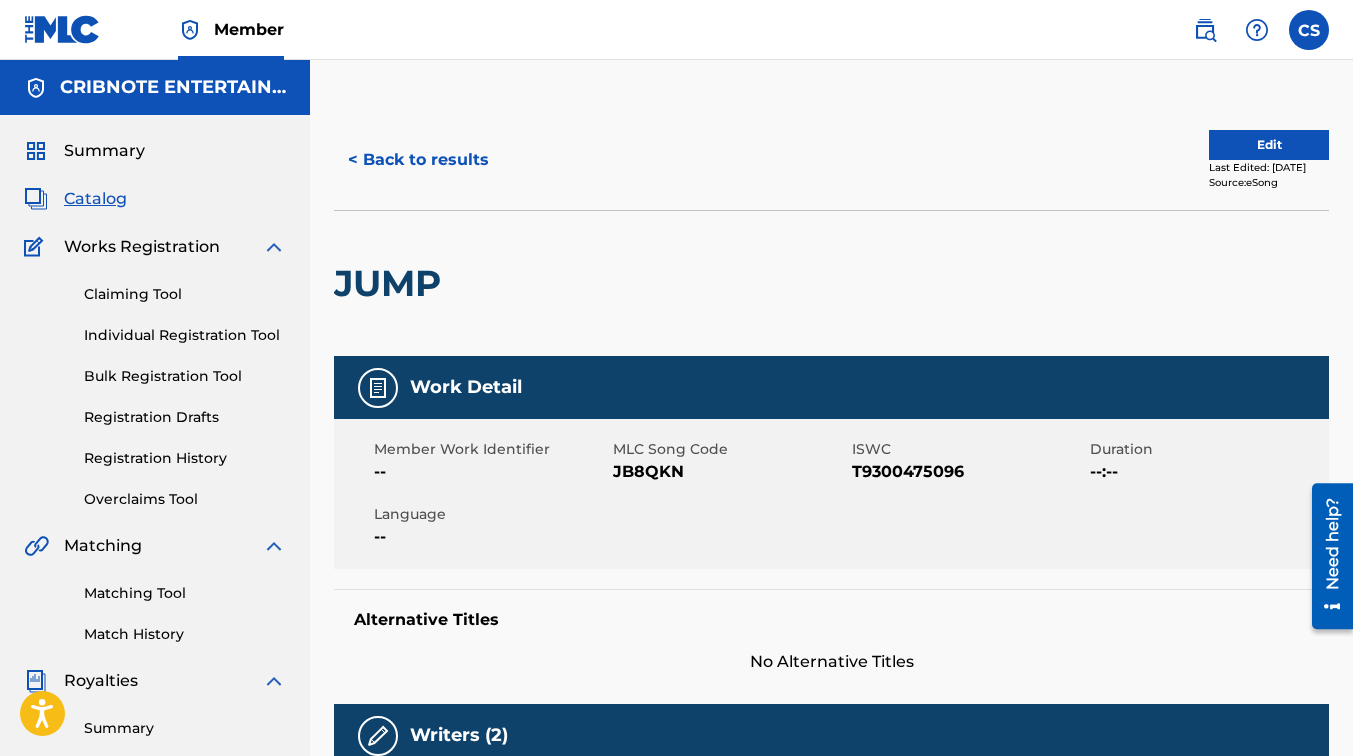 click on "< Back to results" at bounding box center [418, 160] 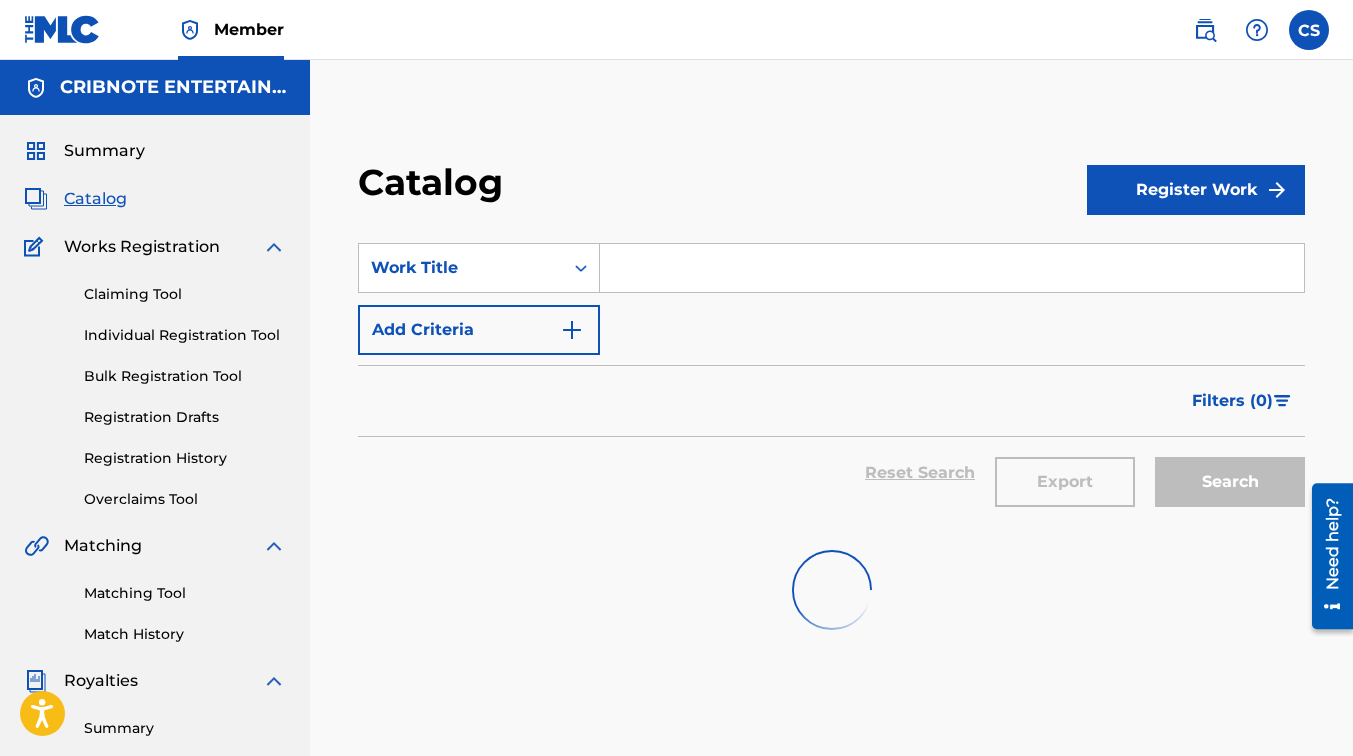 scroll, scrollTop: 120, scrollLeft: 0, axis: vertical 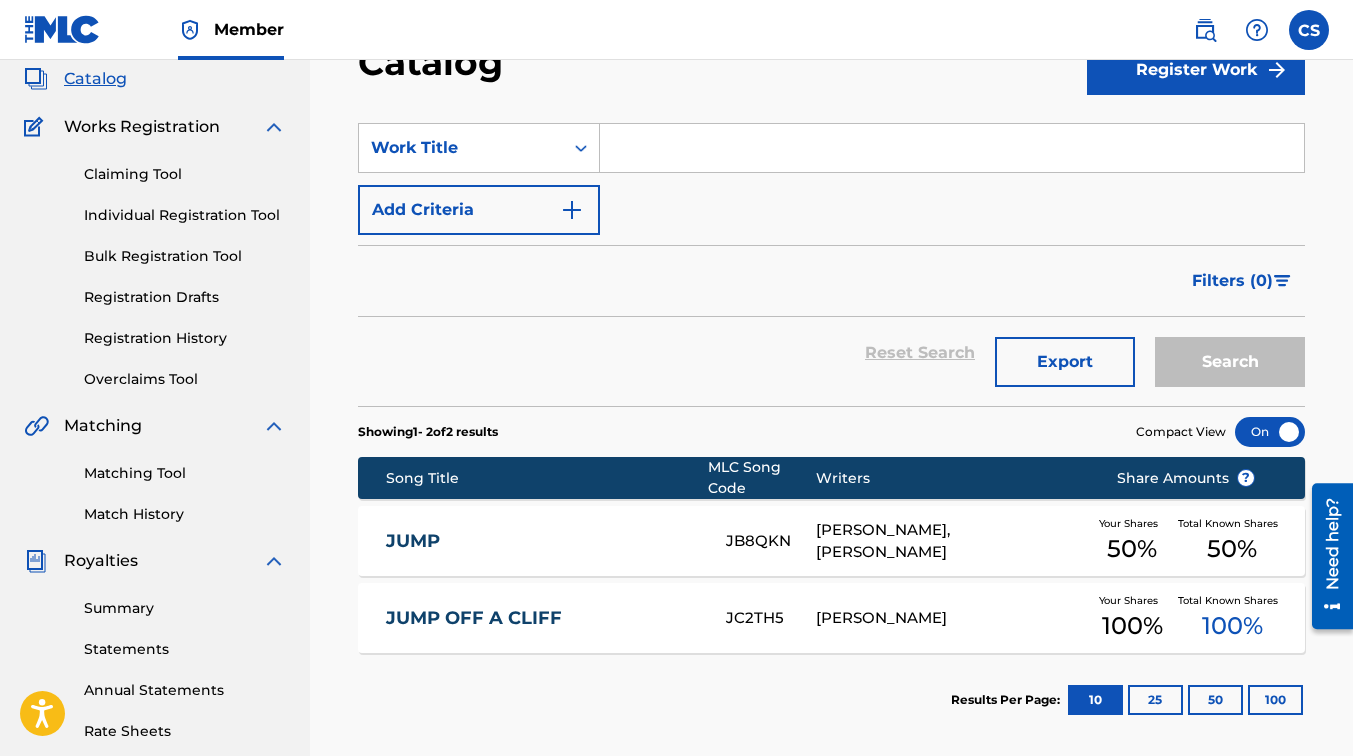click at bounding box center [952, 148] 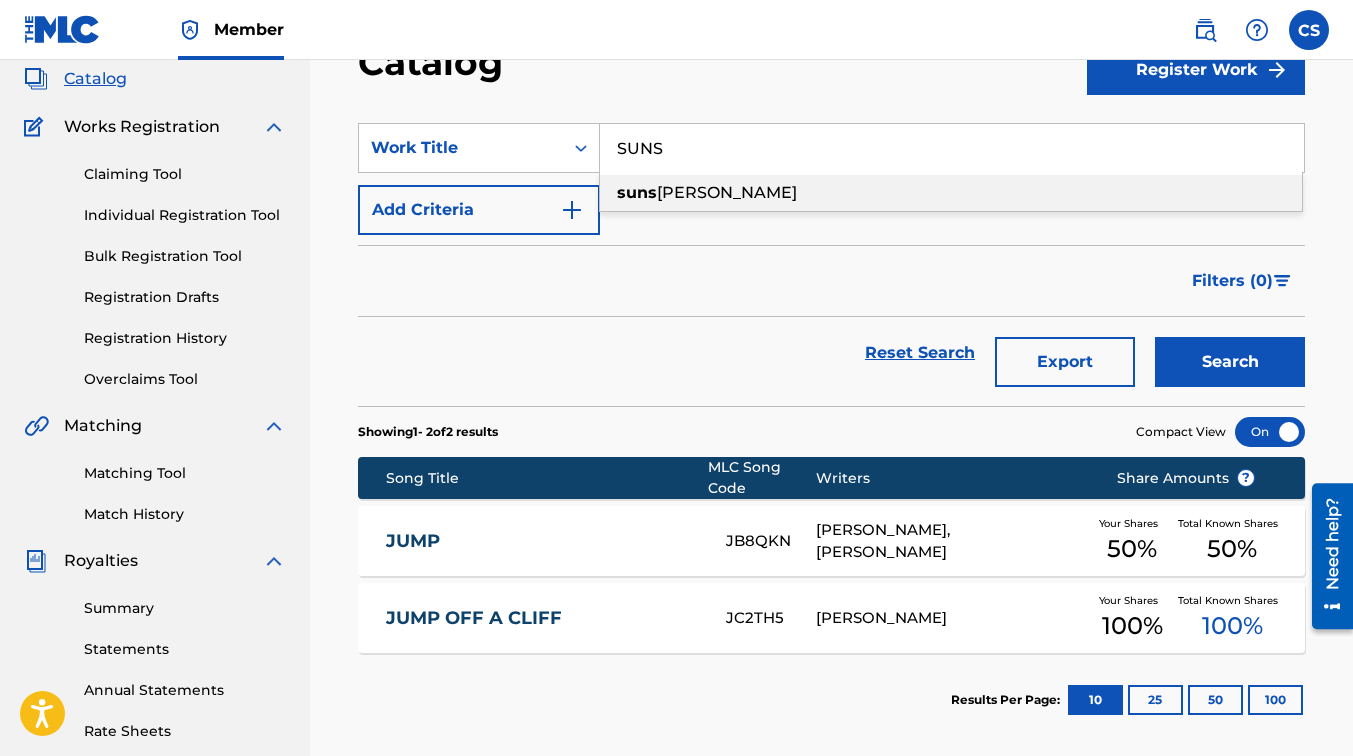 click on "[PERSON_NAME]" at bounding box center (727, 192) 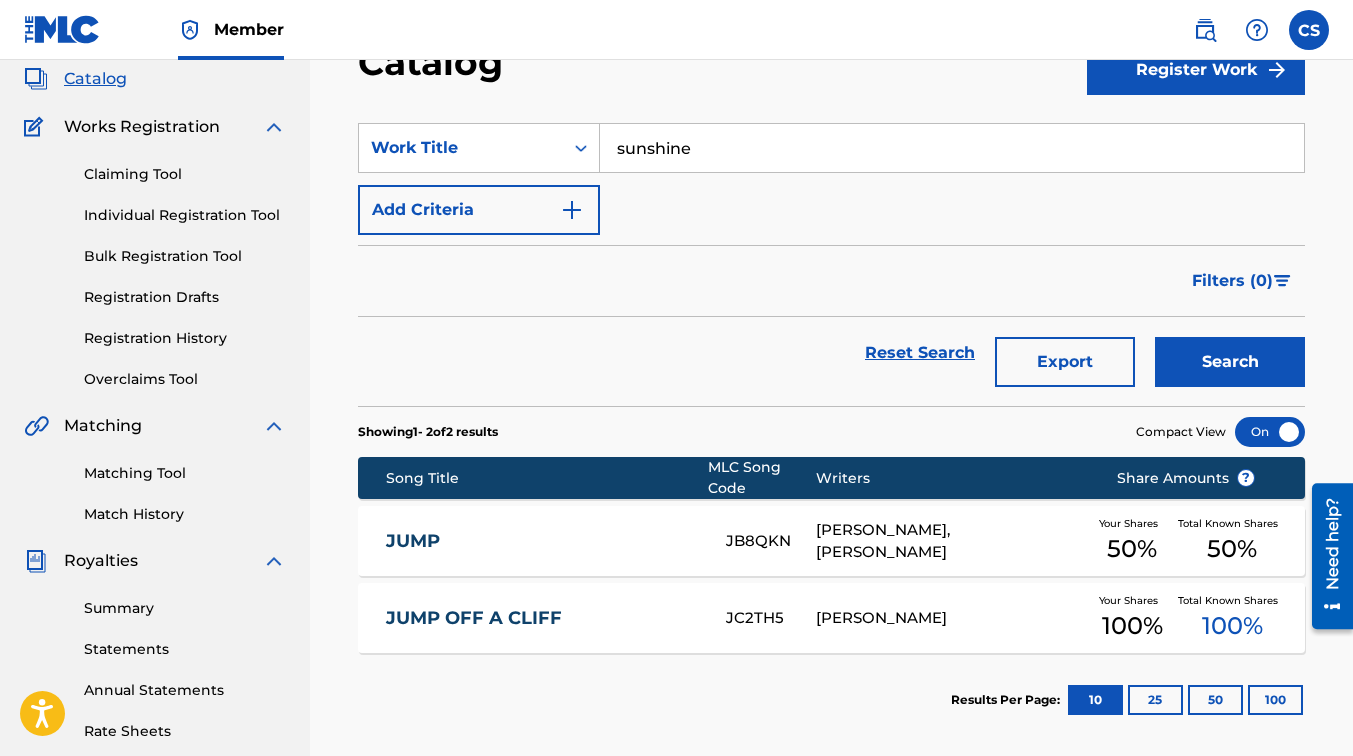click on "Search" at bounding box center [1230, 362] 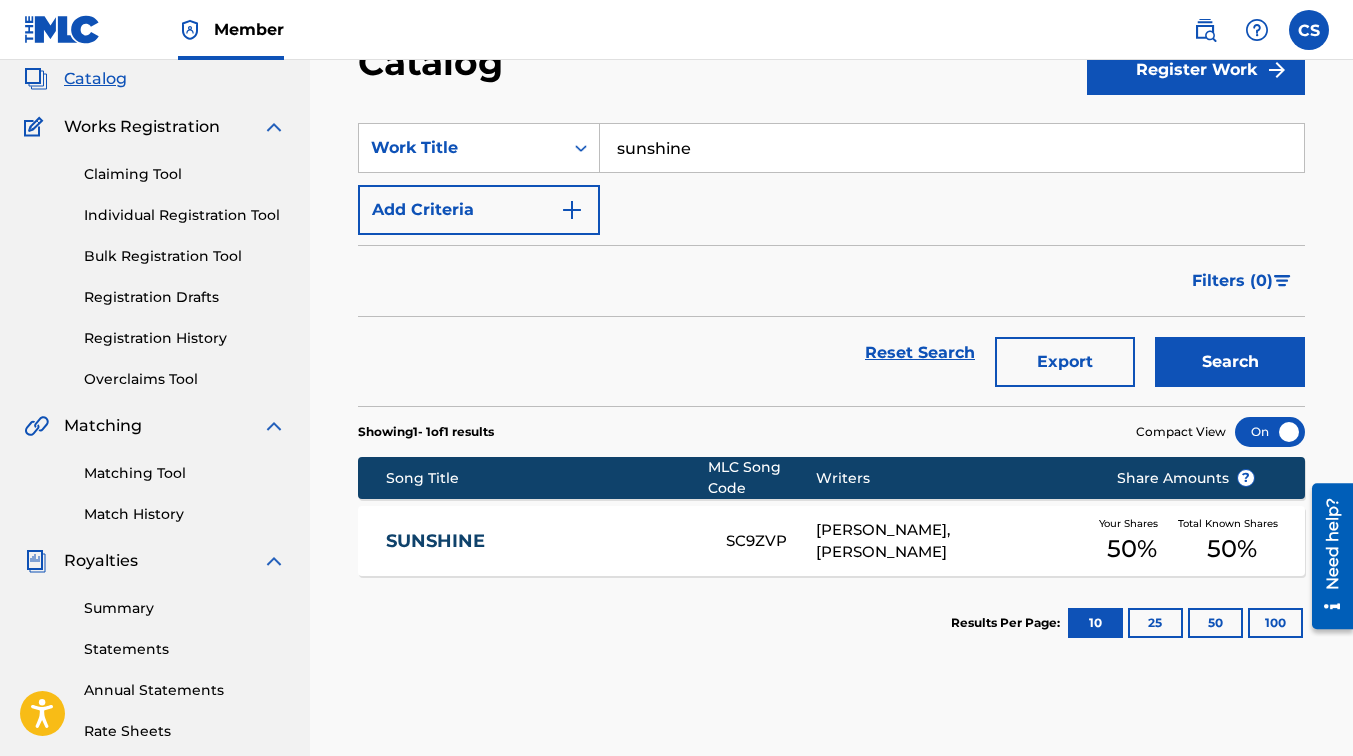 click on "[PERSON_NAME], [PERSON_NAME]" at bounding box center (951, 541) 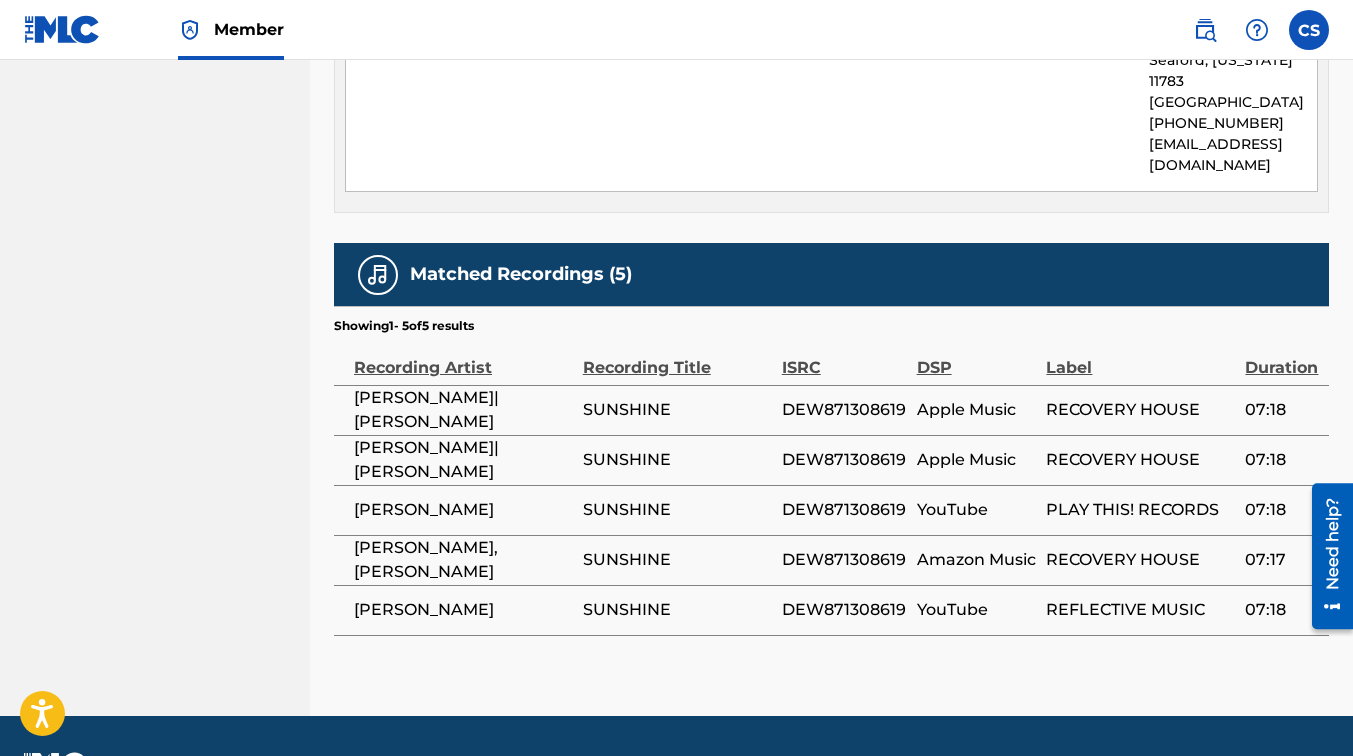 scroll, scrollTop: 1140, scrollLeft: 0, axis: vertical 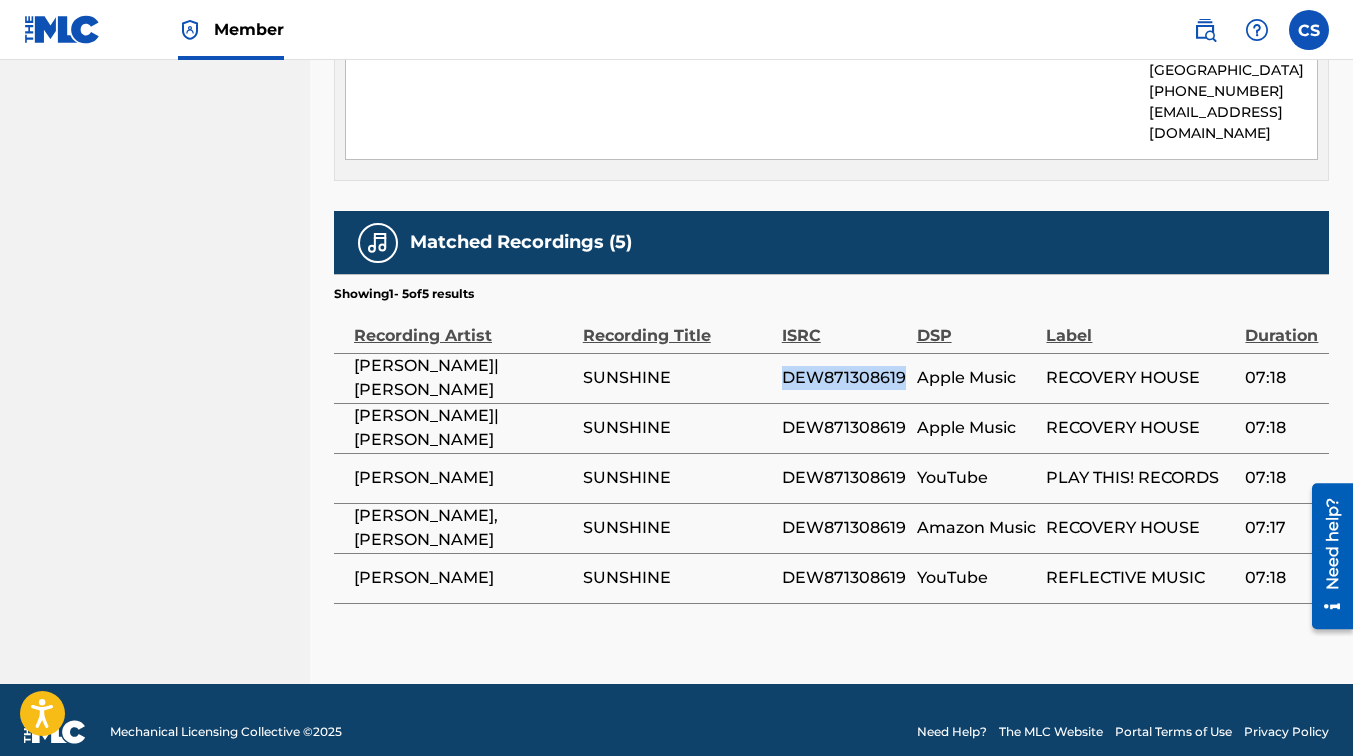 drag, startPoint x: 778, startPoint y: 350, endPoint x: 902, endPoint y: 379, distance: 127.345985 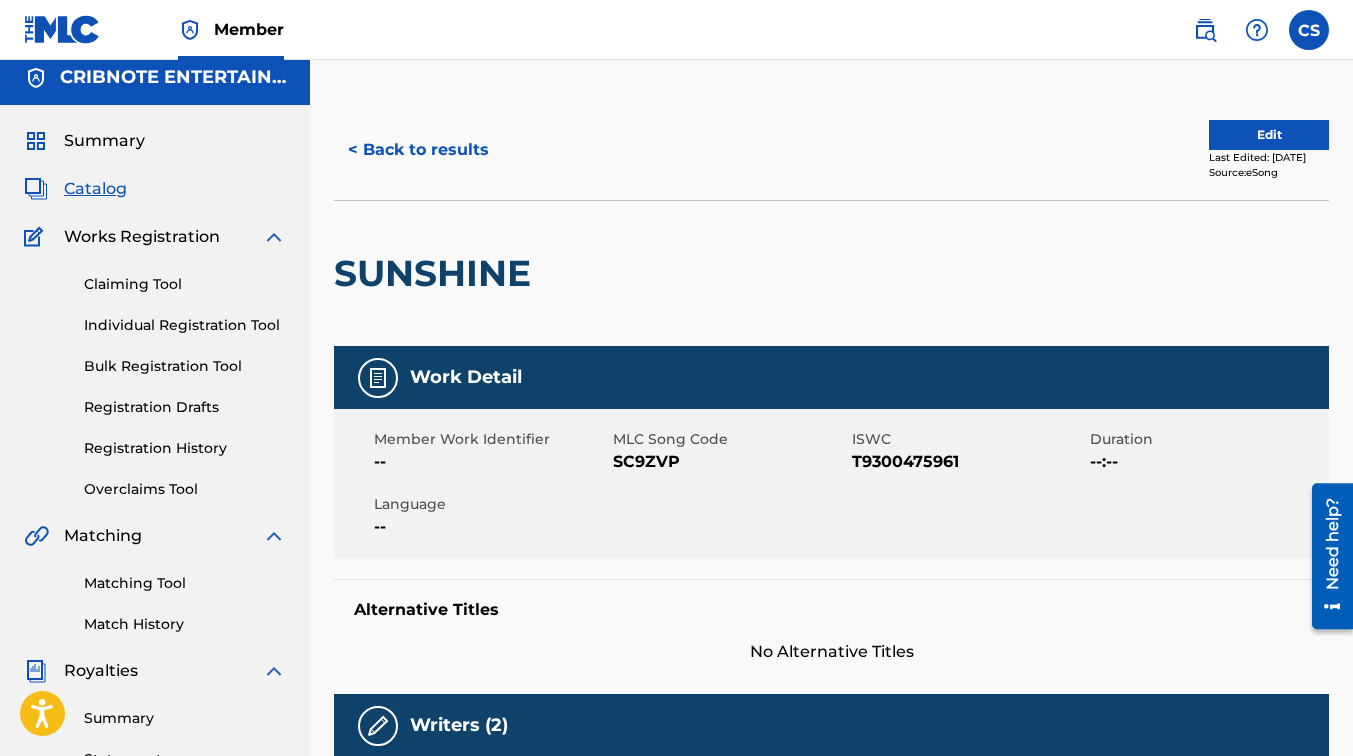 scroll, scrollTop: 0, scrollLeft: 0, axis: both 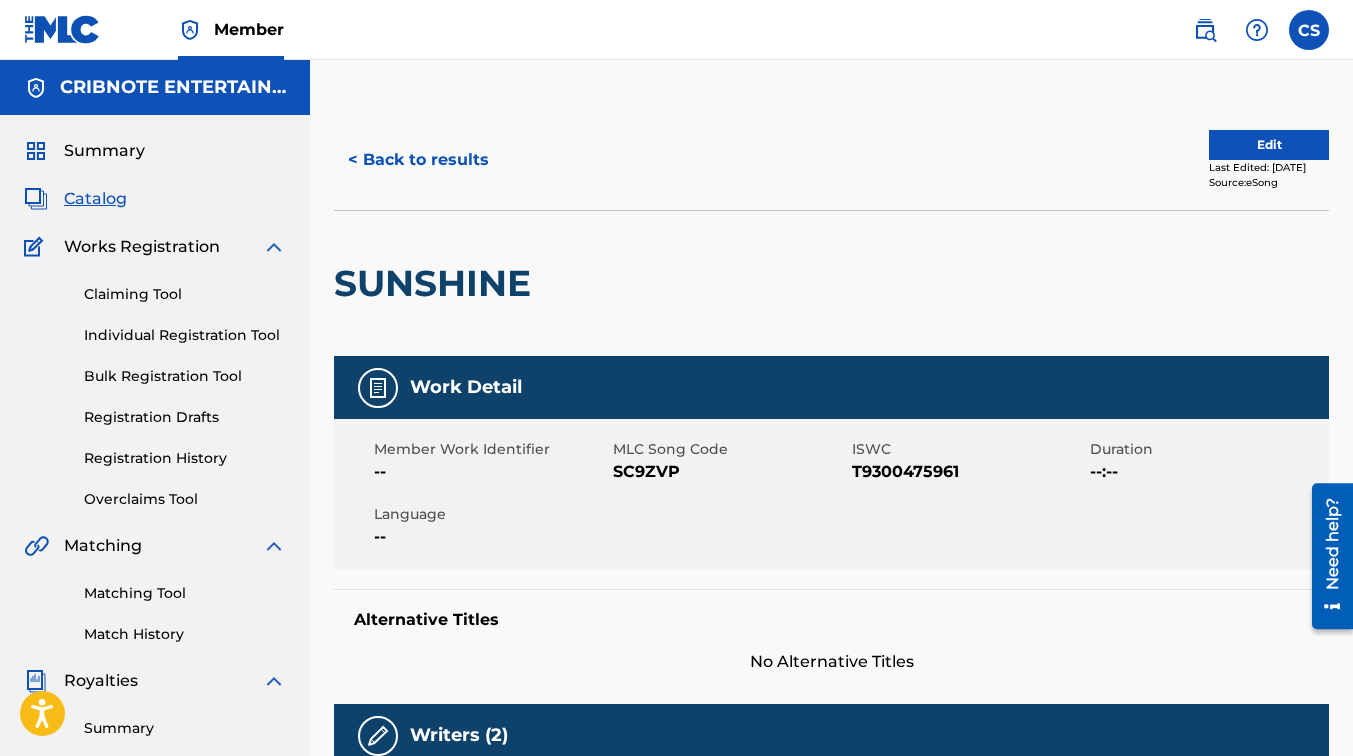 click on "< Back to results" at bounding box center [418, 160] 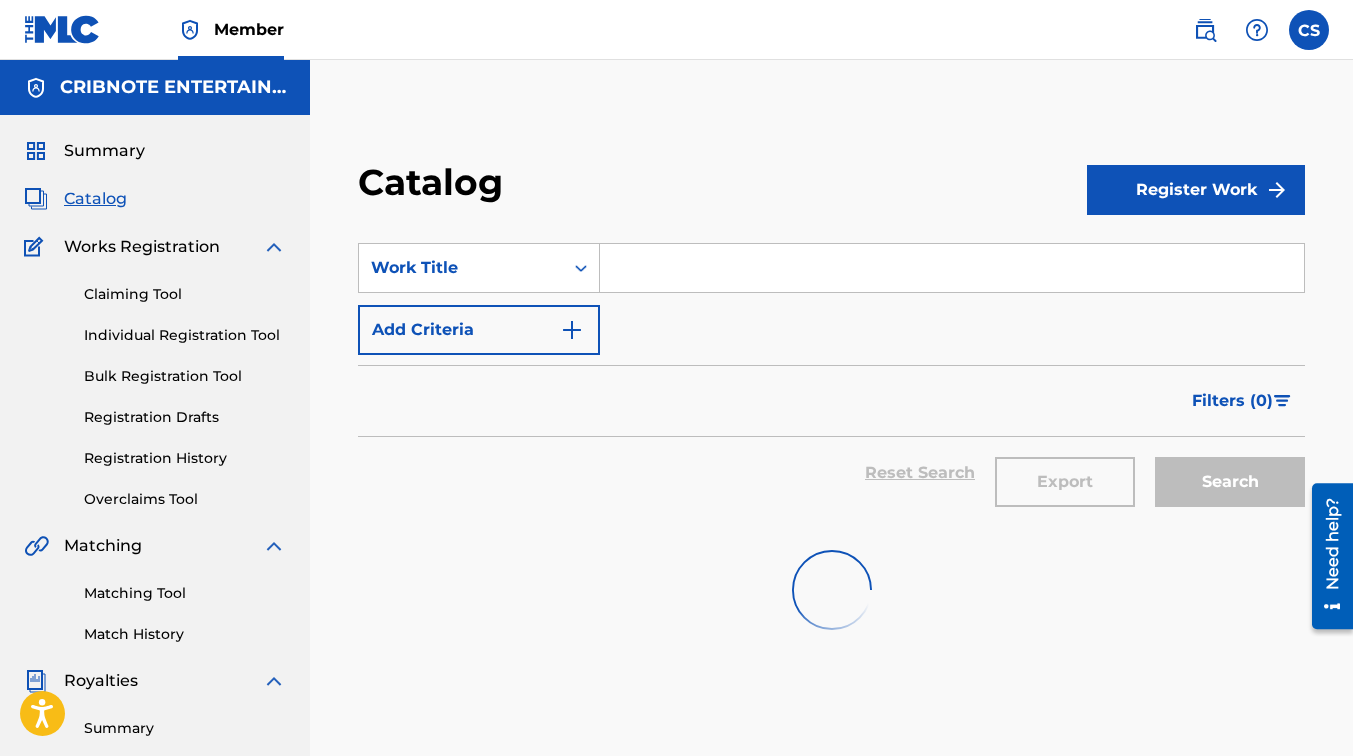 scroll, scrollTop: 120, scrollLeft: 0, axis: vertical 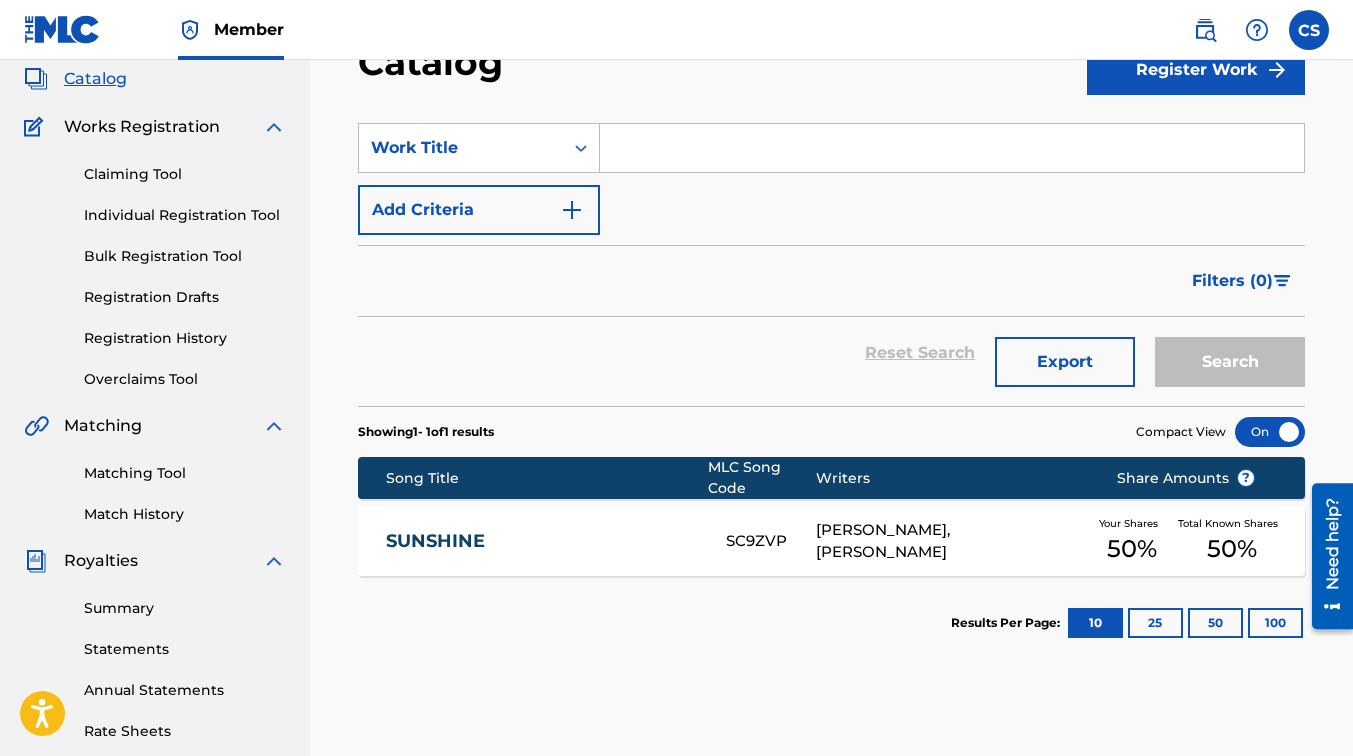 click at bounding box center [952, 148] 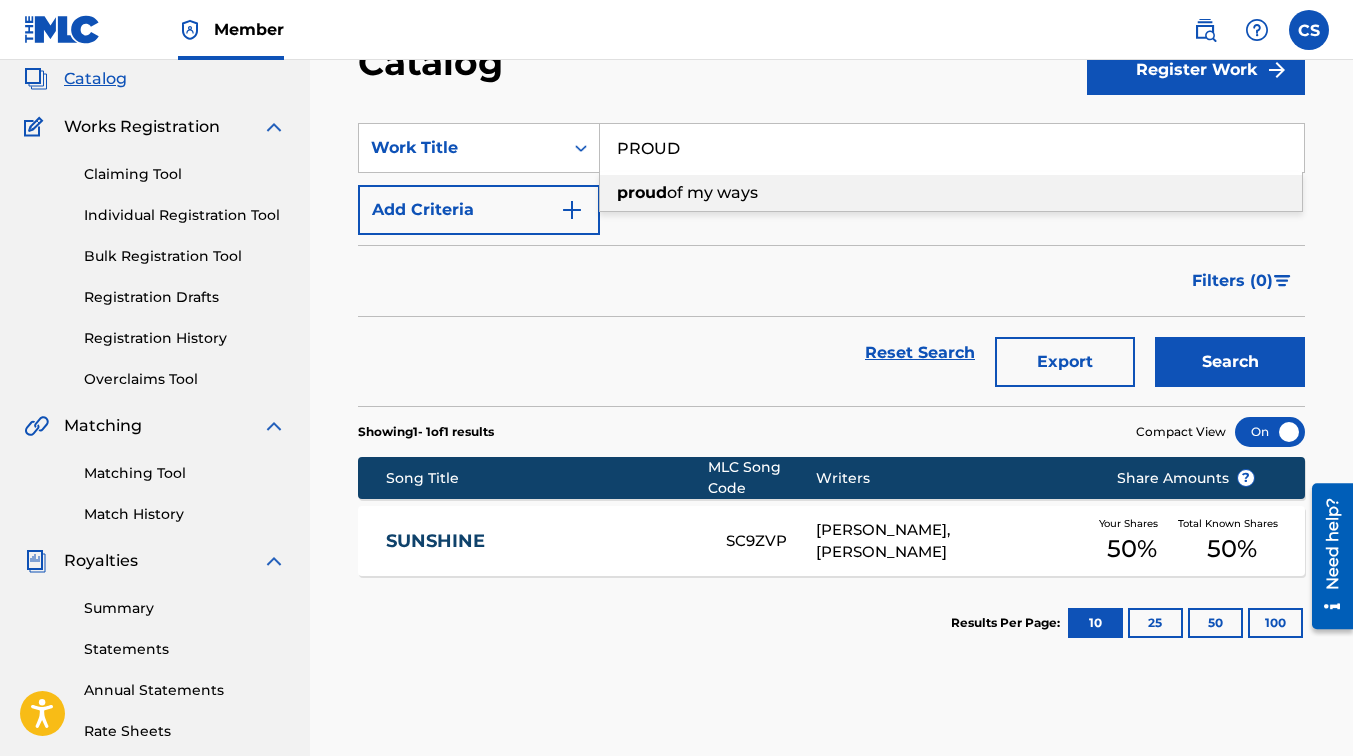 click on "of my ways" at bounding box center (712, 192) 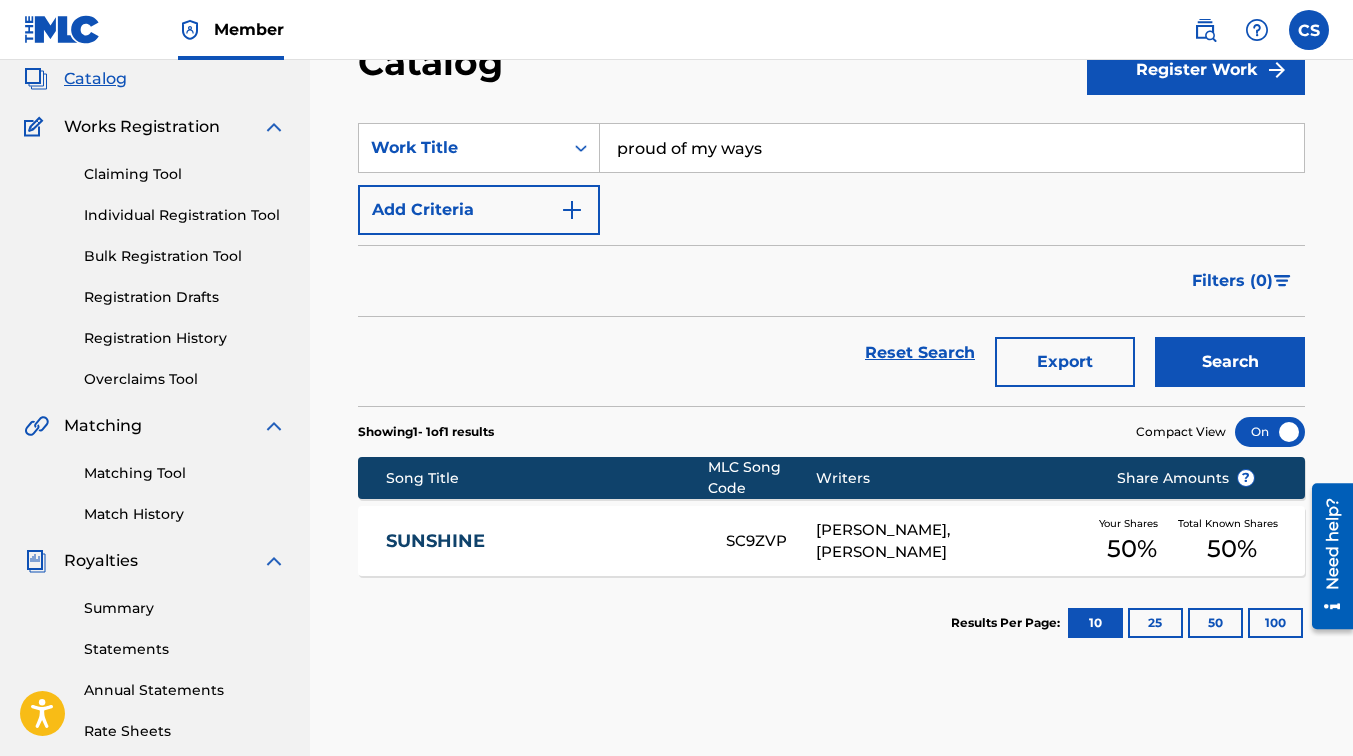 click on "Search" at bounding box center (1230, 362) 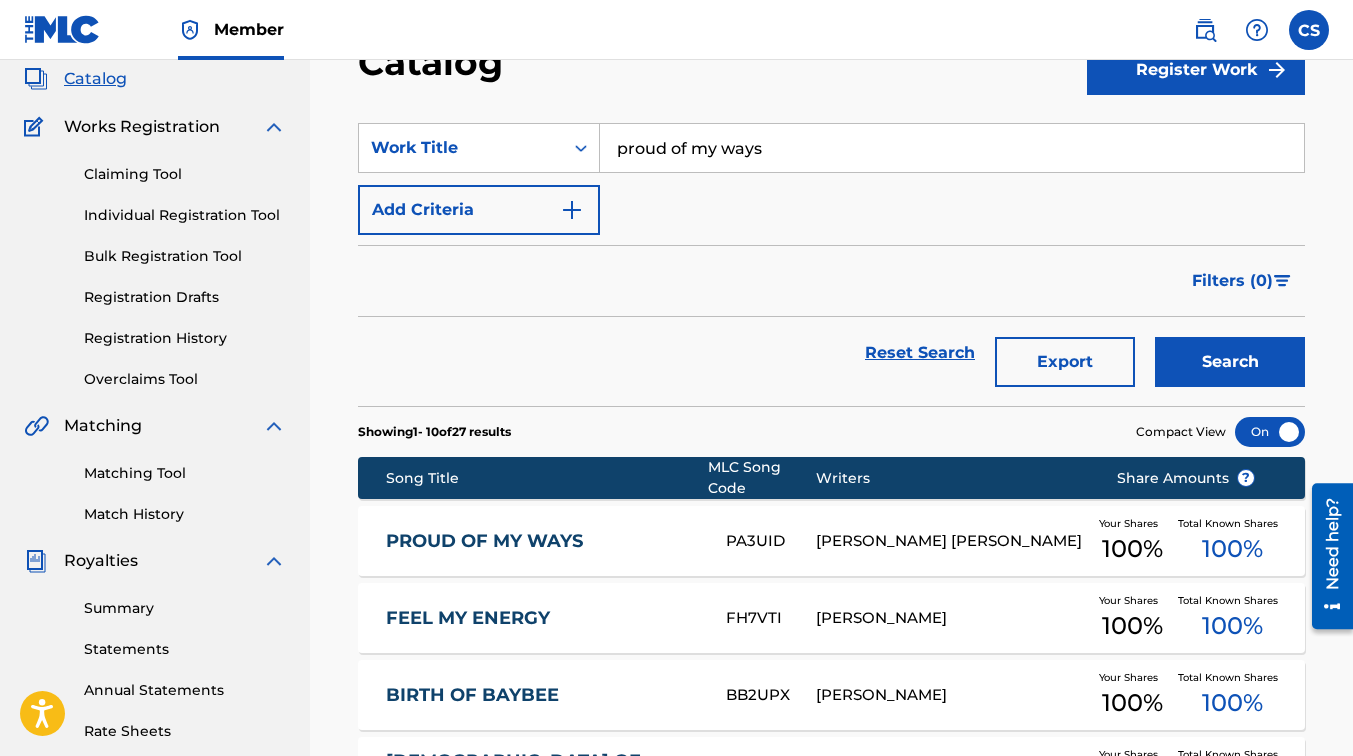 click on "PROUD OF MY WAYS" at bounding box center [542, 541] 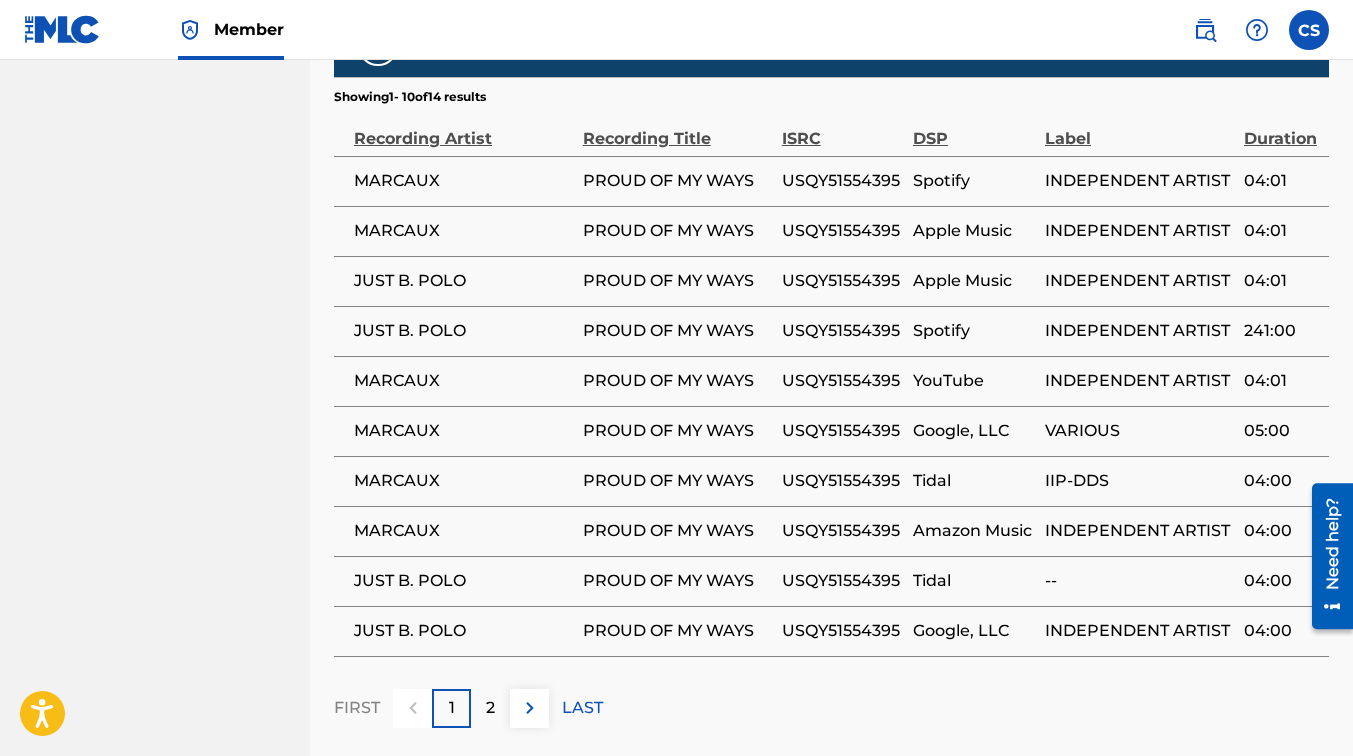 scroll, scrollTop: 1329, scrollLeft: 0, axis: vertical 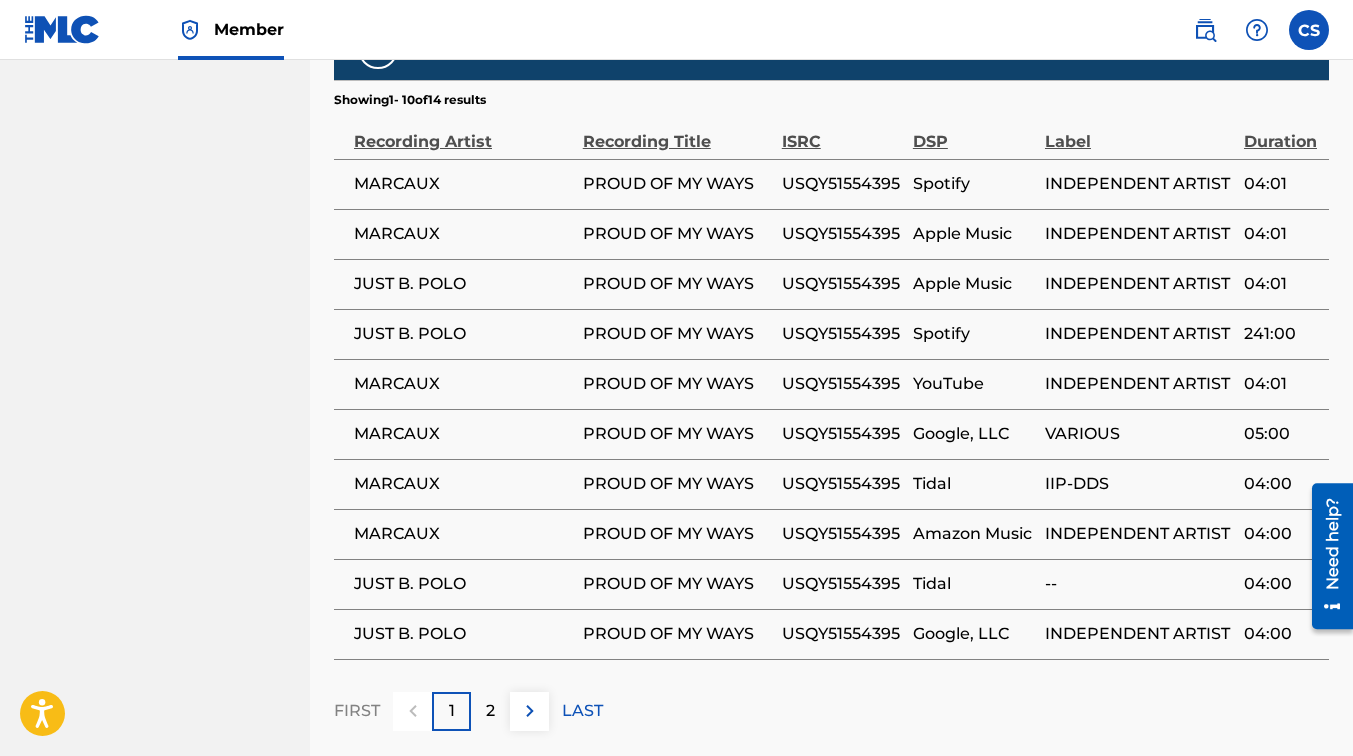 click on "2" at bounding box center (490, 711) 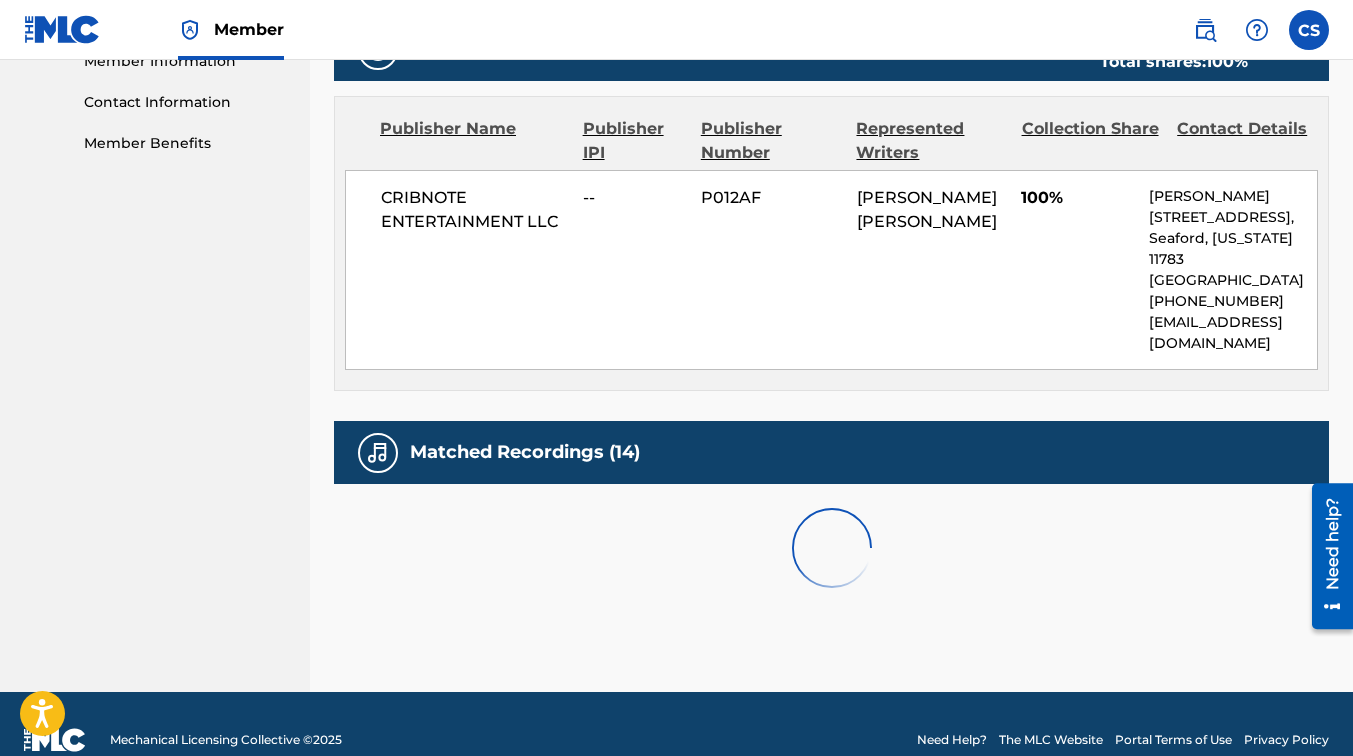 scroll, scrollTop: 1149, scrollLeft: 0, axis: vertical 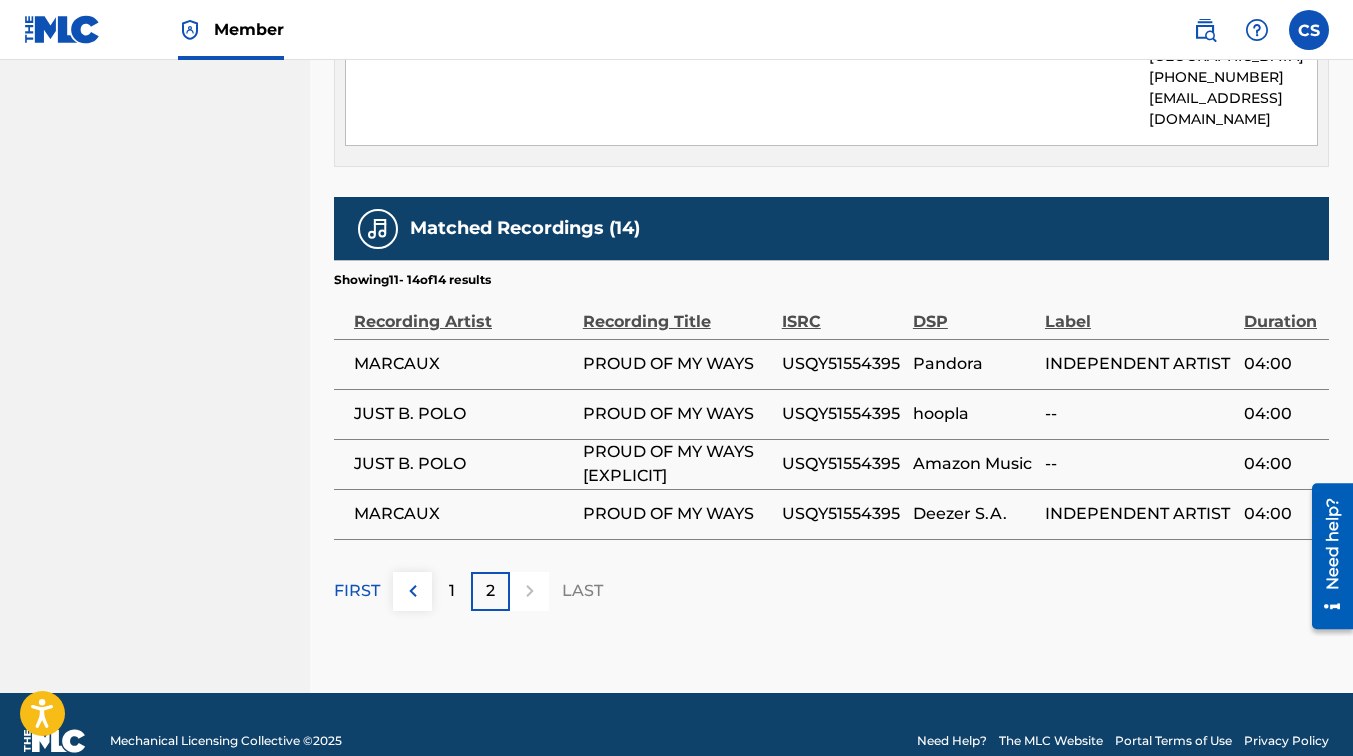click at bounding box center [413, 591] 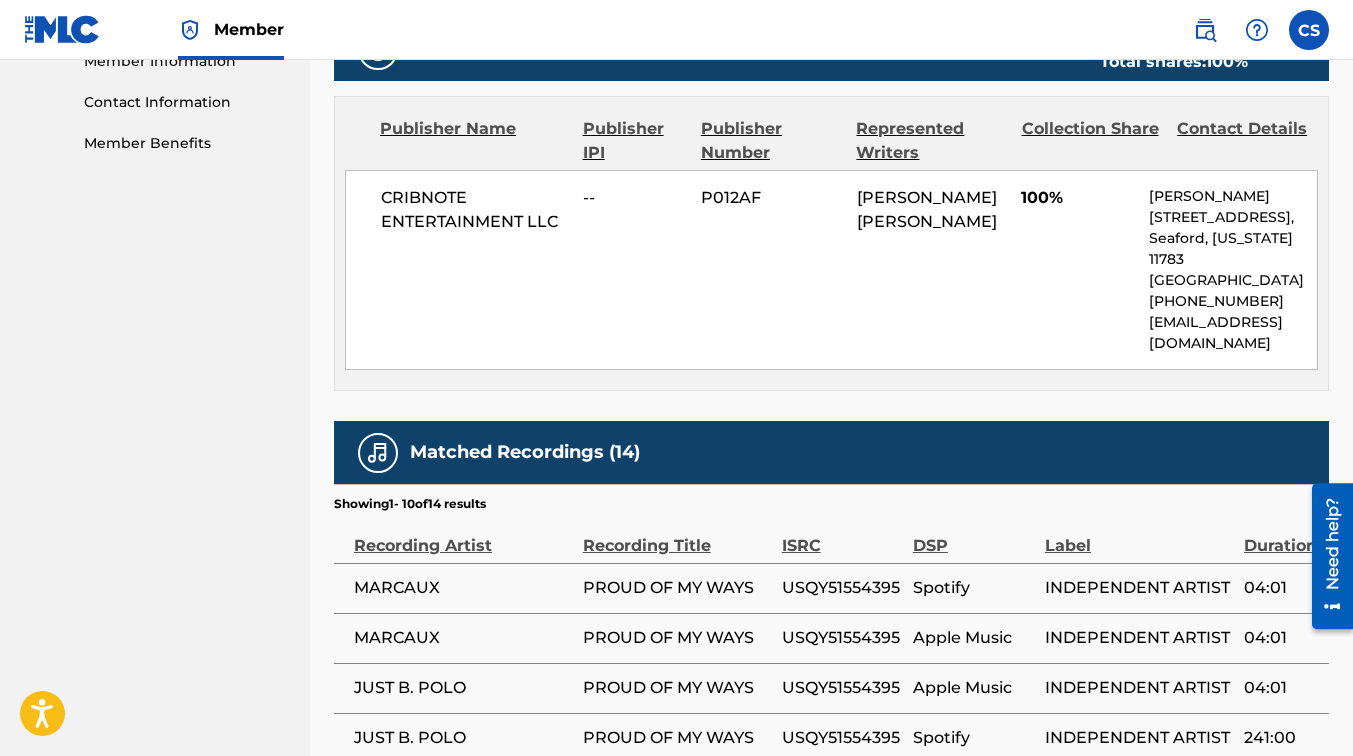 scroll, scrollTop: 1149, scrollLeft: 0, axis: vertical 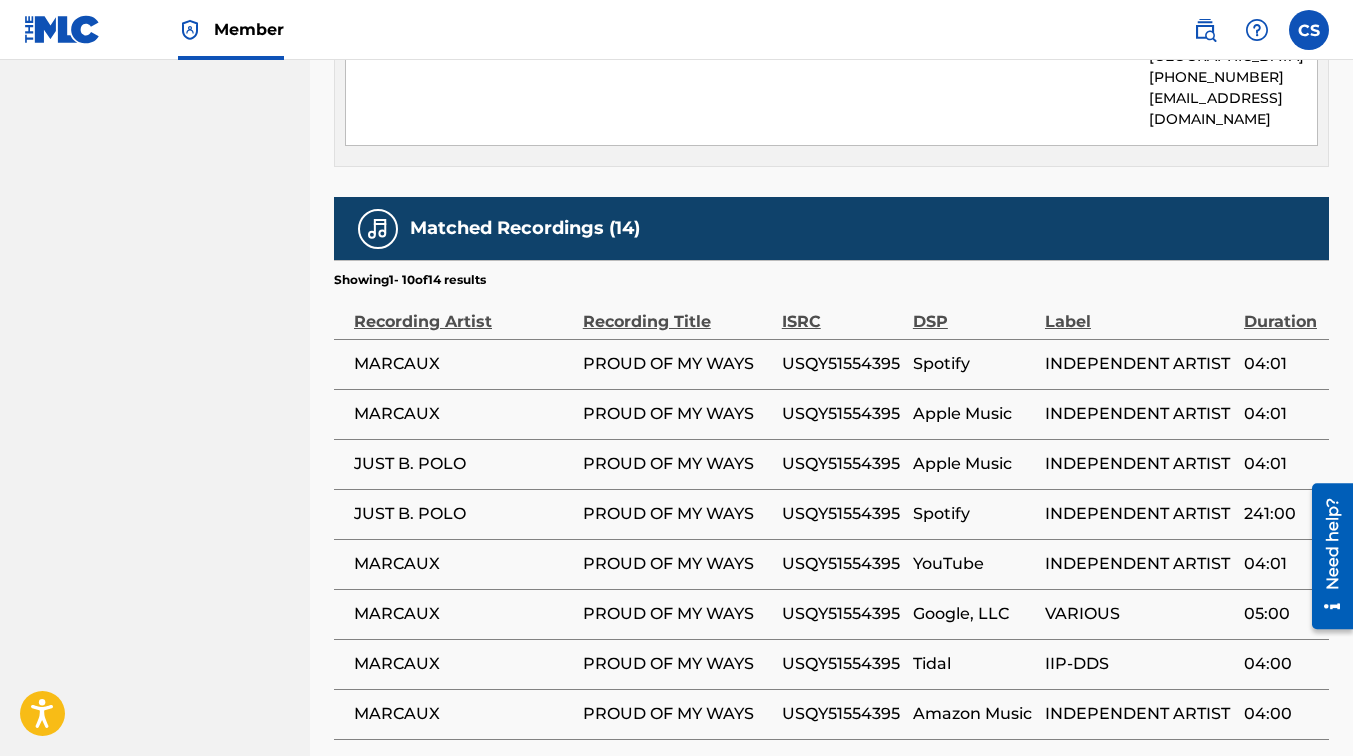 click on "USQY51554395" at bounding box center (842, 364) 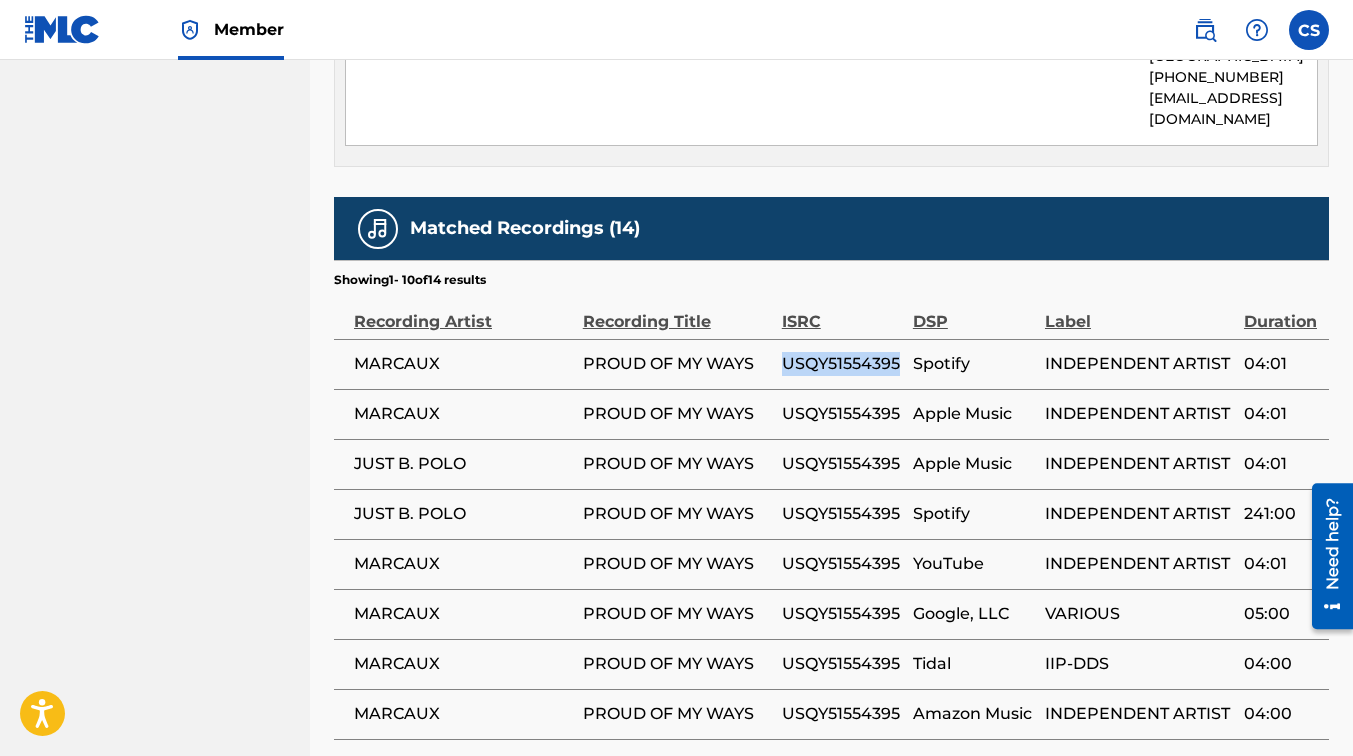 click on "USQY51554395" at bounding box center [842, 364] 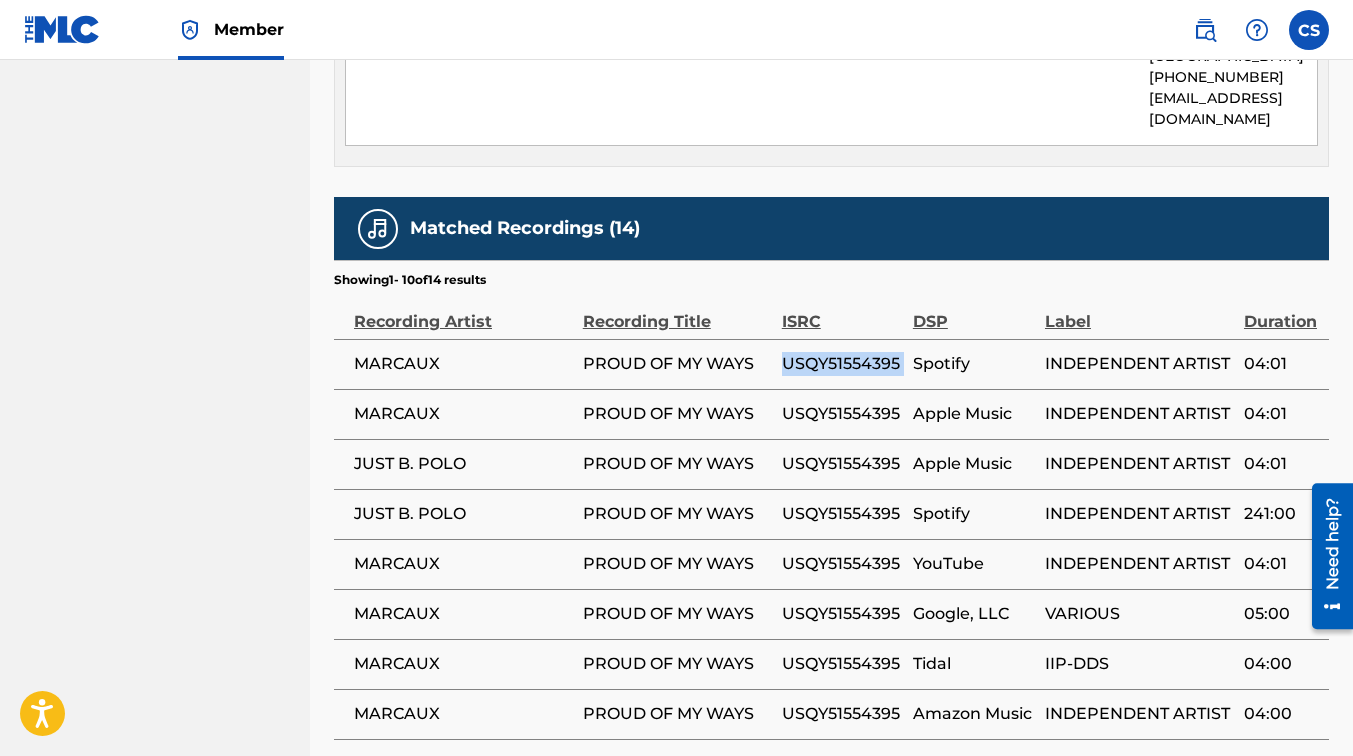 click on "USQY51554395" at bounding box center [842, 364] 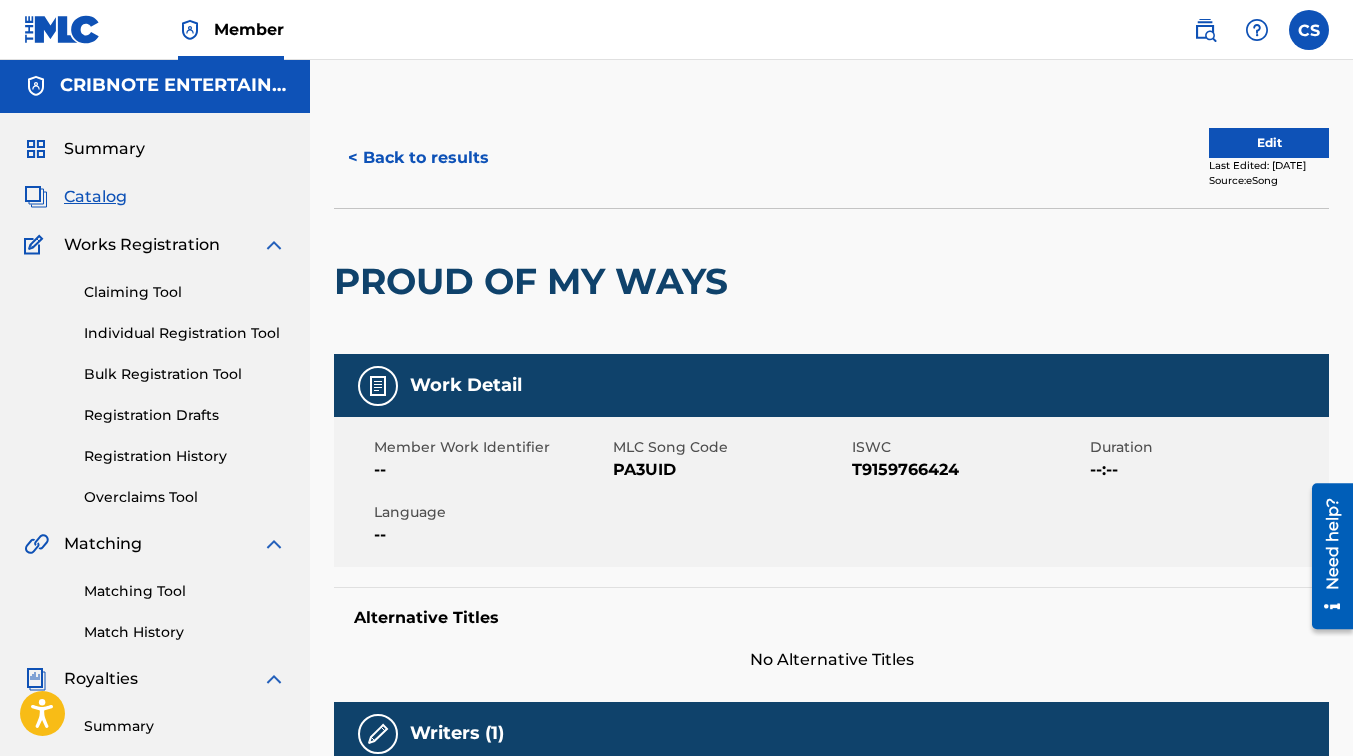 scroll, scrollTop: 0, scrollLeft: 0, axis: both 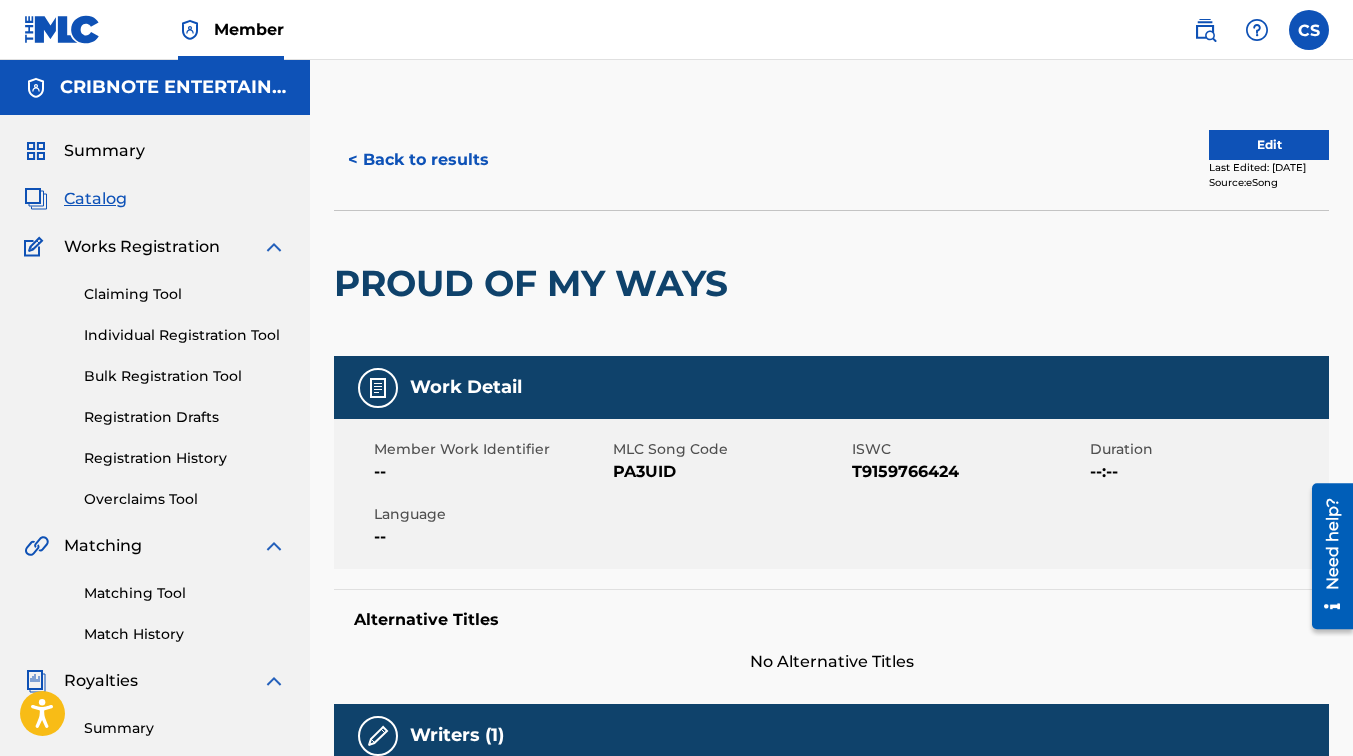 click on "< Back to results" at bounding box center [418, 160] 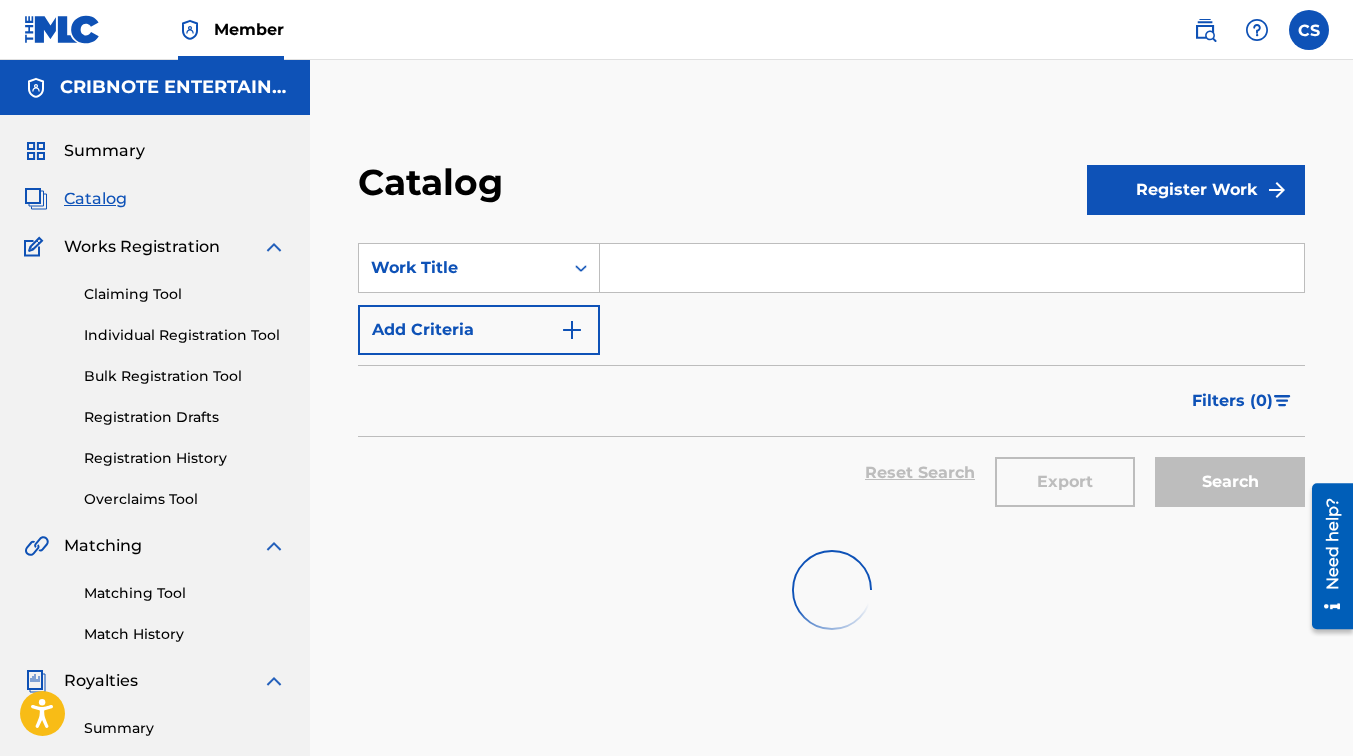 scroll, scrollTop: 120, scrollLeft: 0, axis: vertical 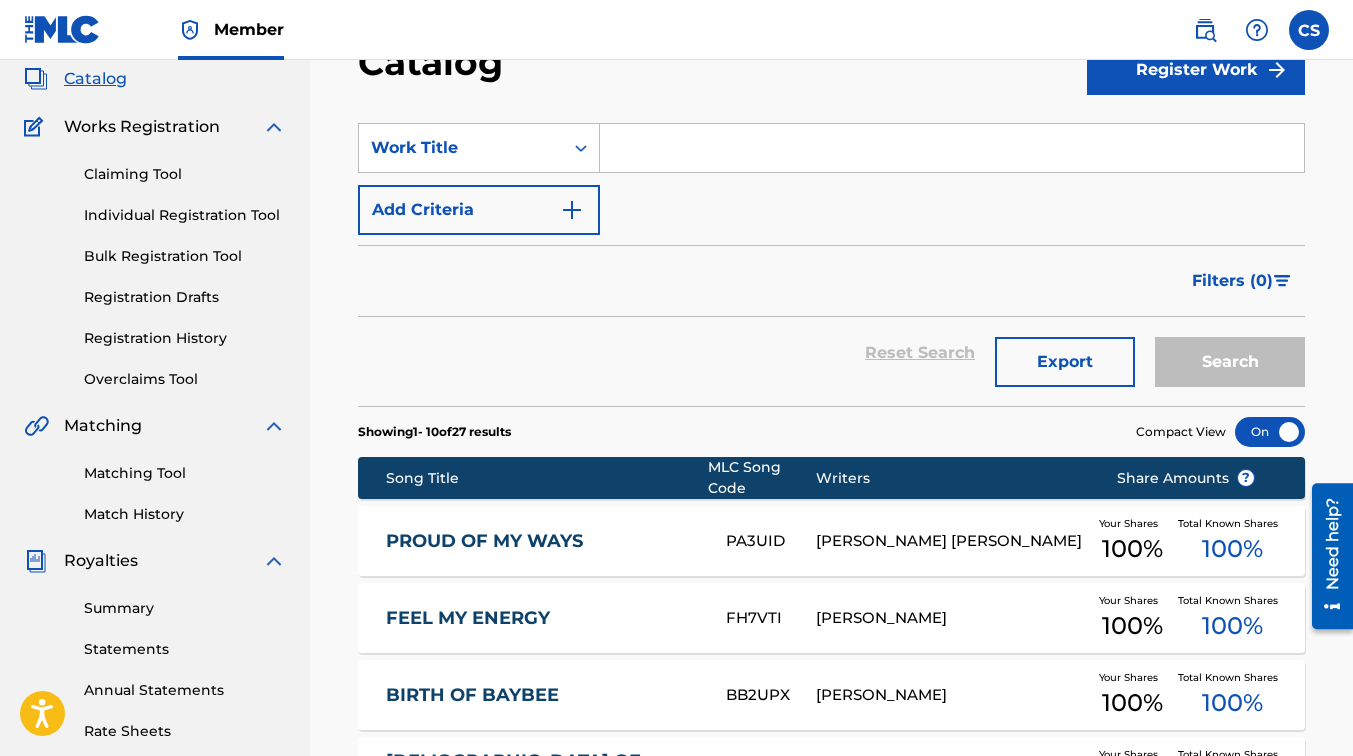 click at bounding box center (952, 148) 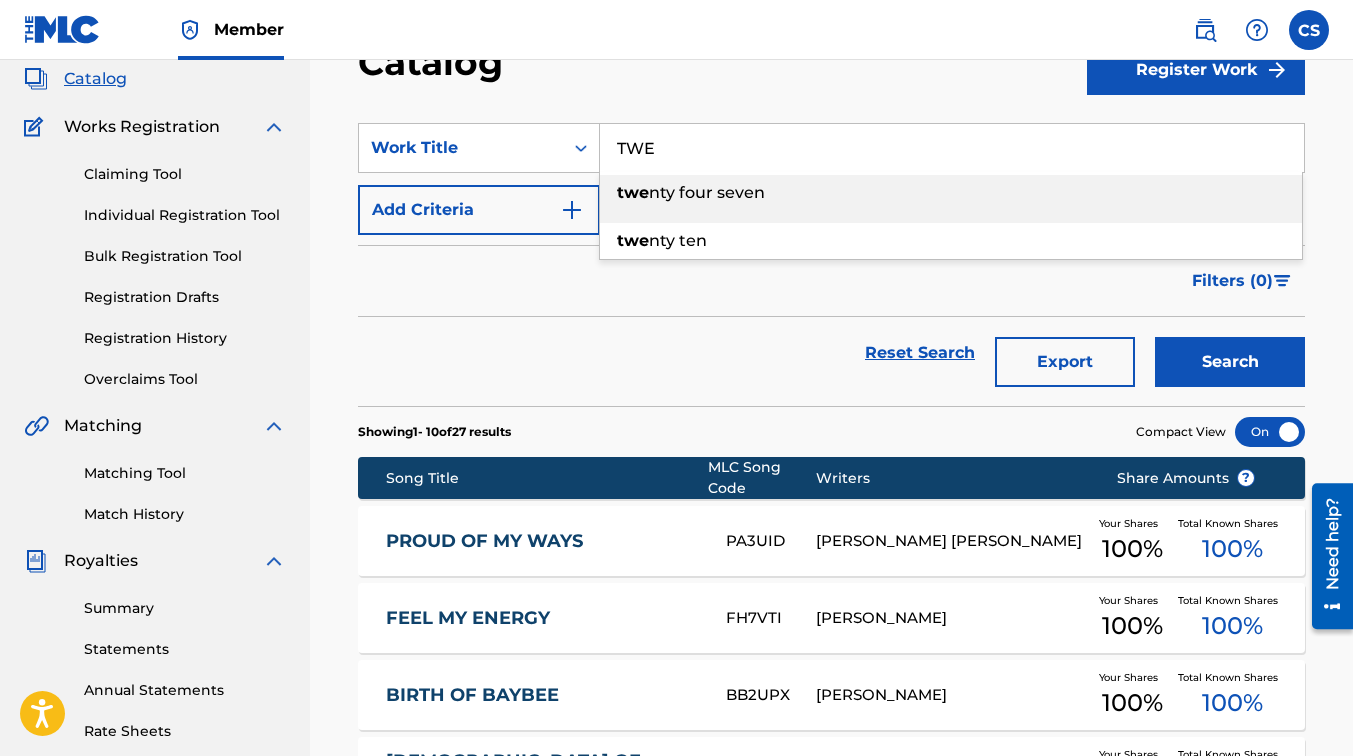 click on "nty four seven" at bounding box center [707, 192] 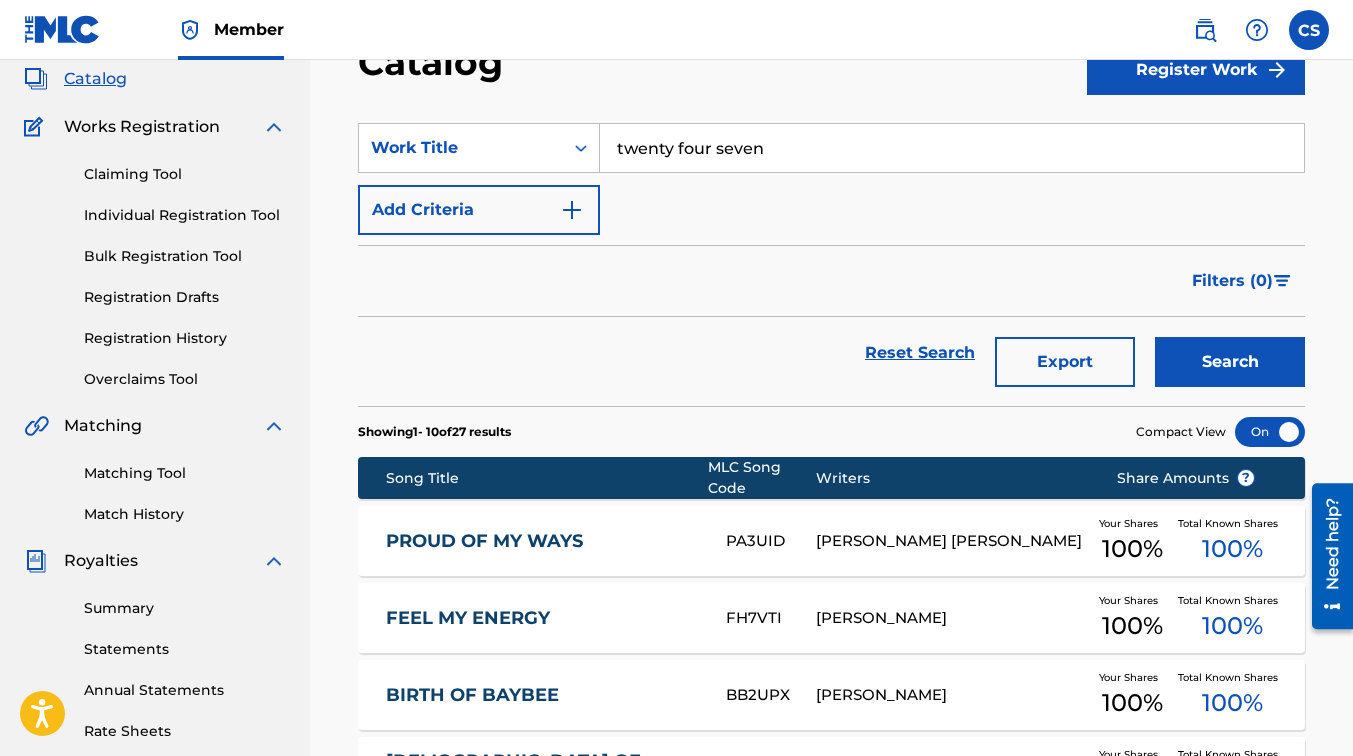click on "Search" at bounding box center (1230, 362) 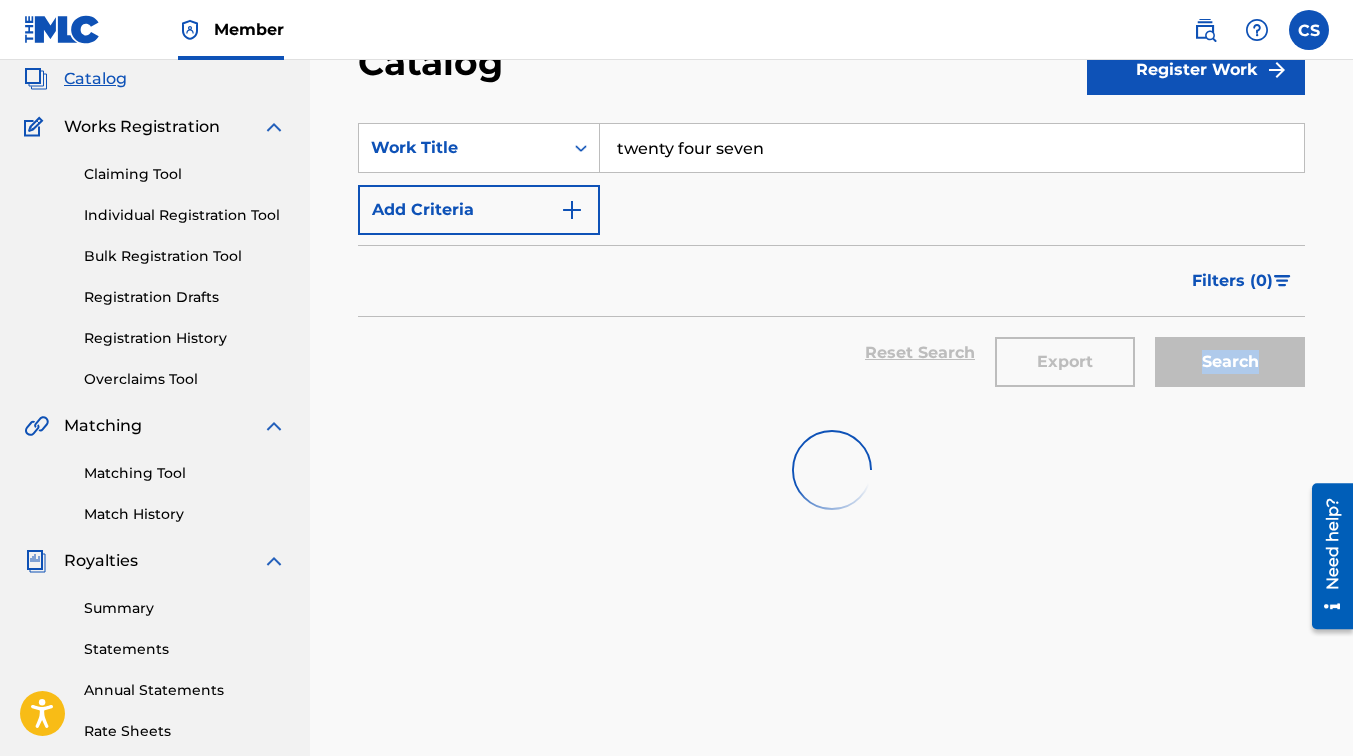 click on "Search" at bounding box center [1225, 353] 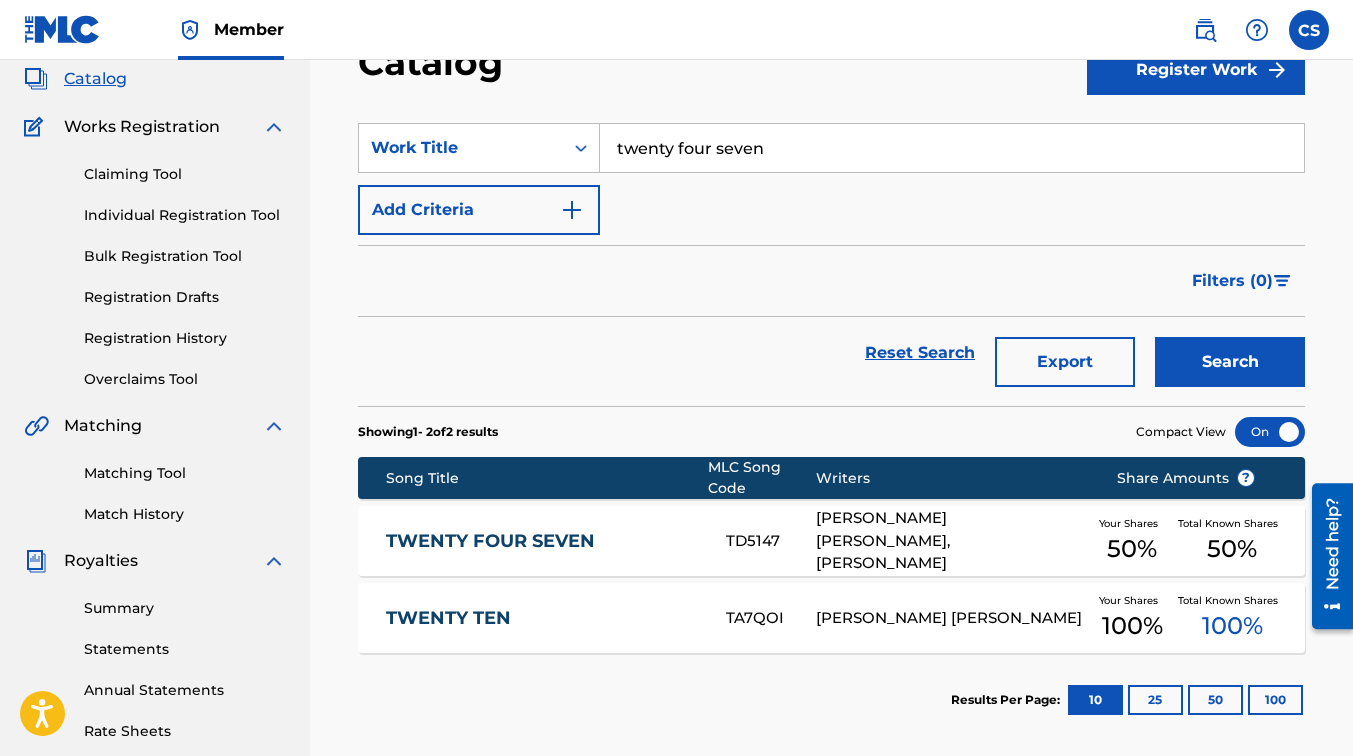 click on "[PERSON_NAME] [PERSON_NAME], [PERSON_NAME]" at bounding box center [951, 541] 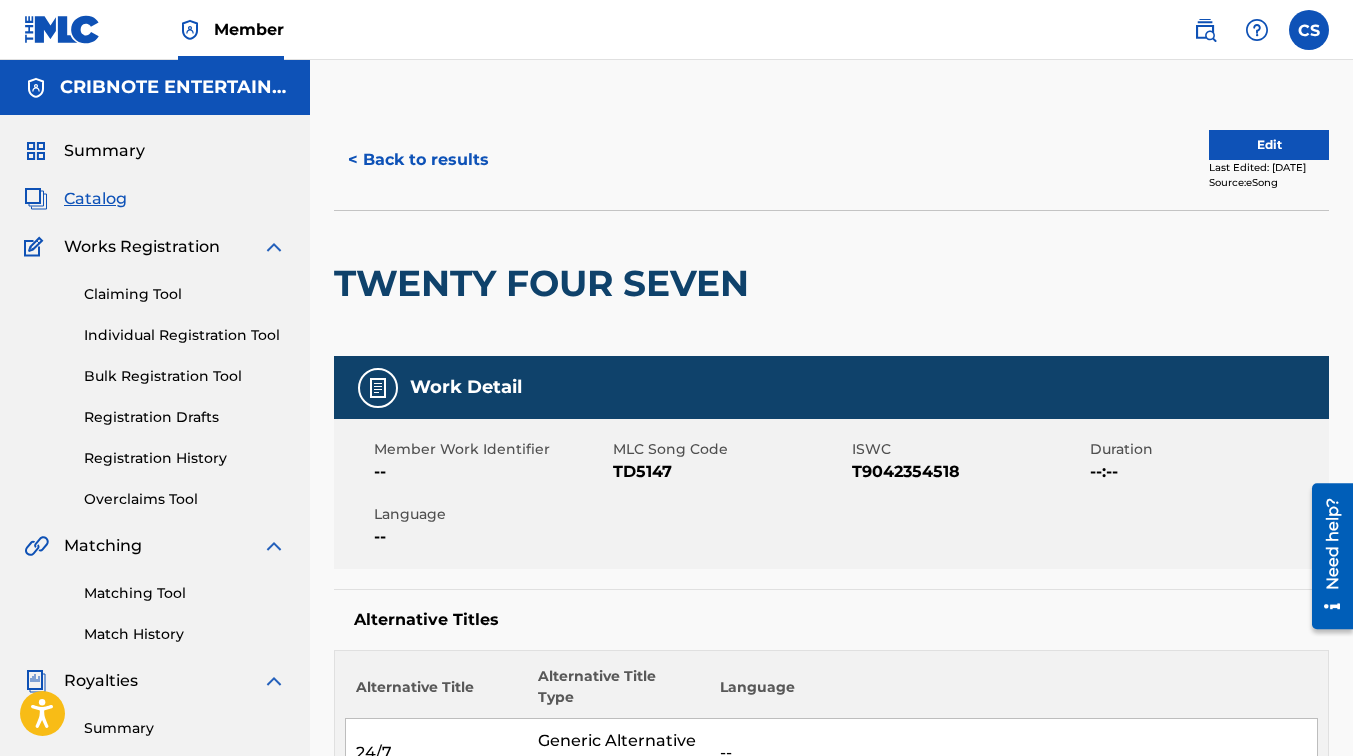 drag, startPoint x: 1350, startPoint y: 295, endPoint x: 1356, endPoint y: 346, distance: 51.351727 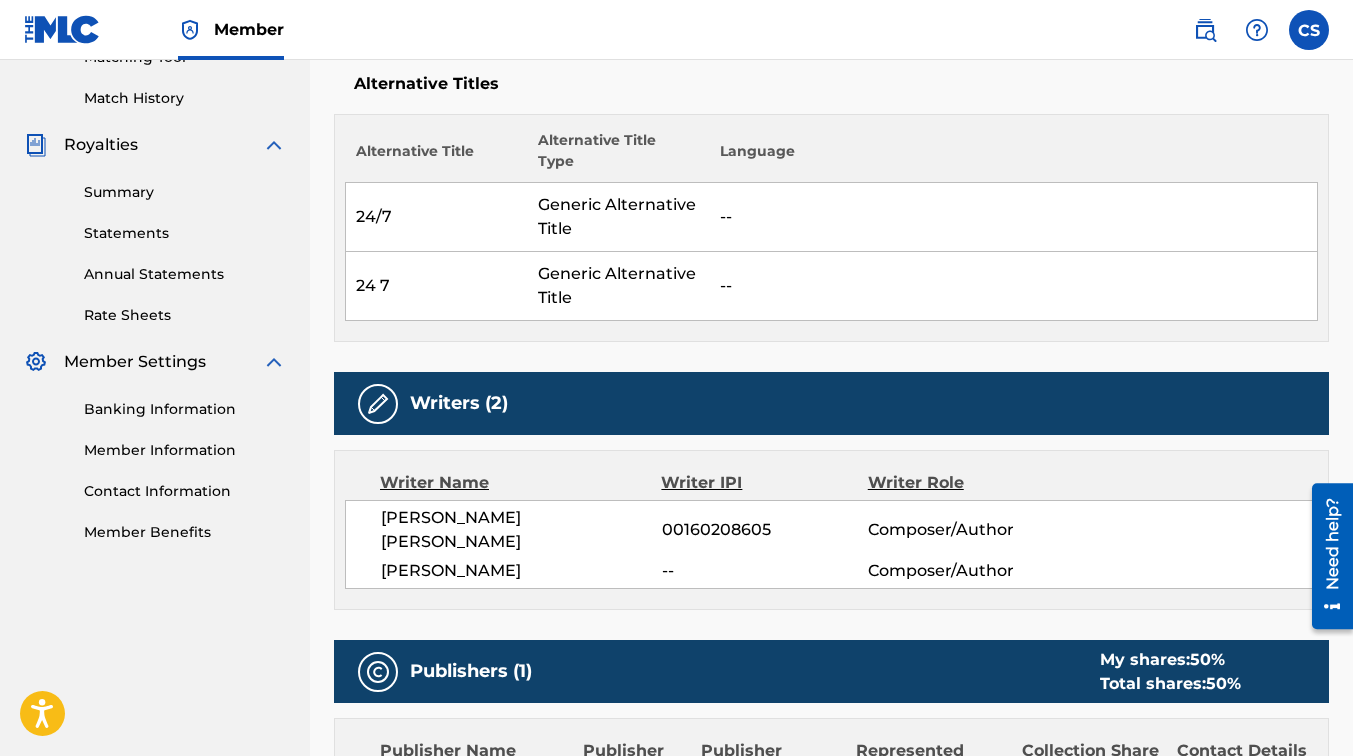 scroll, scrollTop: 560, scrollLeft: 0, axis: vertical 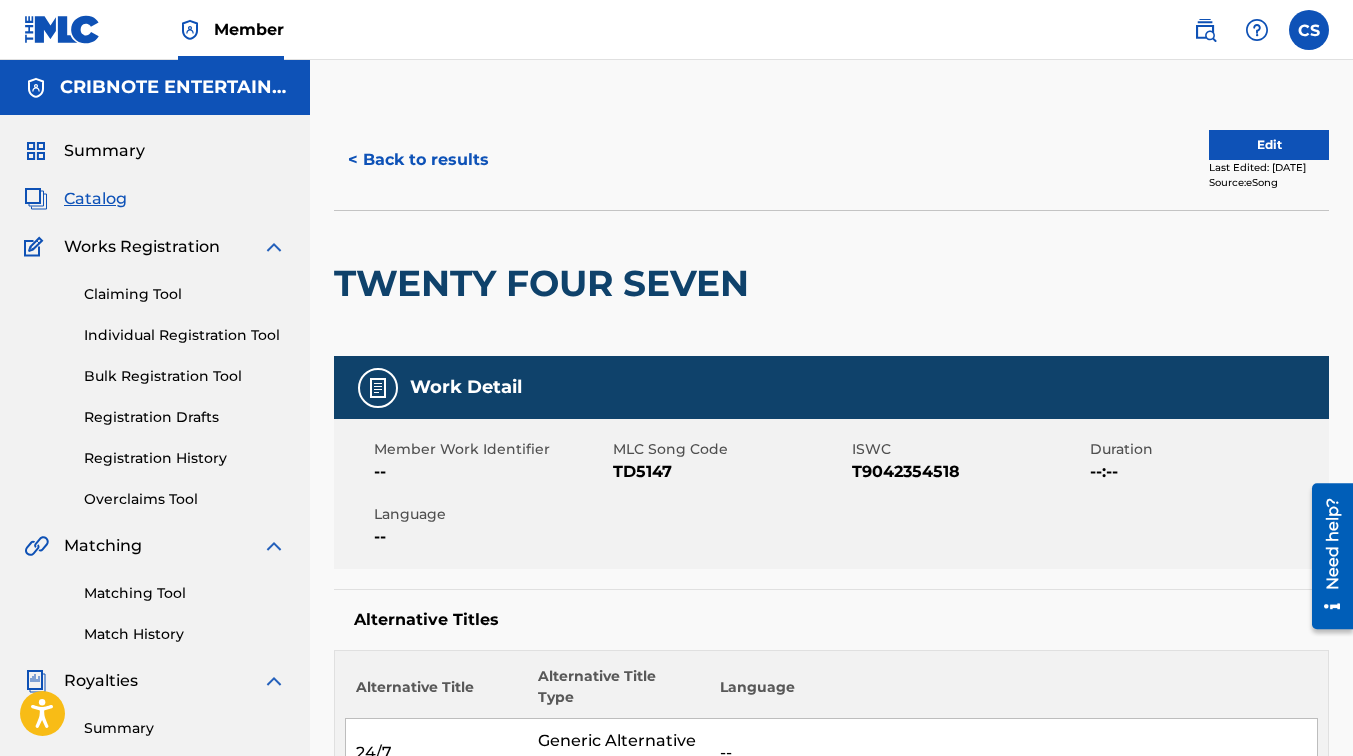 click on "< Back to results" at bounding box center [418, 160] 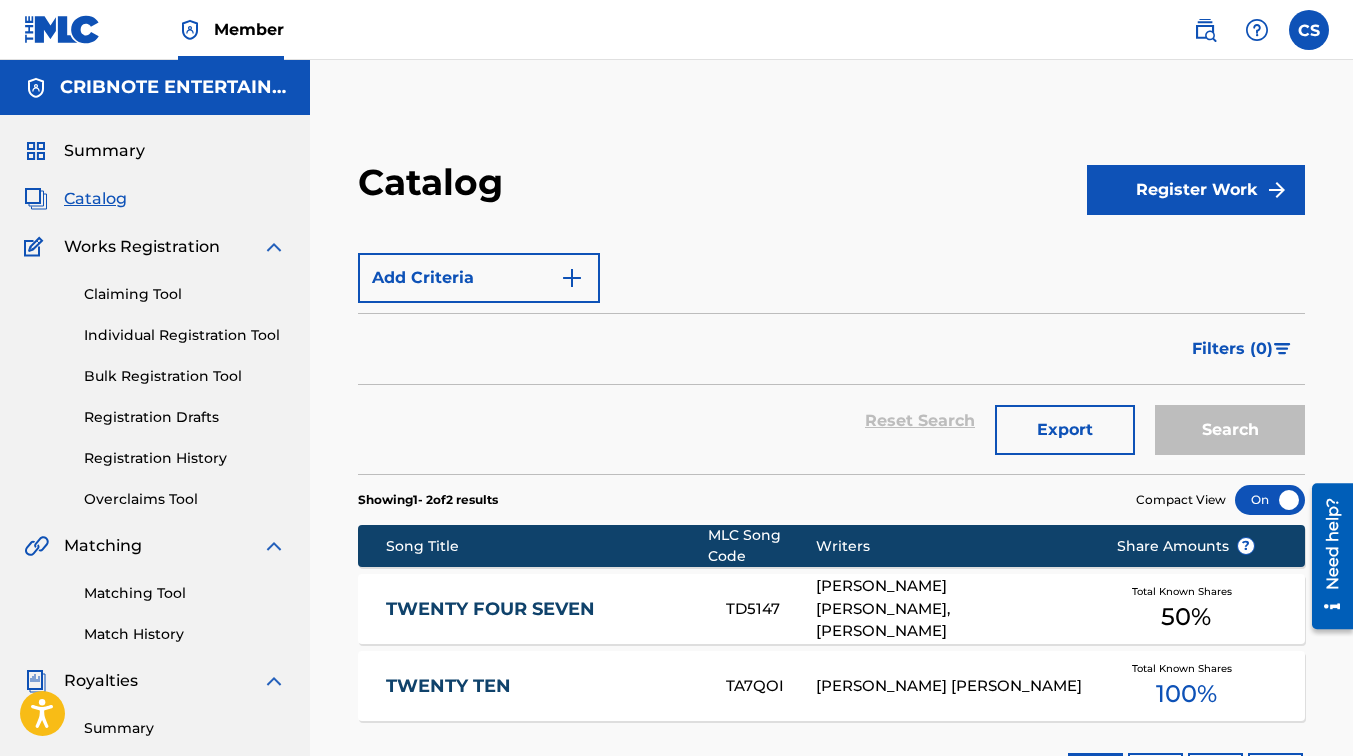 scroll, scrollTop: 120, scrollLeft: 0, axis: vertical 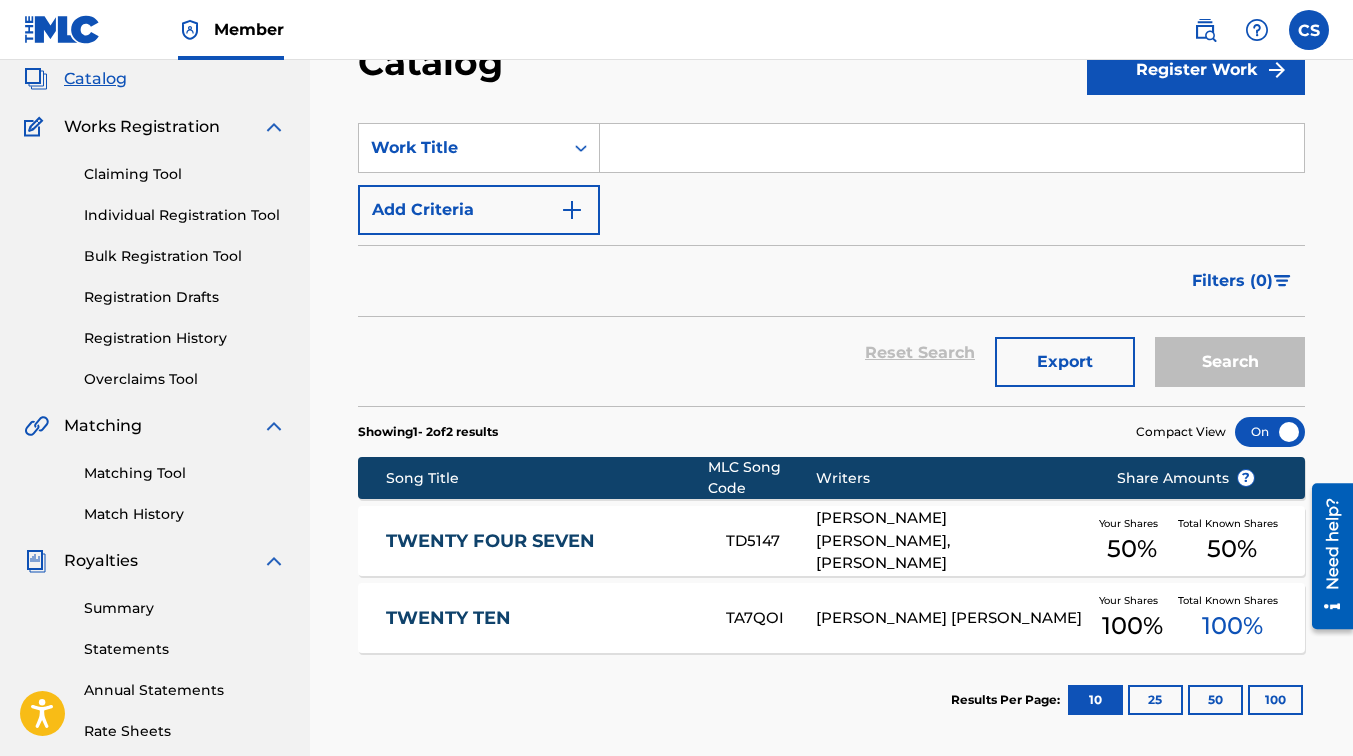 click at bounding box center [952, 148] 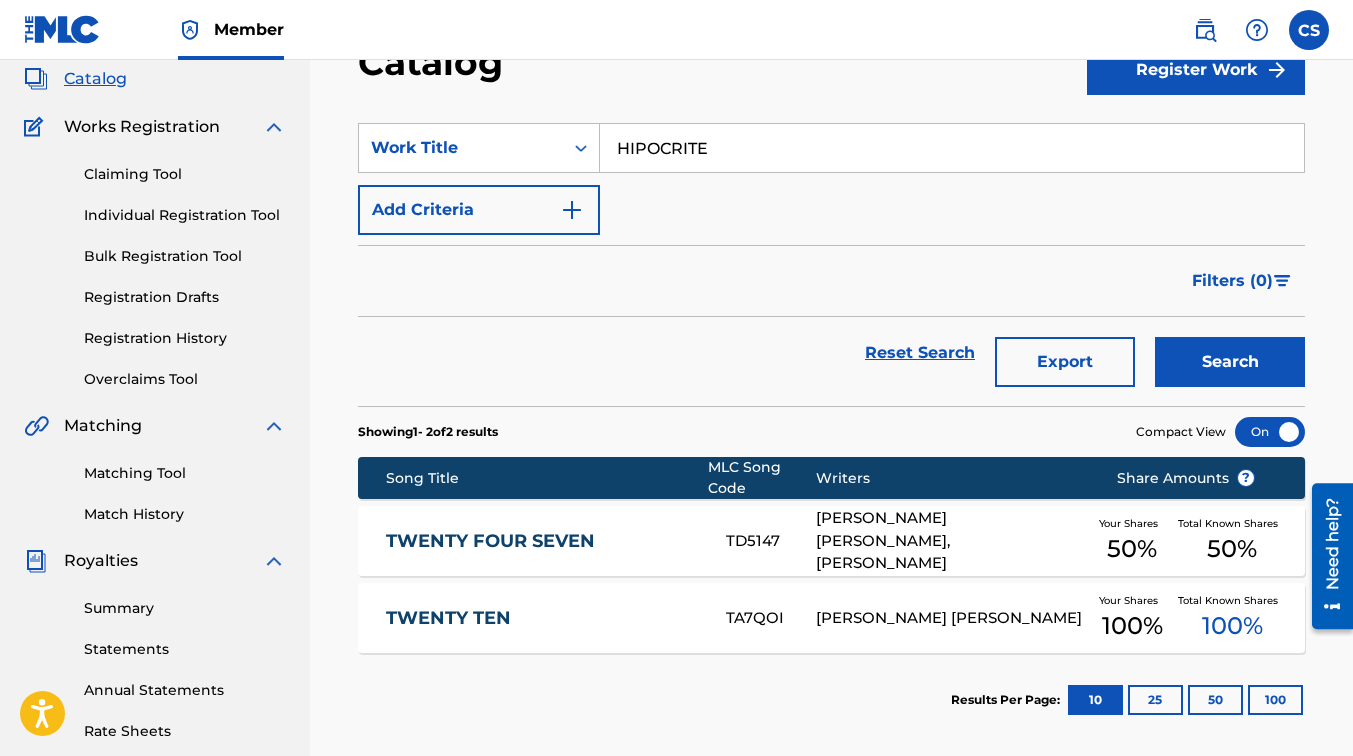 click on "Search" at bounding box center (1230, 362) 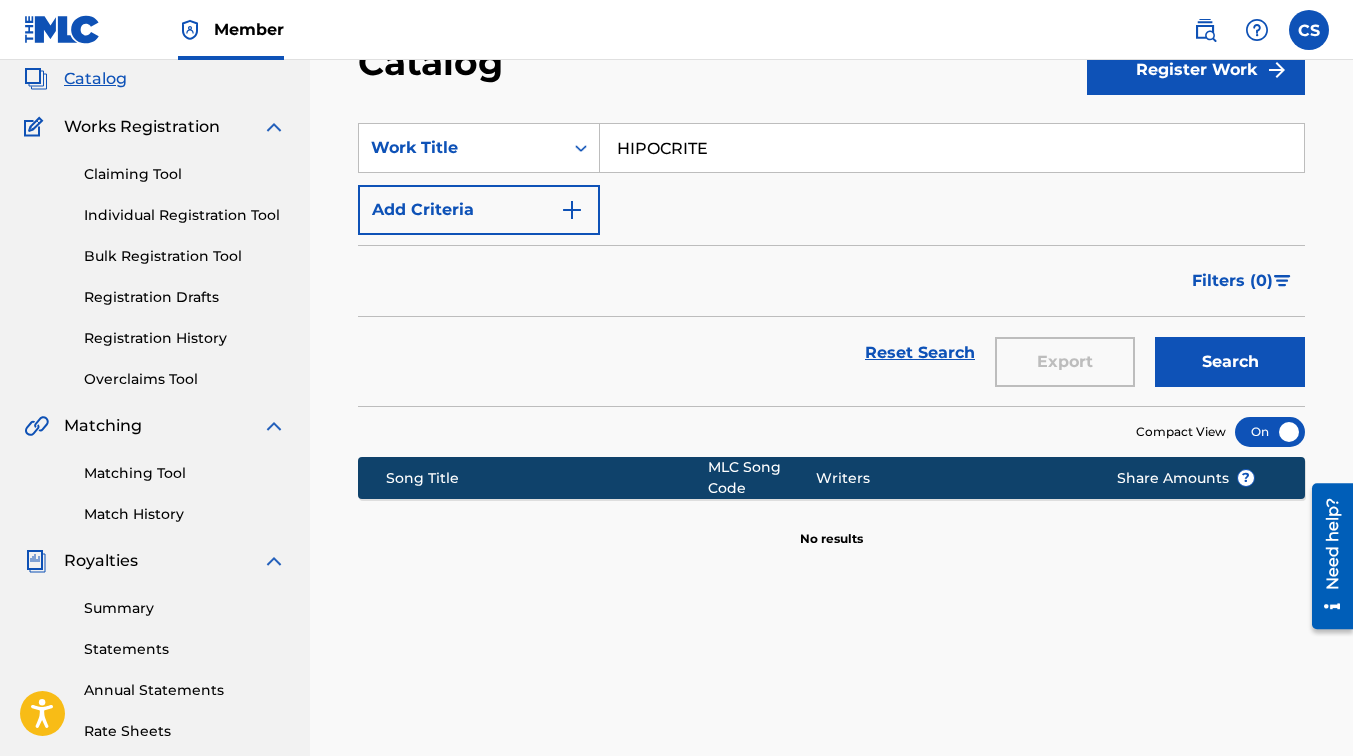 click on "Search" at bounding box center [1230, 362] 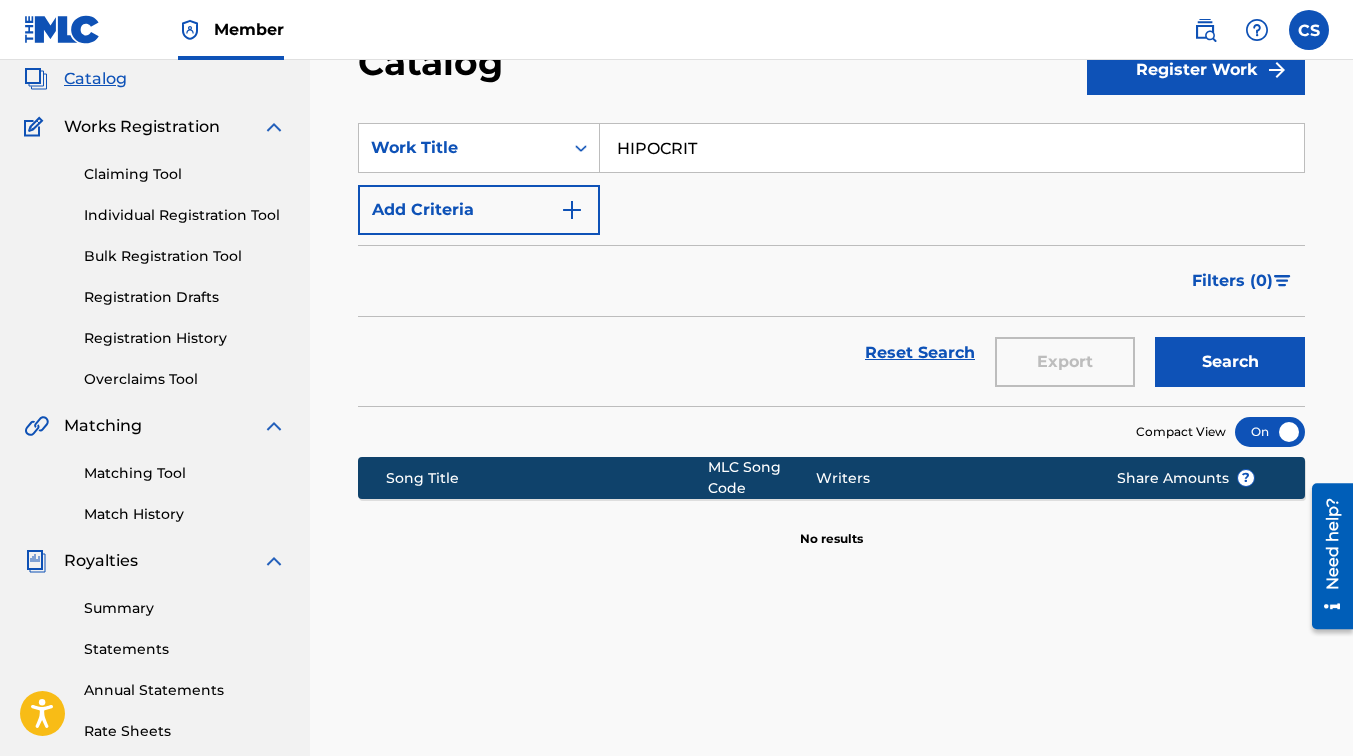 click on "Search" at bounding box center [1230, 362] 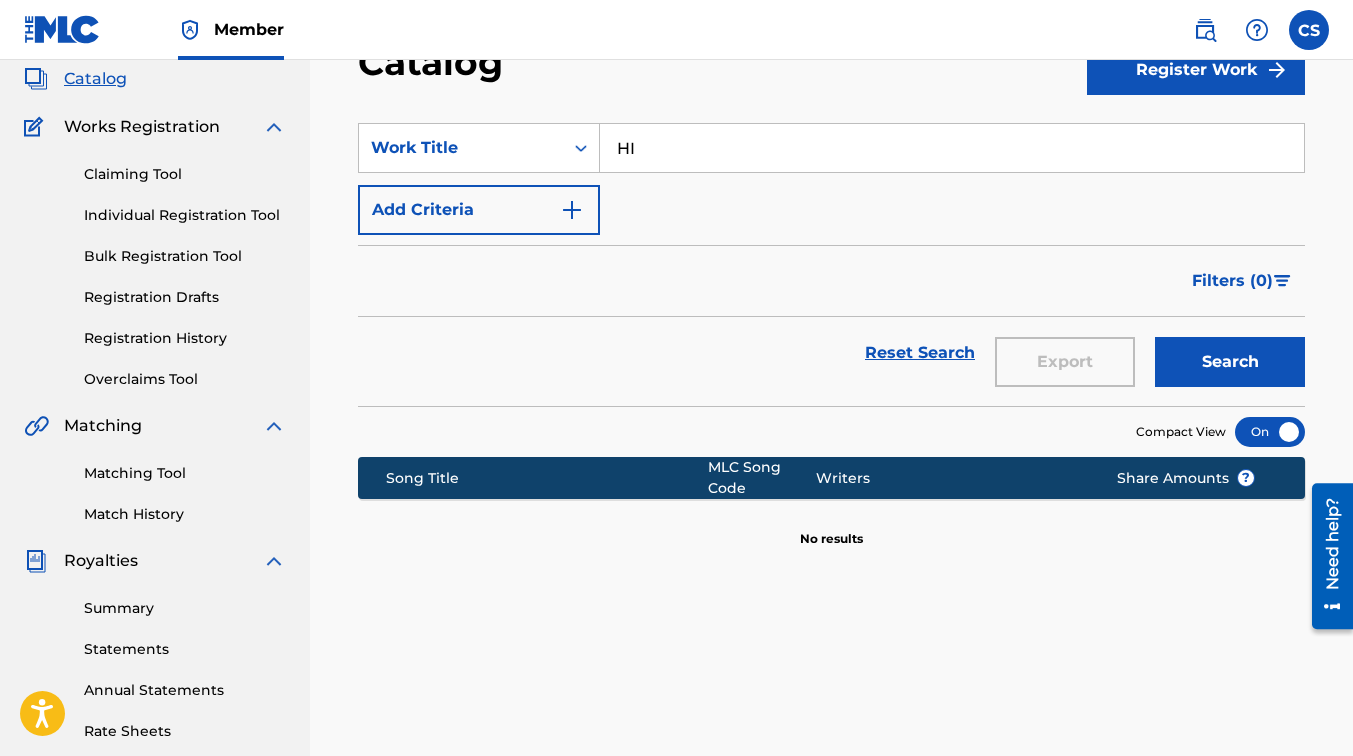 type on "H" 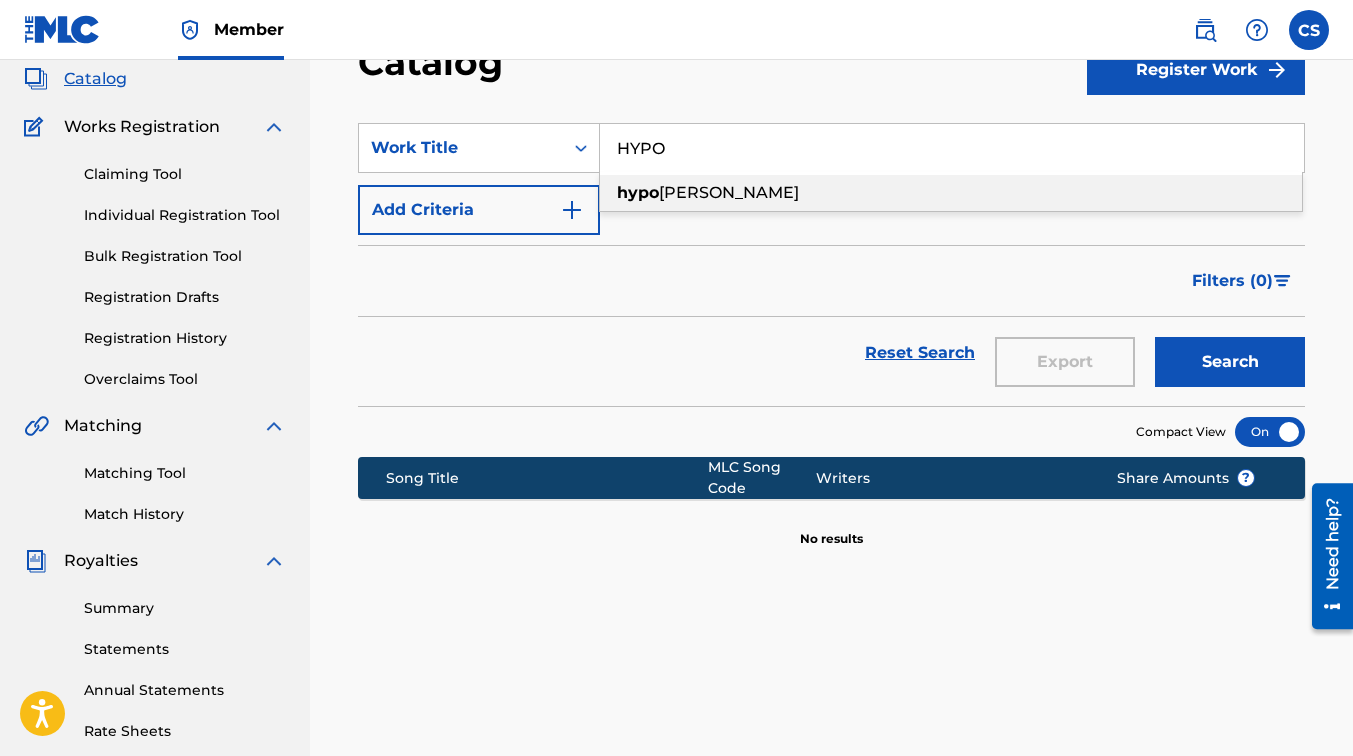 click on "hypo [PERSON_NAME]" at bounding box center (951, 193) 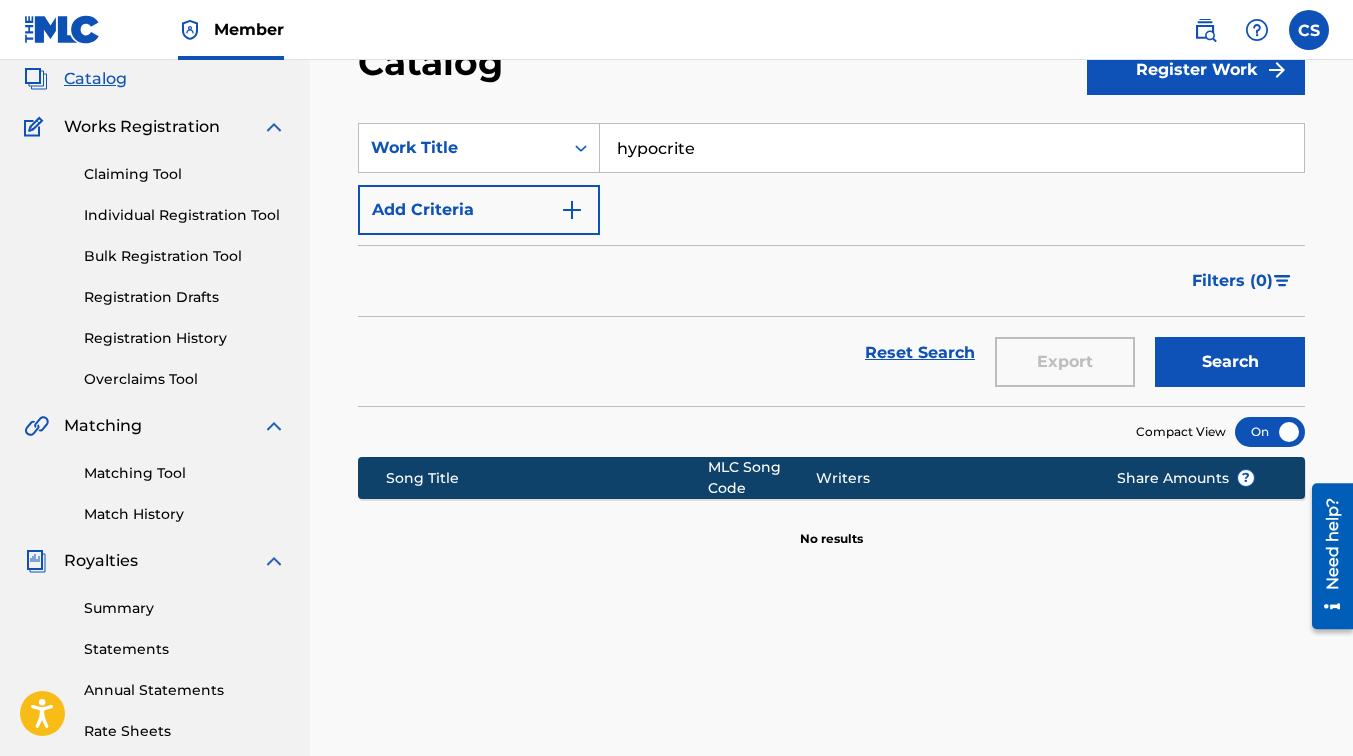click on "Search" at bounding box center [1230, 362] 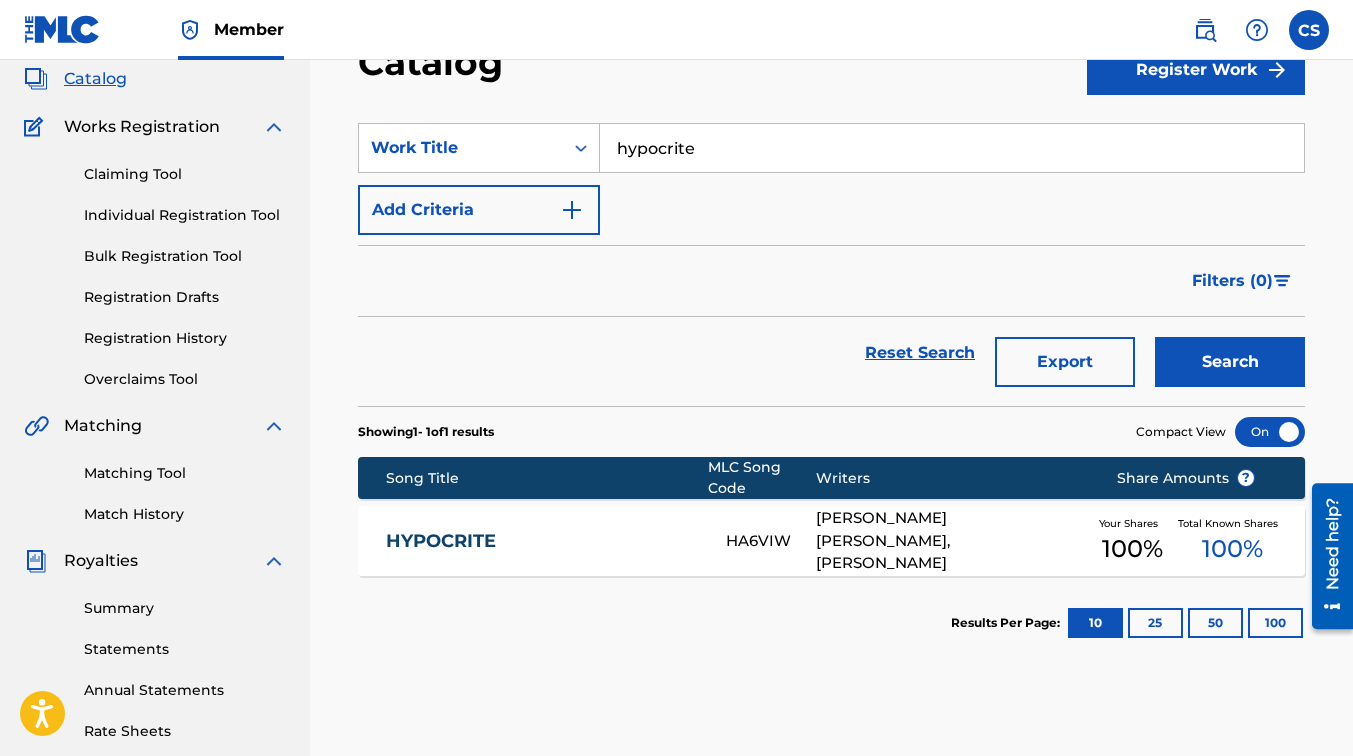 click on "HYPOCRITE" at bounding box center [542, 541] 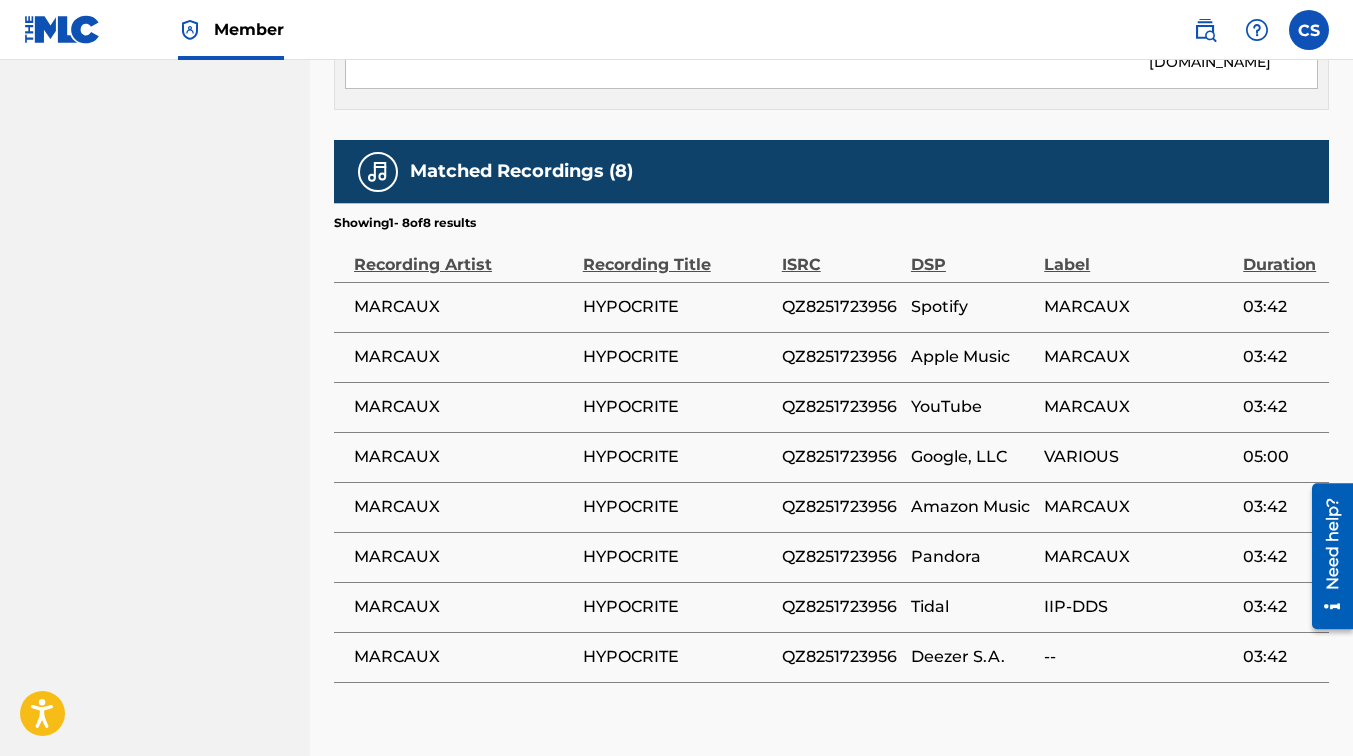 scroll, scrollTop: 1240, scrollLeft: 0, axis: vertical 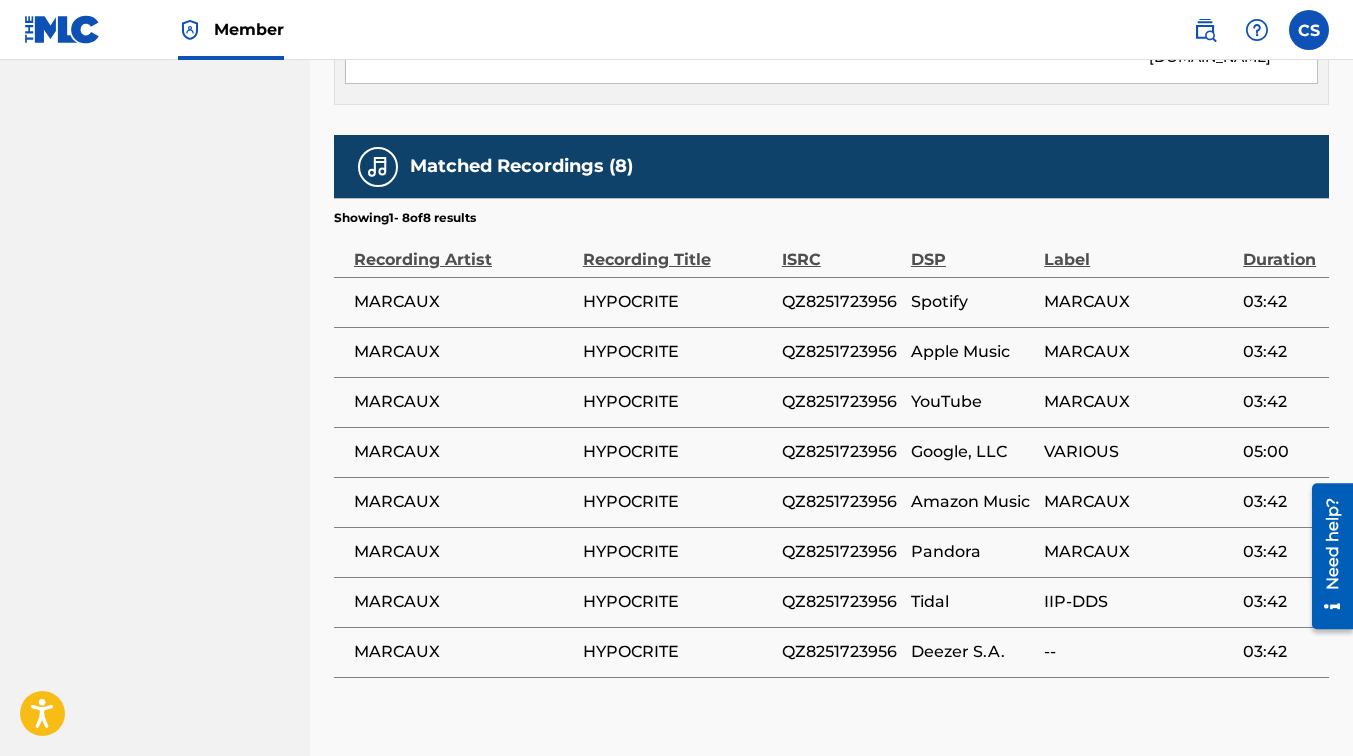 click on "HYPOCRITE" at bounding box center (682, 652) 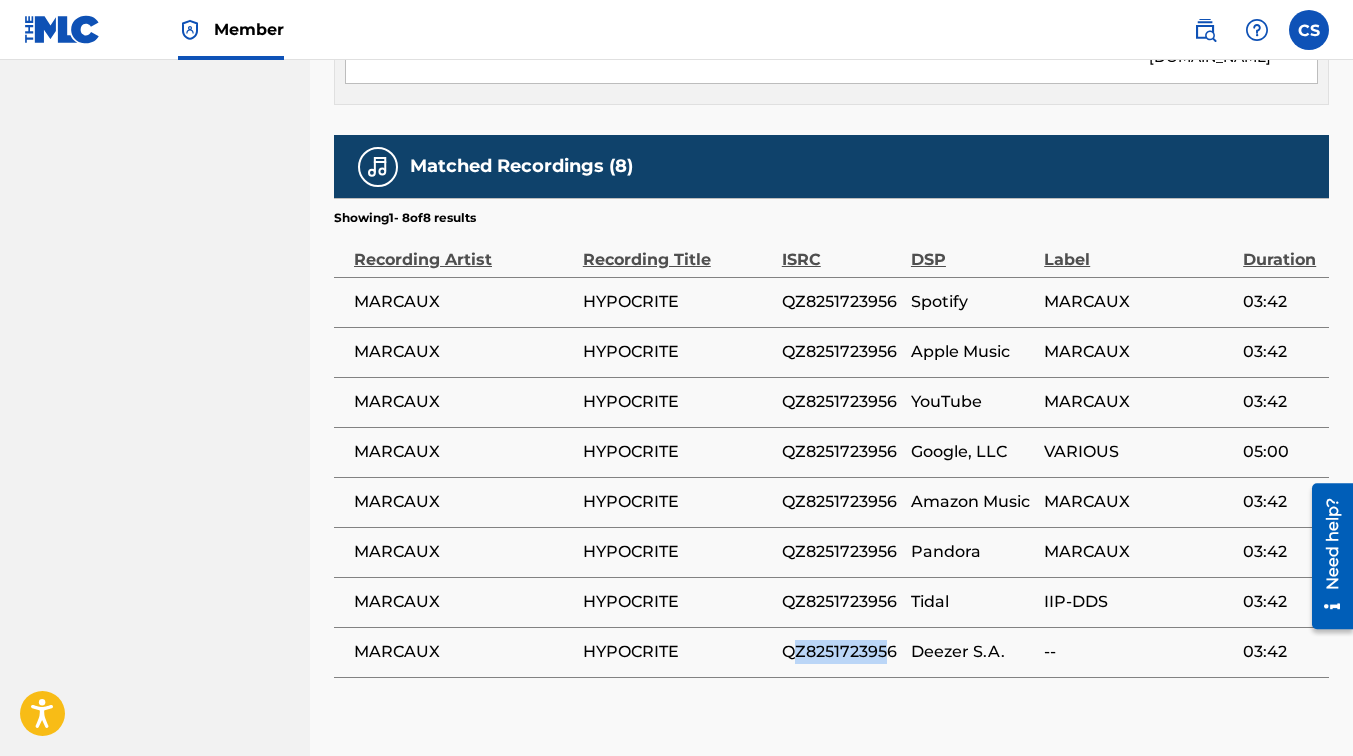 drag, startPoint x: 792, startPoint y: 600, endPoint x: 894, endPoint y: 611, distance: 102.59142 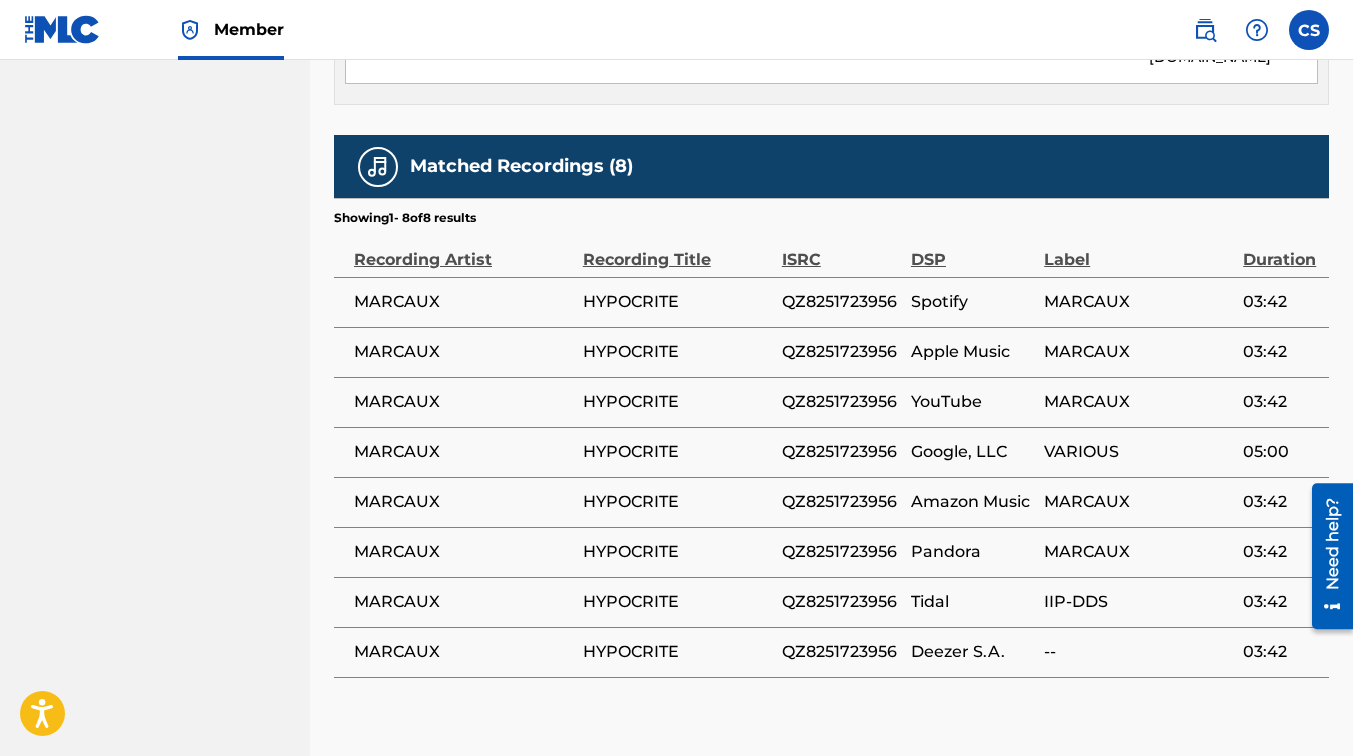 drag, startPoint x: 894, startPoint y: 611, endPoint x: 770, endPoint y: 550, distance: 138.1919 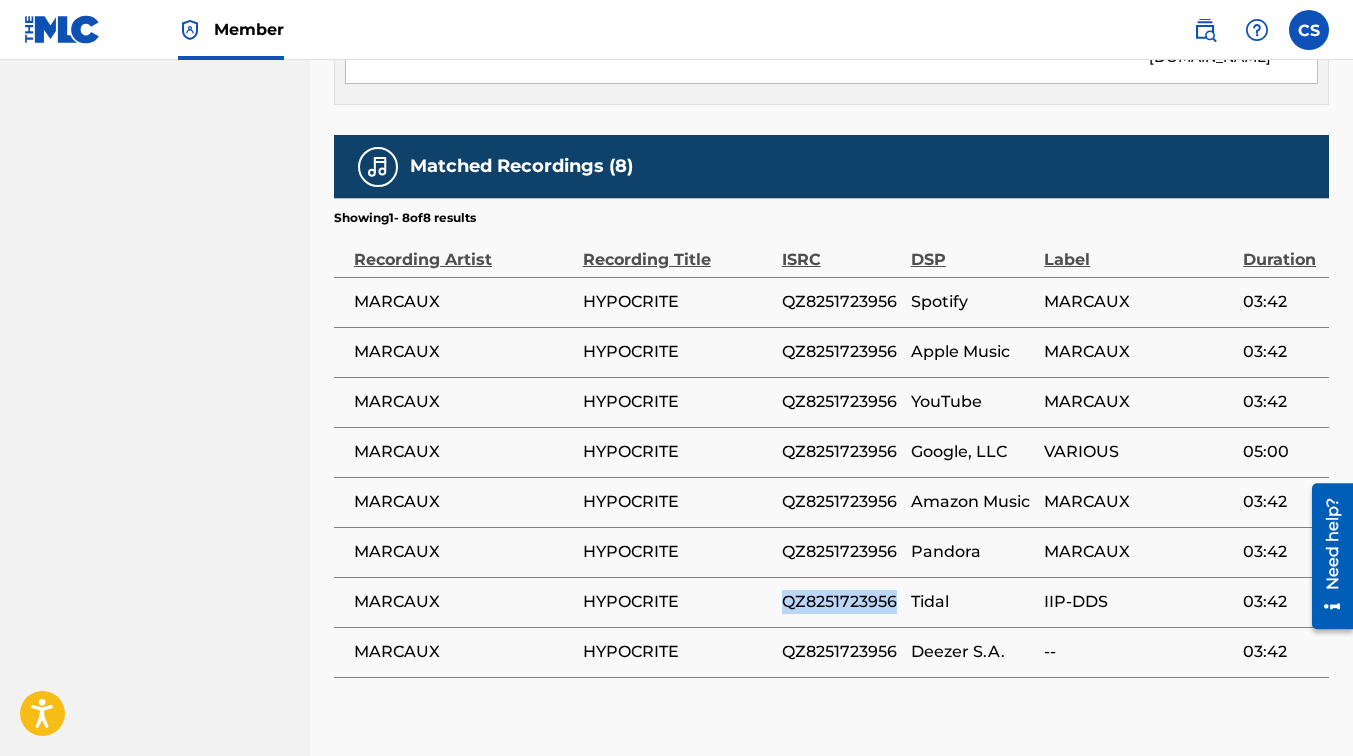 drag, startPoint x: 770, startPoint y: 550, endPoint x: 892, endPoint y: 565, distance: 122.91867 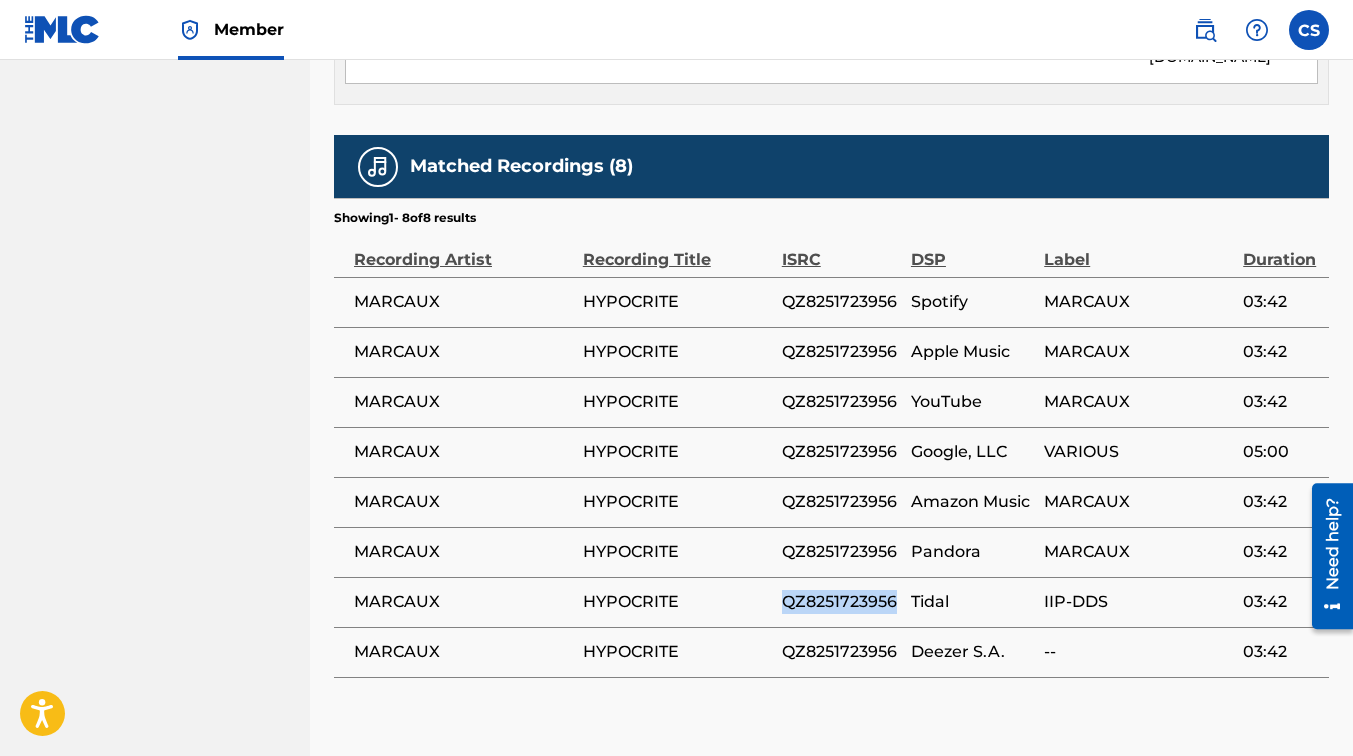 drag, startPoint x: 892, startPoint y: 565, endPoint x: 860, endPoint y: 550, distance: 35.341194 